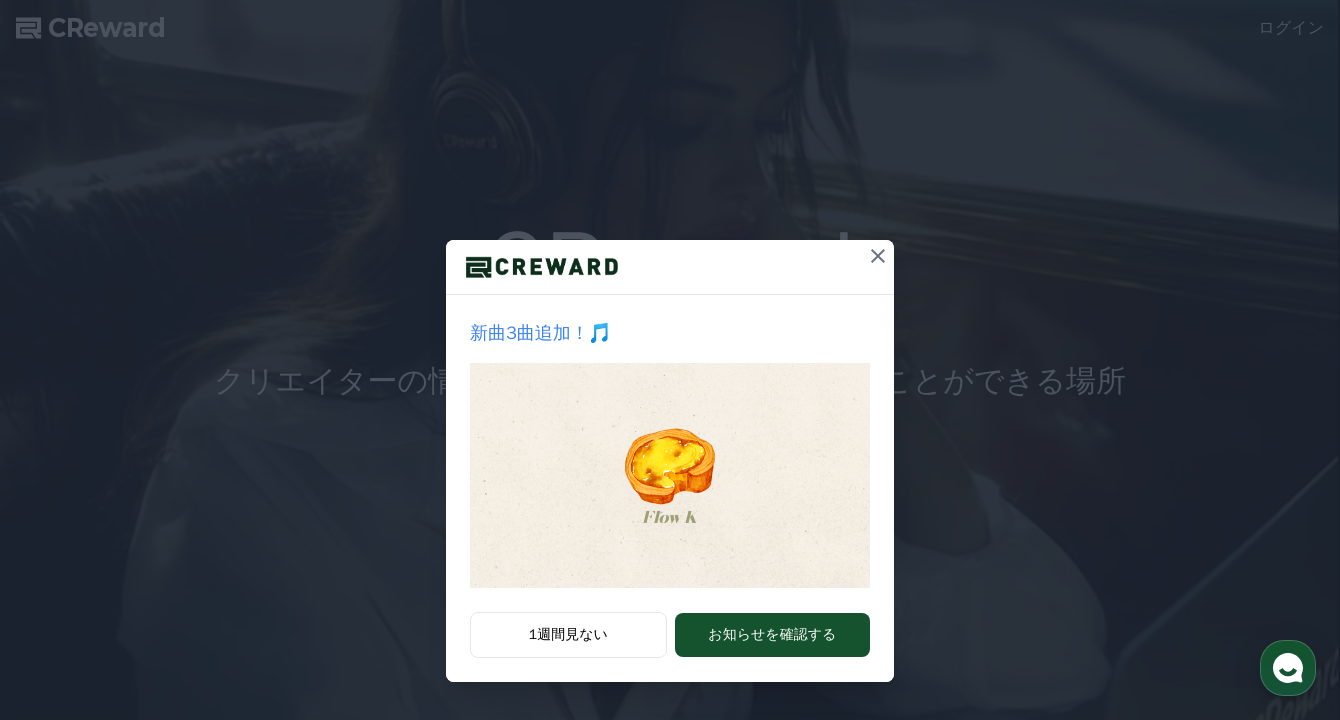 scroll, scrollTop: 0, scrollLeft: 0, axis: both 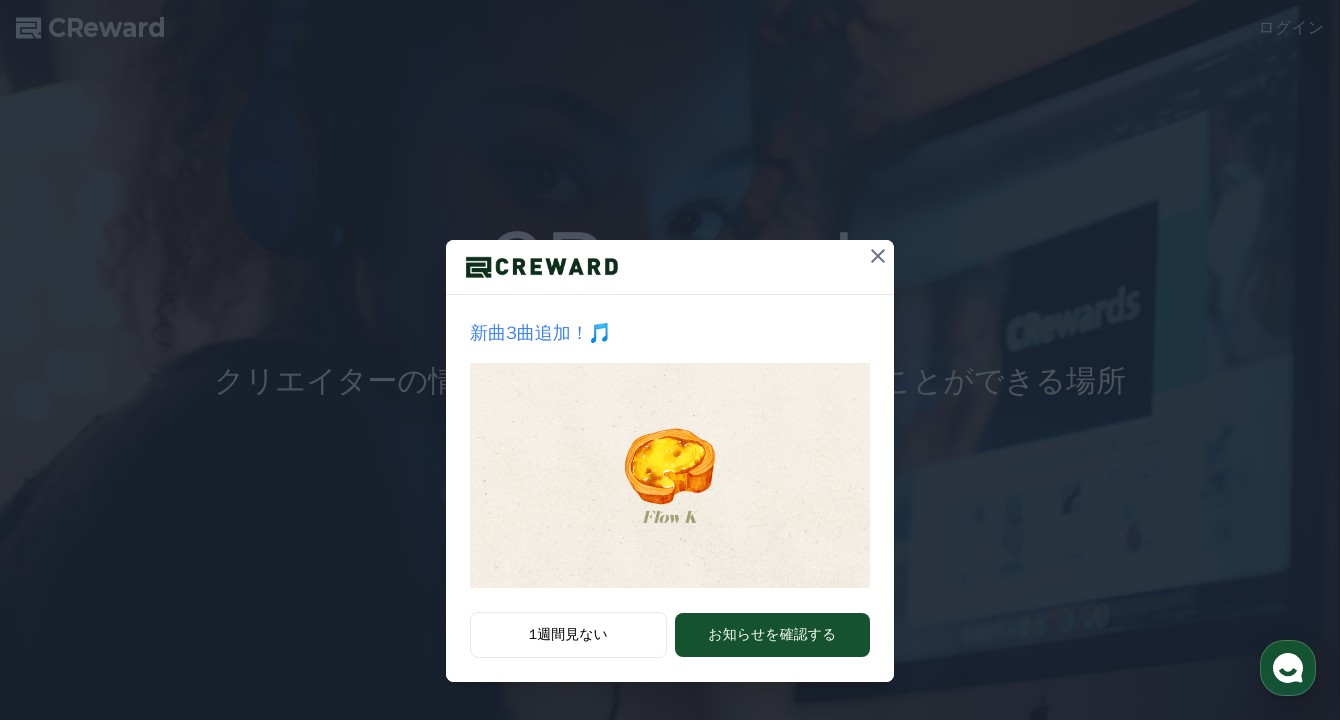 click 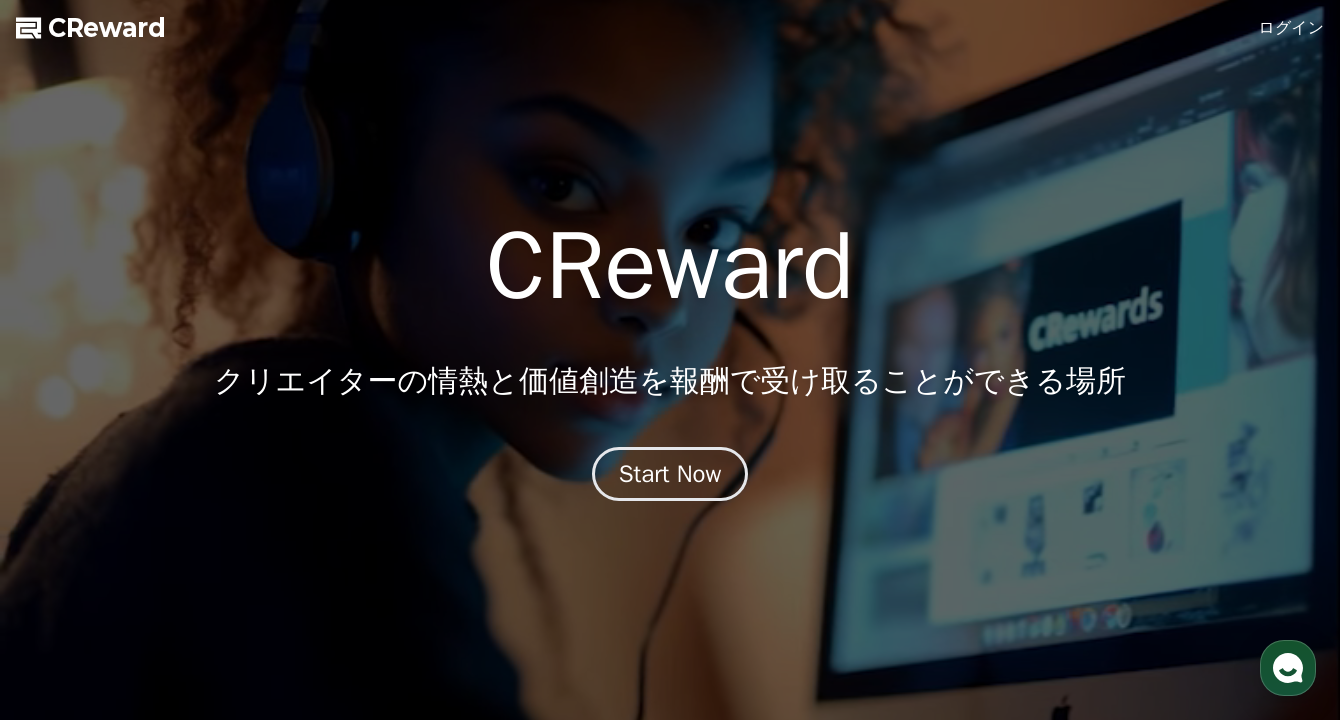 scroll, scrollTop: 0, scrollLeft: 0, axis: both 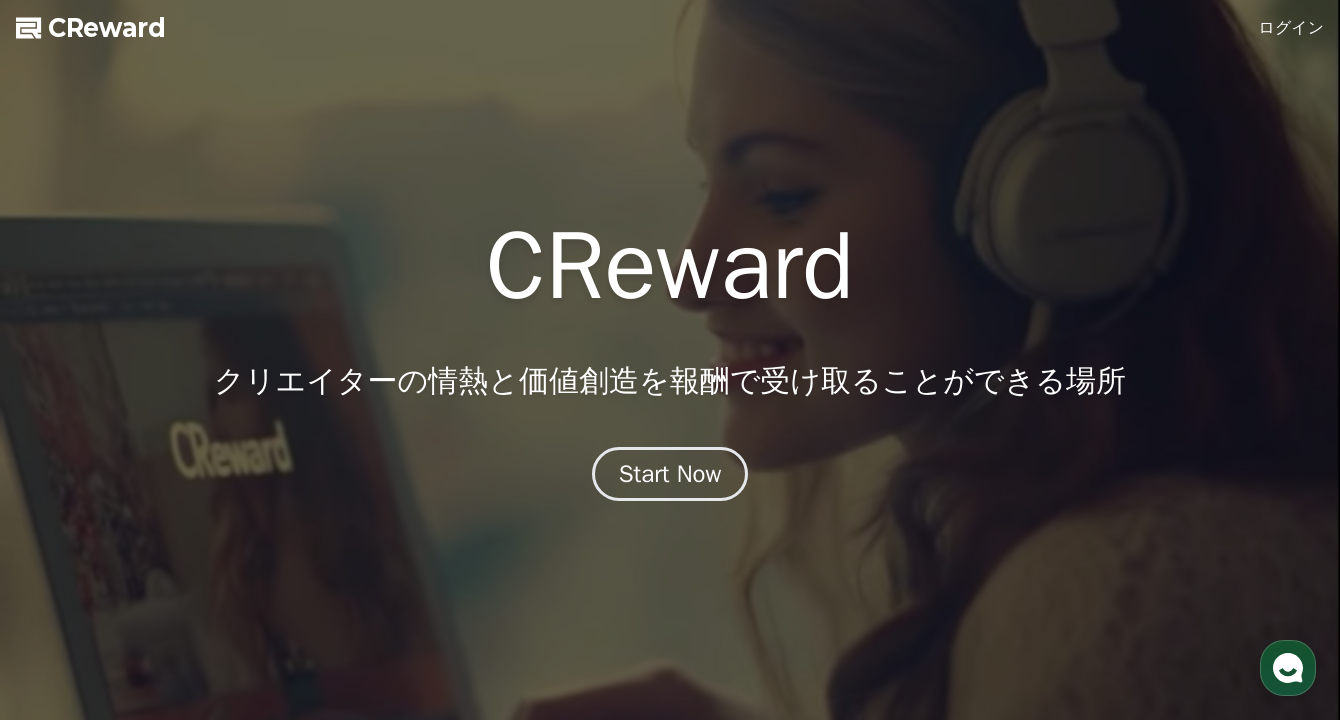 click on "ログイン" at bounding box center [1292, 28] 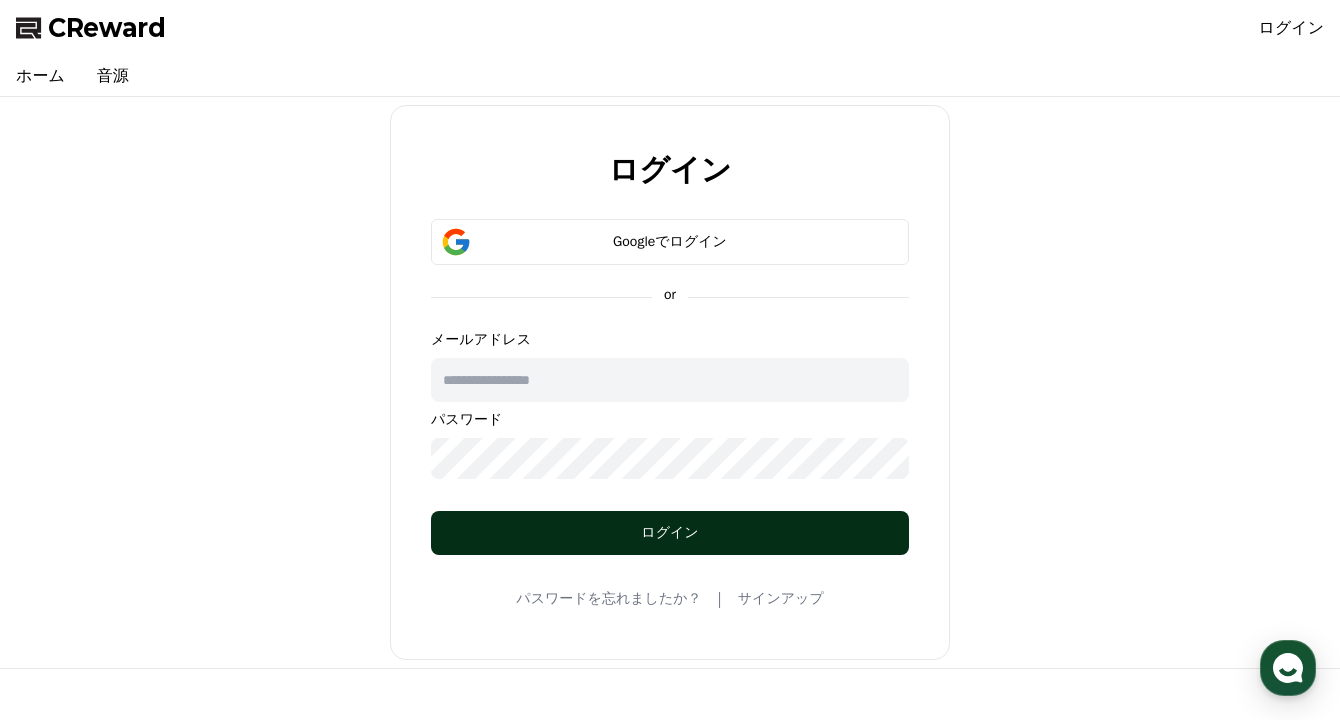 click on "ログイン" at bounding box center [670, 533] 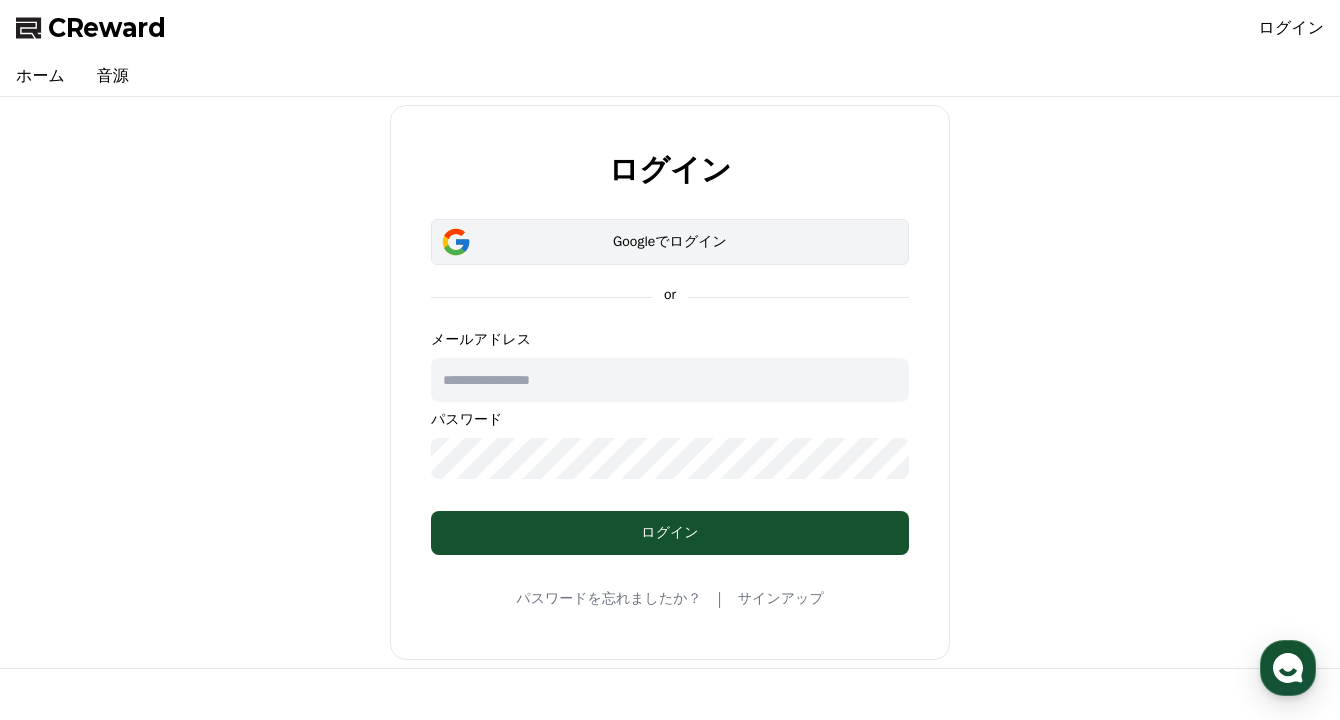 click on "Googleでログイン" at bounding box center (670, 242) 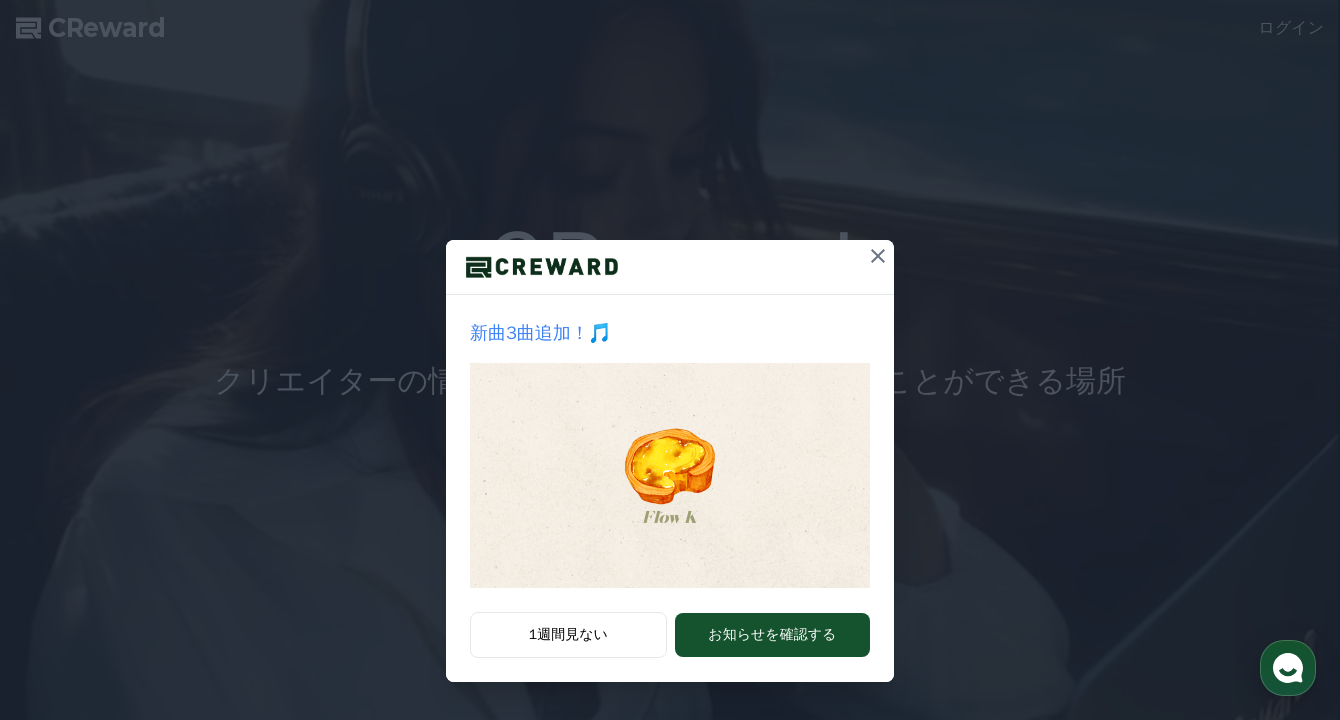 scroll, scrollTop: 0, scrollLeft: 0, axis: both 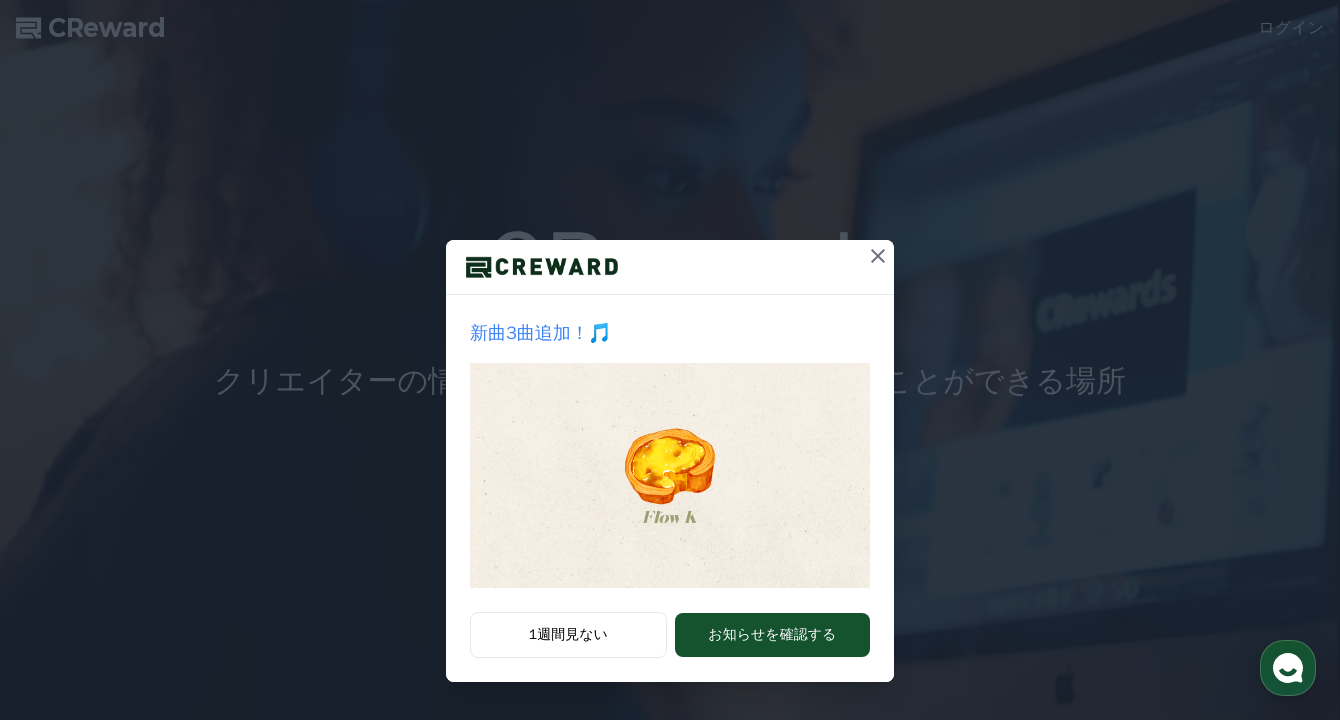 click 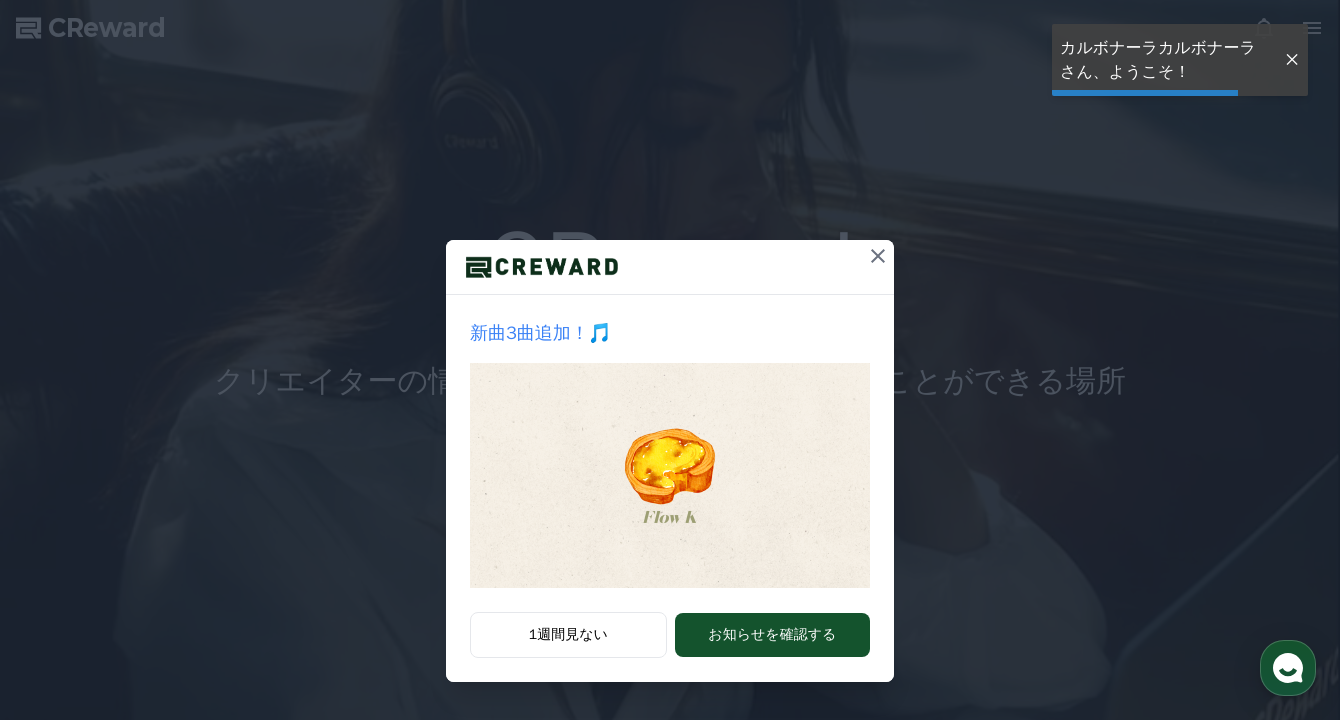 scroll, scrollTop: 0, scrollLeft: 0, axis: both 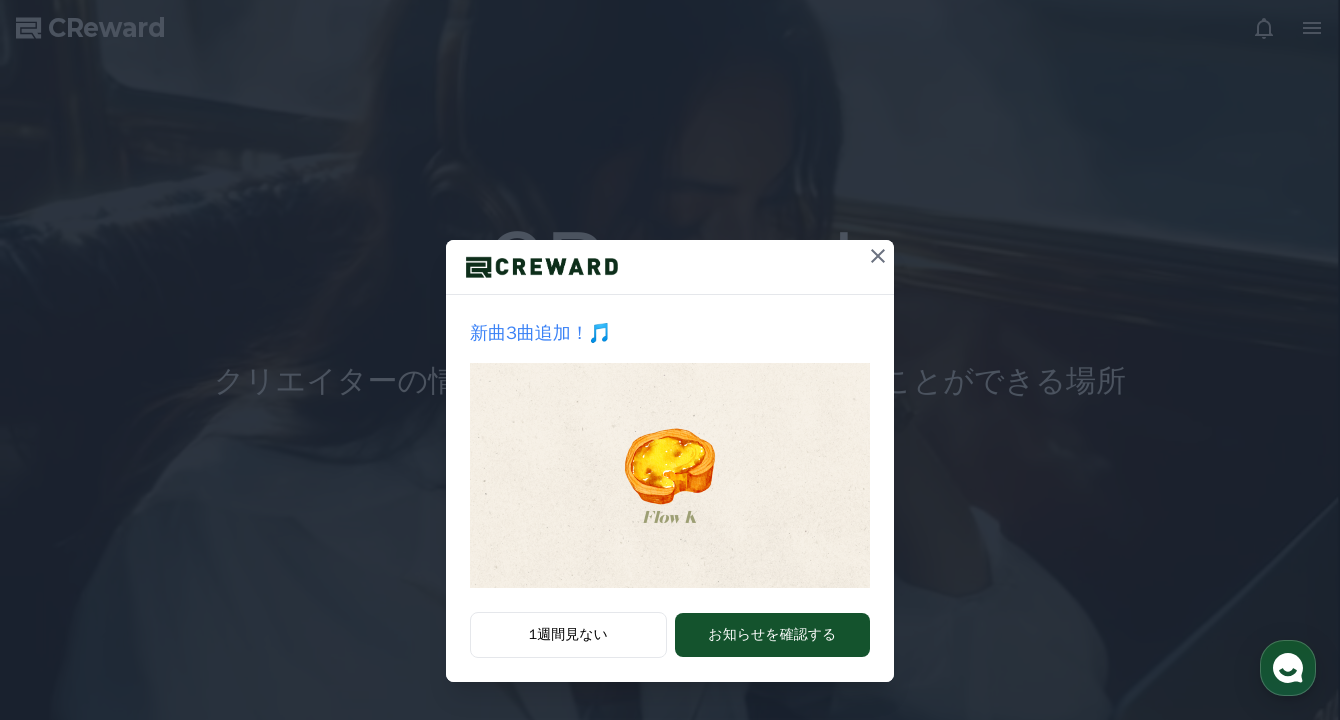 click 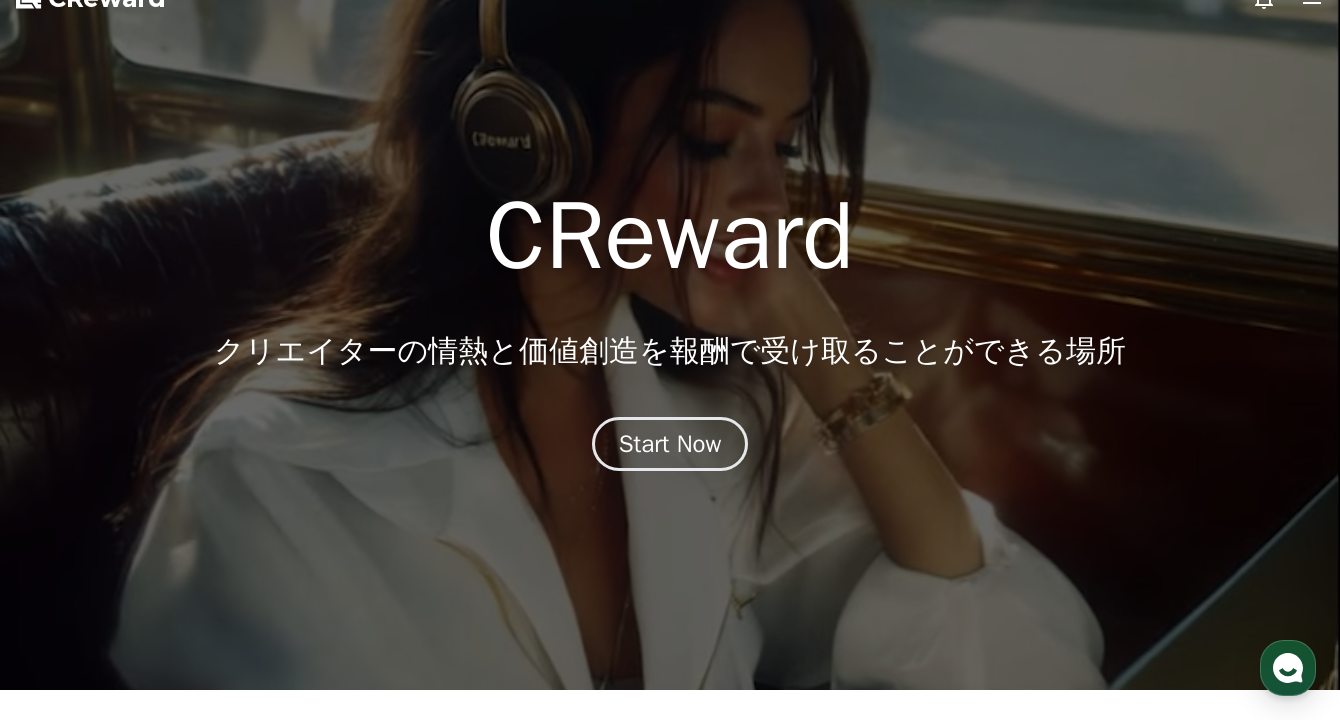 scroll, scrollTop: 22, scrollLeft: 0, axis: vertical 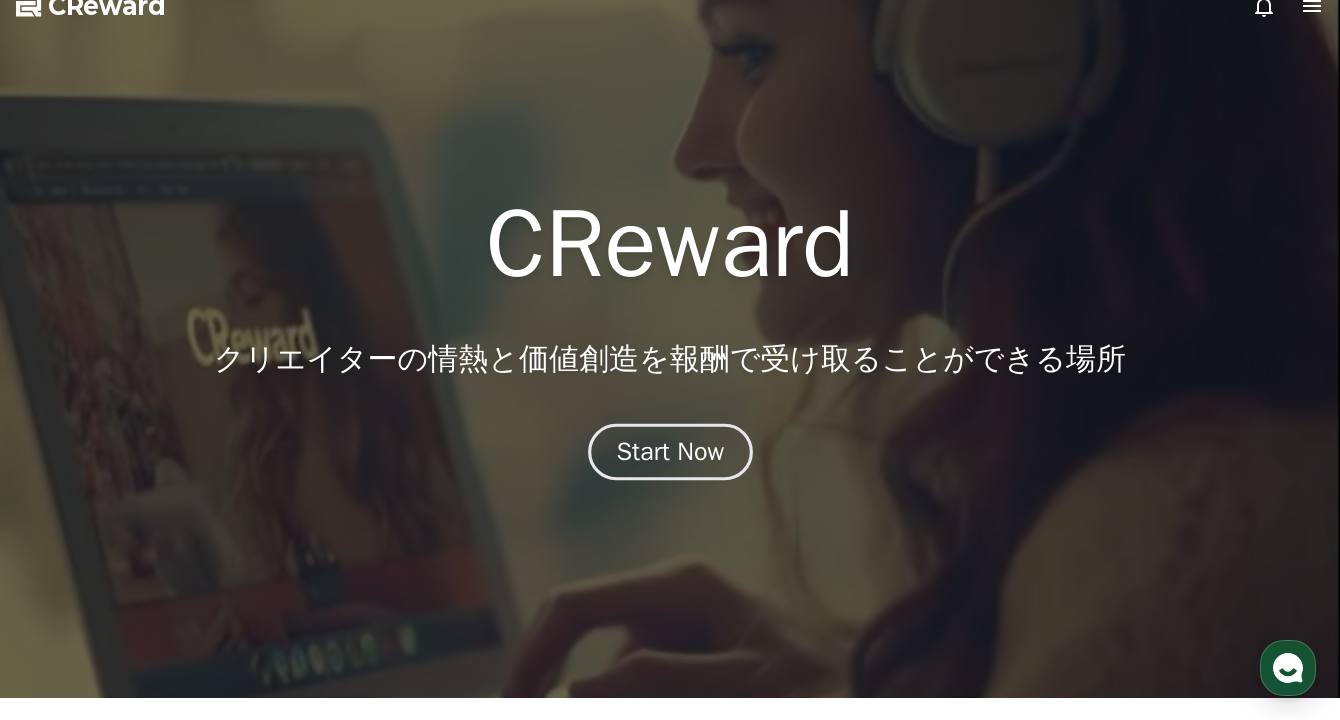 click on "Start Now" at bounding box center (670, 452) 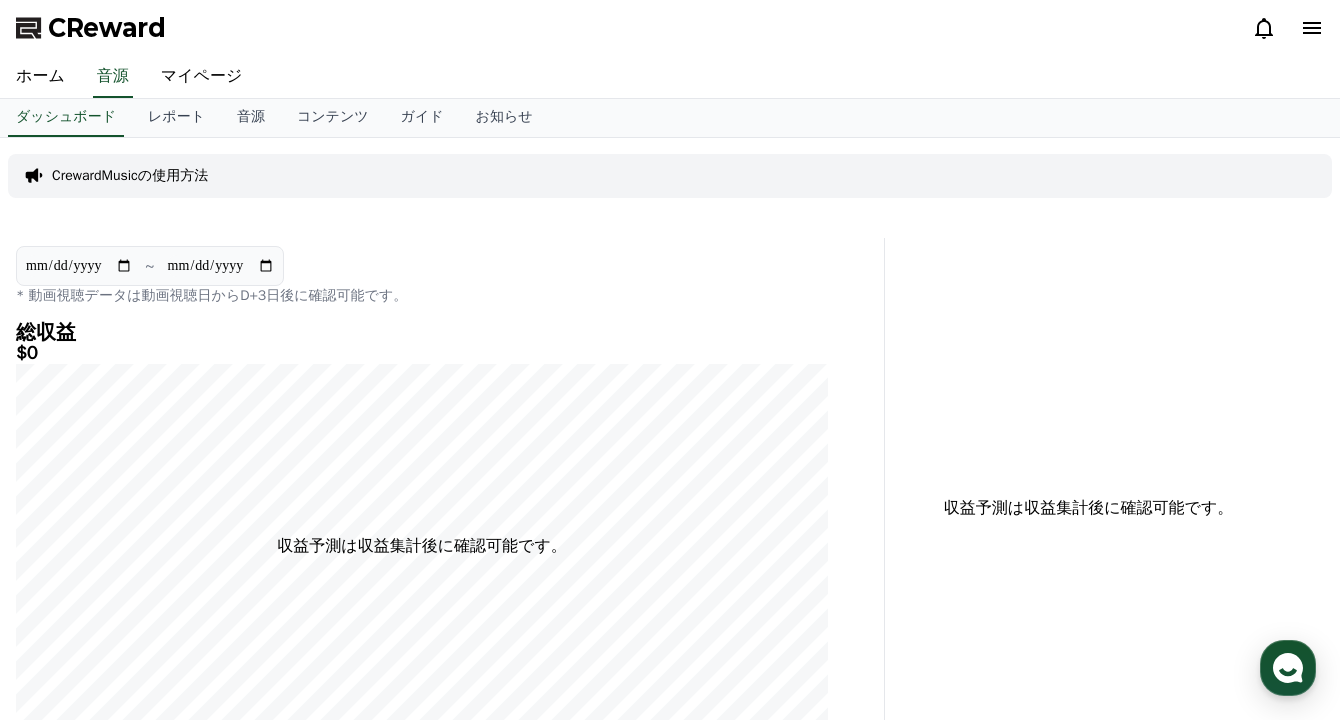 scroll, scrollTop: 0, scrollLeft: 0, axis: both 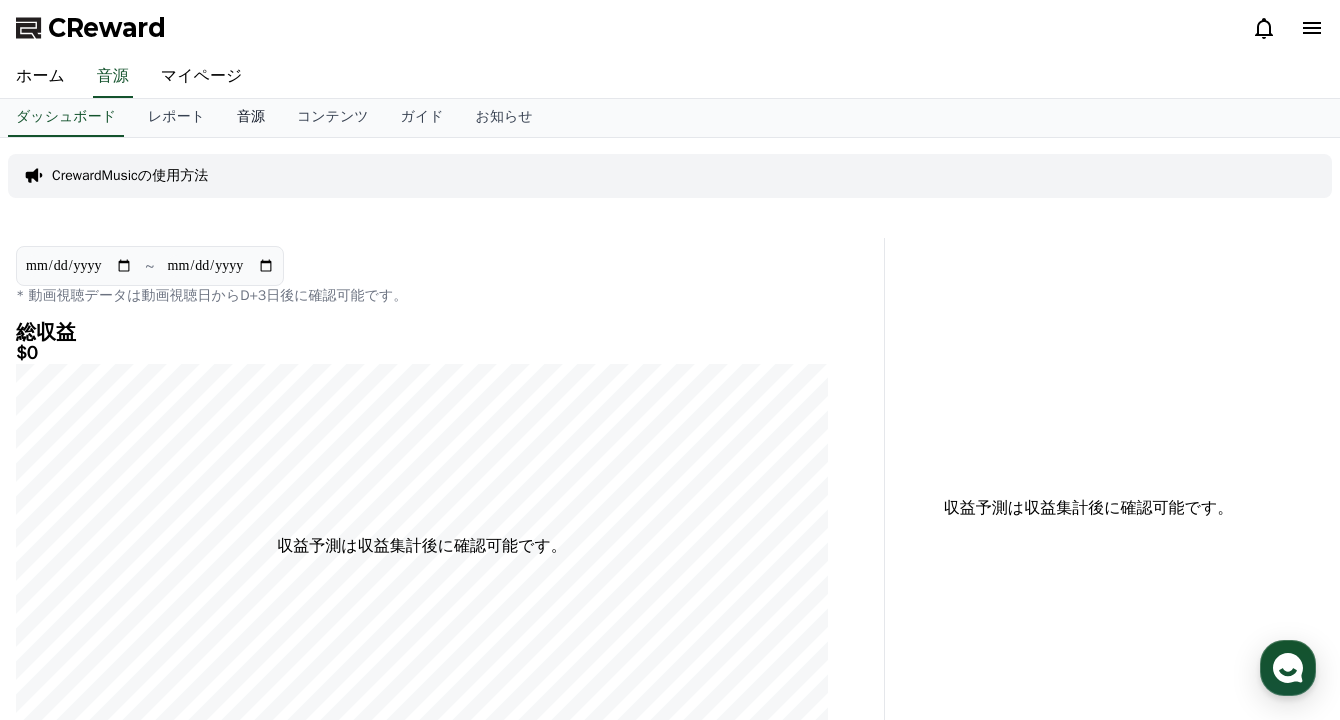 click on "音源" at bounding box center [251, 118] 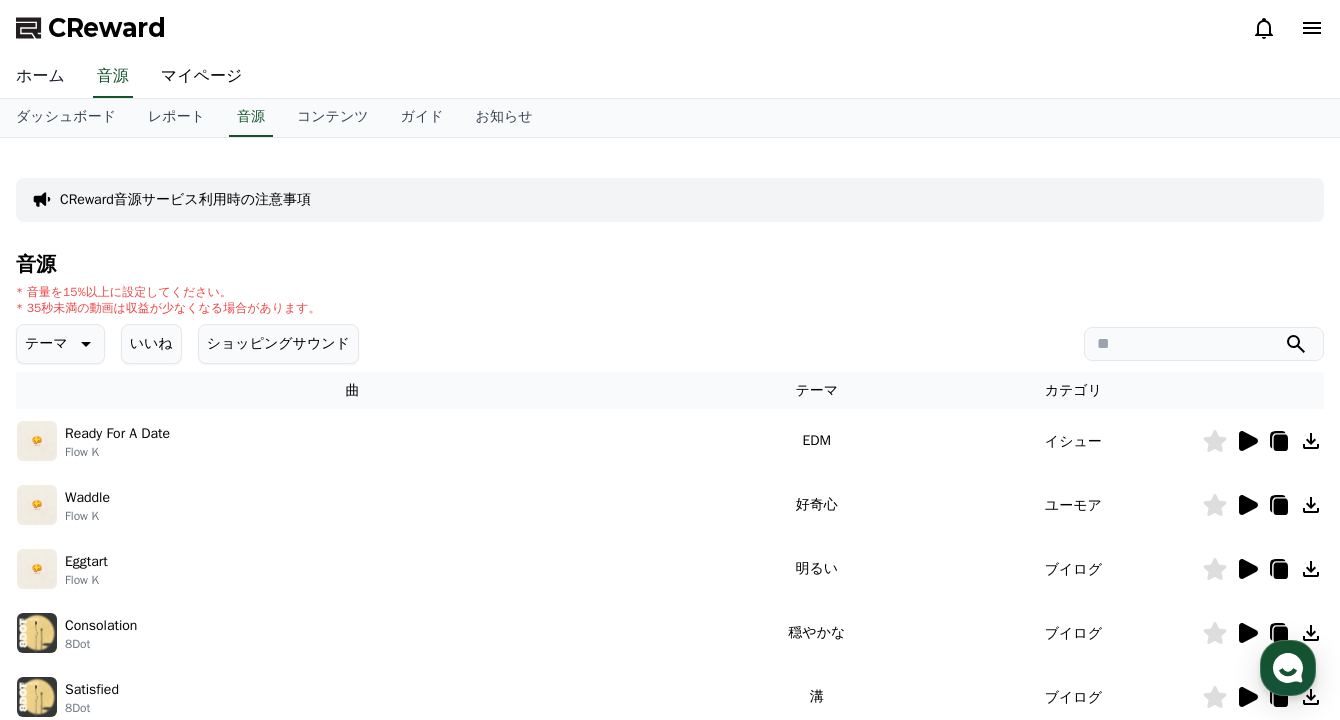 click on "ホーム" at bounding box center (40, 77) 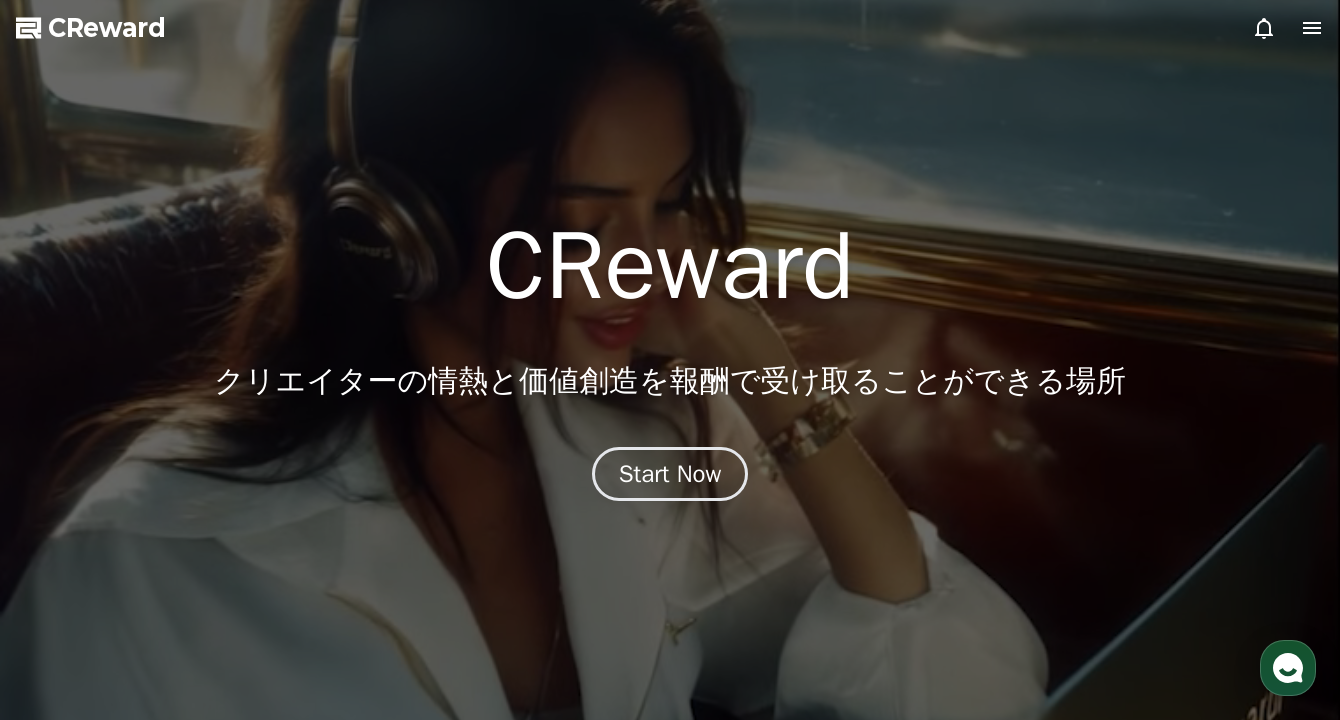 click 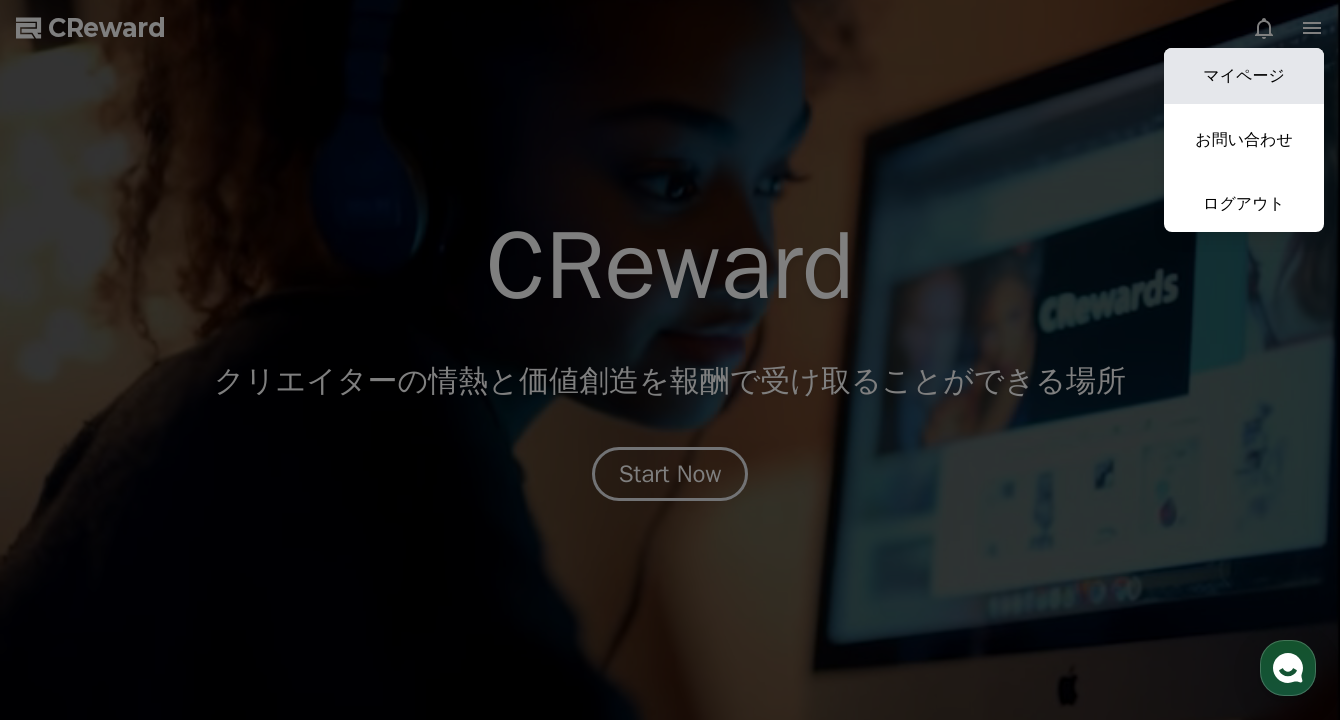 click on "マイページ" at bounding box center [1244, 76] 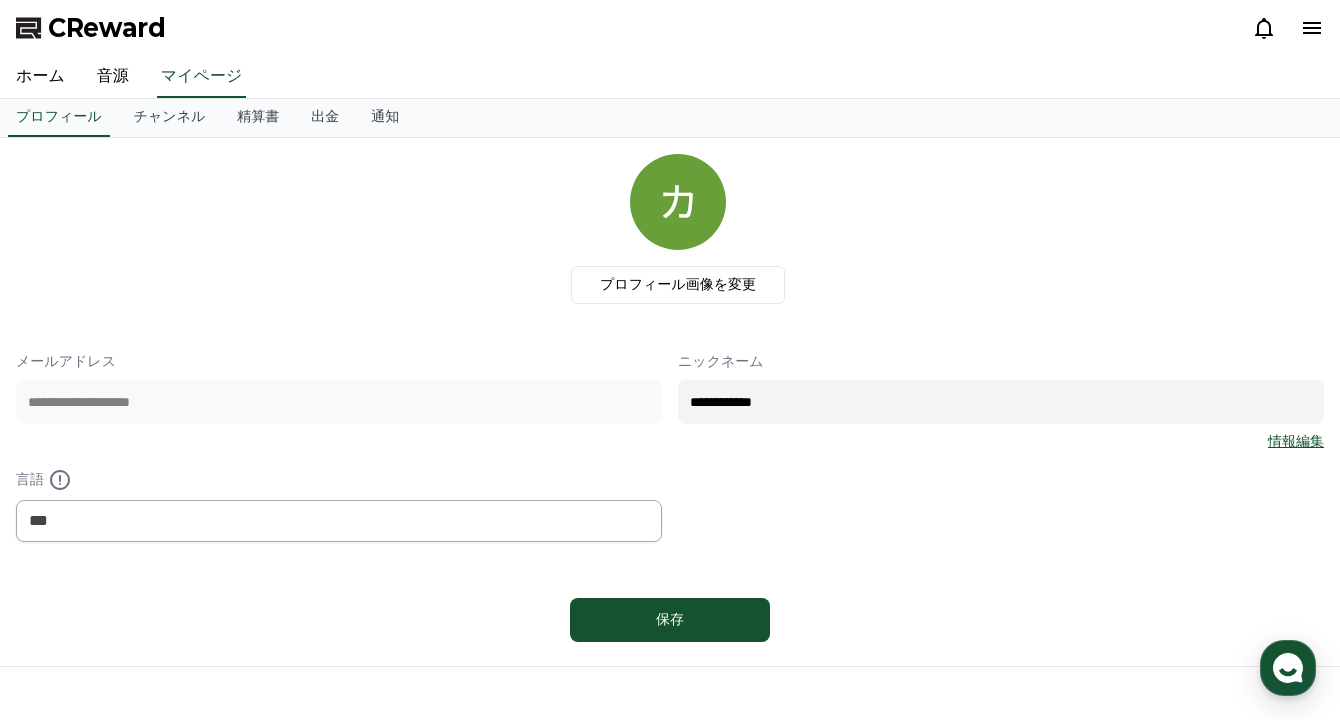 scroll, scrollTop: 0, scrollLeft: 0, axis: both 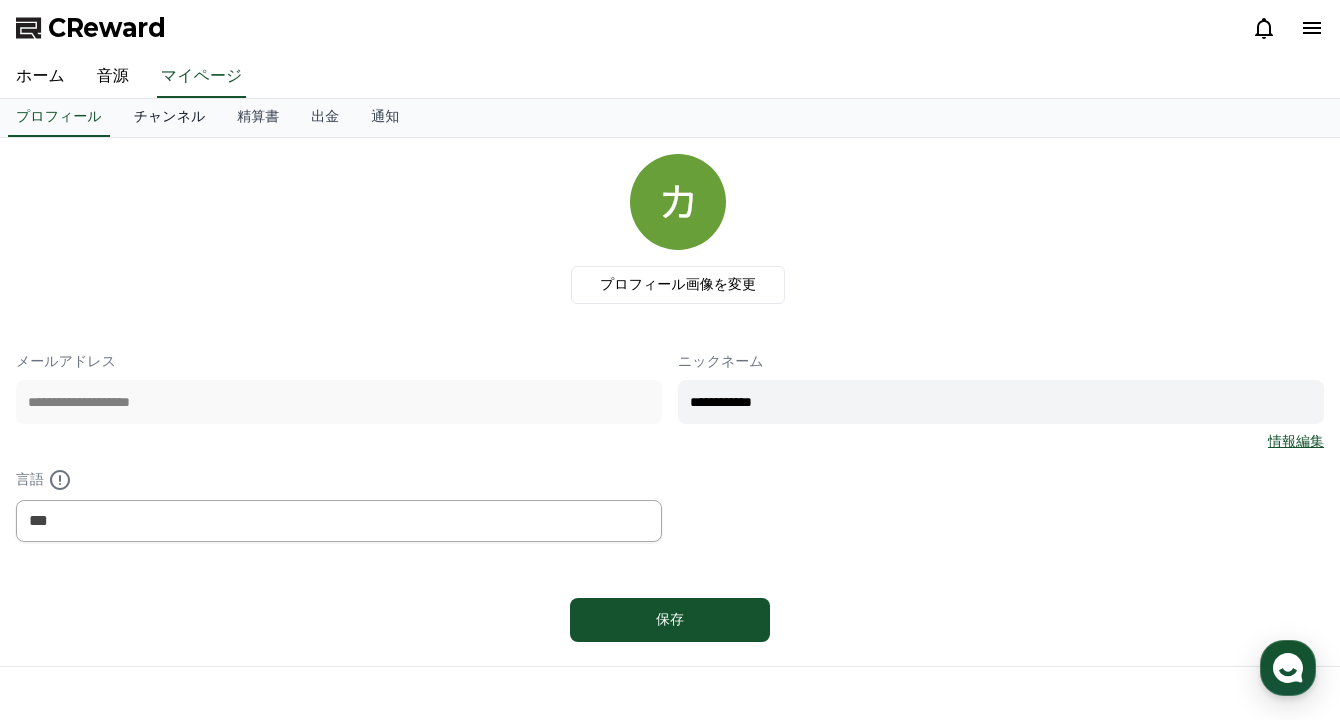 click on "チャンネル" at bounding box center (170, 118) 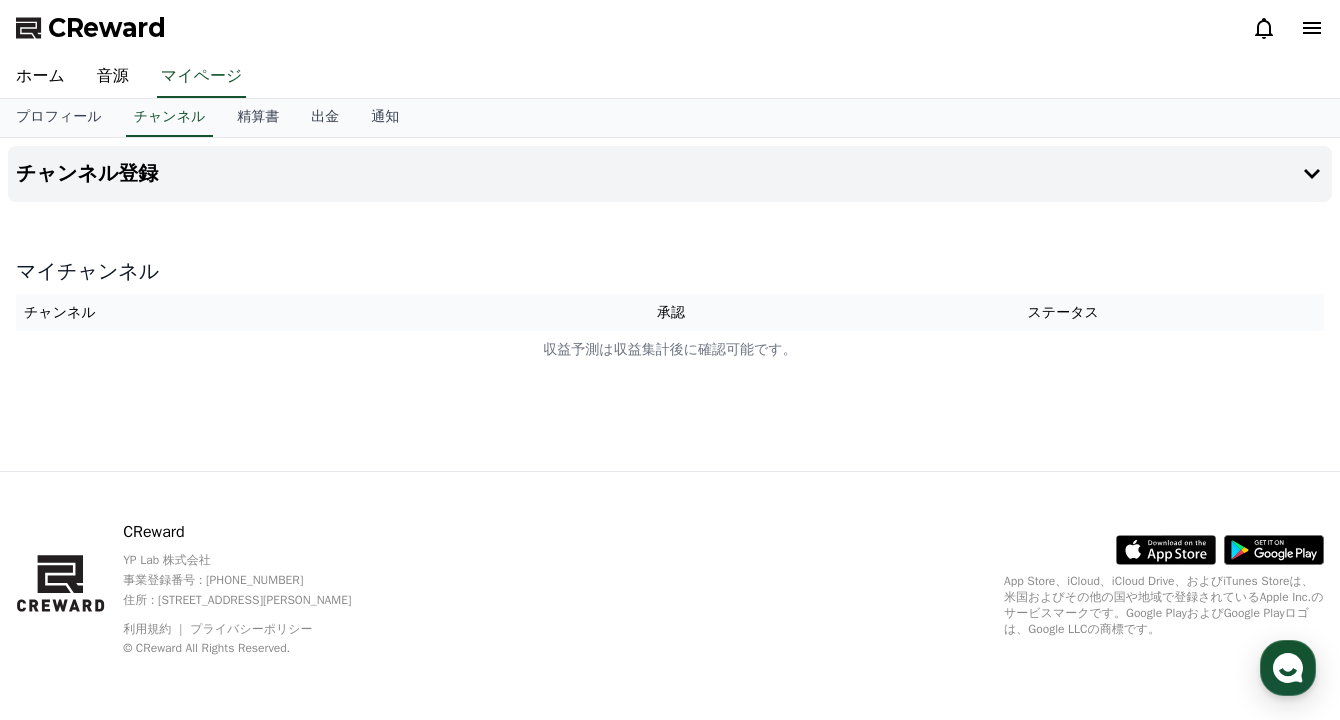click on "チャンネル" at bounding box center [278, 312] 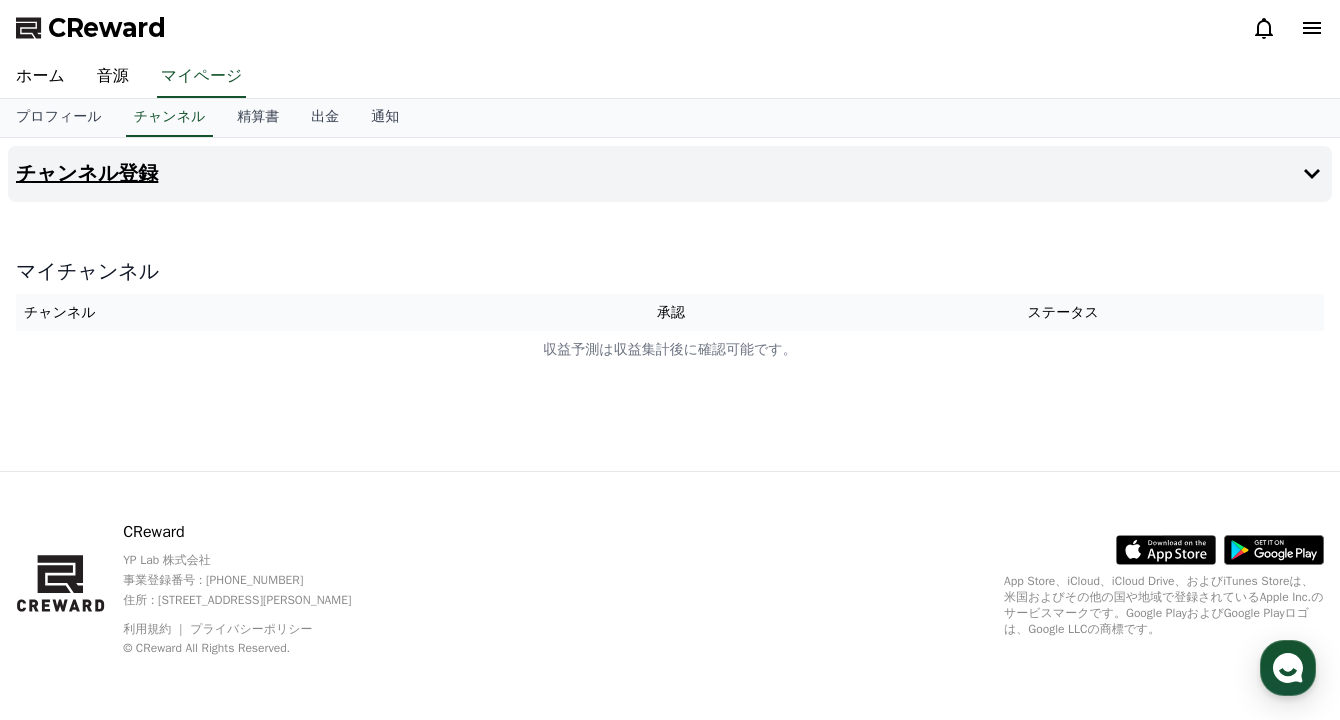 click on "チャンネル登録" at bounding box center (670, 174) 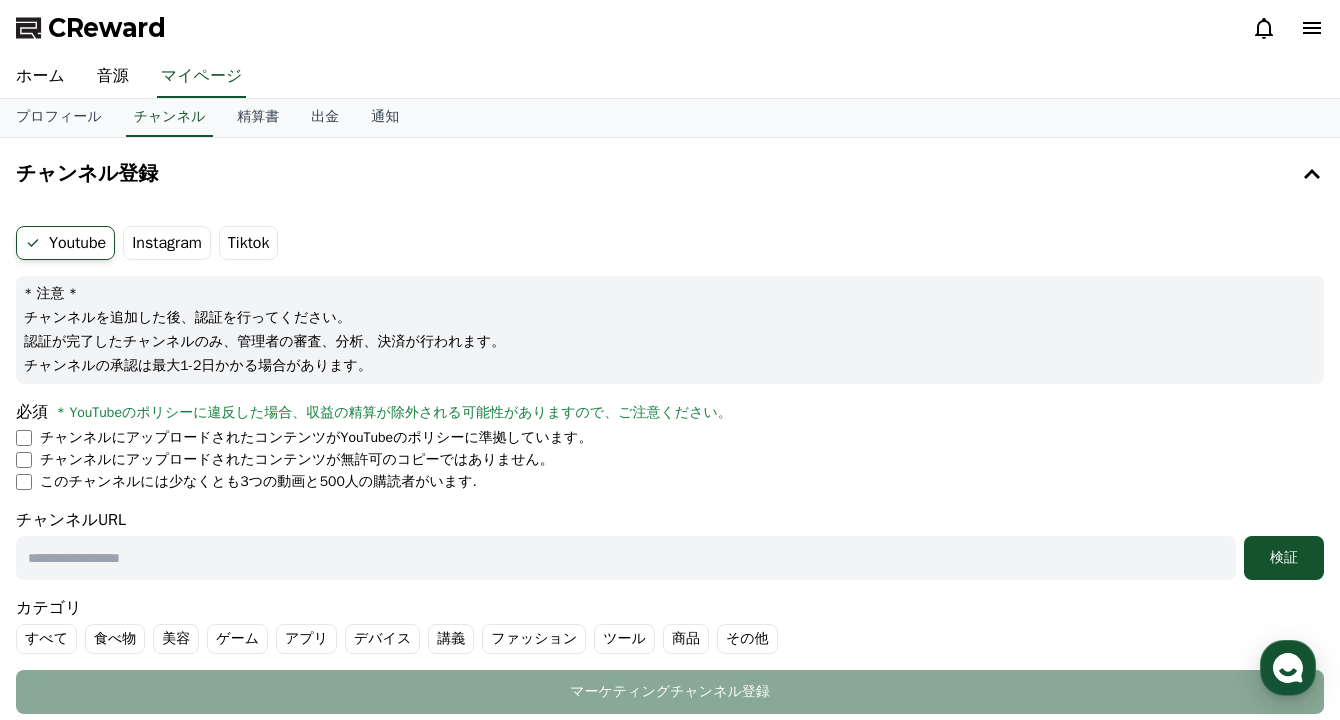 click on "Tiktok" at bounding box center (249, 243) 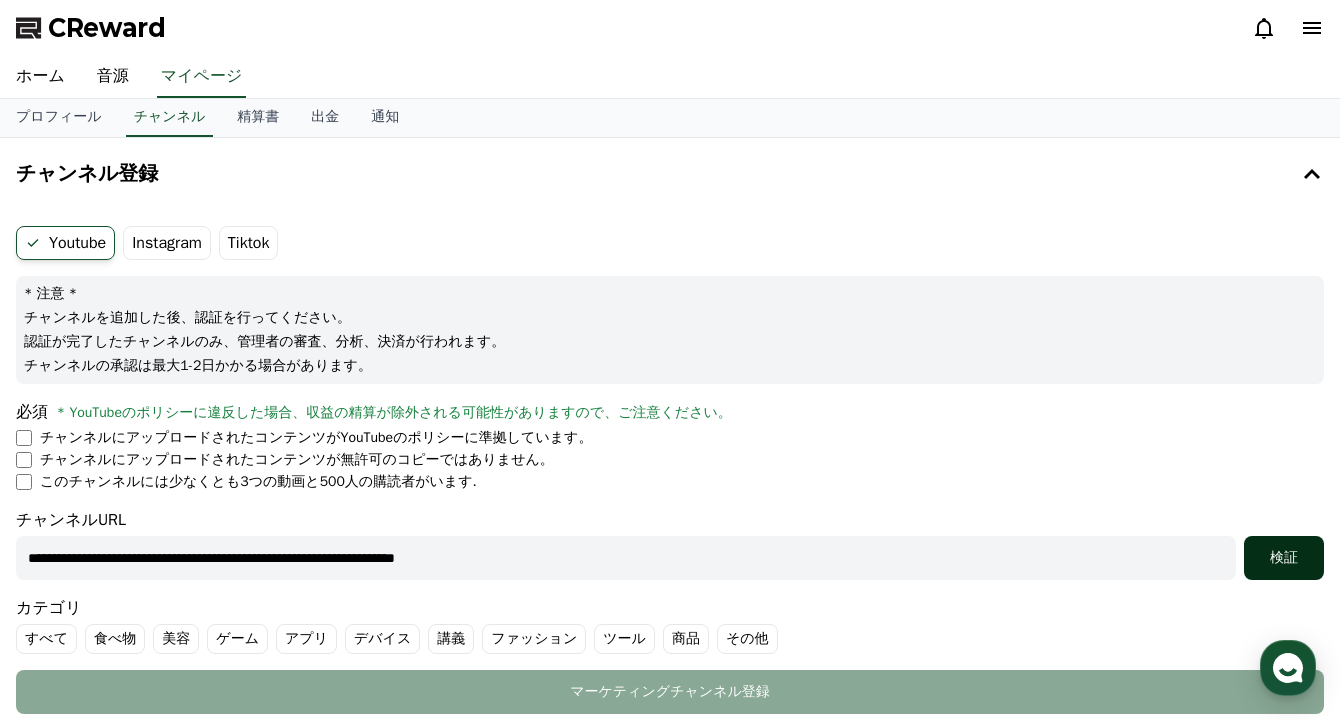 type on "**********" 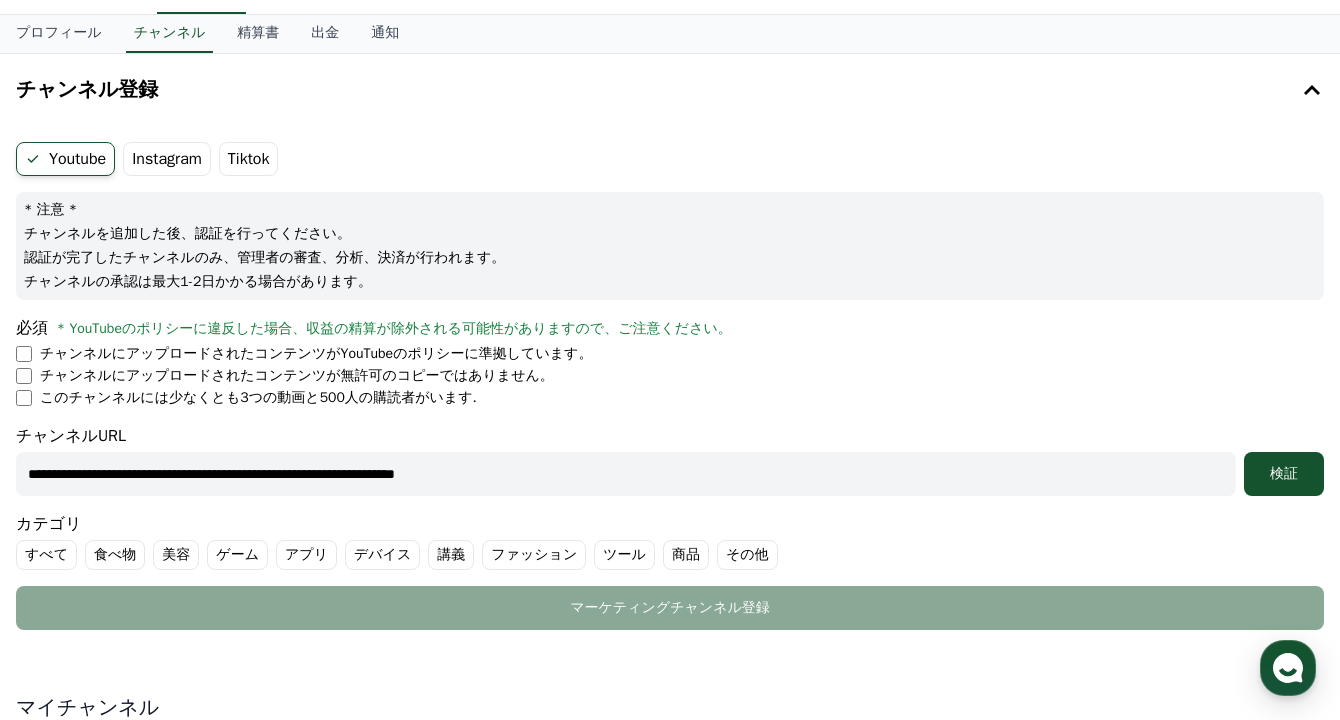 scroll, scrollTop: 82, scrollLeft: 0, axis: vertical 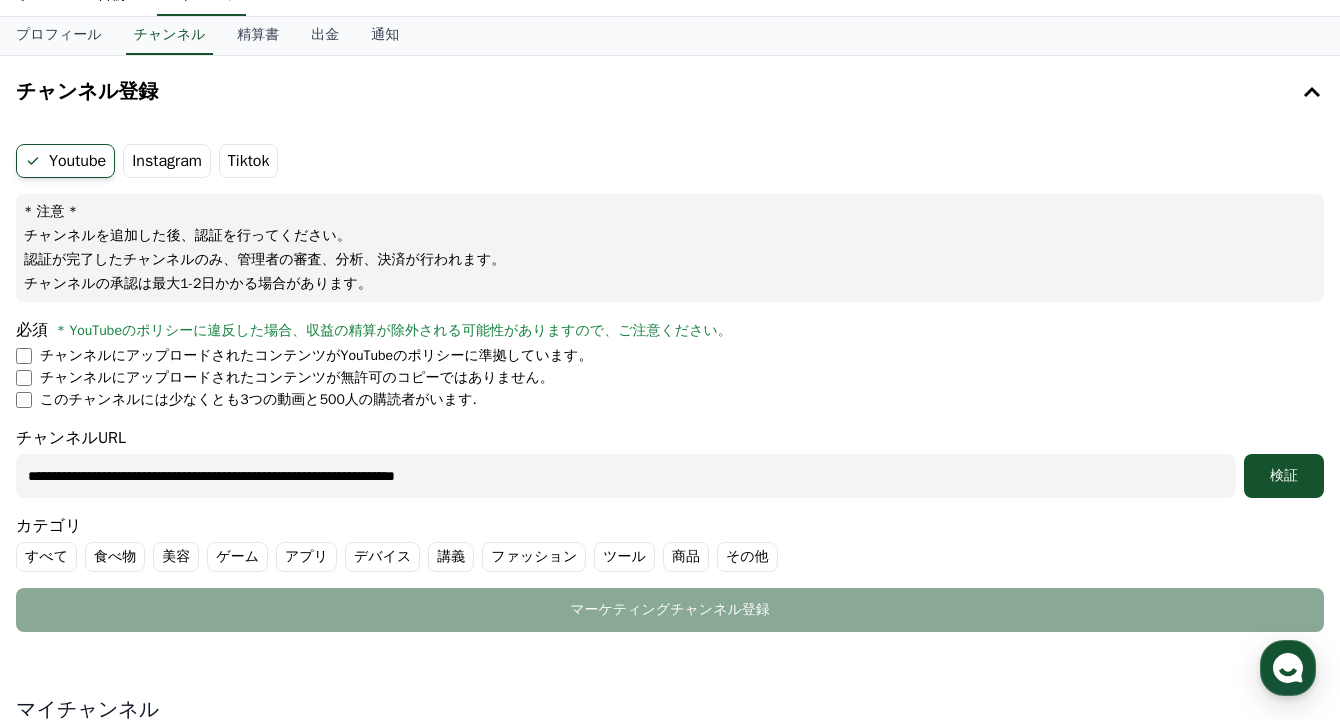 click on "Tiktok" at bounding box center (249, 161) 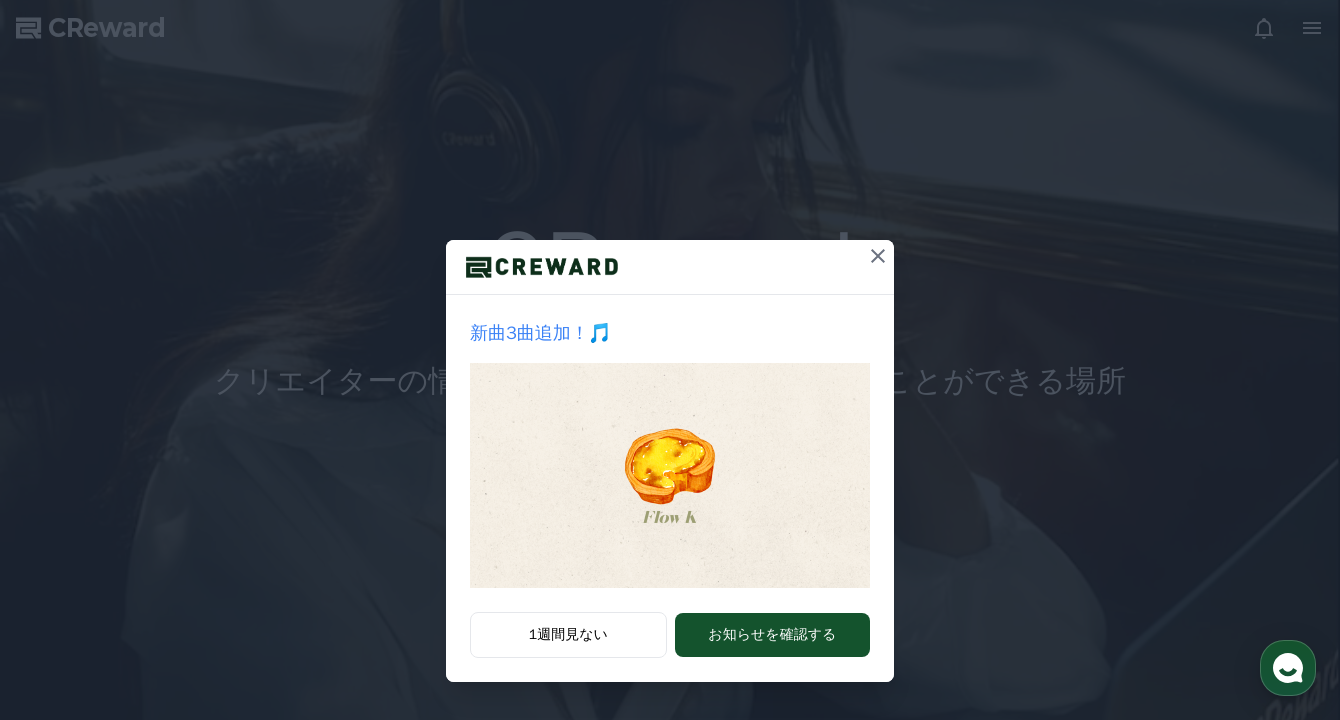 scroll, scrollTop: 0, scrollLeft: 0, axis: both 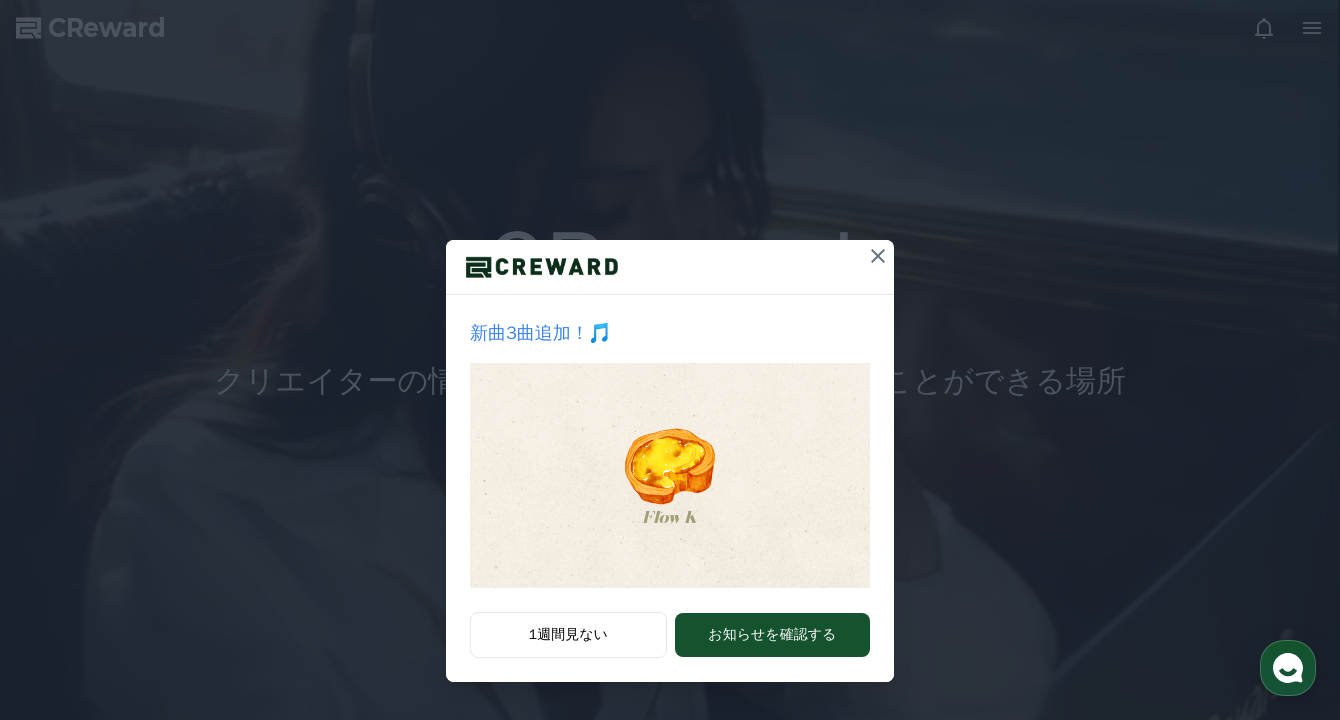 click at bounding box center [670, 267] 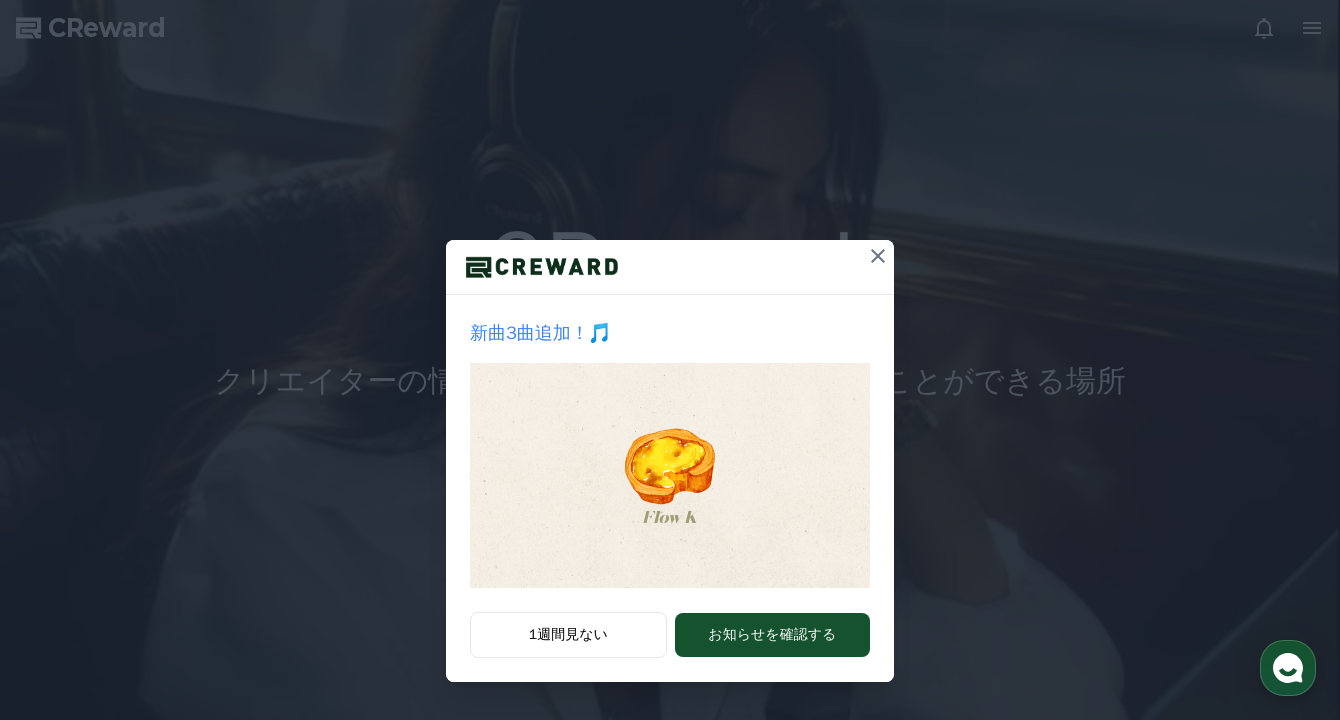 click 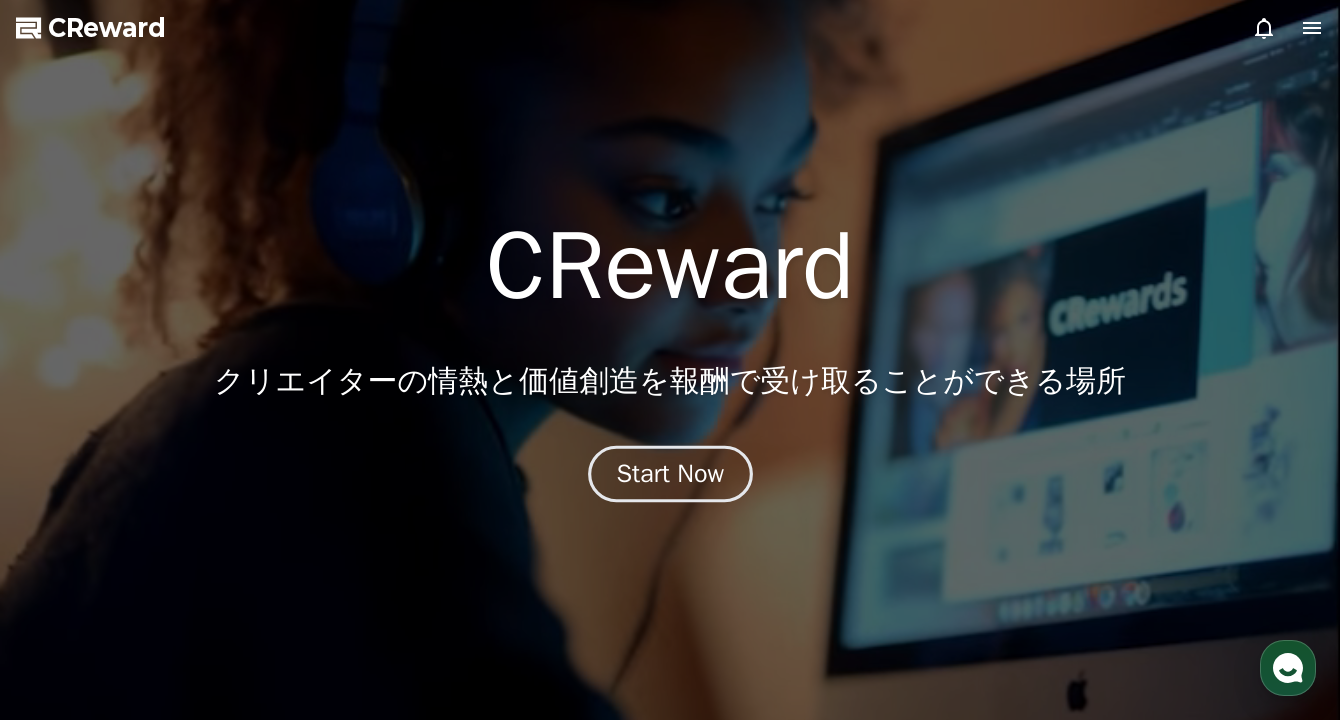 click on "Start Now" at bounding box center (670, 474) 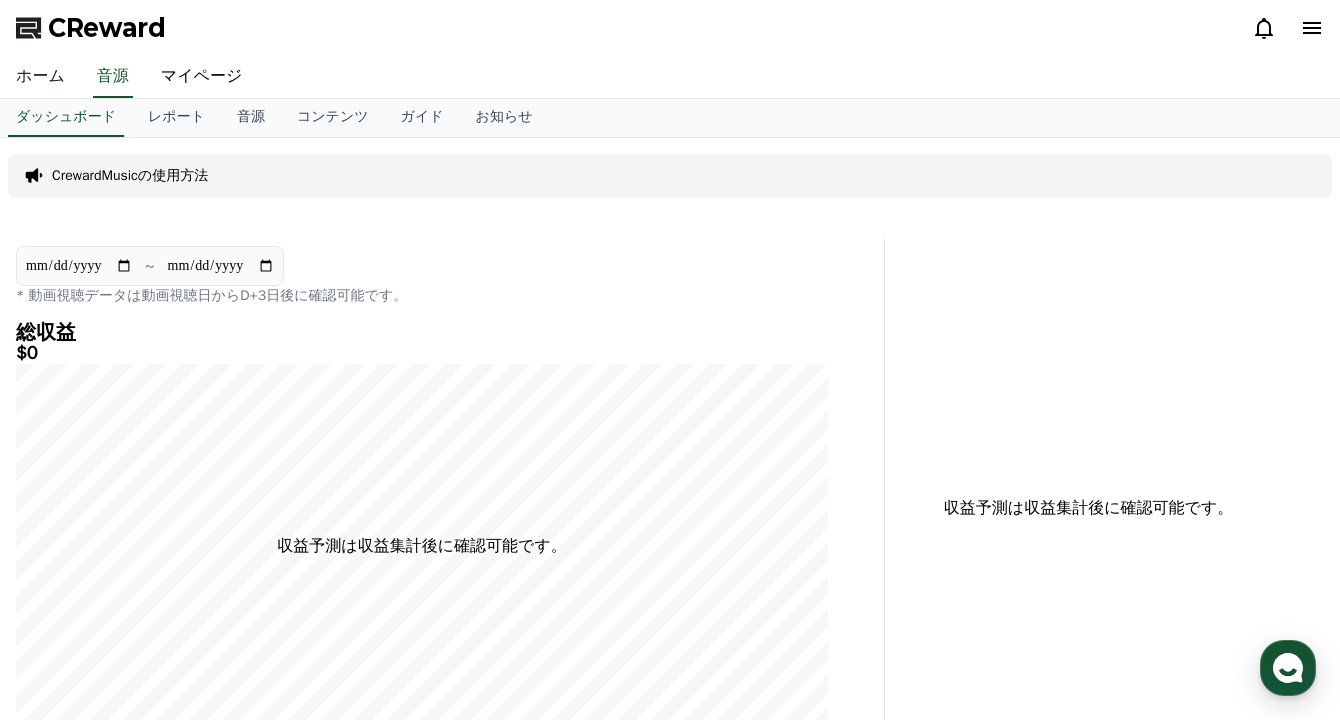 click on "ホーム" at bounding box center [40, 77] 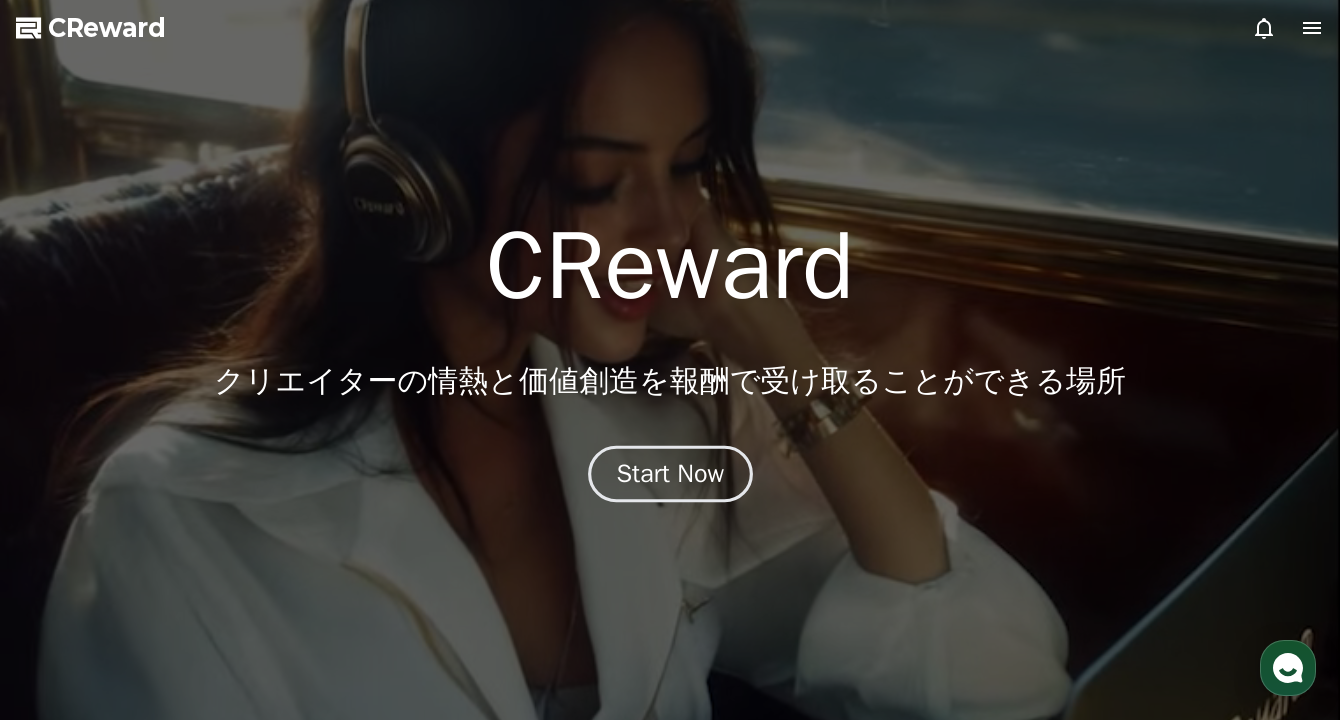 click on "Start Now" at bounding box center (670, 474) 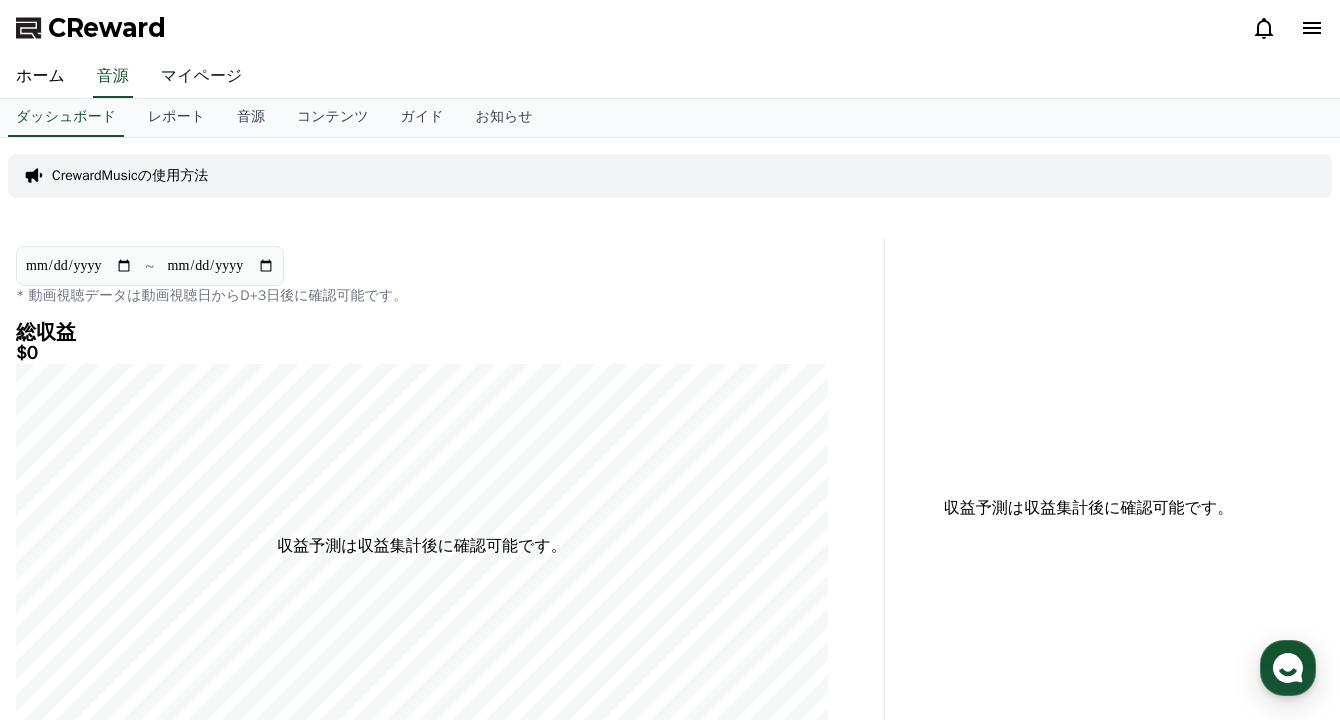 click on "マイページ" at bounding box center [202, 77] 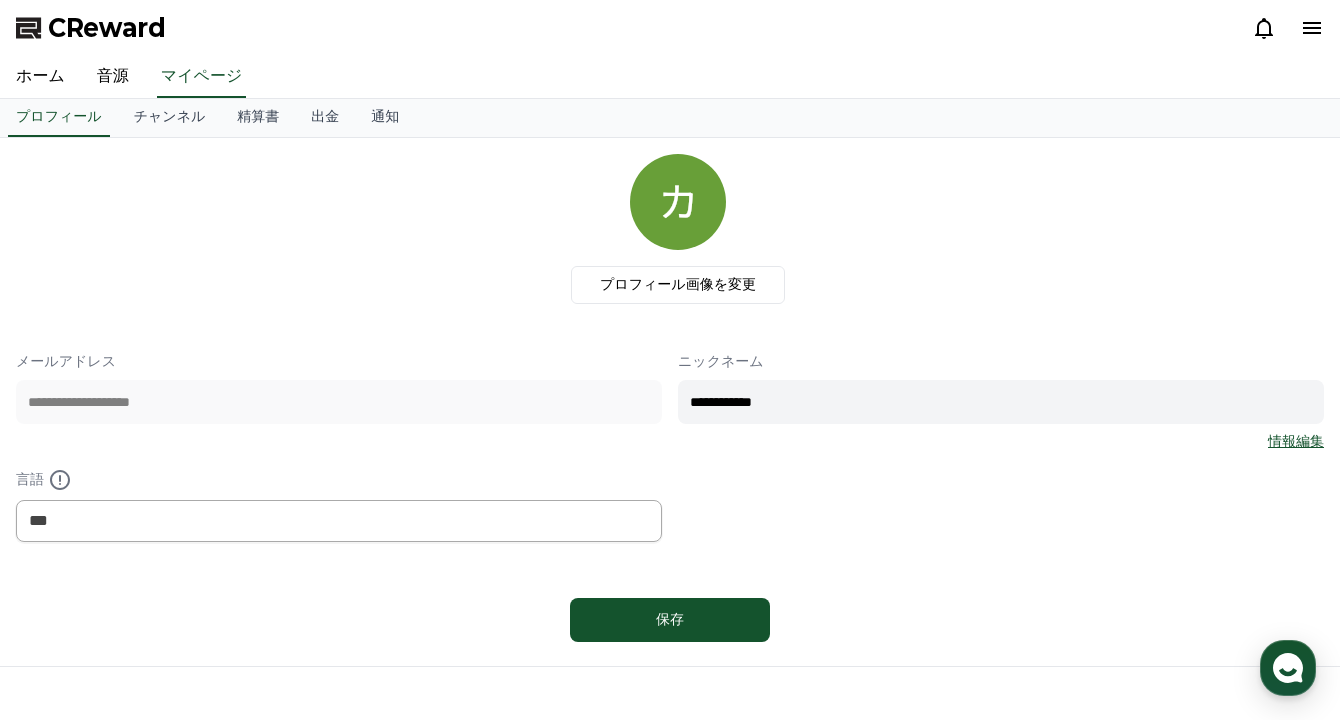 scroll, scrollTop: 0, scrollLeft: 0, axis: both 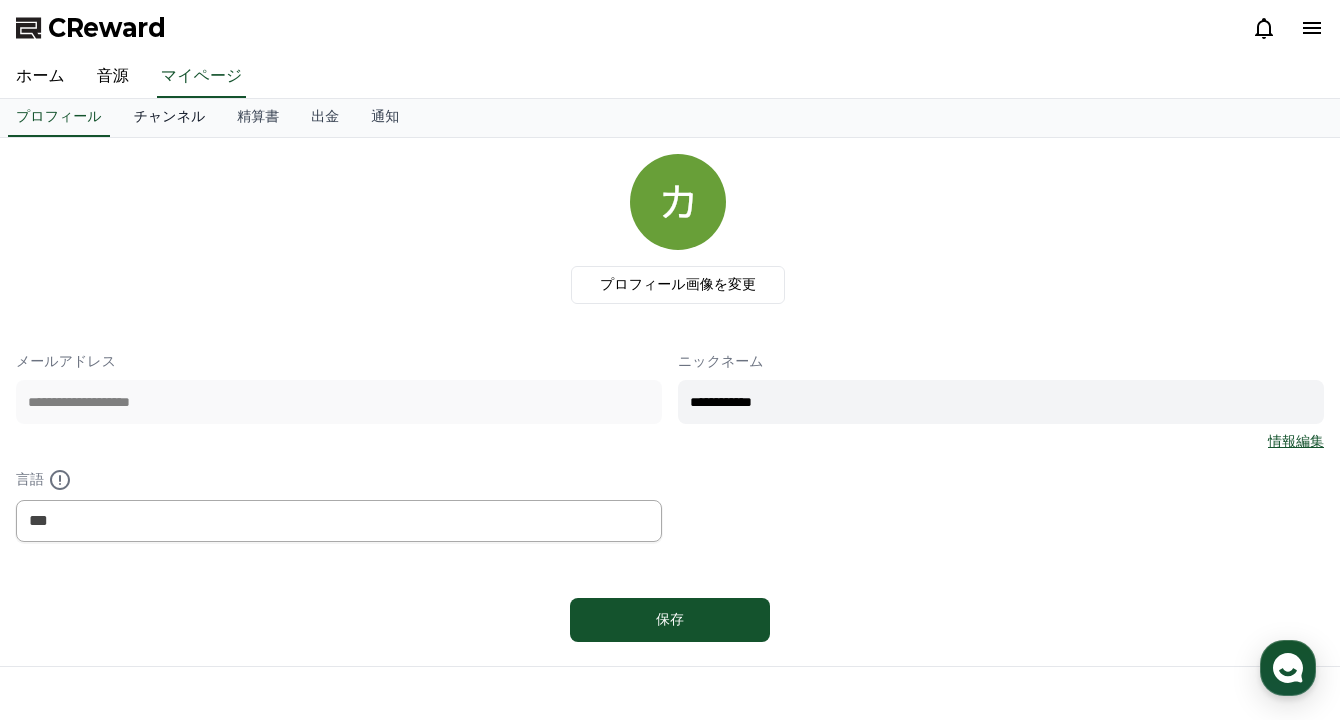 click on "チャンネル" at bounding box center [170, 118] 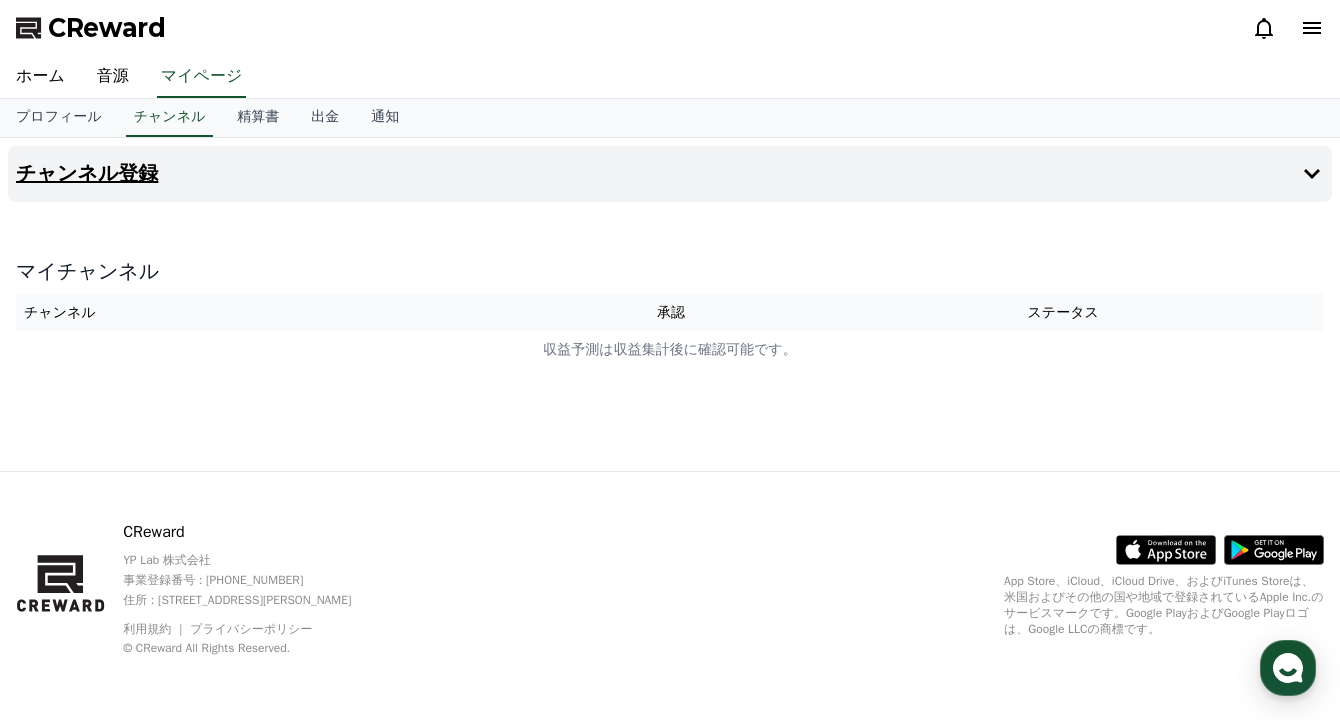 click on "チャンネル登録" at bounding box center [87, 174] 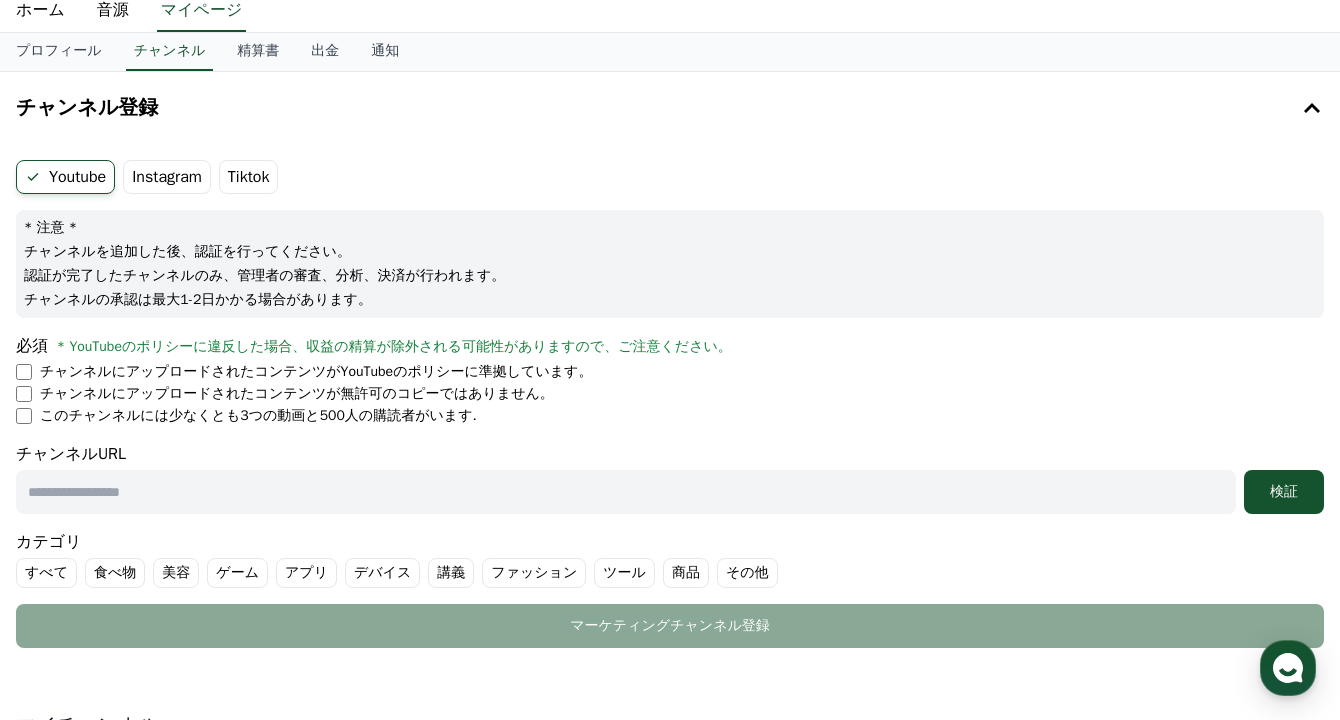 scroll, scrollTop: 70, scrollLeft: 0, axis: vertical 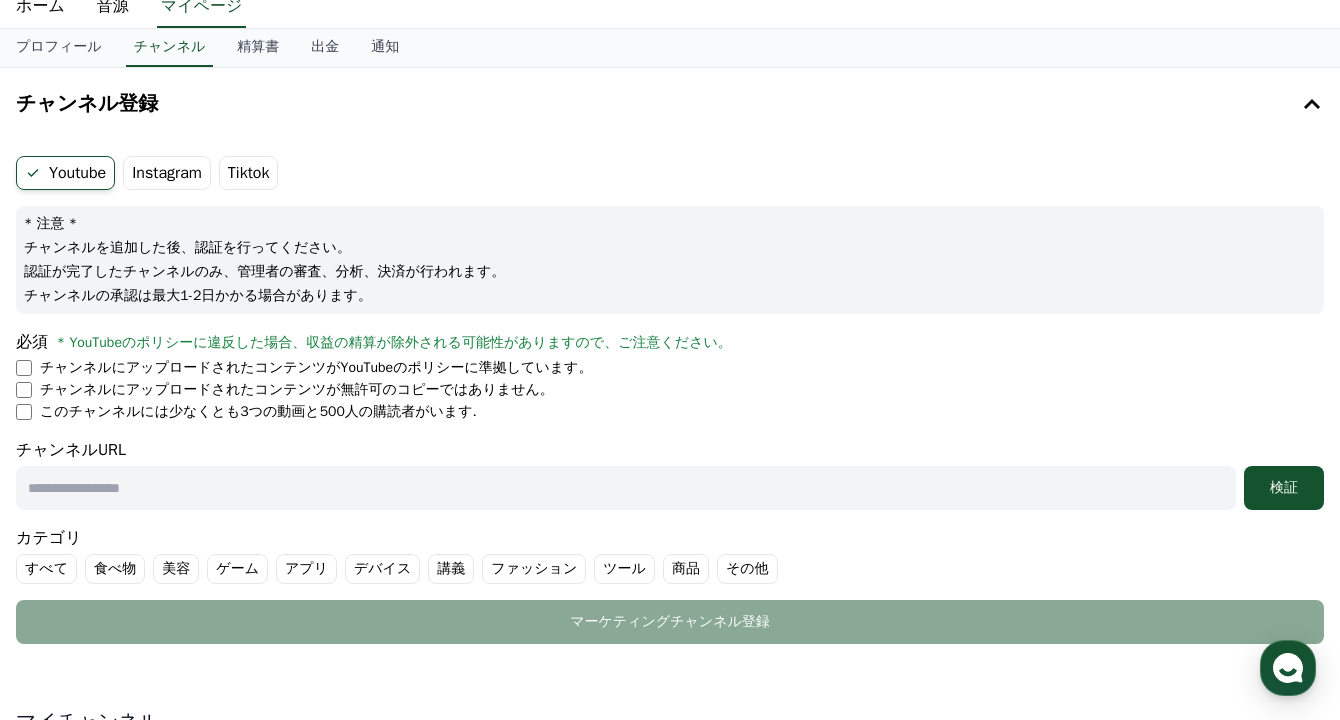 click at bounding box center [626, 488] 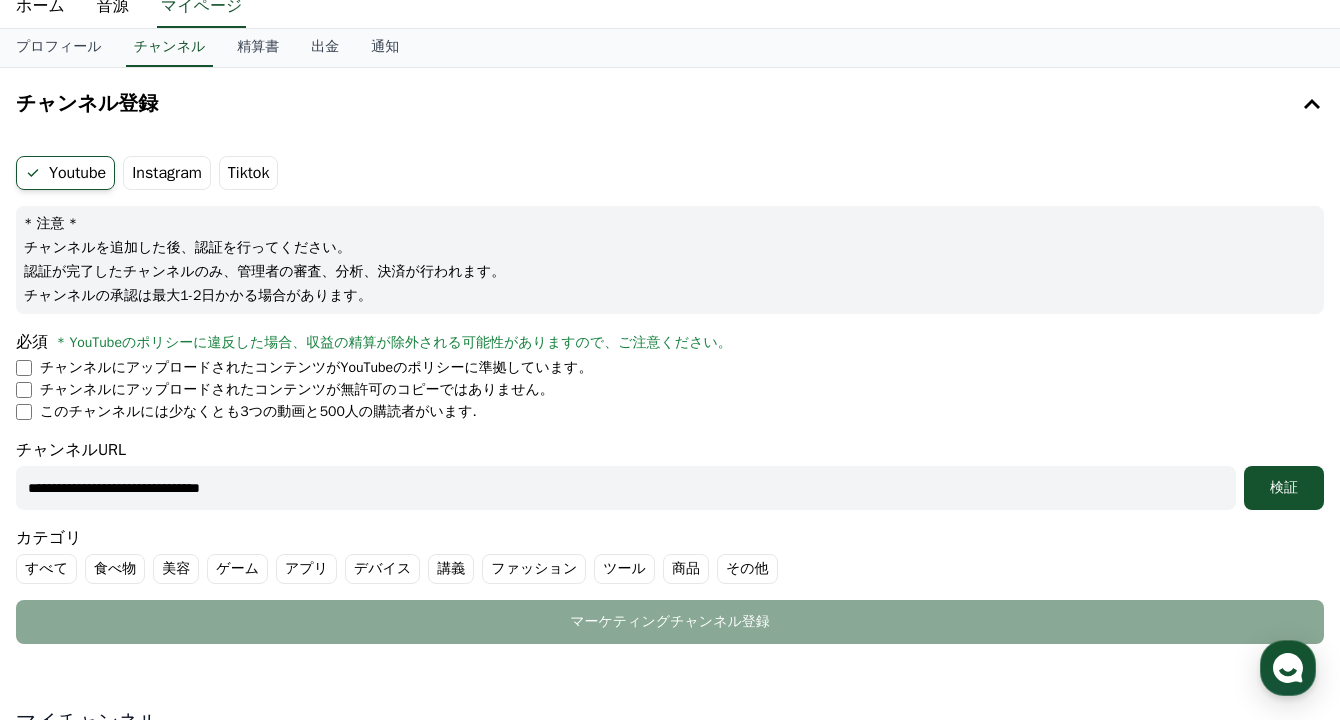 type on "**********" 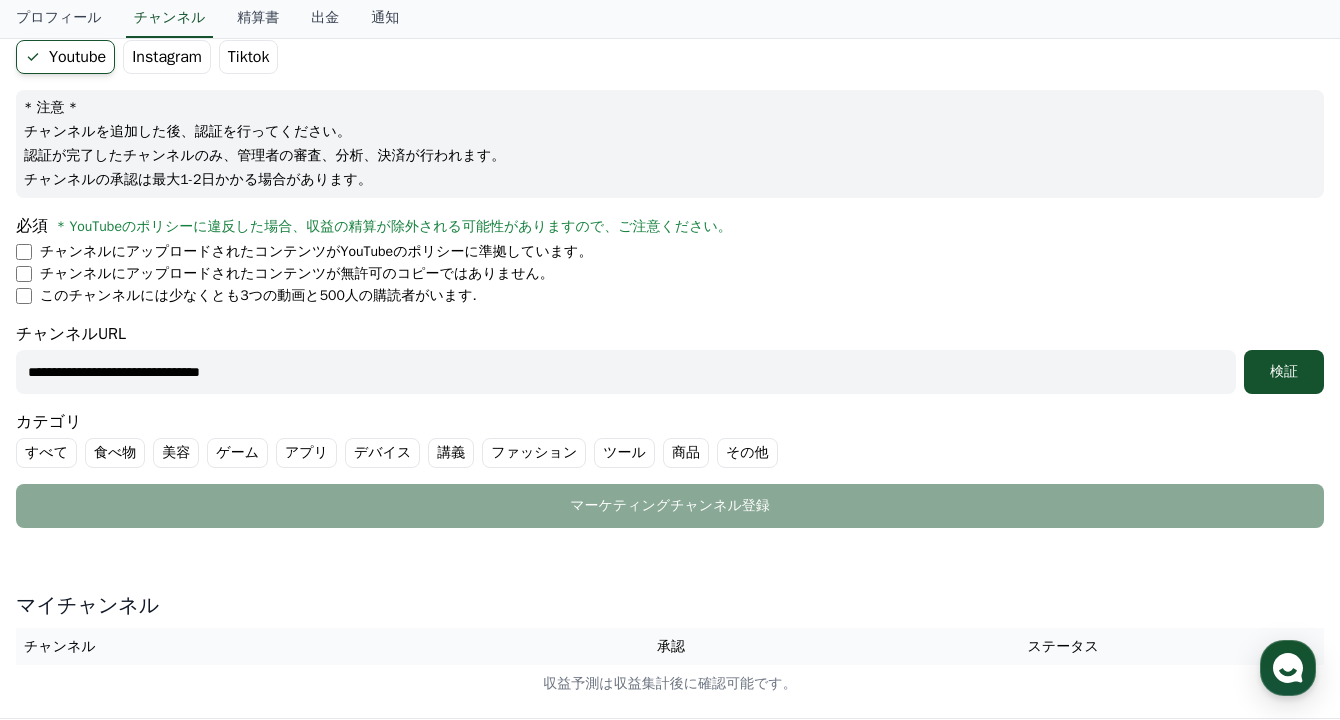 scroll, scrollTop: 189, scrollLeft: 0, axis: vertical 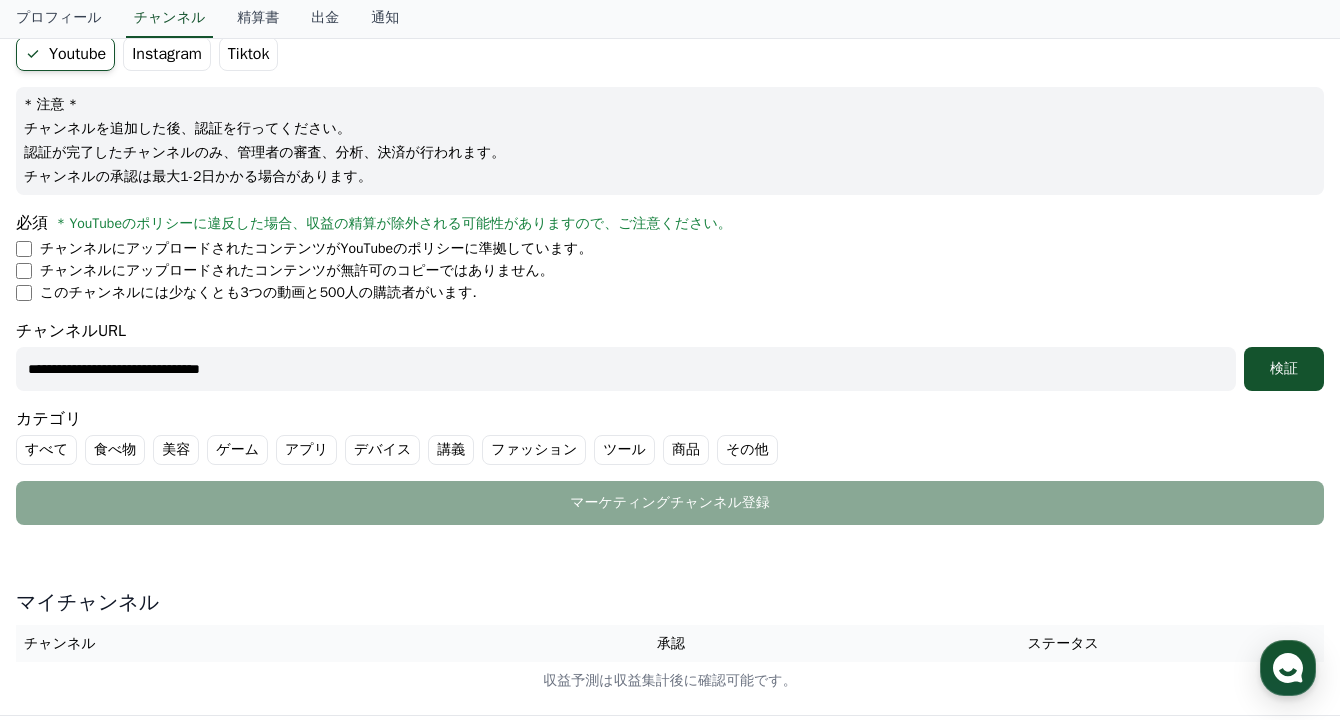 click on "その他" at bounding box center [747, 450] 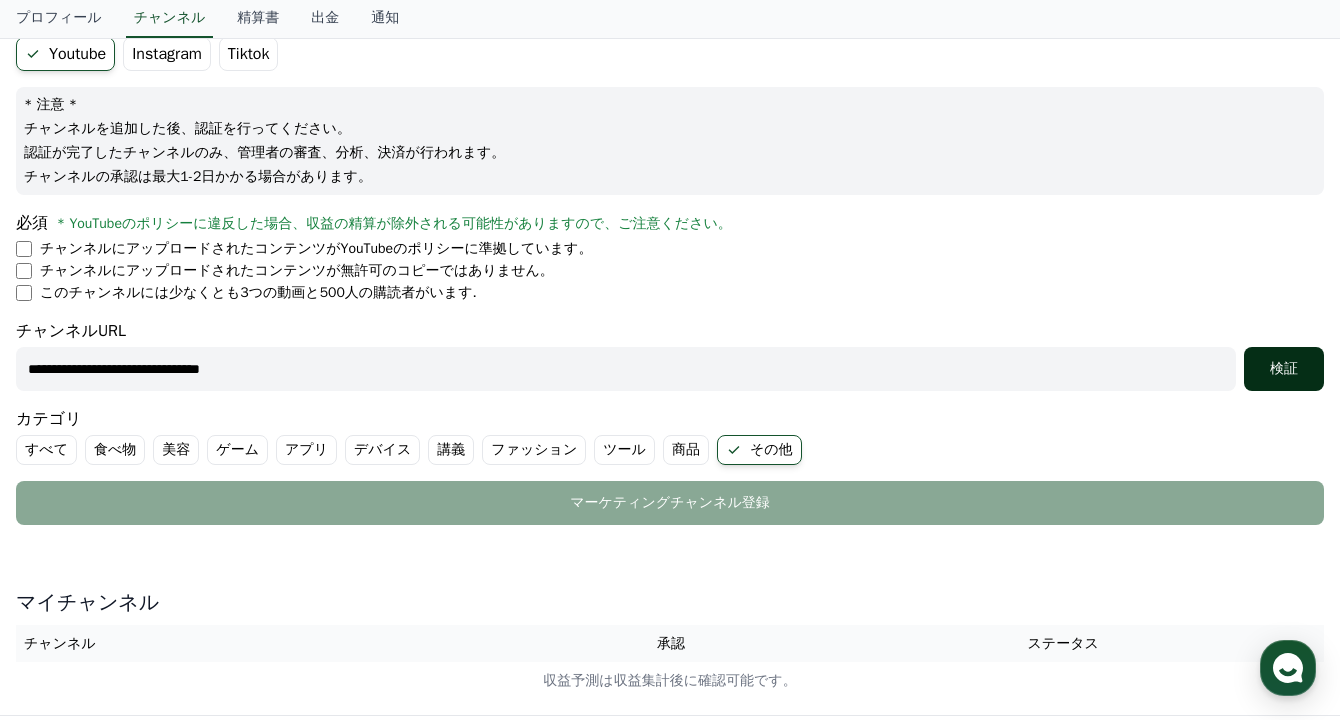 click on "検証" at bounding box center [1284, 369] 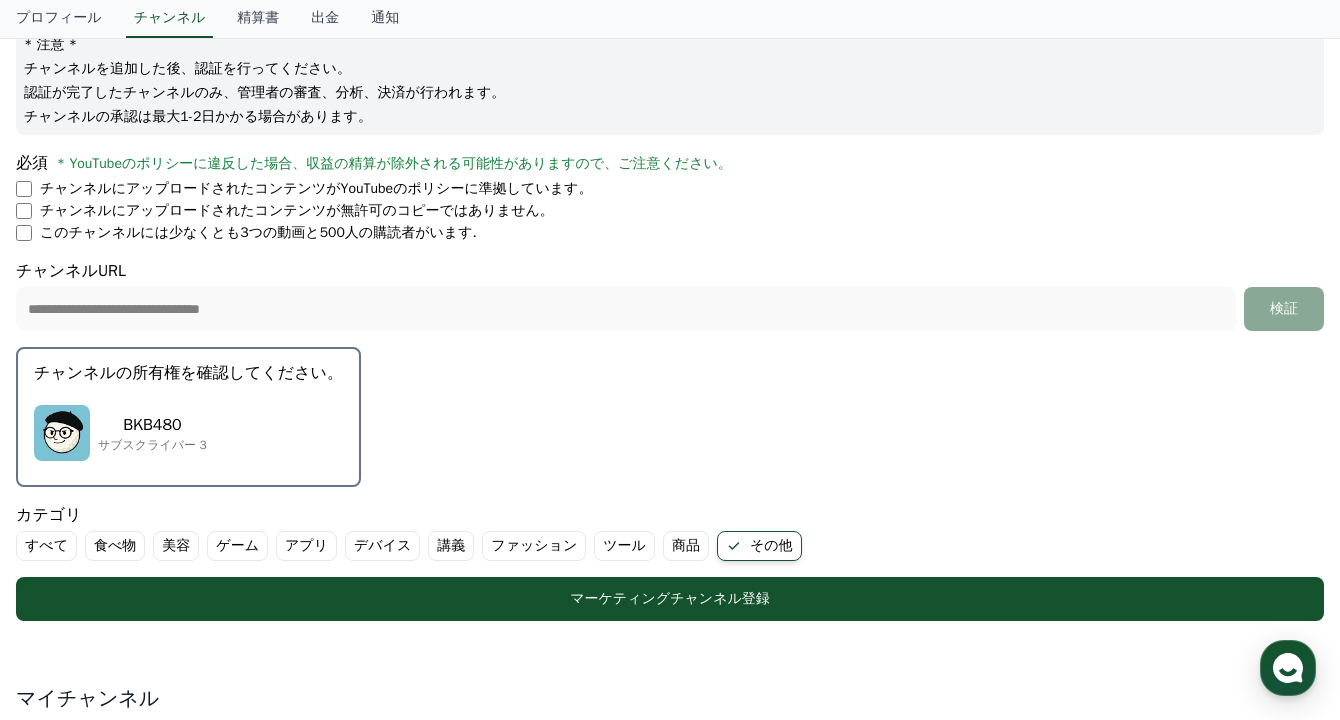 scroll, scrollTop: 256, scrollLeft: 0, axis: vertical 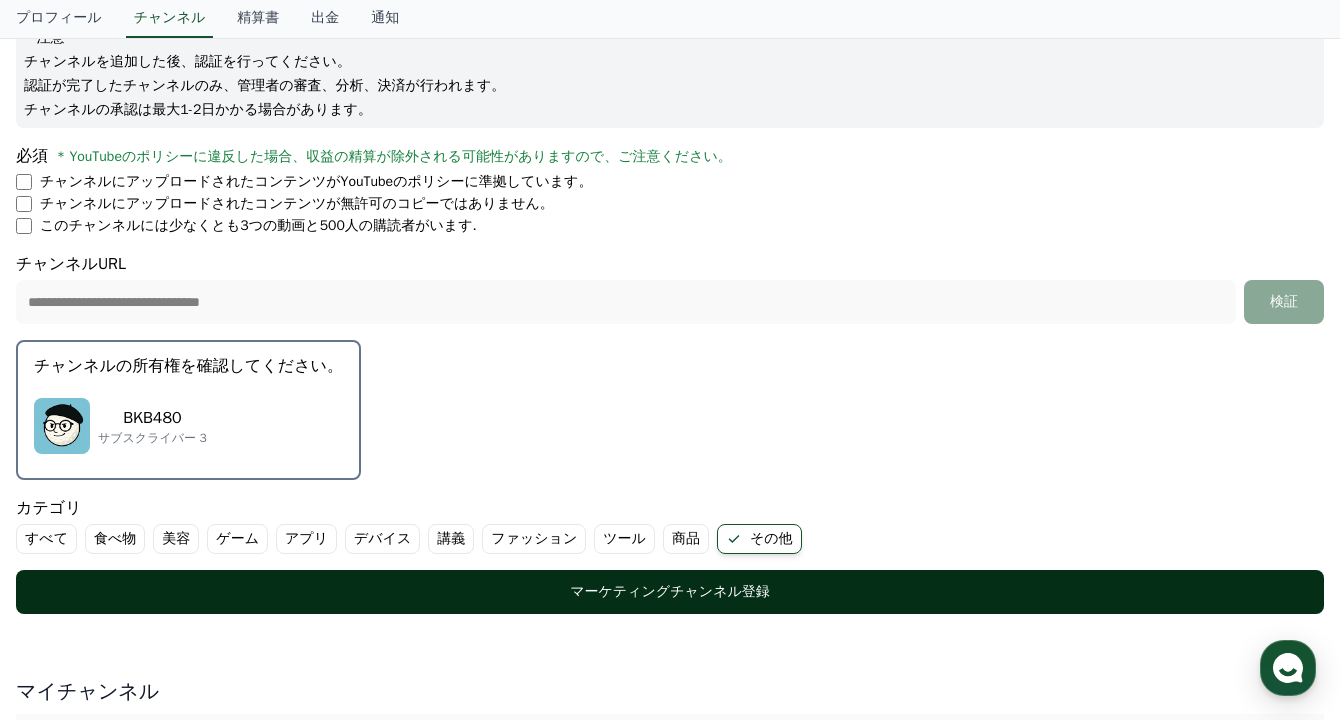 click on "マーケティングチャンネル登録" at bounding box center [670, 592] 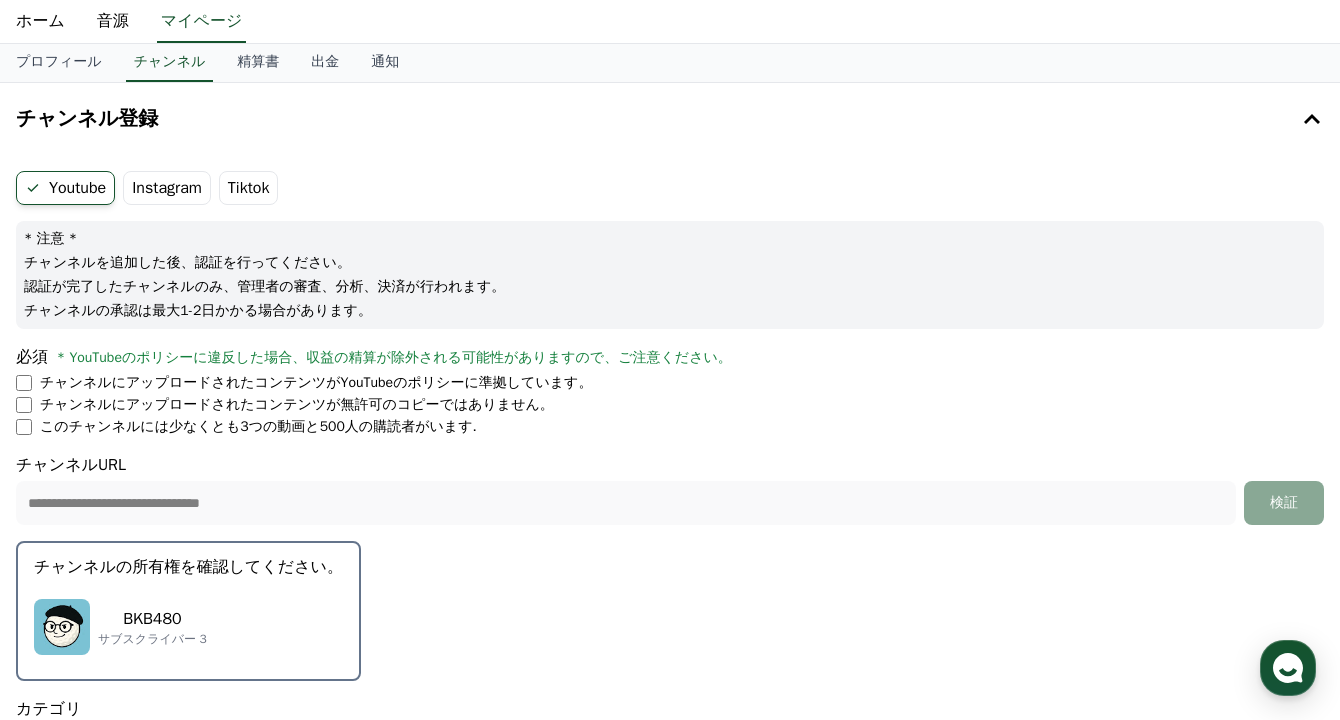 scroll, scrollTop: 54, scrollLeft: 0, axis: vertical 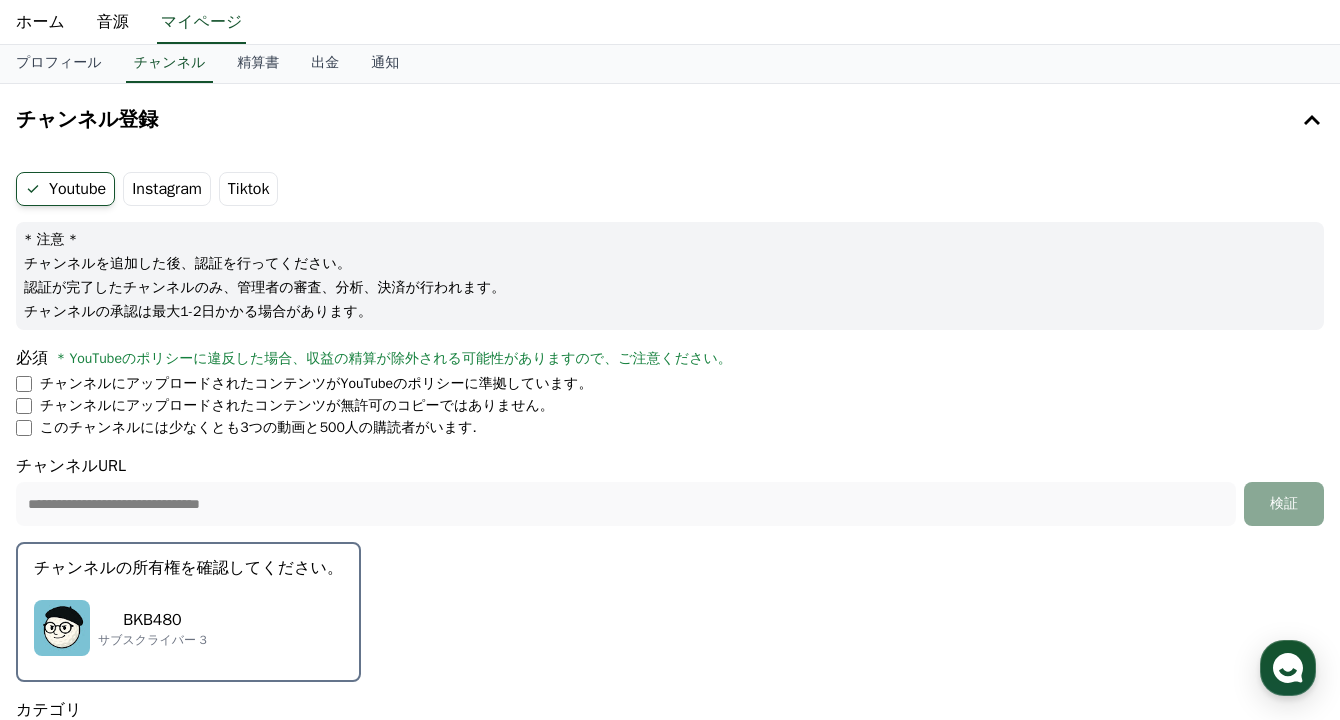 click on "Instagram" at bounding box center [167, 189] 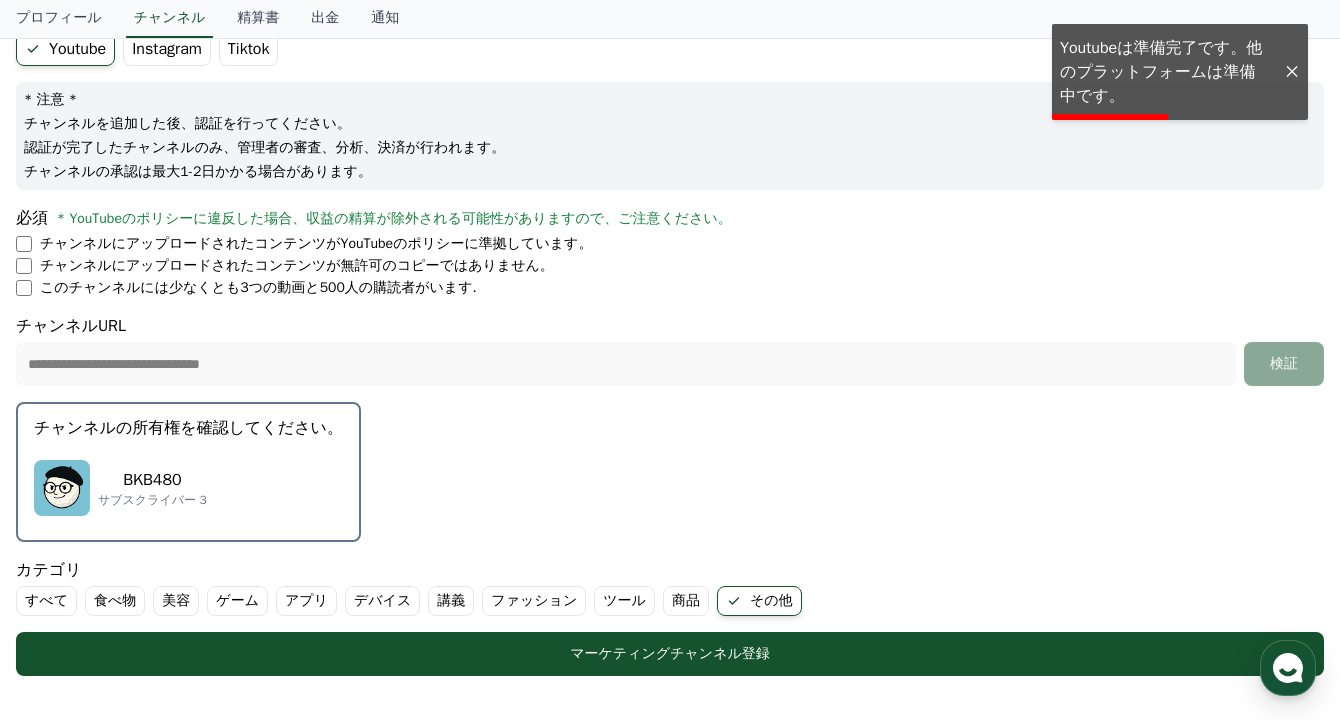 scroll, scrollTop: 197, scrollLeft: 0, axis: vertical 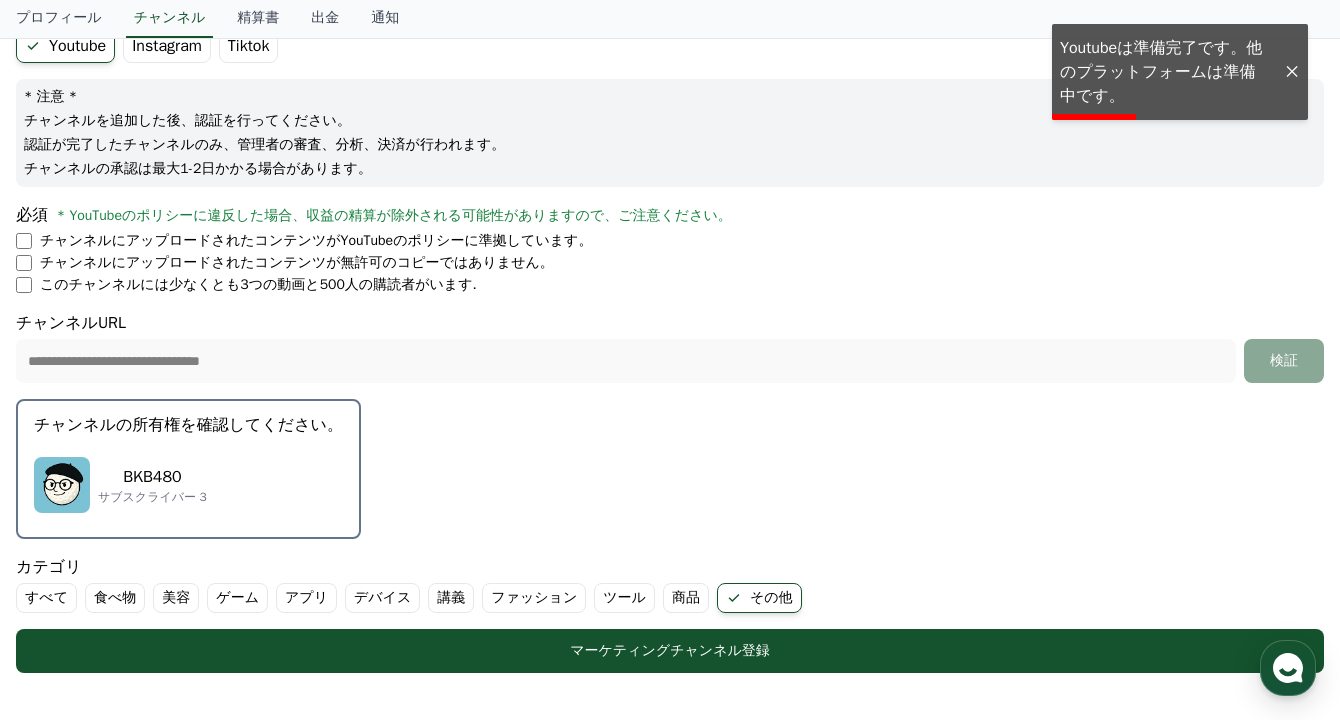 click on "BKB480   サブスクライバー
3" at bounding box center (188, 485) 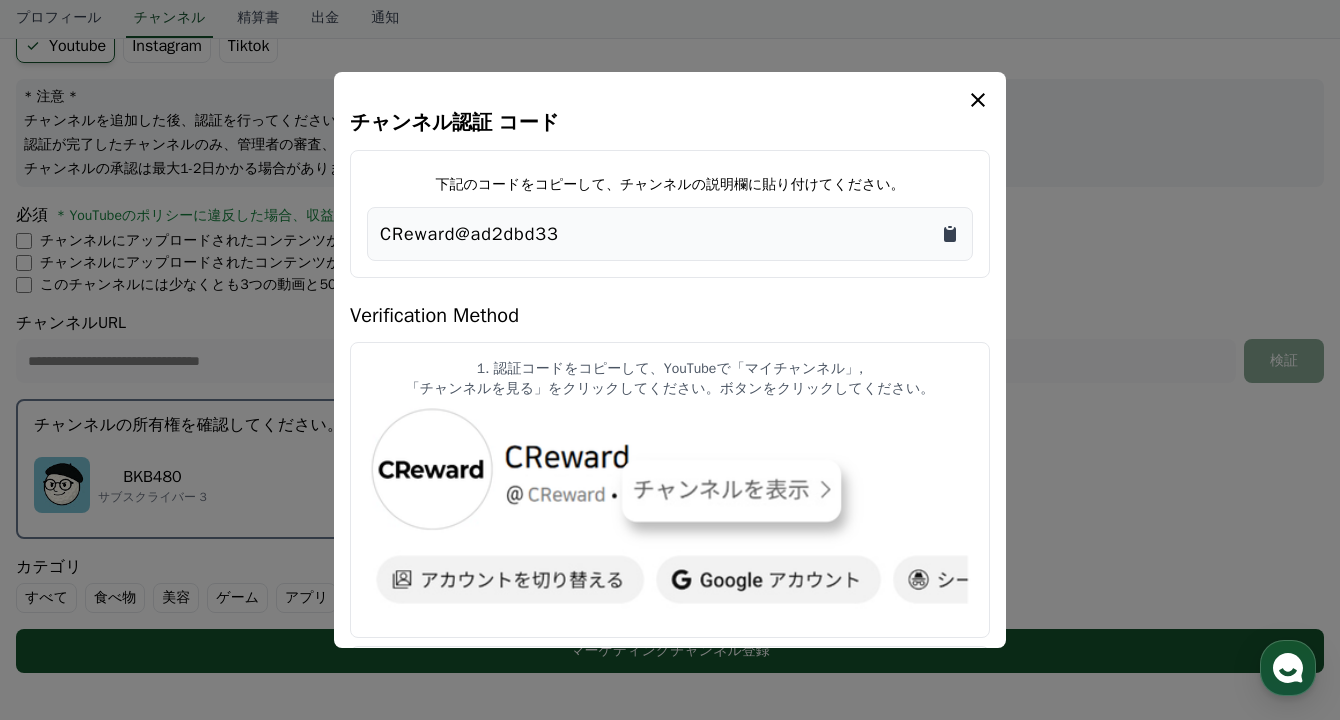 click 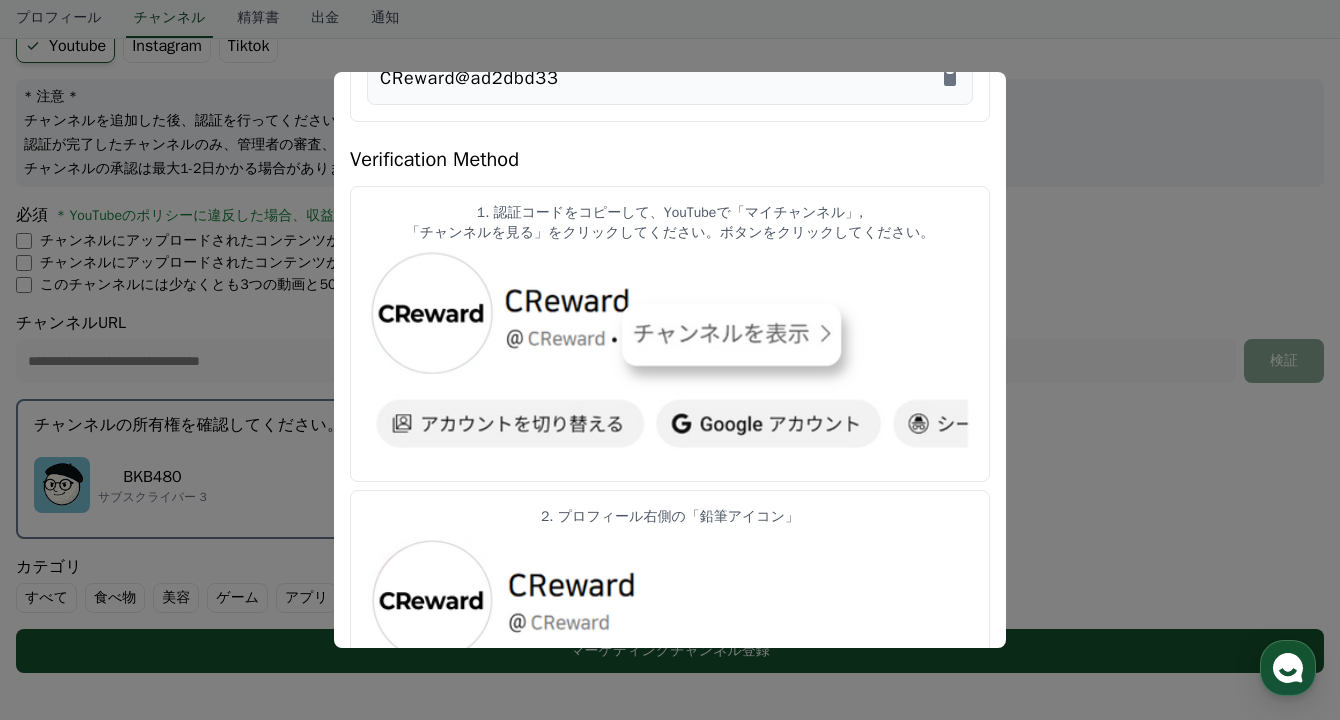 scroll, scrollTop: 170, scrollLeft: 0, axis: vertical 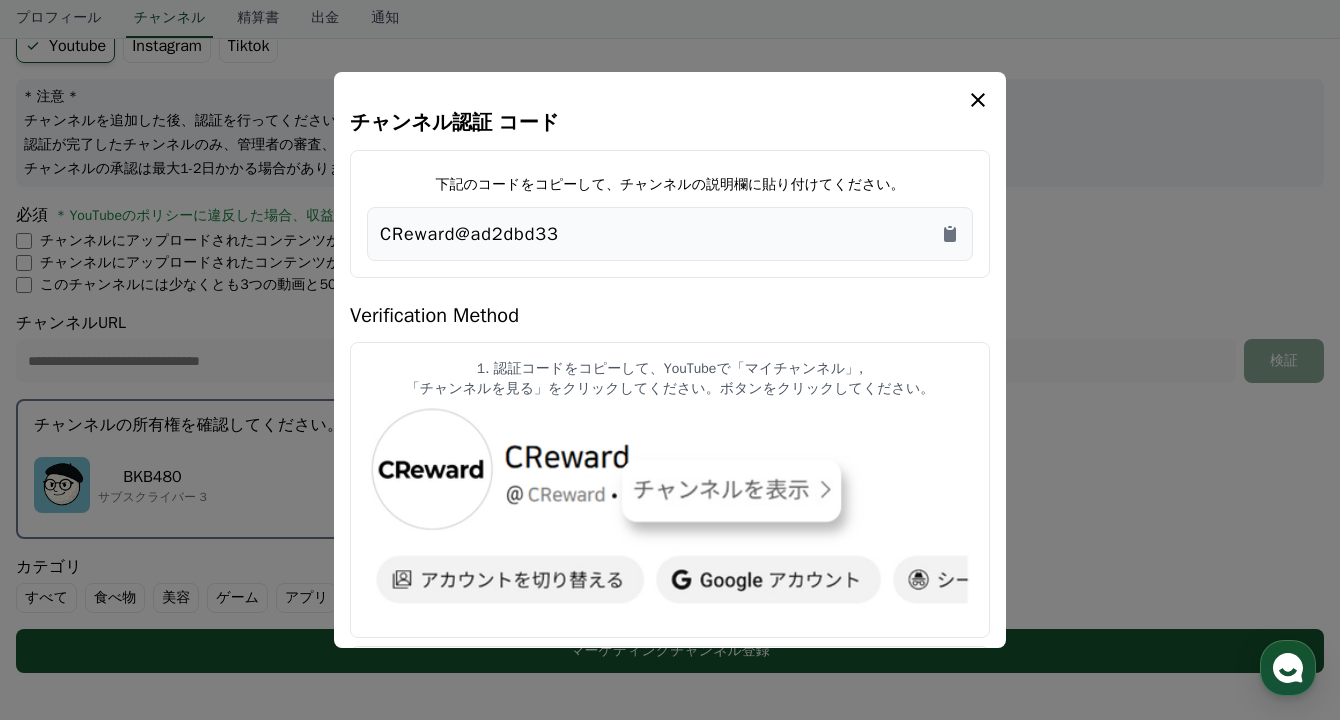 click 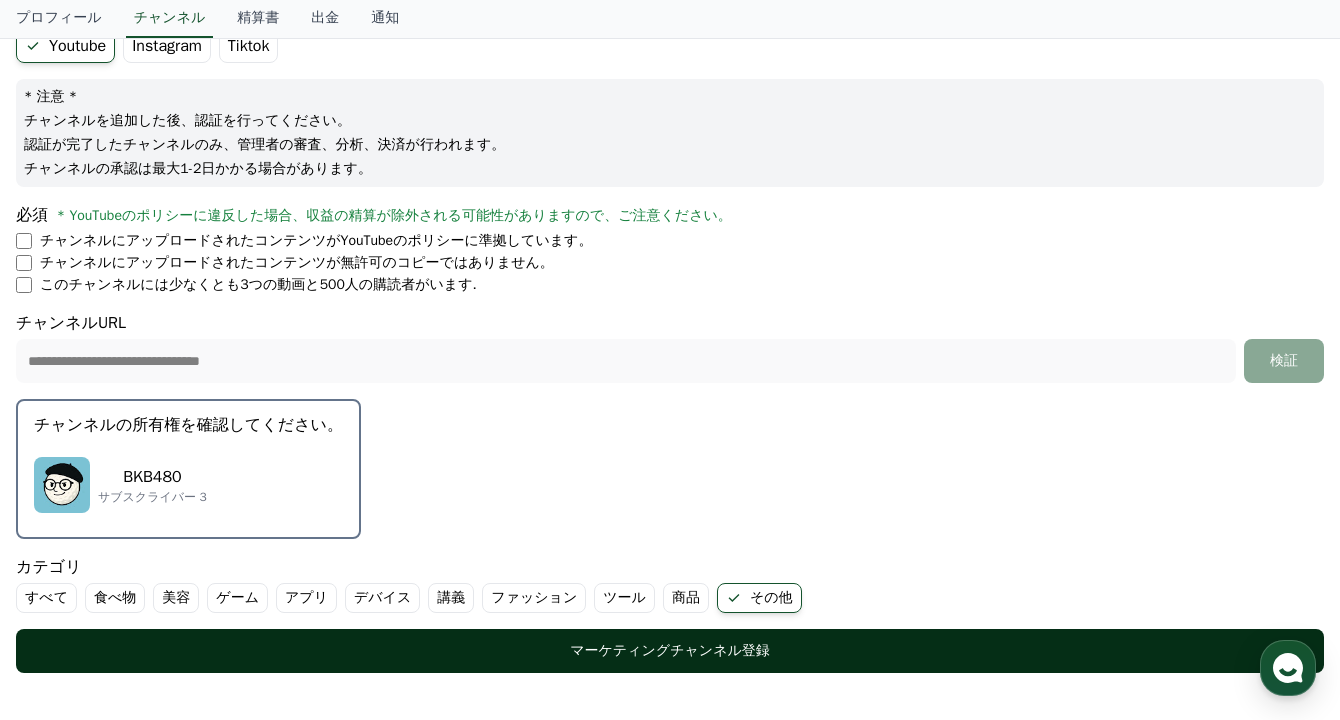 click on "マーケティングチャンネル登録" at bounding box center [670, 651] 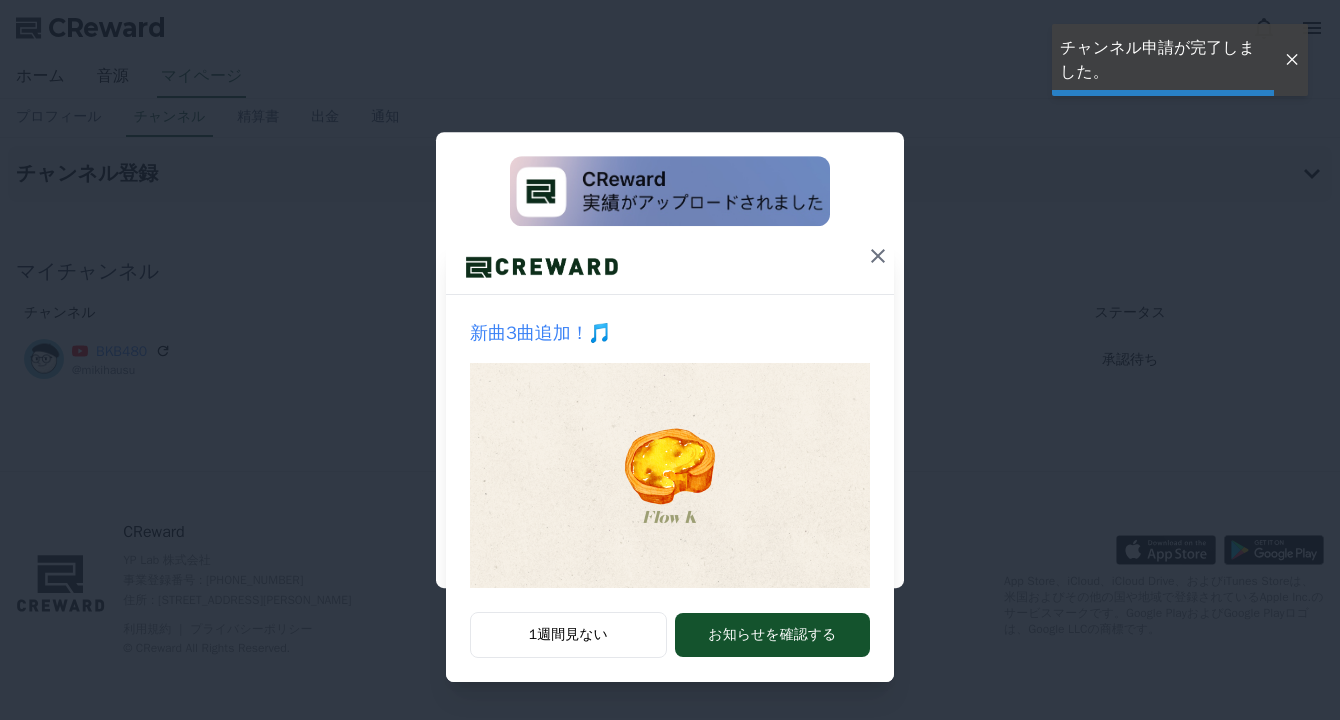 scroll, scrollTop: 0, scrollLeft: 0, axis: both 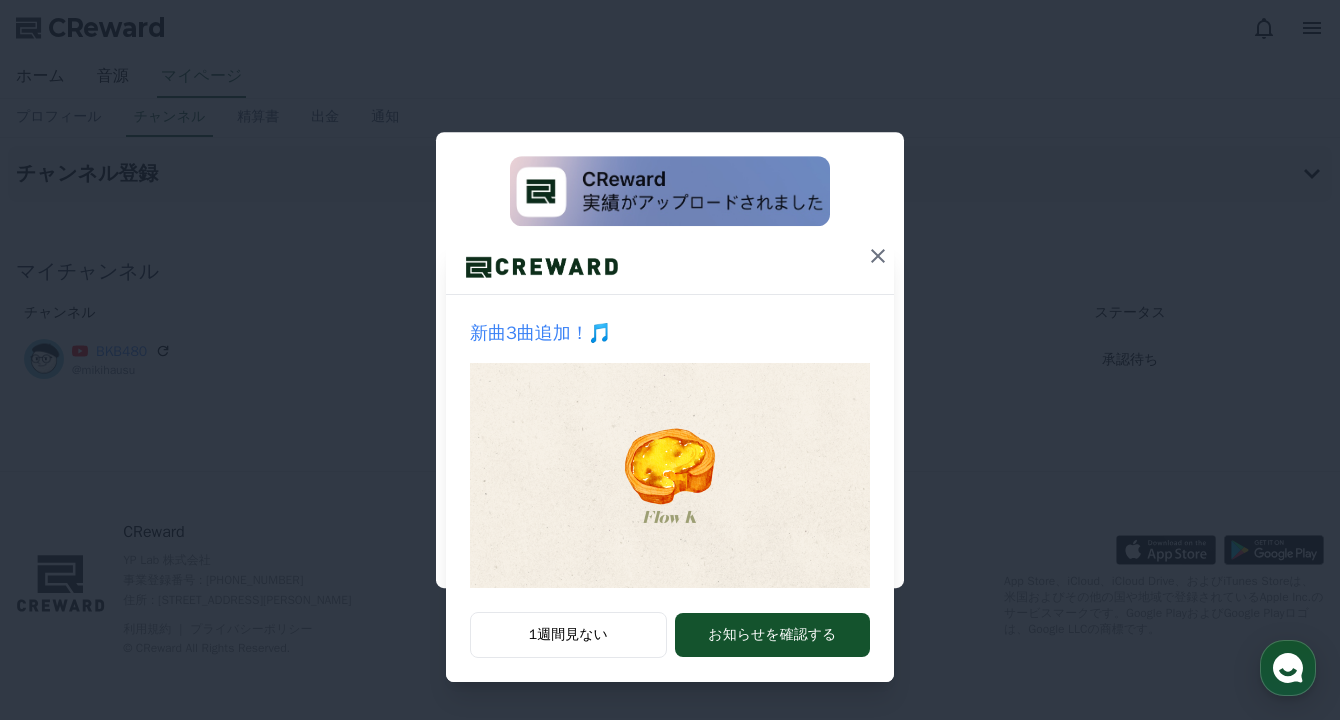 click 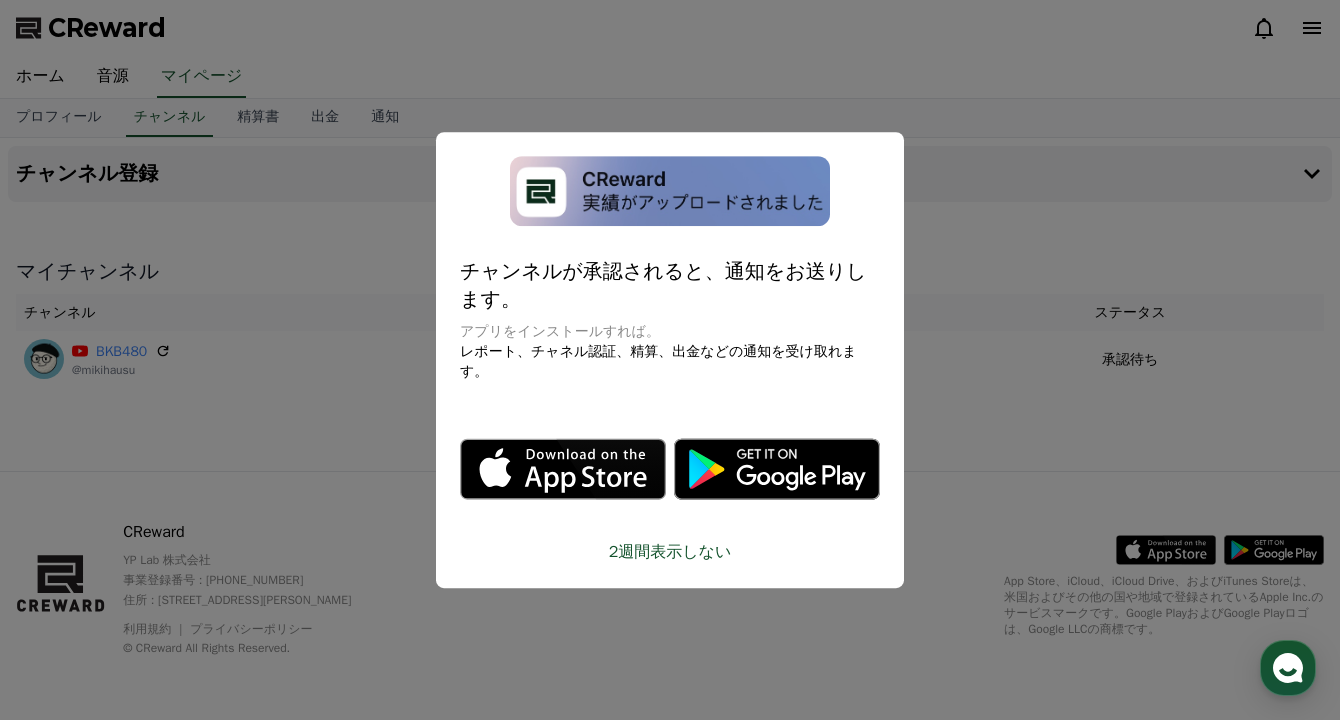 scroll, scrollTop: 0, scrollLeft: 0, axis: both 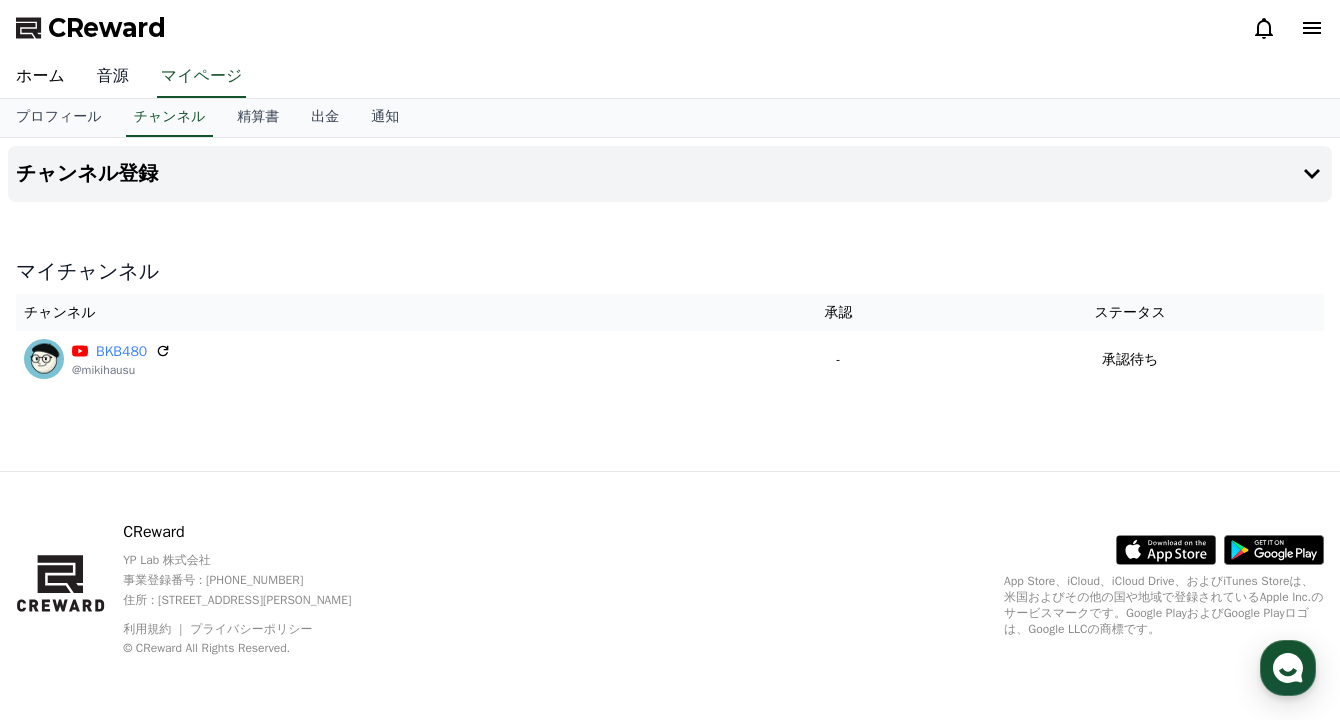 click on "音源" at bounding box center [113, 77] 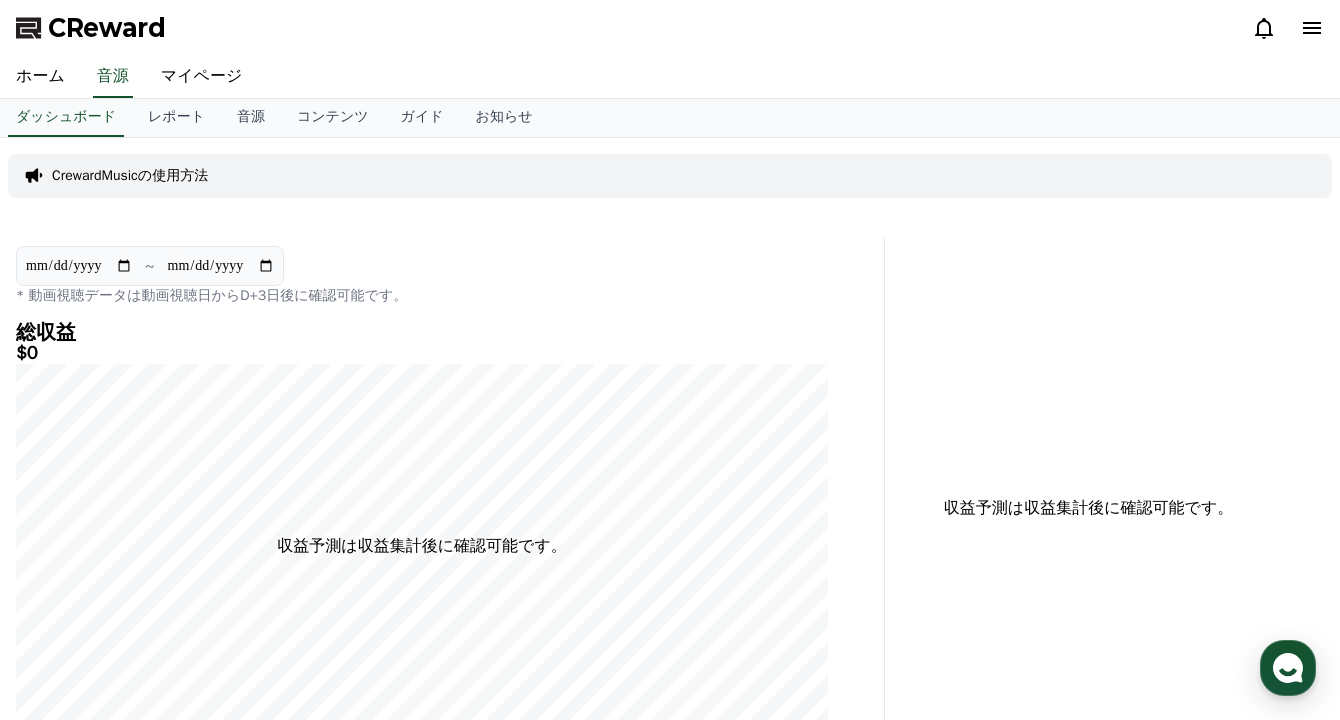 click on "CrewardMusicの使用方法" at bounding box center (670, 176) 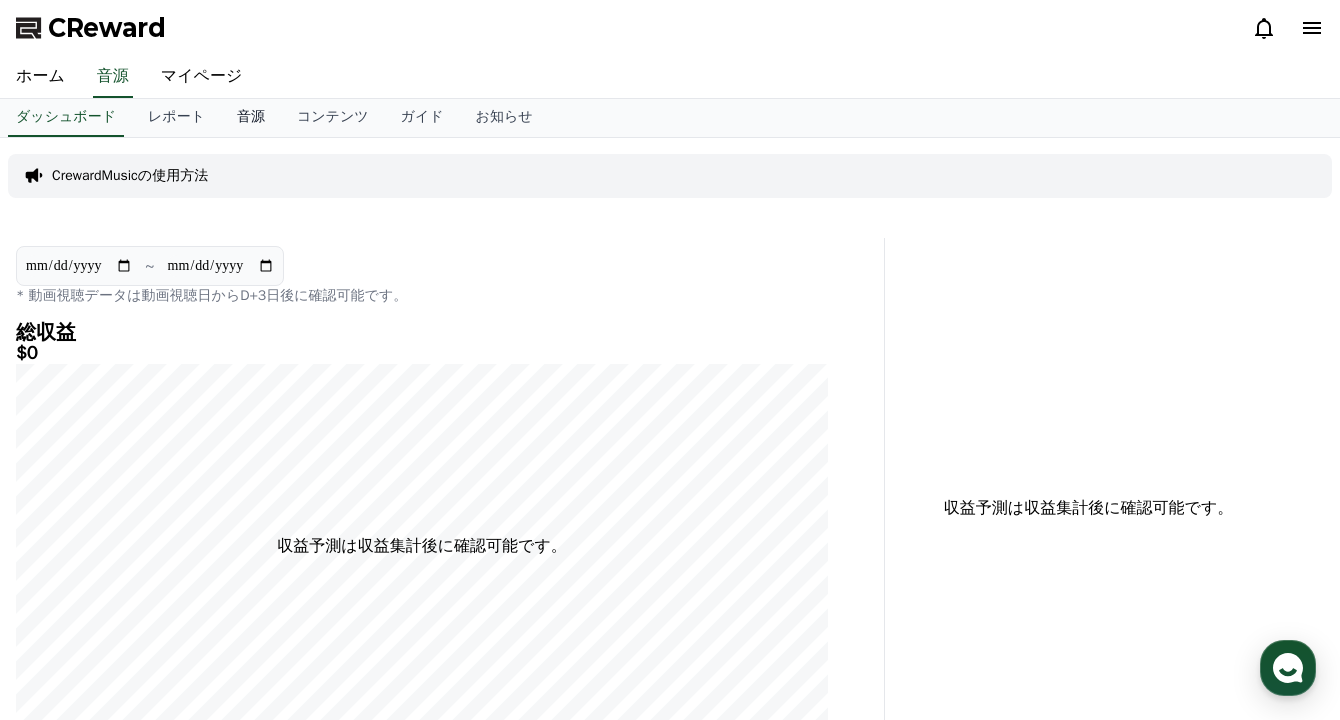 click on "音源" at bounding box center [251, 118] 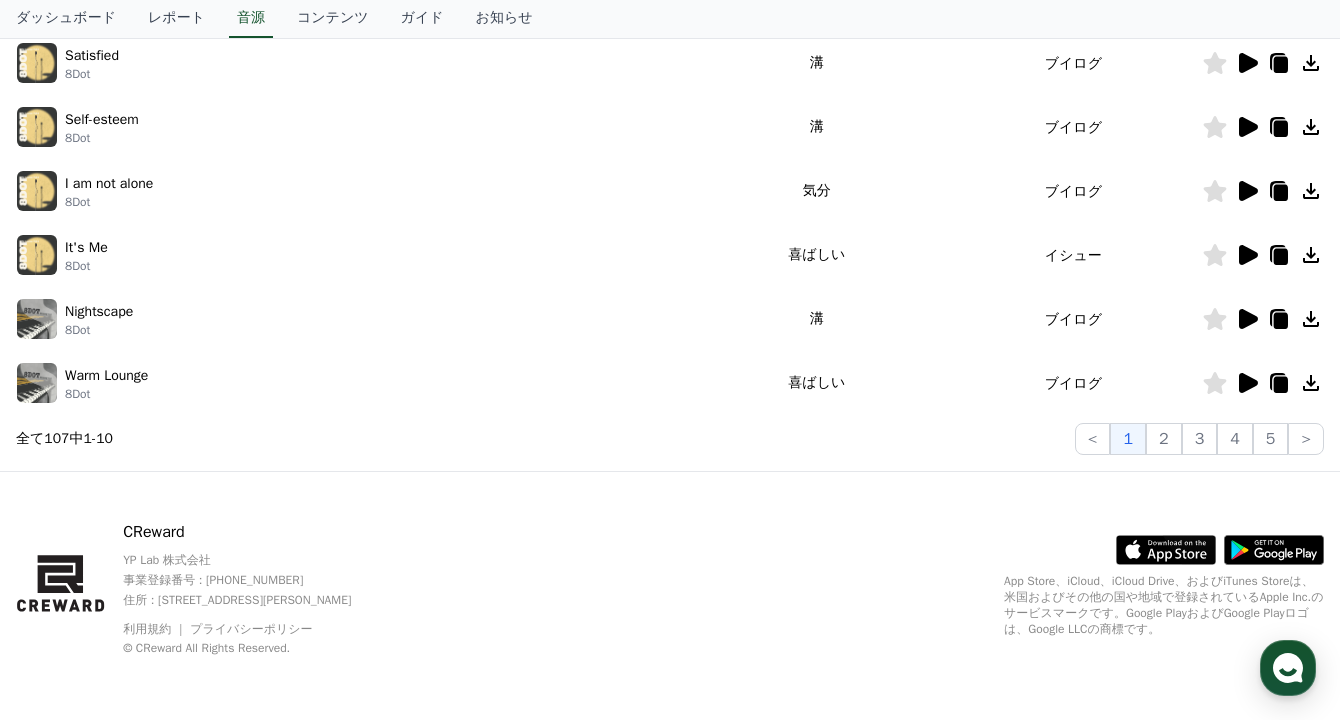 scroll, scrollTop: 634, scrollLeft: 0, axis: vertical 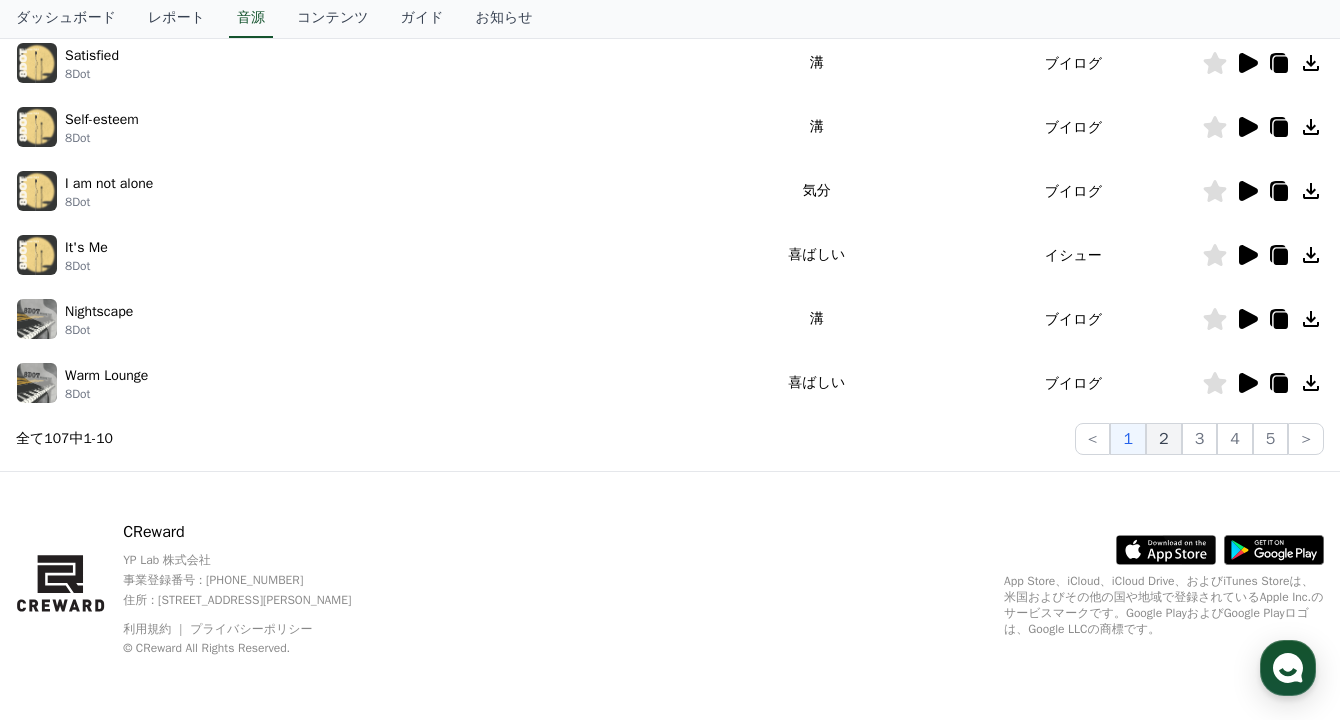 click on "2" 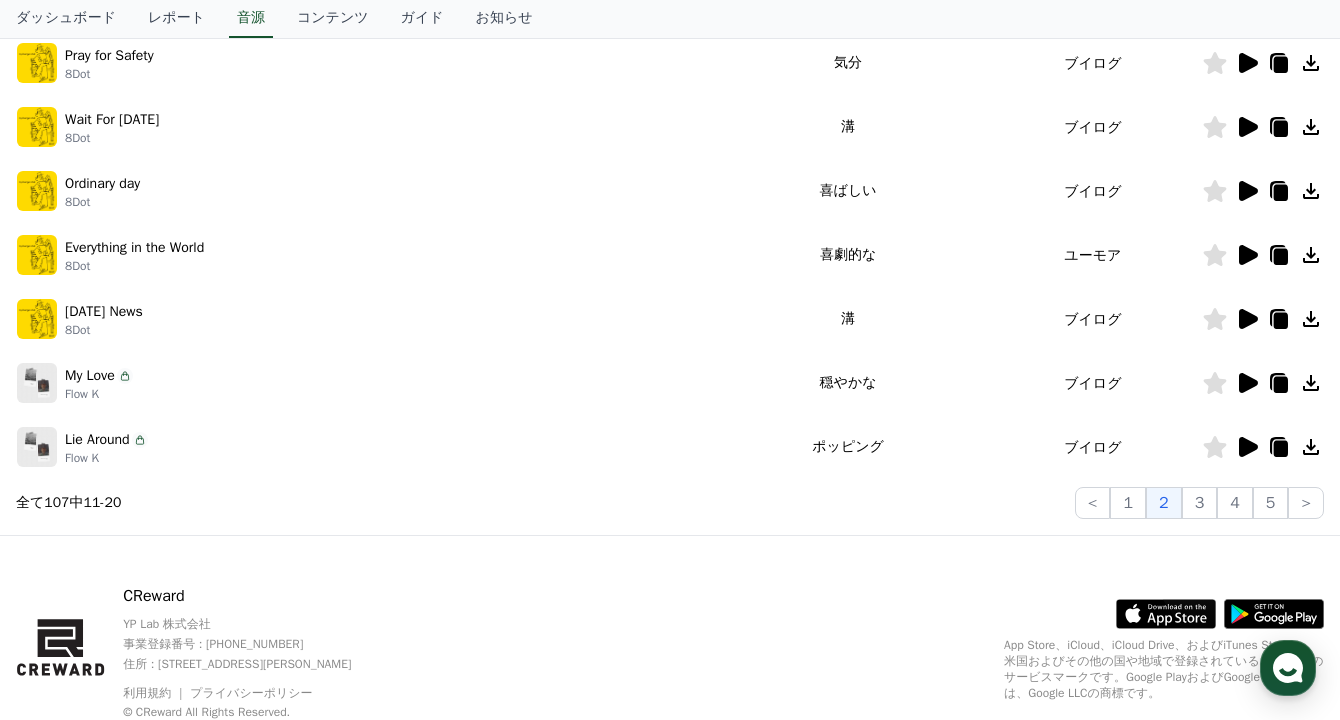 scroll, scrollTop: 575, scrollLeft: 0, axis: vertical 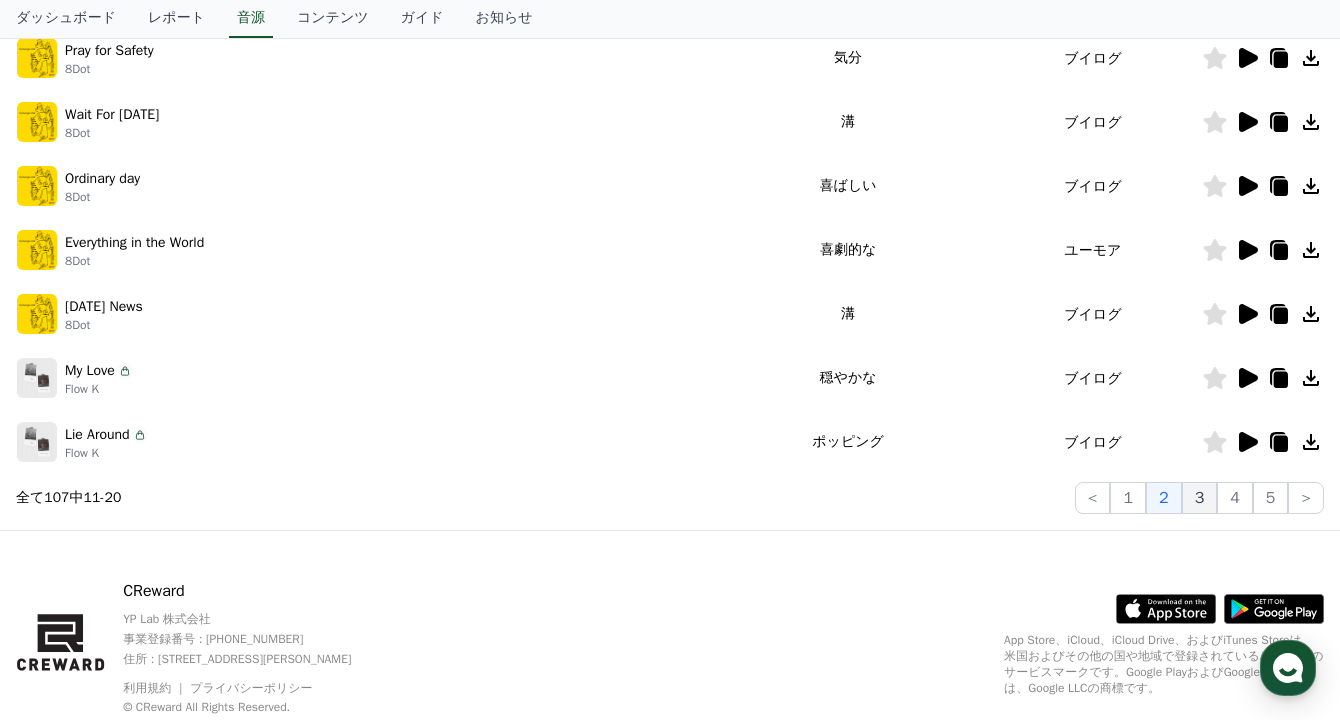 click on "3" 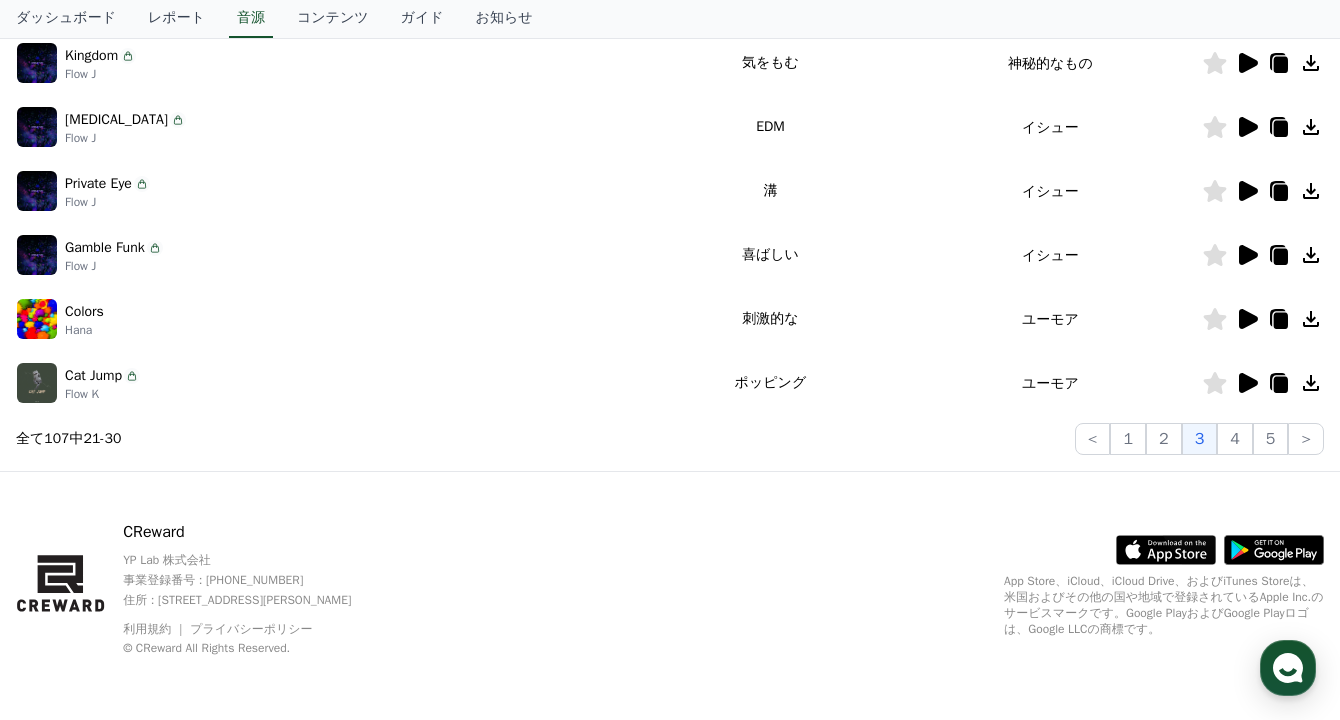 scroll, scrollTop: 634, scrollLeft: 0, axis: vertical 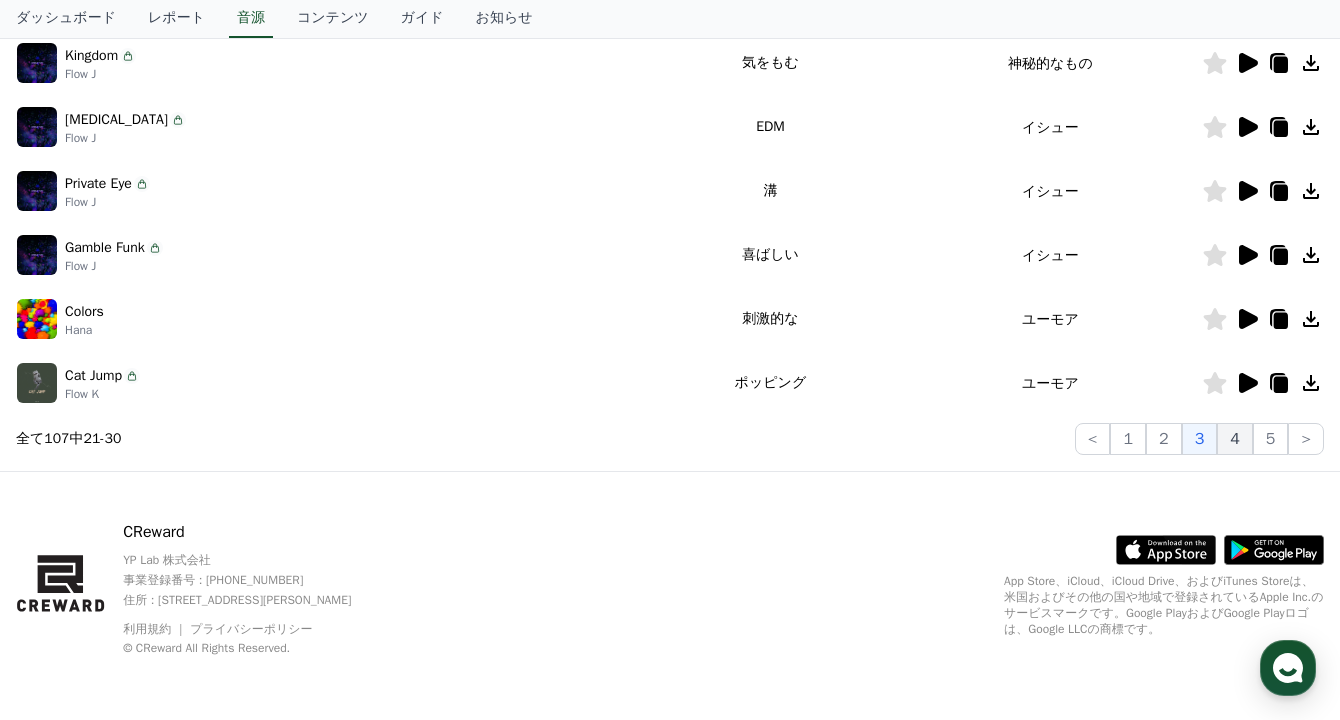 click on "4" 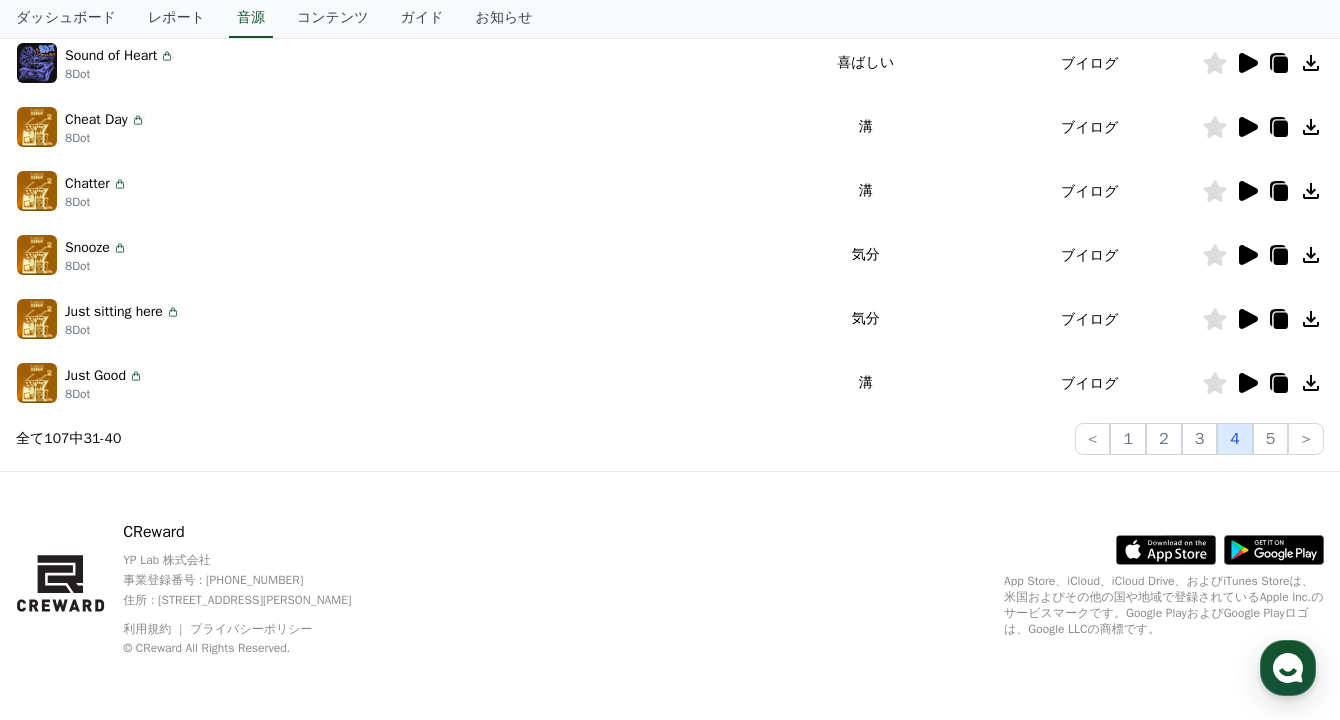 scroll, scrollTop: 634, scrollLeft: 0, axis: vertical 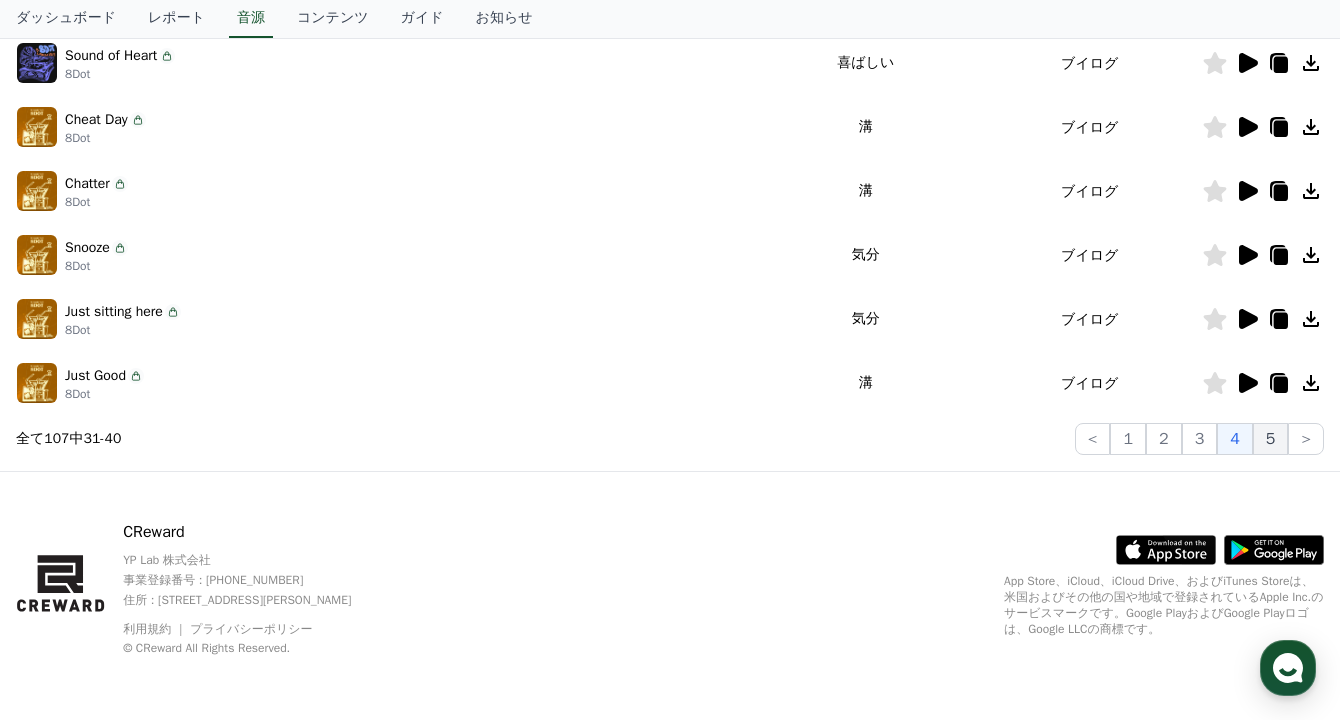 click on "5" 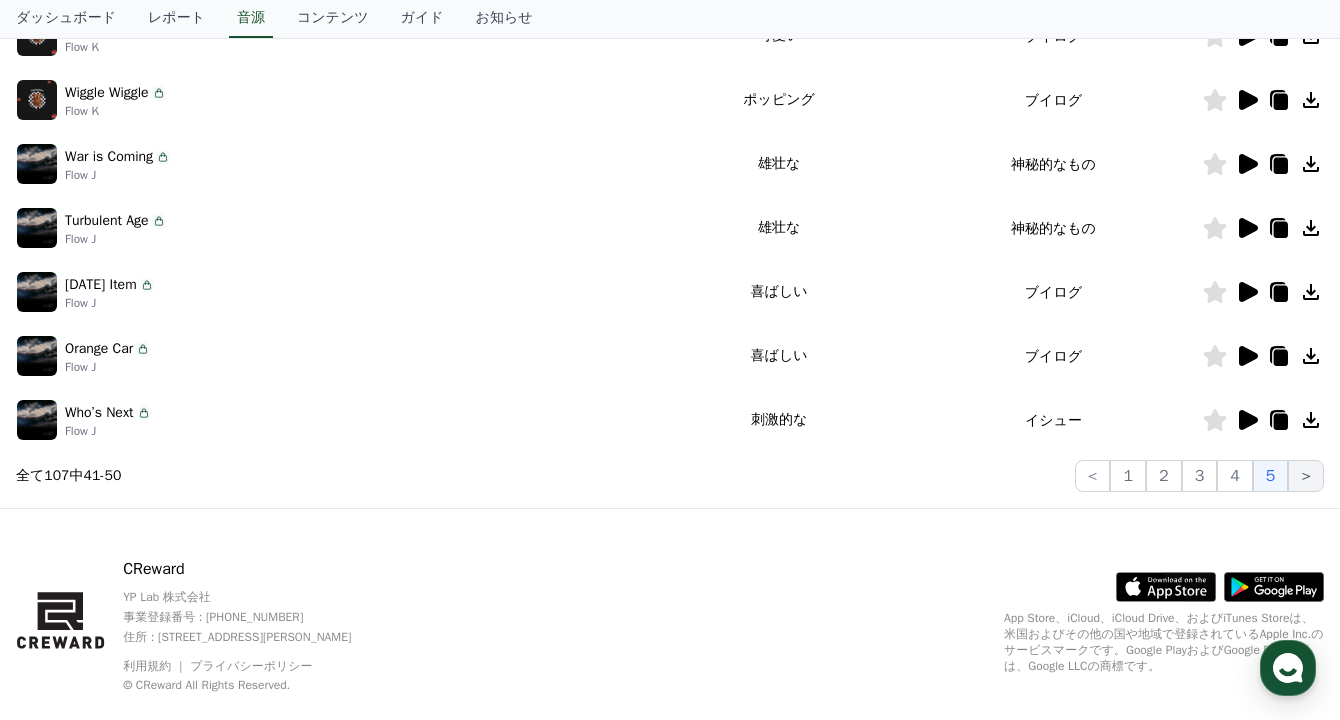 scroll, scrollTop: 598, scrollLeft: 0, axis: vertical 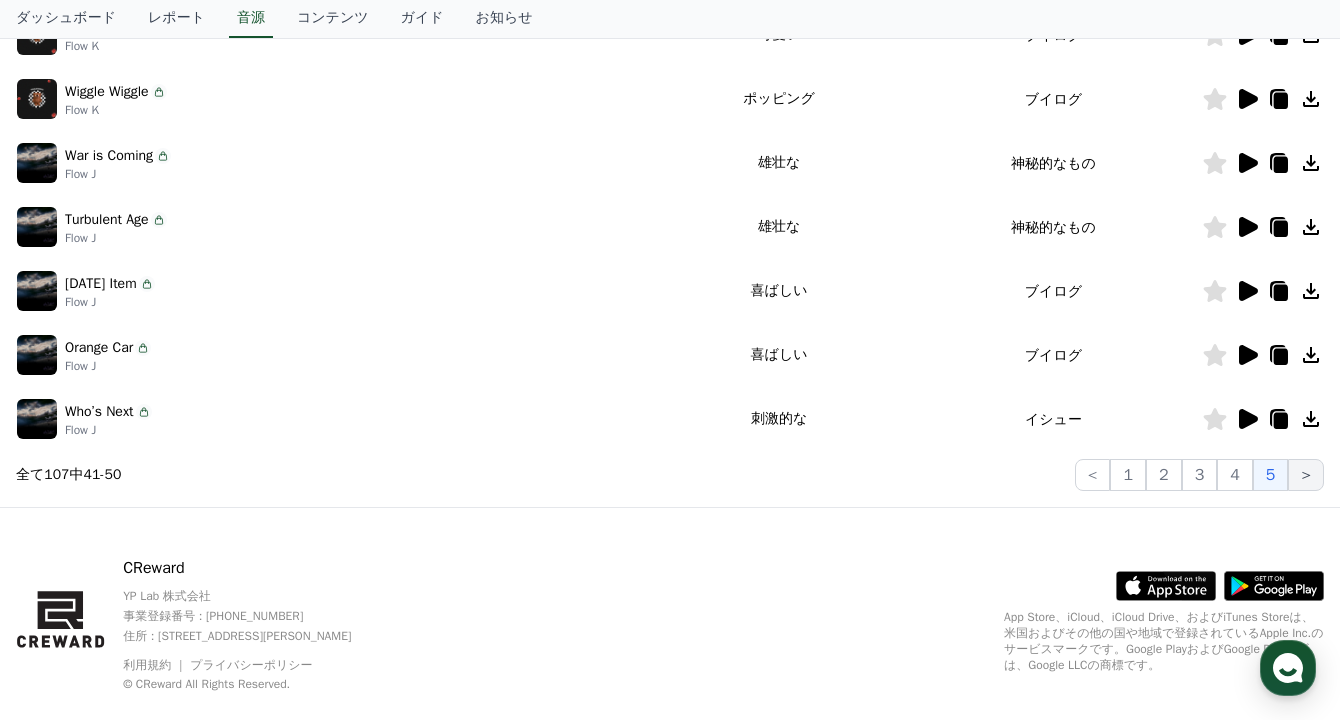 click on ">" 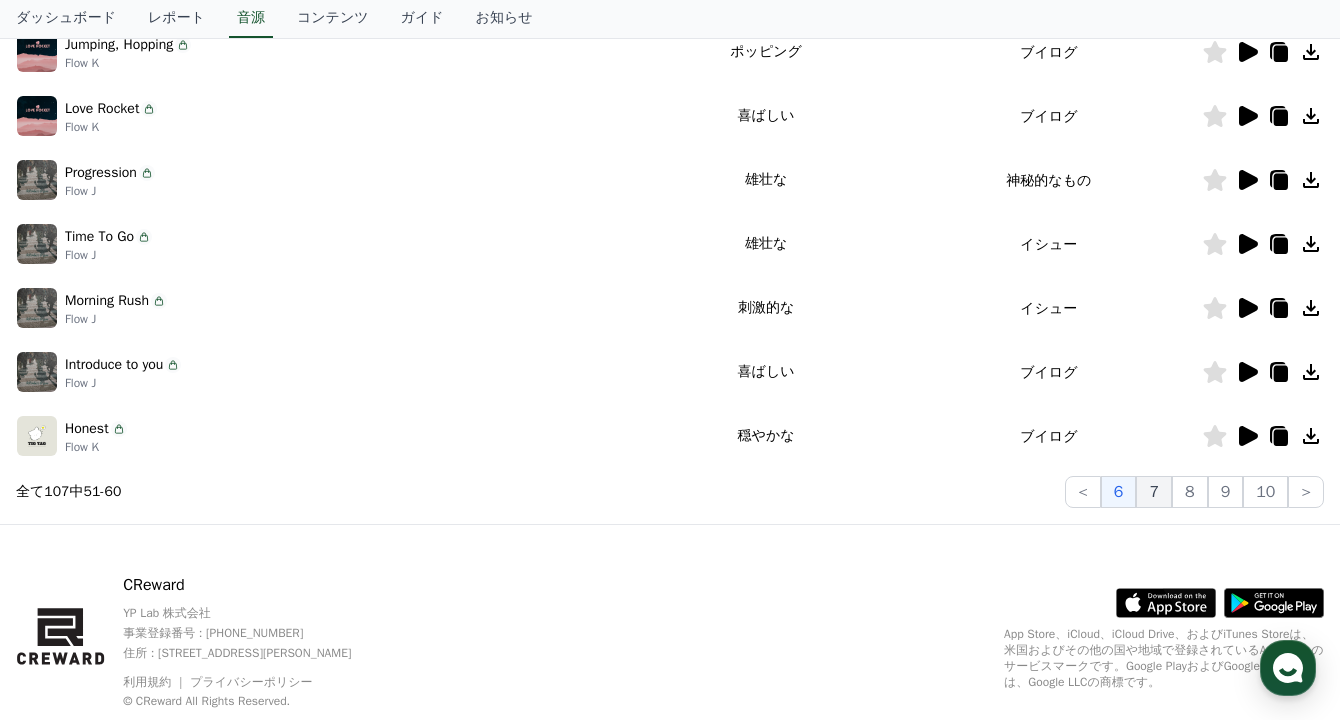 scroll, scrollTop: 581, scrollLeft: 0, axis: vertical 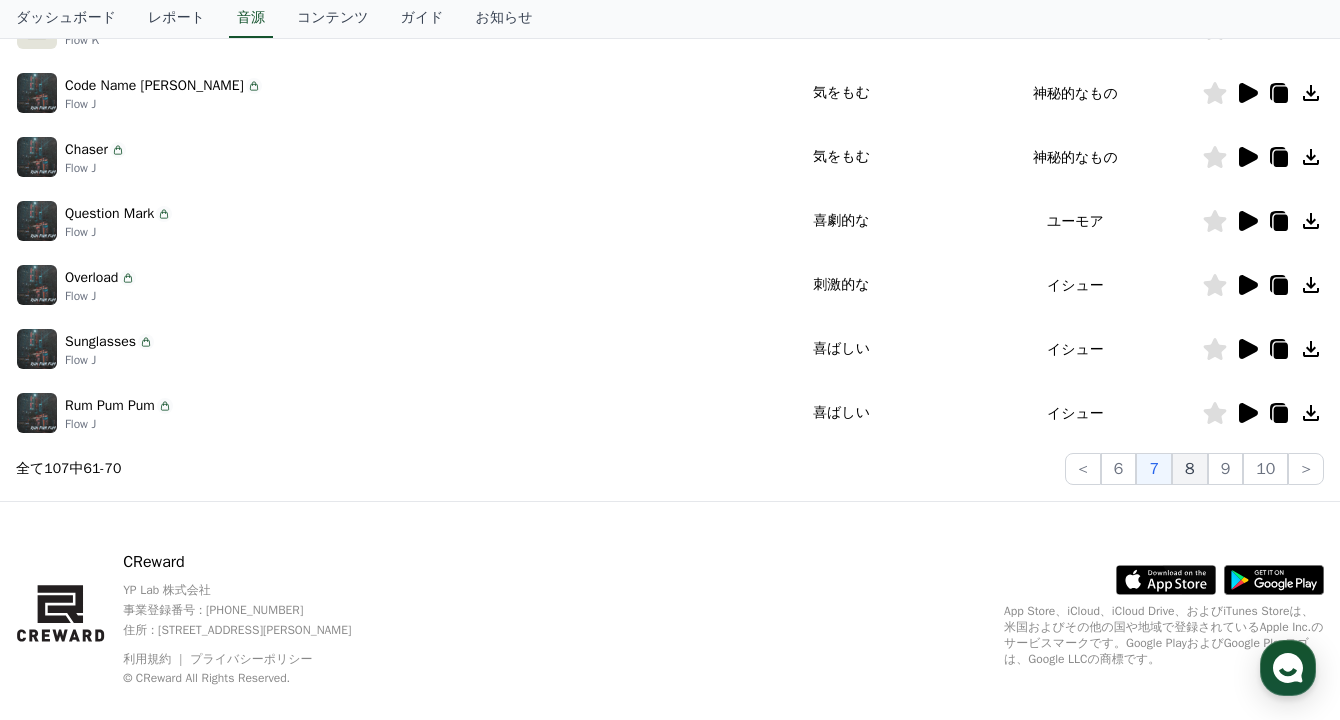 click on "8" 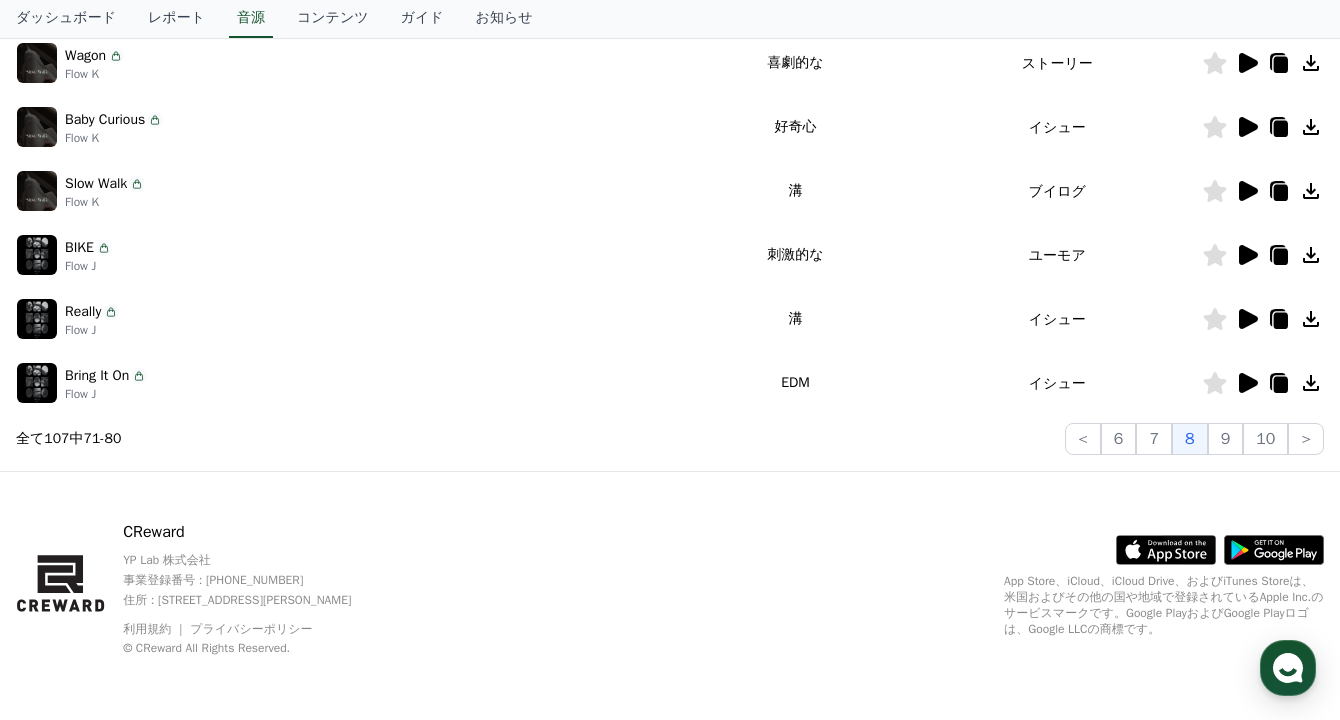 scroll, scrollTop: 634, scrollLeft: 0, axis: vertical 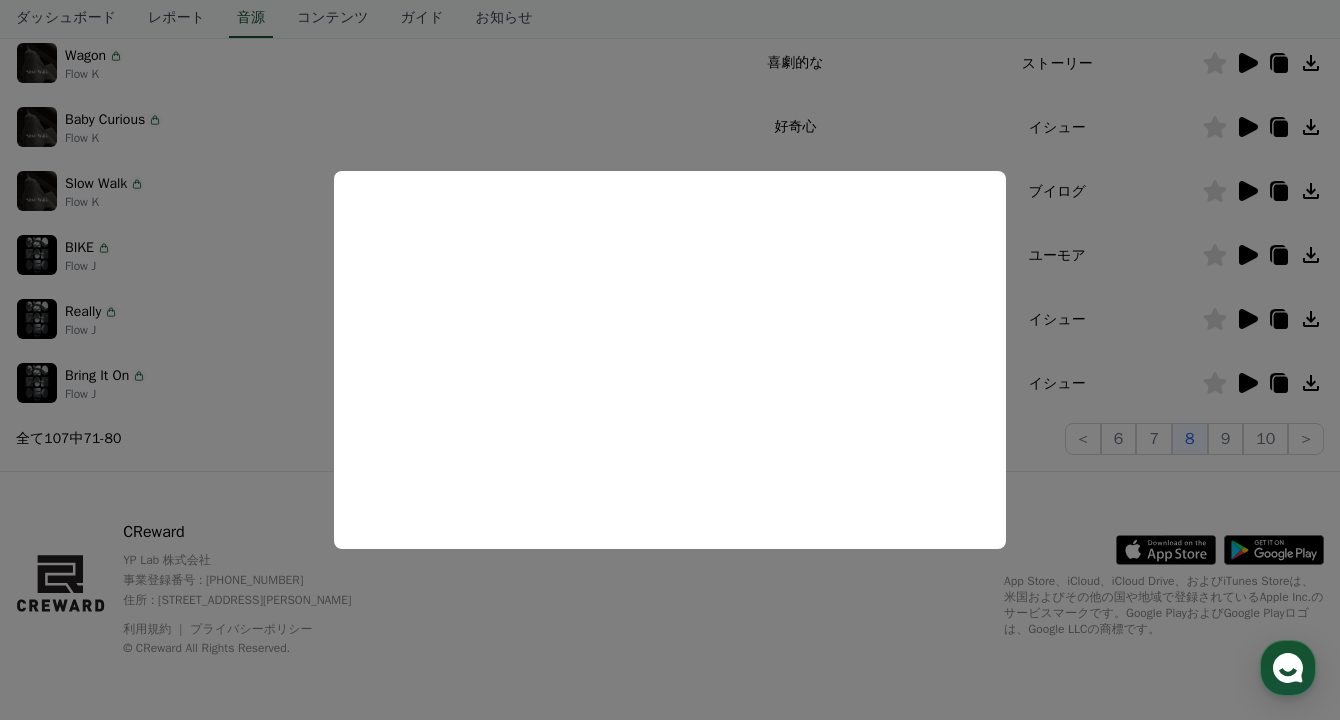 click at bounding box center [670, 360] 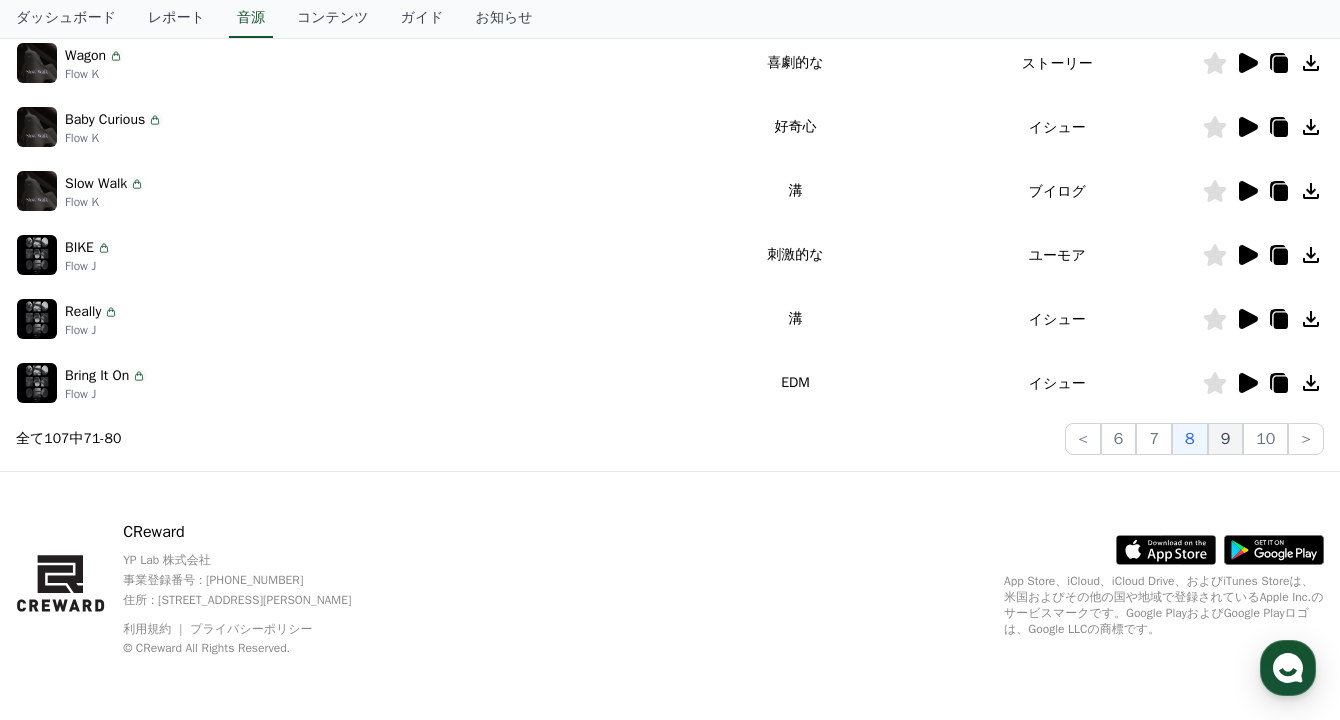 click on "9" 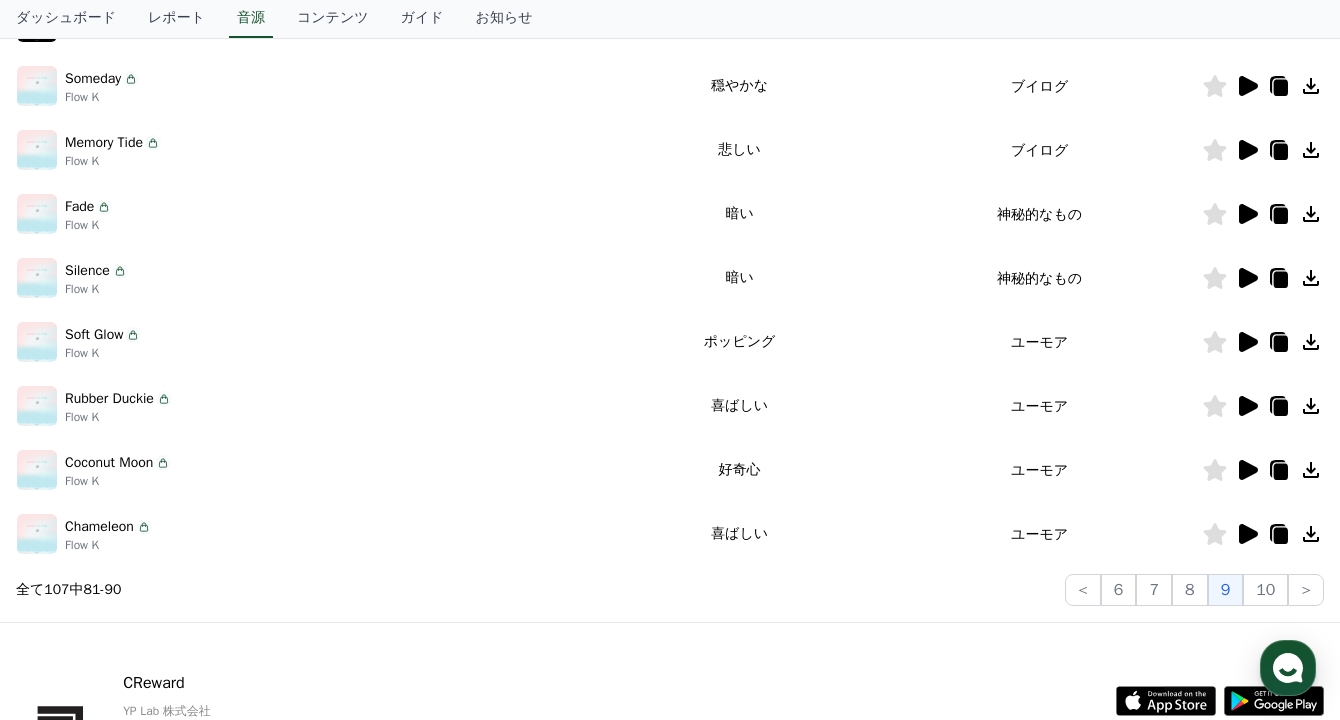 scroll, scrollTop: 484, scrollLeft: 0, axis: vertical 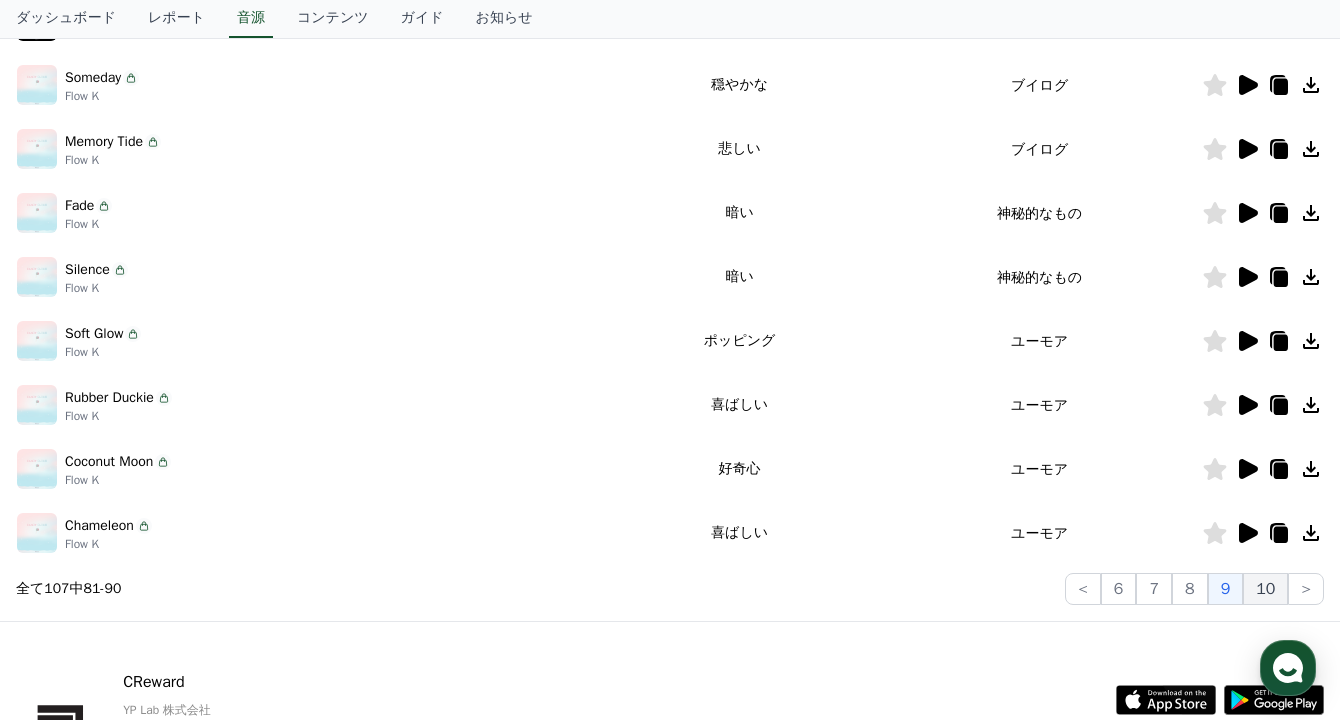 click on "10" 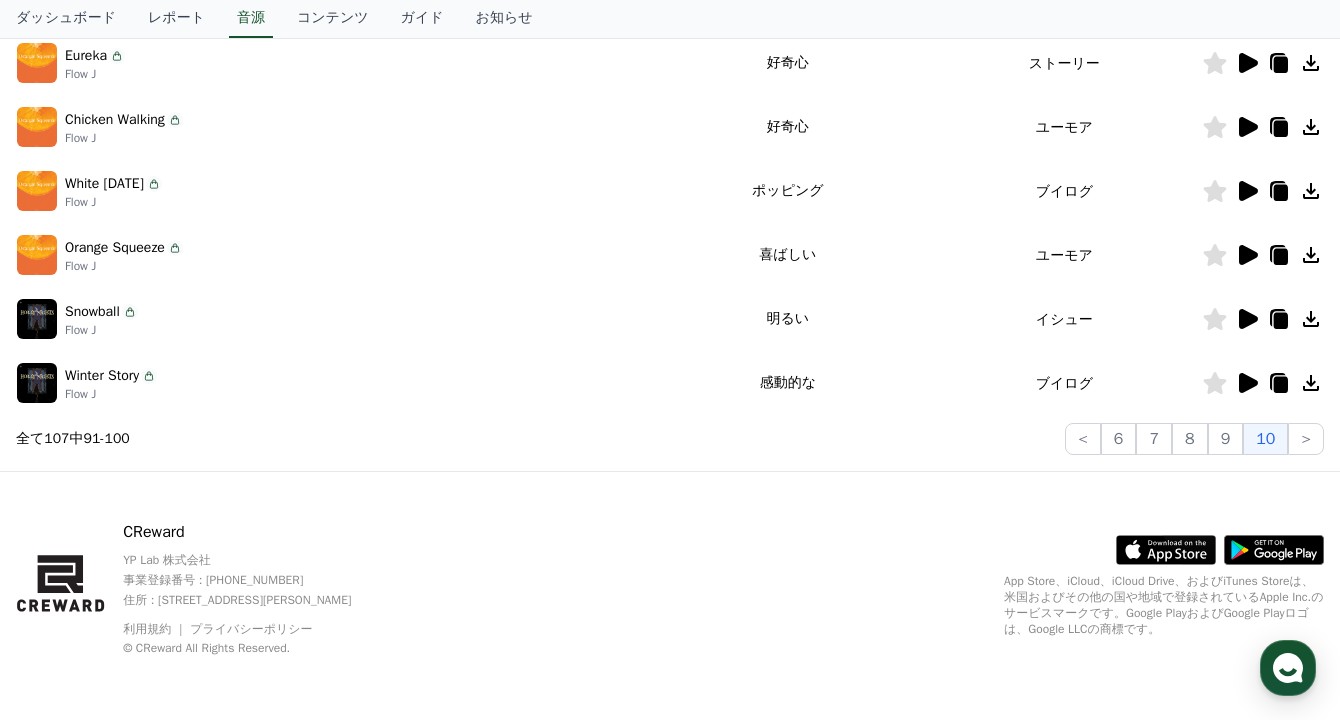 scroll, scrollTop: 634, scrollLeft: 0, axis: vertical 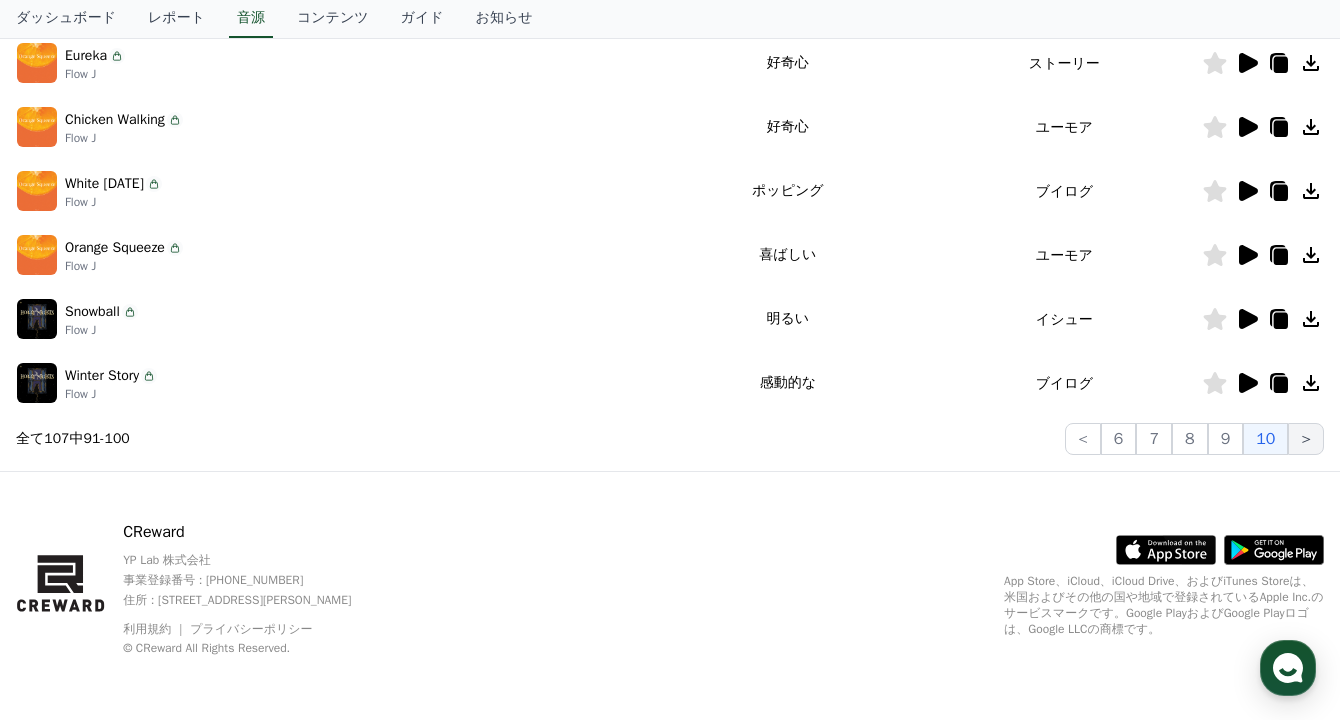 click on ">" 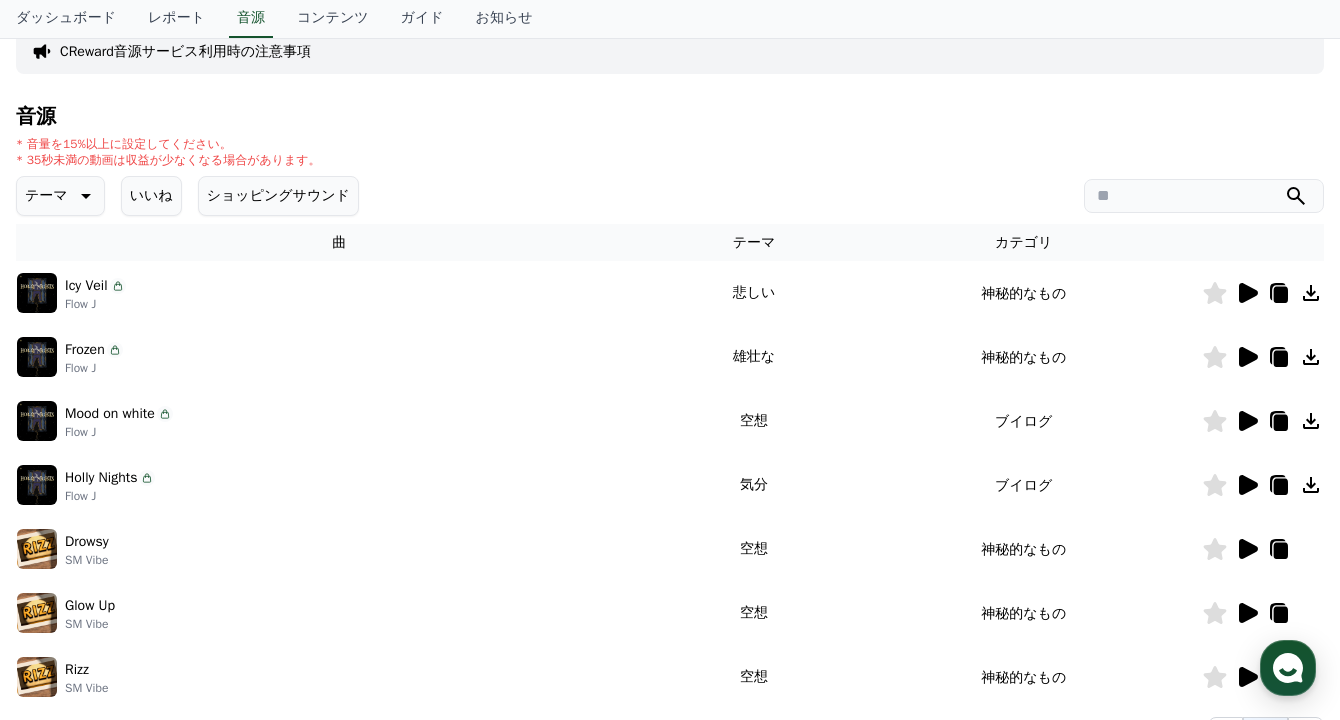 scroll, scrollTop: 146, scrollLeft: 0, axis: vertical 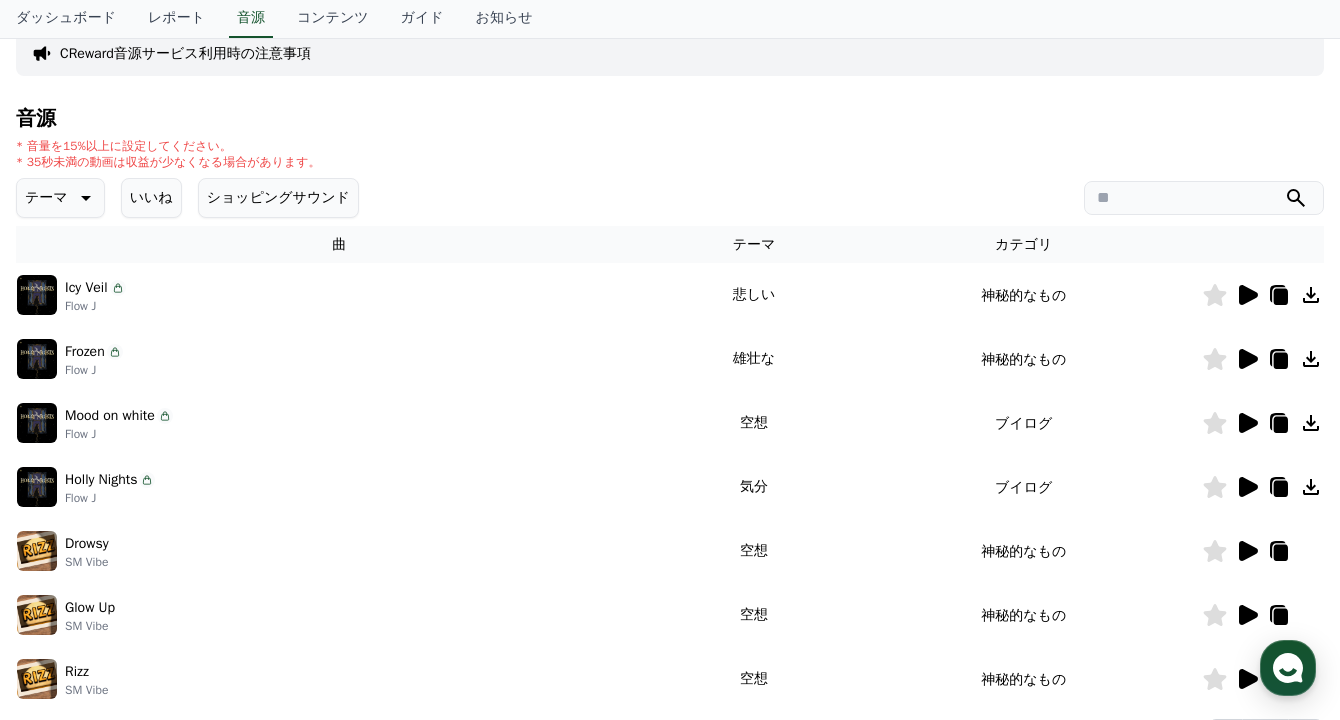 click on "ショッピングサウンド" at bounding box center (278, 198) 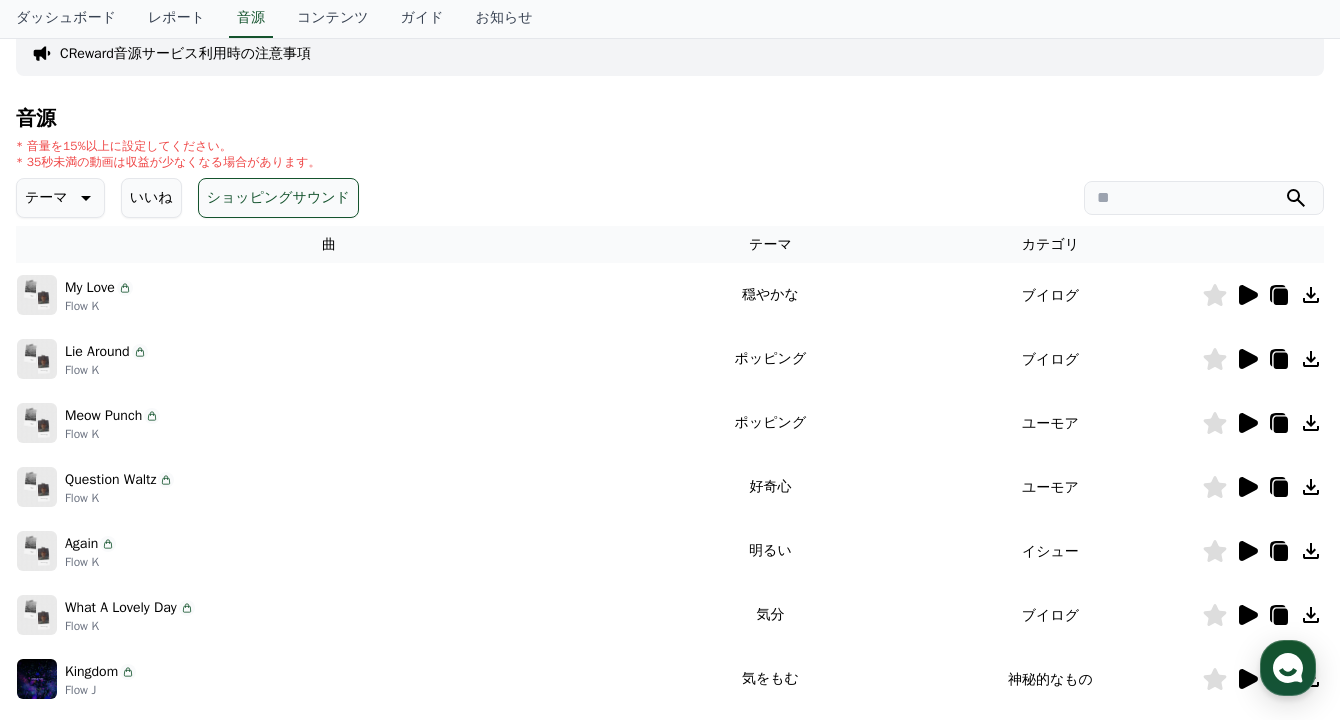click on "ショッピングサウンド" at bounding box center (278, 198) 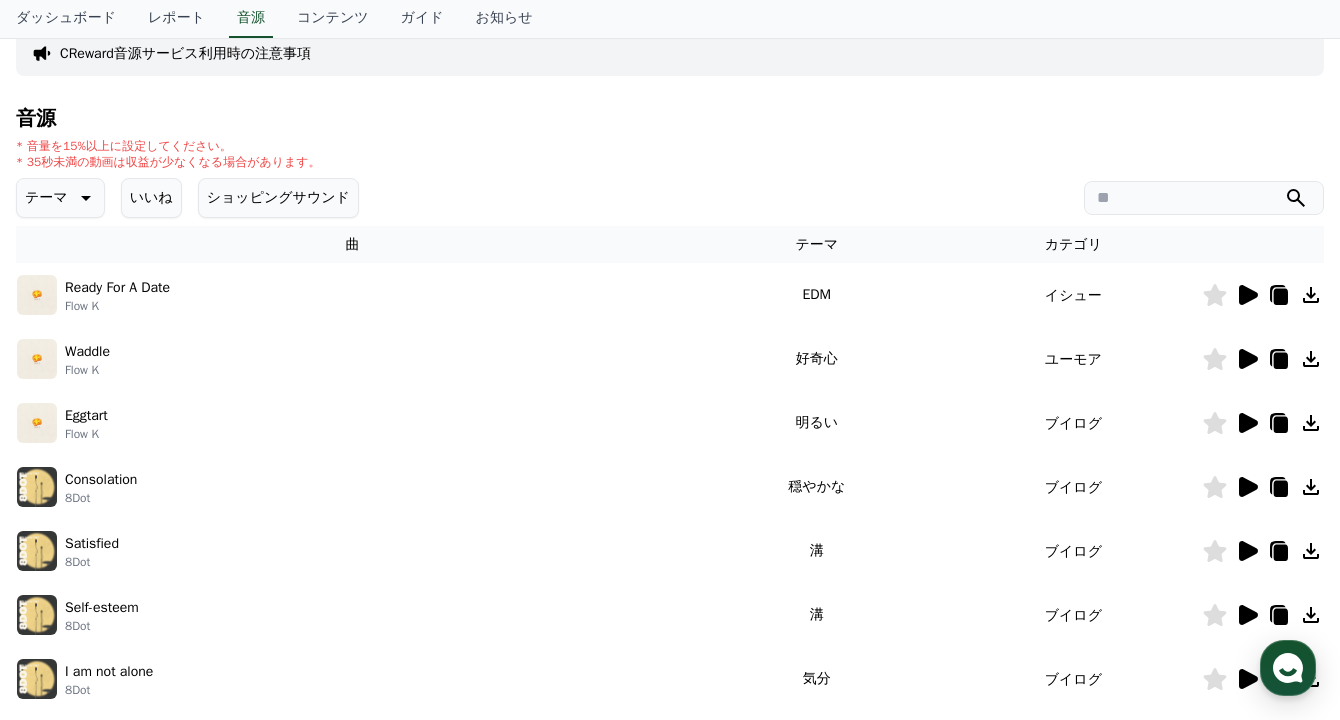 click on "ショッピングサウンド" at bounding box center (278, 198) 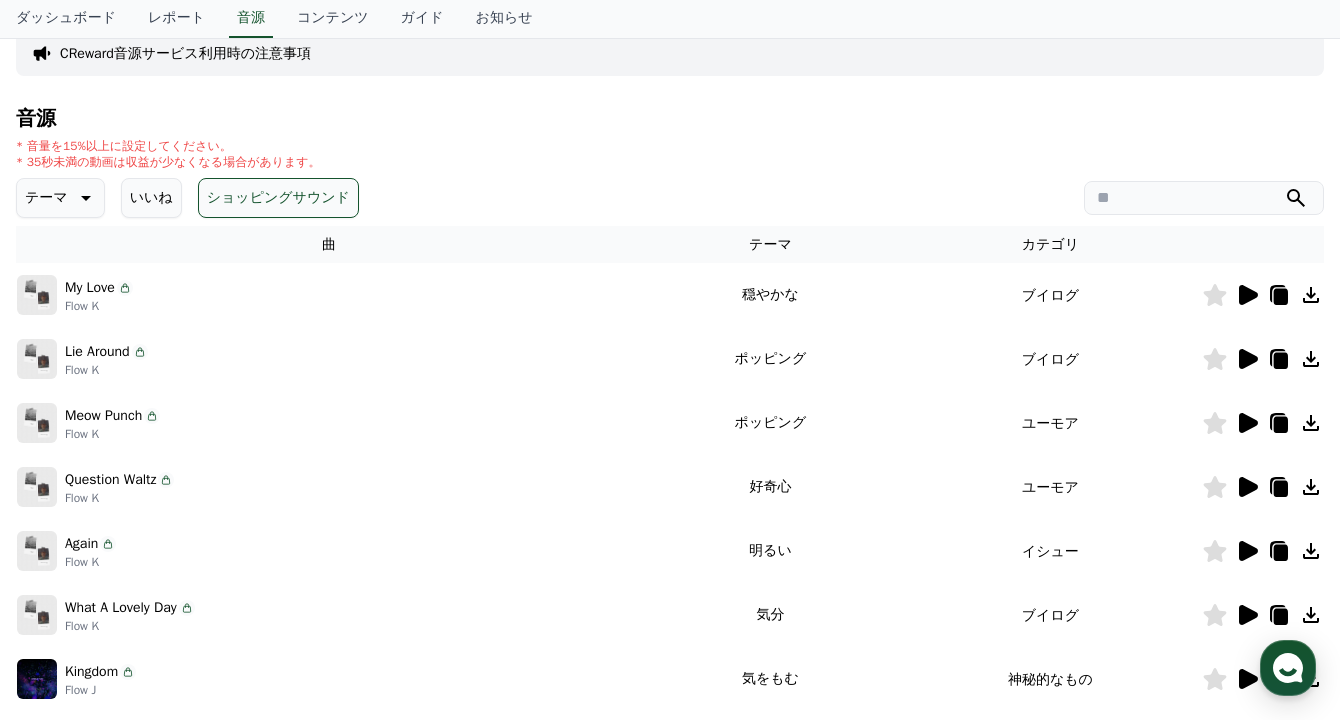 click on "ショッピングサウンド" at bounding box center (278, 198) 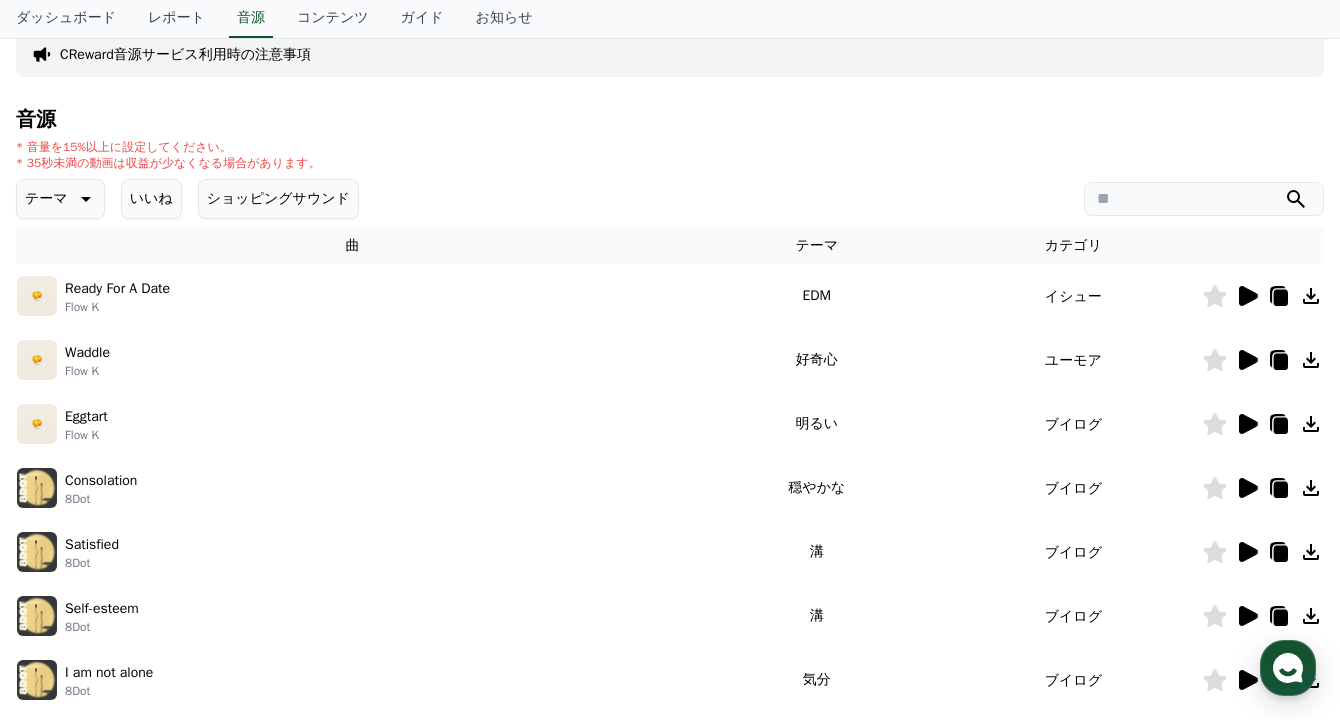 scroll, scrollTop: 142, scrollLeft: 0, axis: vertical 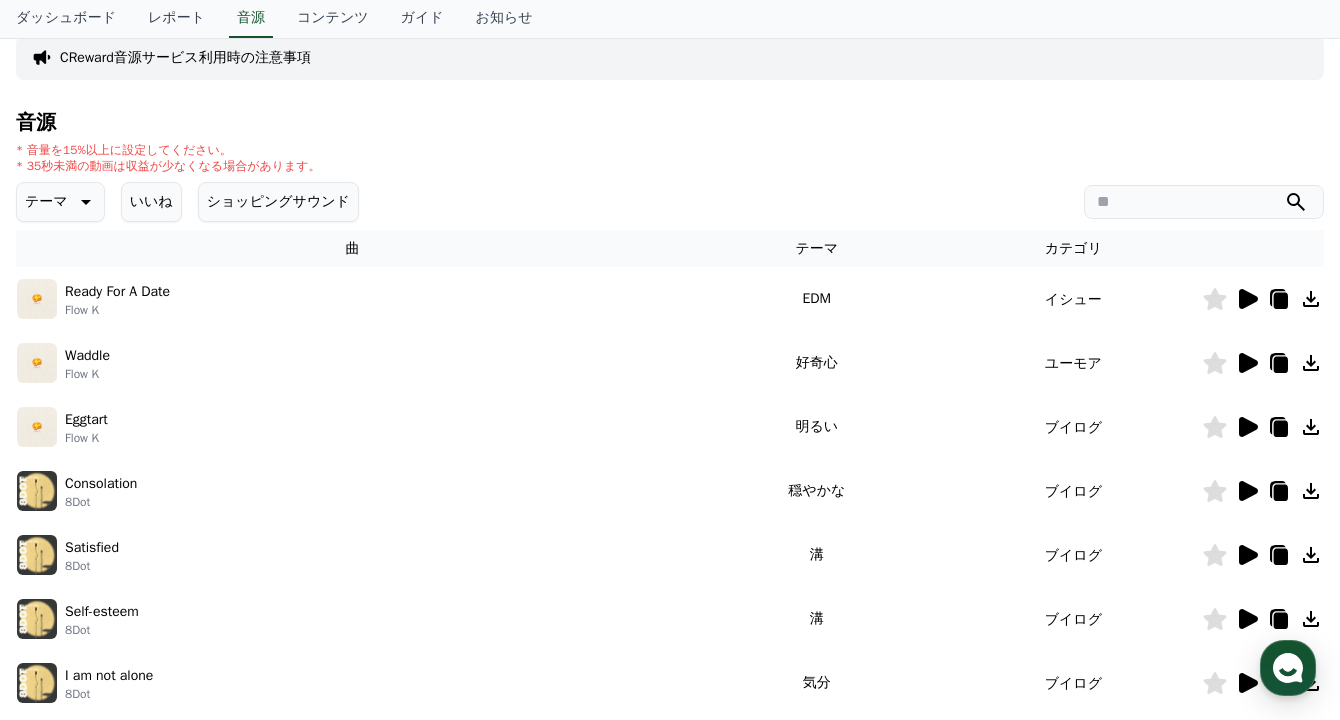 click 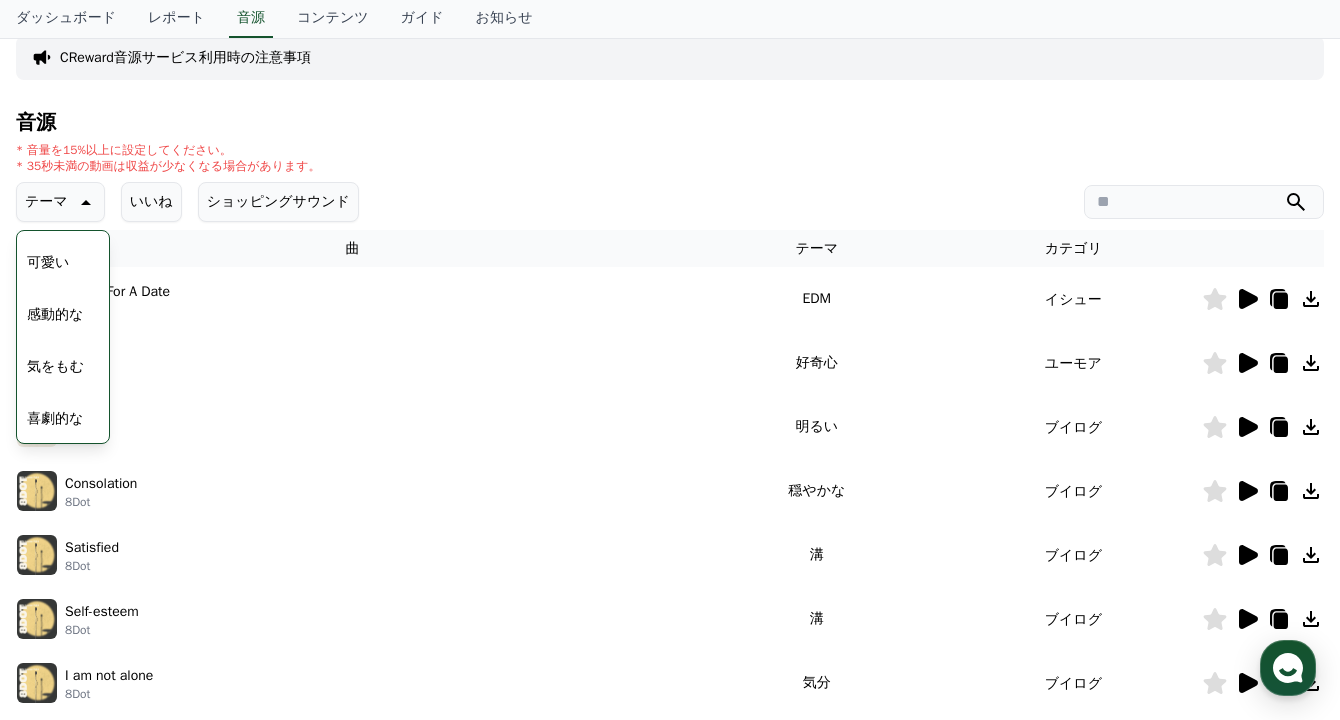 scroll, scrollTop: 835, scrollLeft: 0, axis: vertical 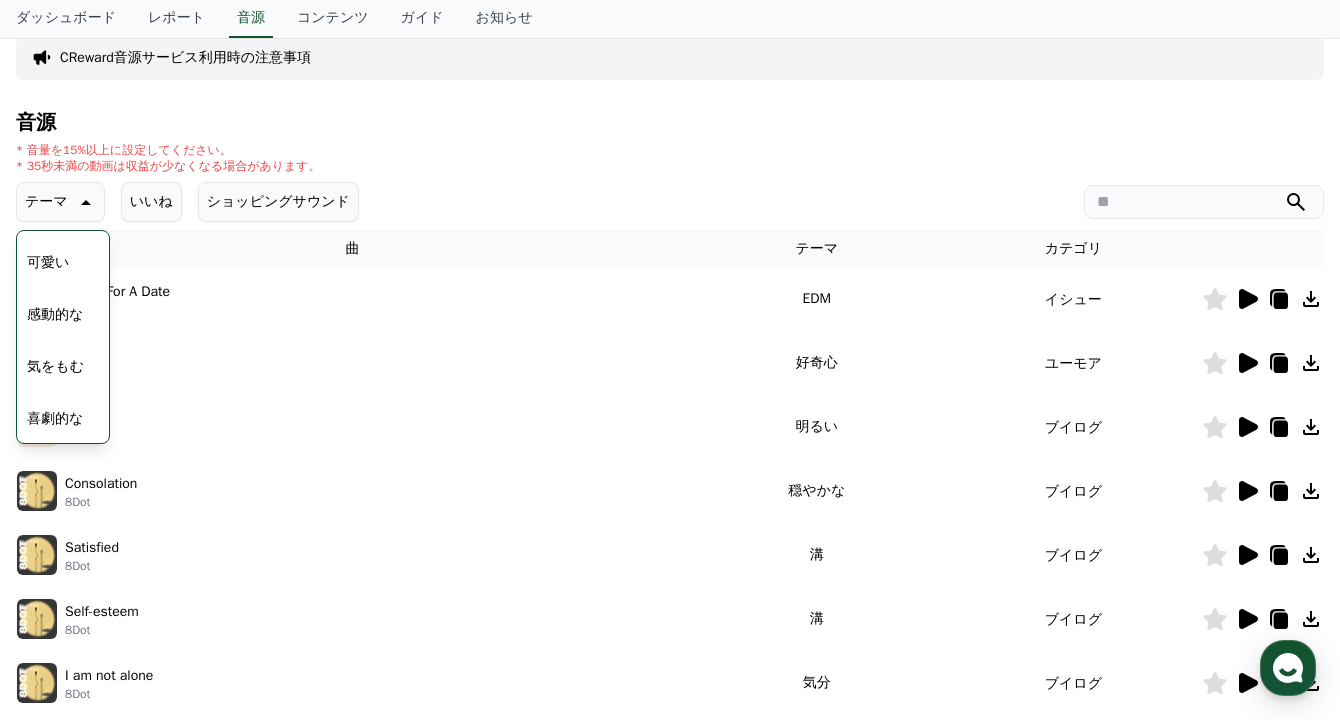 click on "テーマ       テーマ     全て  空想  好奇心  暗い  明るい  ポッピング  刺激的な  反転  雄壮な  劇的な  喜ばしい  気分  EDM  溝  悲しい  穏やかな  可愛い  感動的な  気をもむ  喜劇的な    全て 空想 好奇心 暗い 明るい ポッピング 刺激的な 反転 雄壮な 劇的な 喜ばしい 気分 EDM 溝 悲しい 穏やかな 可愛い 感動的な 気をもむ 喜劇的な   いいね   ショッピングサウンド" at bounding box center [670, 202] 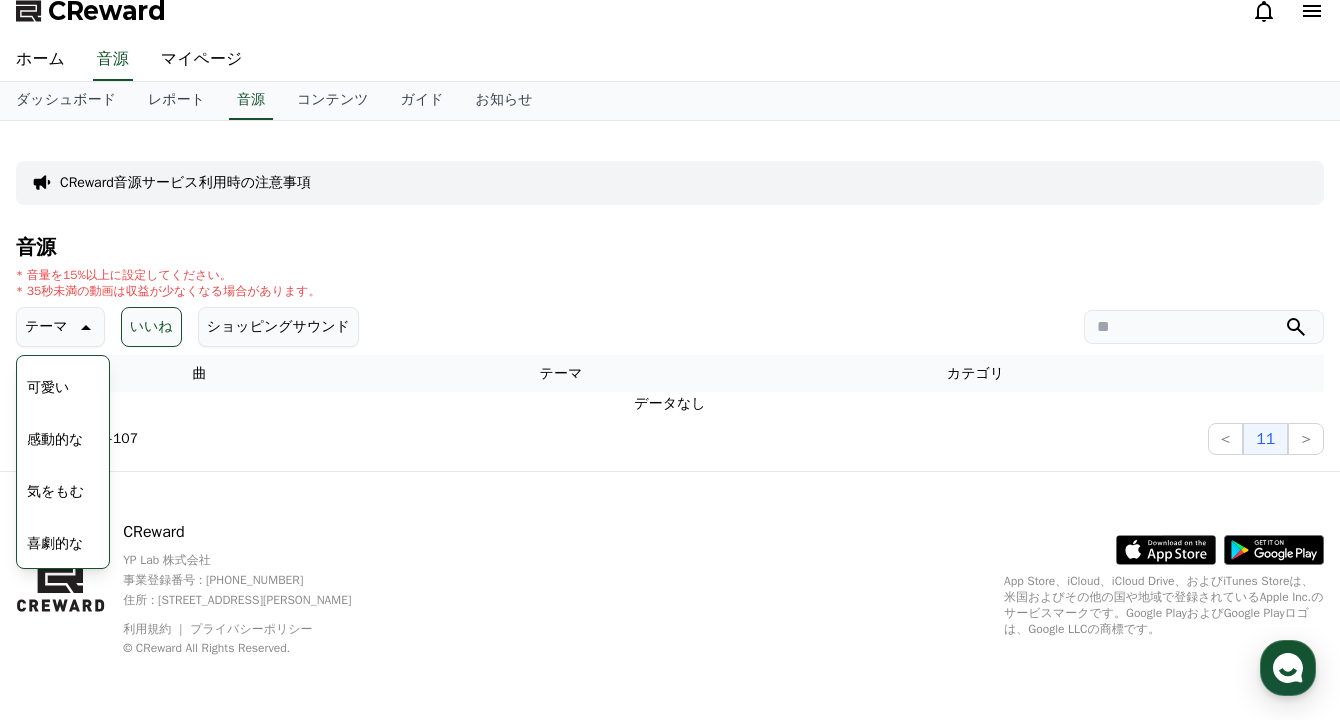 scroll, scrollTop: 17, scrollLeft: 0, axis: vertical 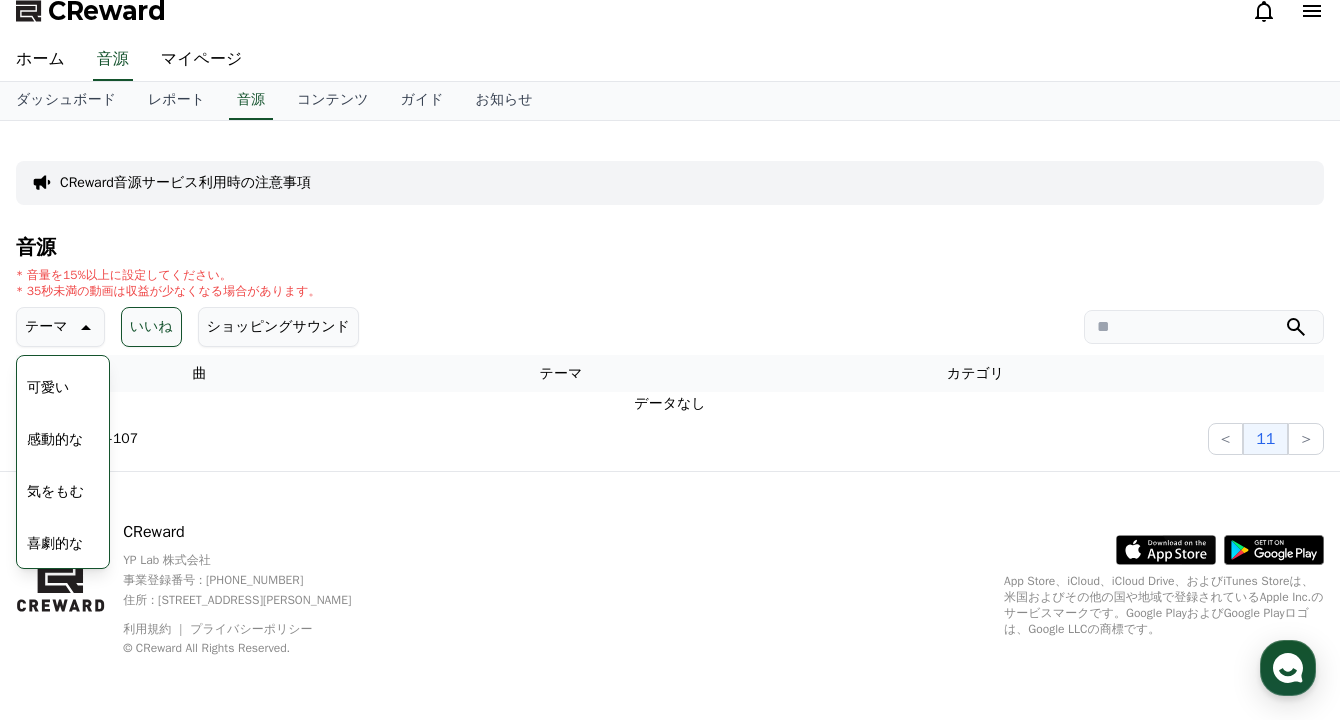 click on "CReward音源サービス利用時の注意事項   音源   * 音量を15%以上に設定してください。   * 35秒未満の動画は収益が少なくなる場合があります。   テーマ       テーマ     全て  空想  好奇心  暗い  明るい  ポッピング  刺激的な  反転  雄壮な  劇的な  喜ばしい  気分  EDM  溝  悲しい  穏やかな  可愛い  感動的な  気をもむ  喜劇的な    全て 空想 好奇心 暗い 明るい ポッピング 刺激的な 反転 雄壮な 劇的な 喜ばしい 気分 EDM 溝 悲しい 穏やかな 可愛い 感動的な 気をもむ 喜劇的な   いいね   ショッピングサウンド         曲 テーマ カテゴリ データなし   全て  107  中  101  -  107   <   11   >" at bounding box center (670, 296) 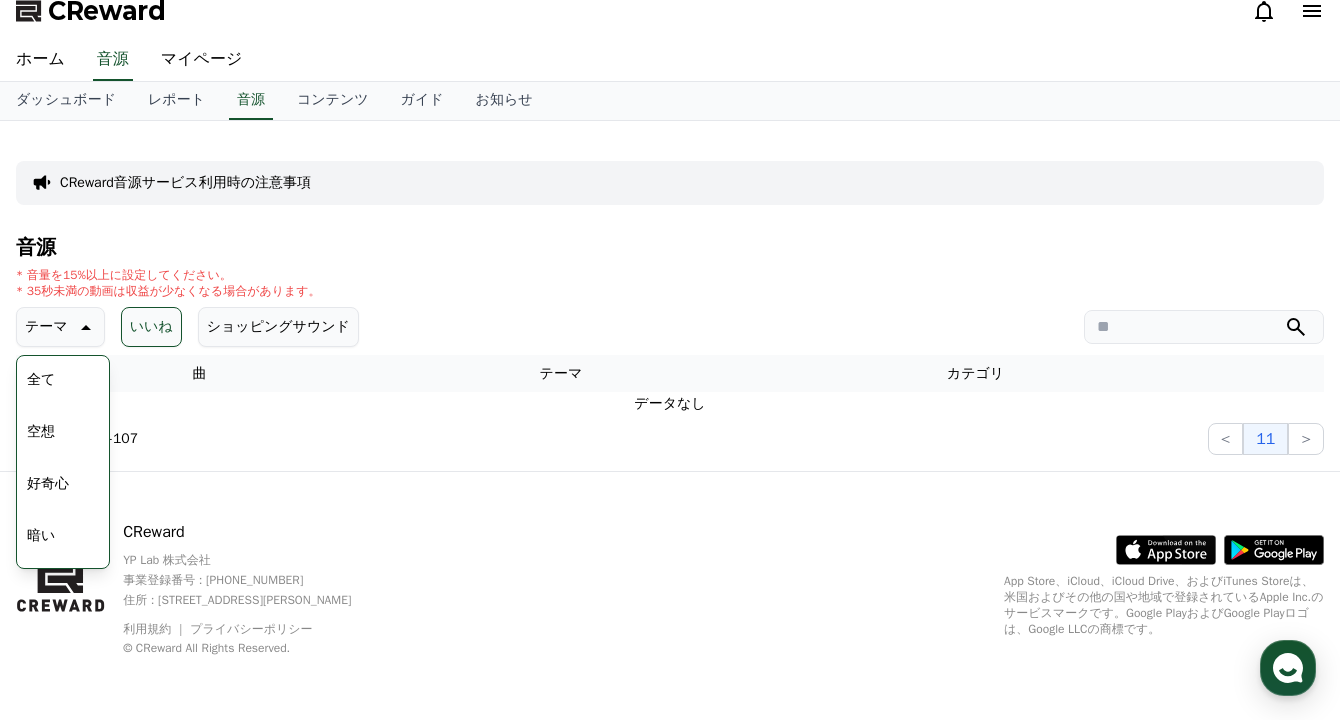 scroll, scrollTop: 0, scrollLeft: 0, axis: both 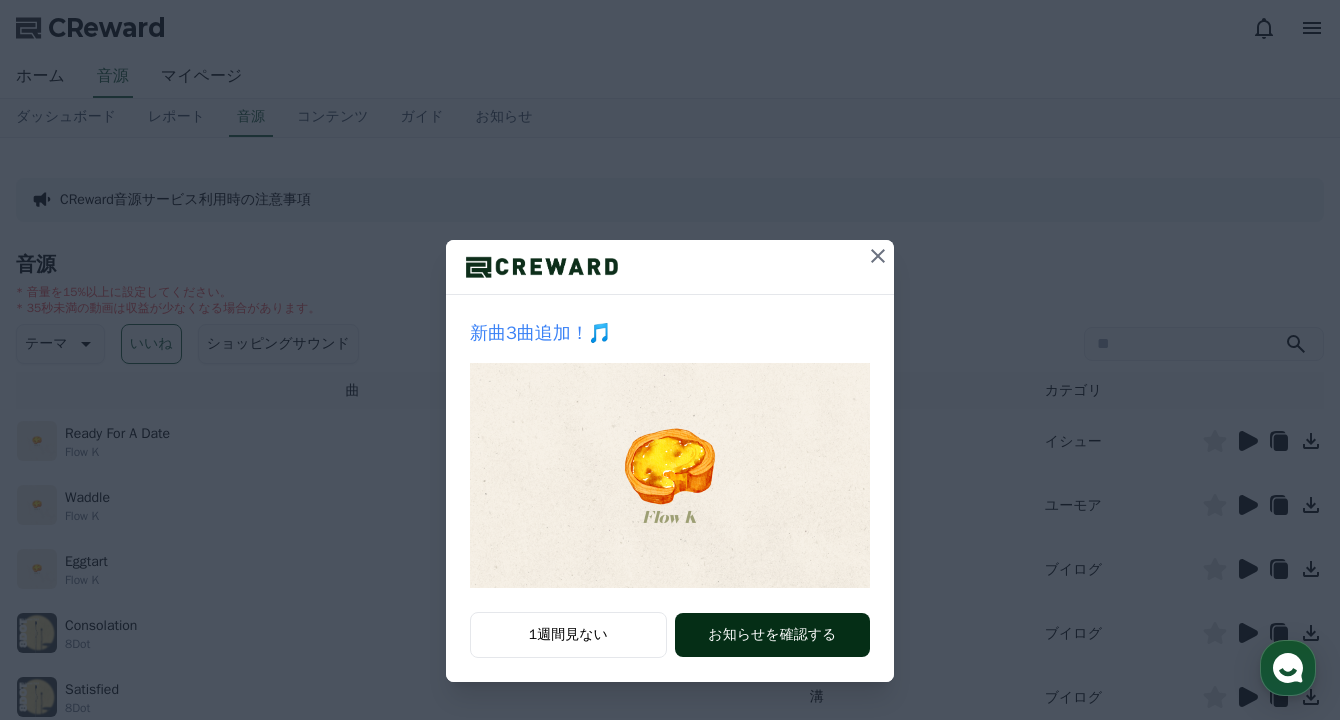 click on "お知らせを確認する" at bounding box center (772, 635) 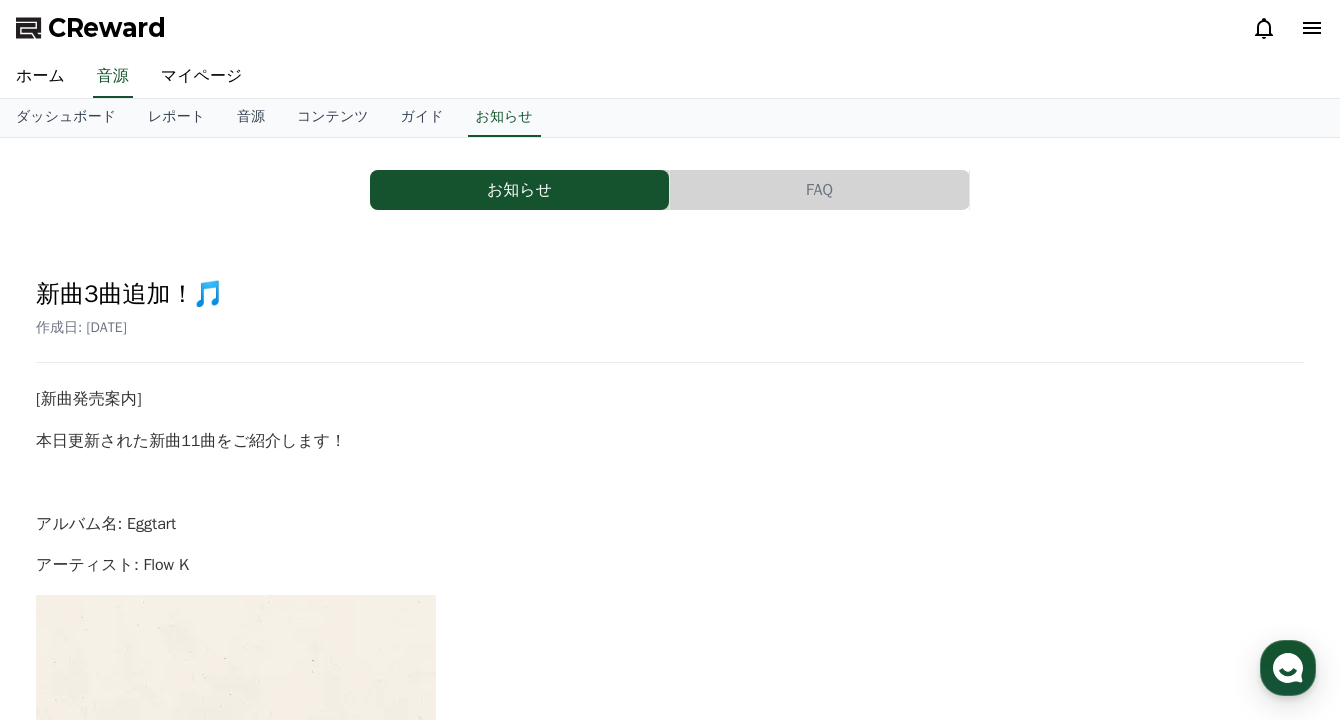 scroll, scrollTop: 0, scrollLeft: 0, axis: both 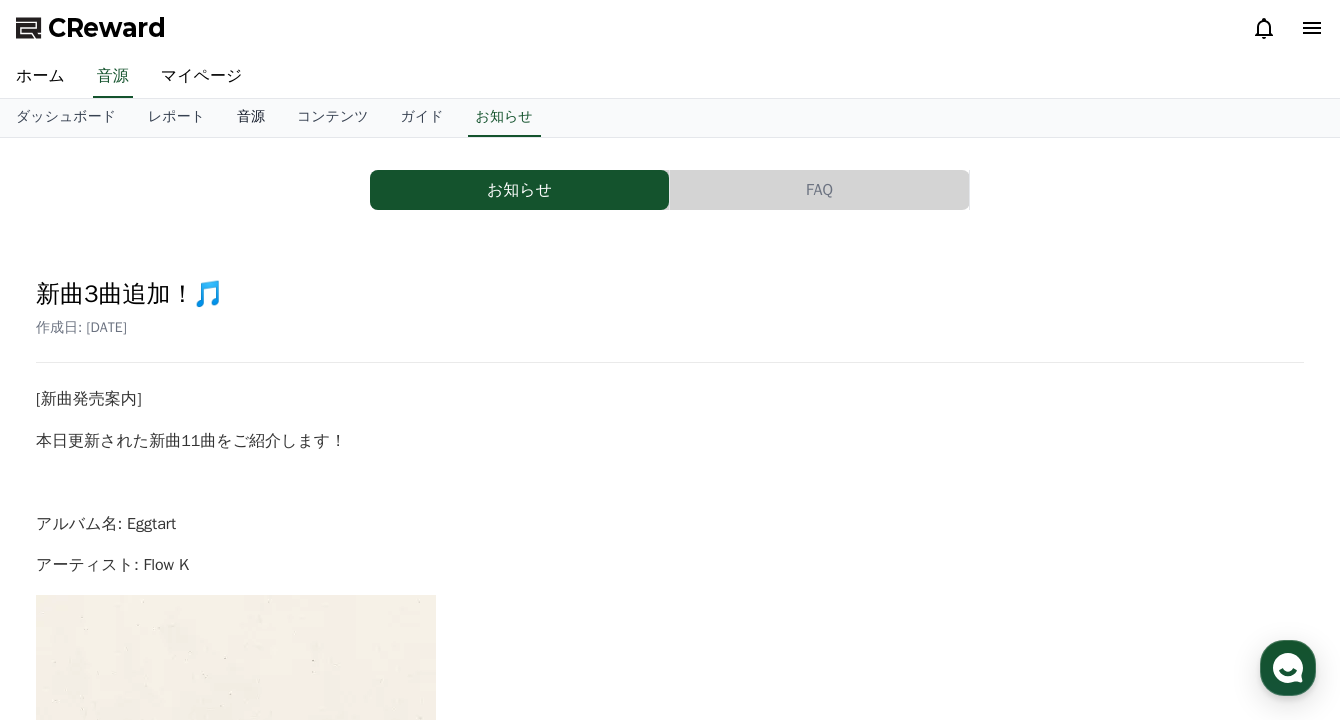 click on "音源" at bounding box center (251, 118) 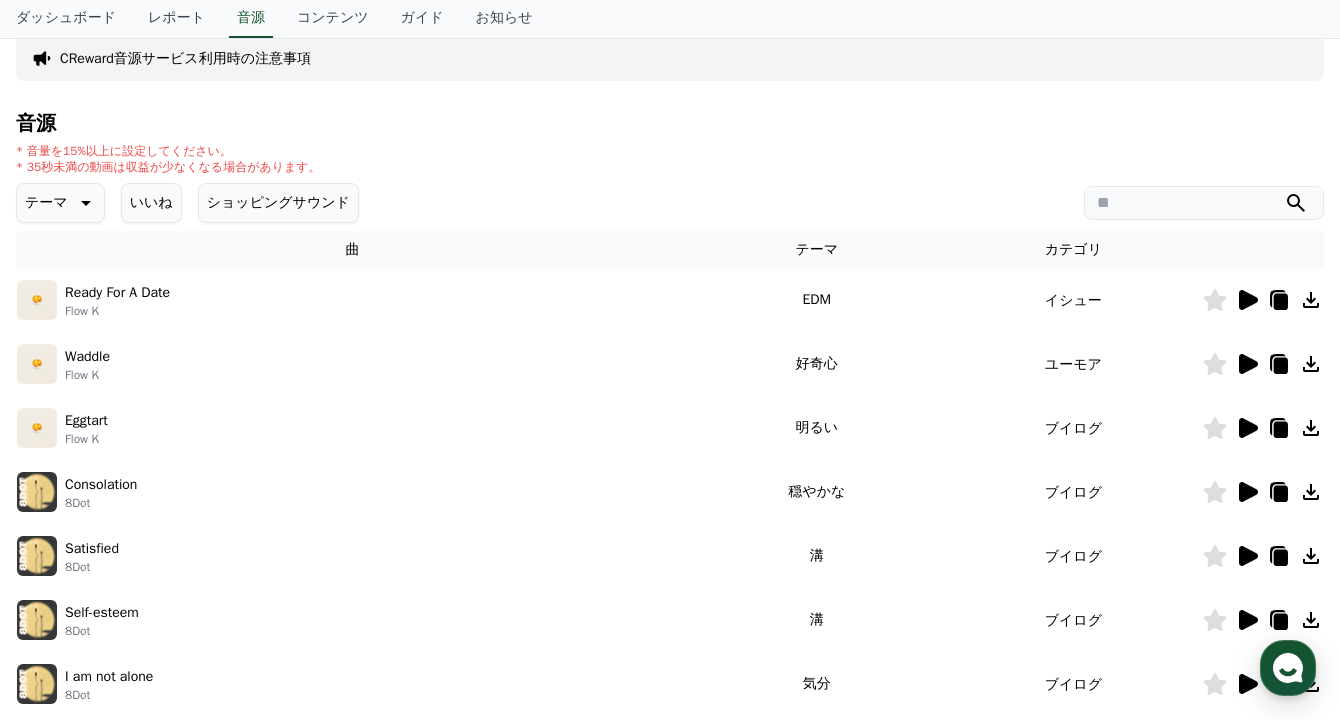 scroll, scrollTop: 144, scrollLeft: 0, axis: vertical 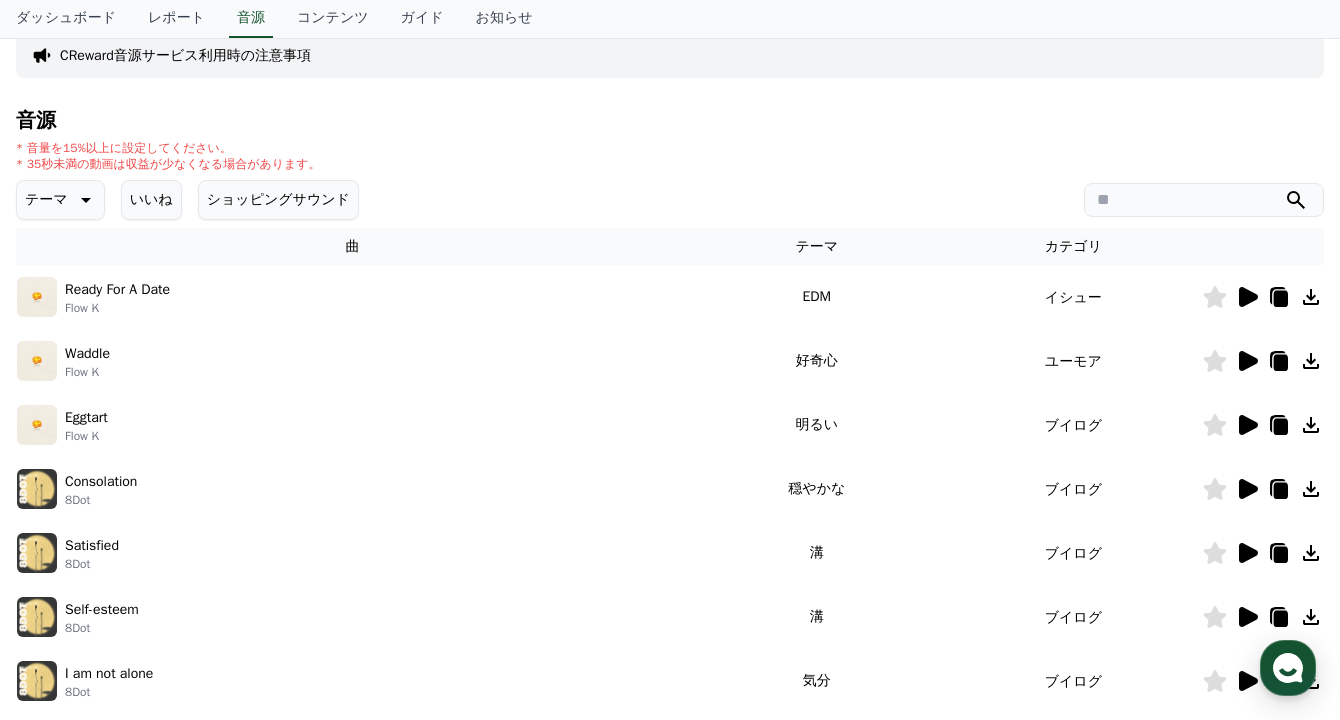 click 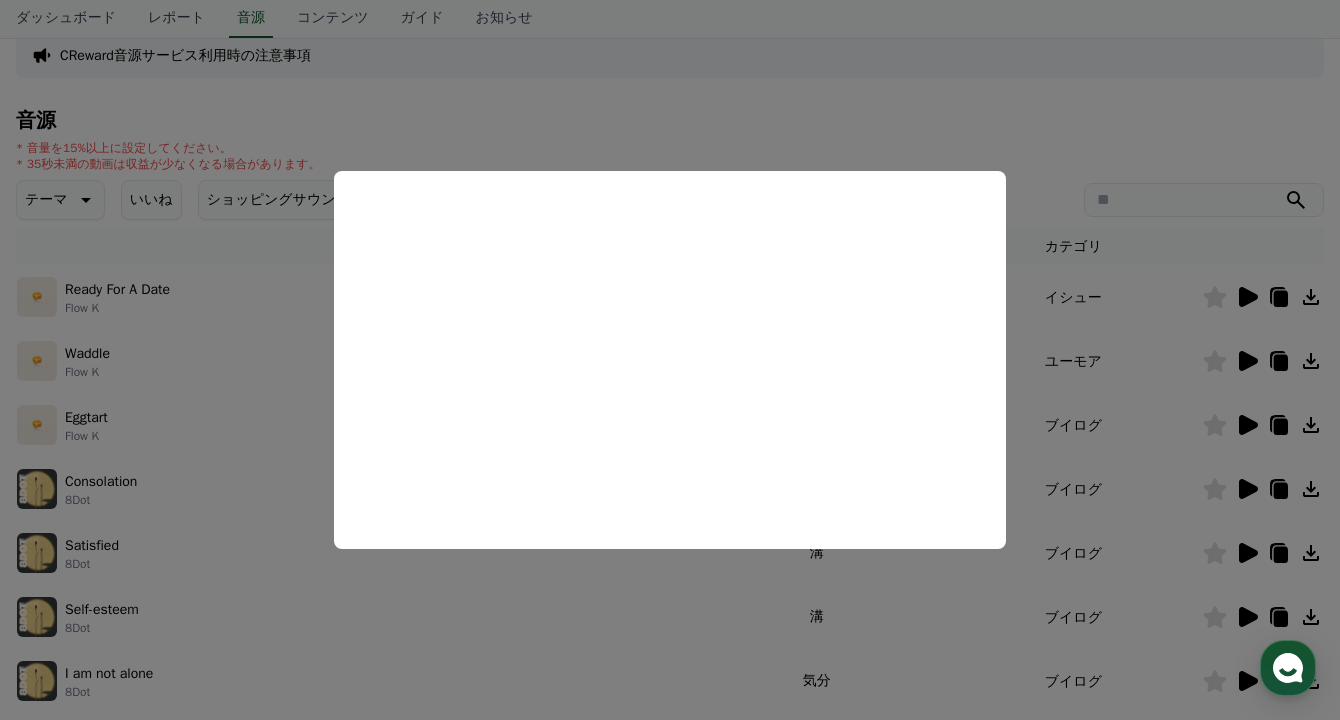 click at bounding box center (670, 360) 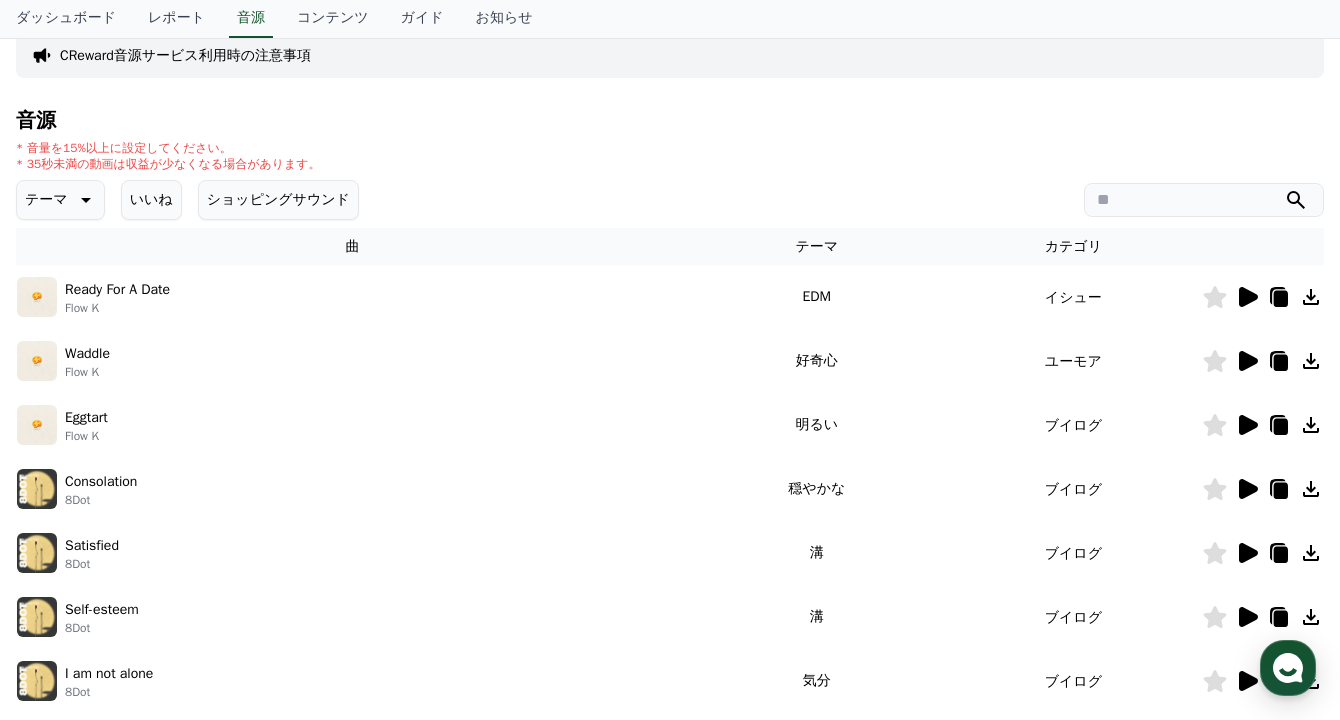 click 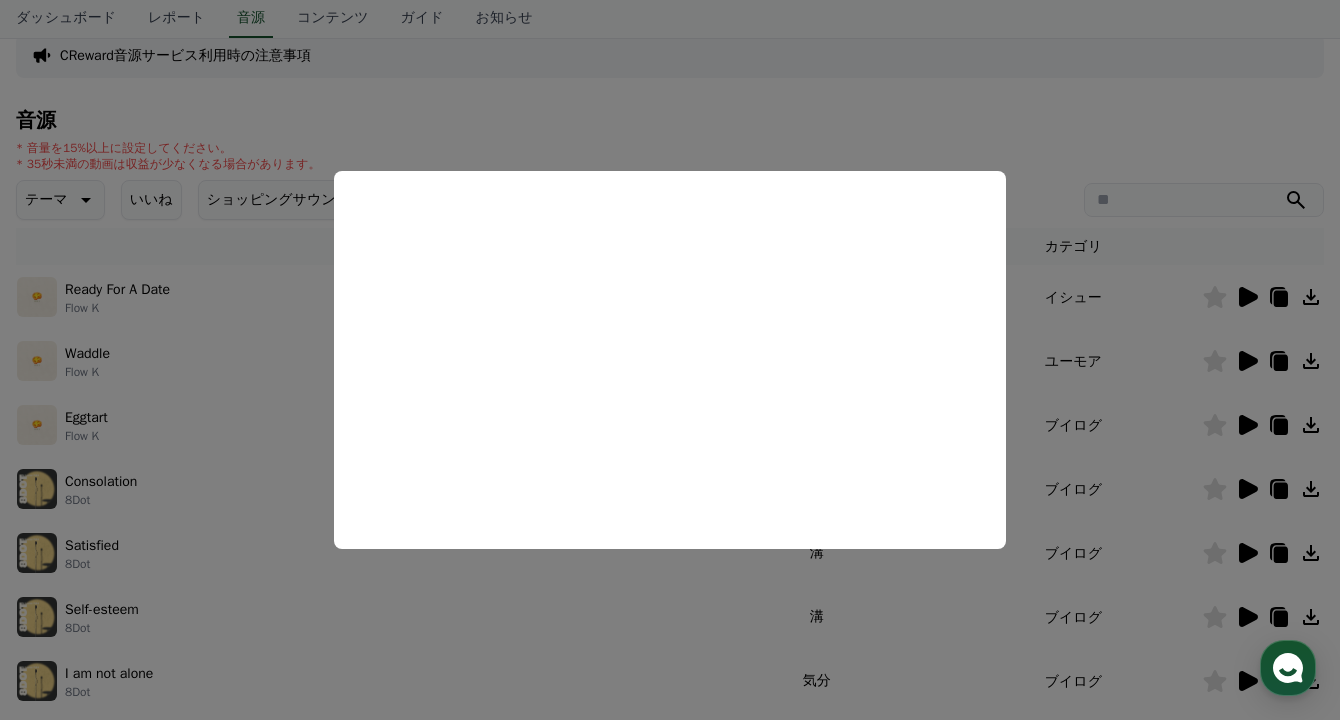 click at bounding box center (670, 360) 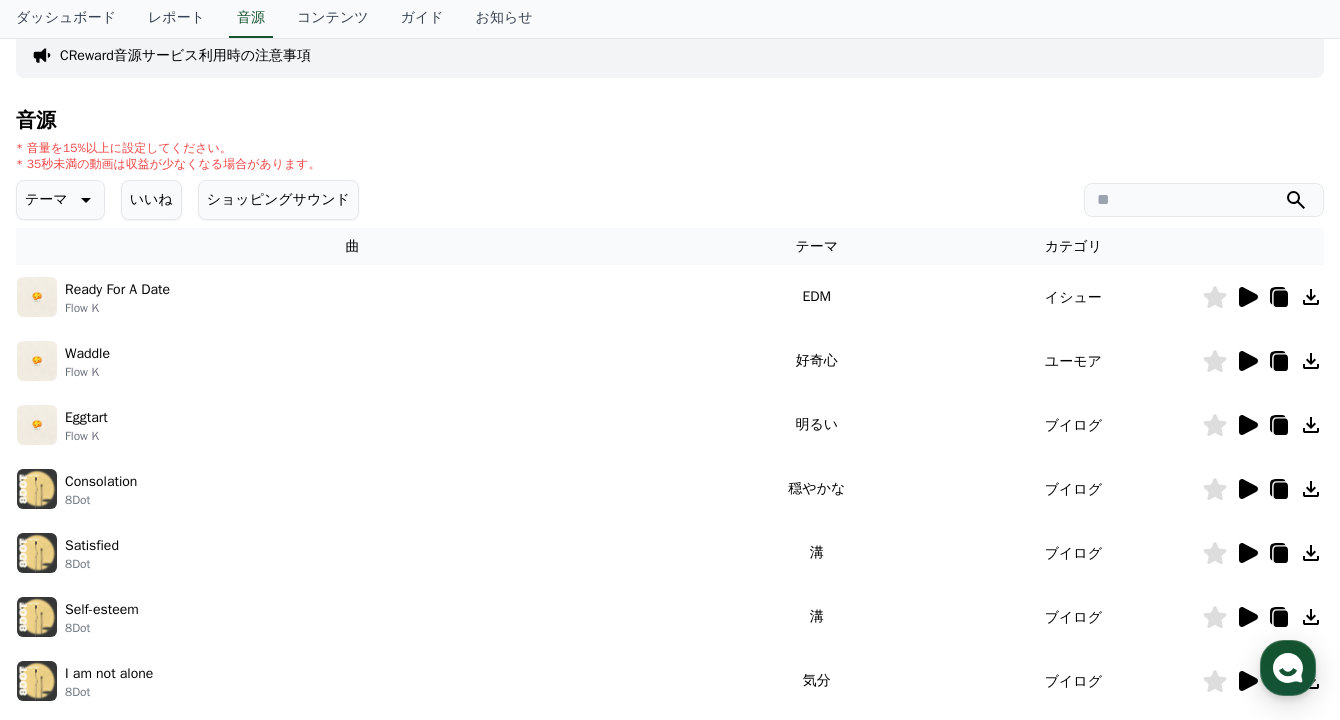 click on "Flow K" at bounding box center (86, 436) 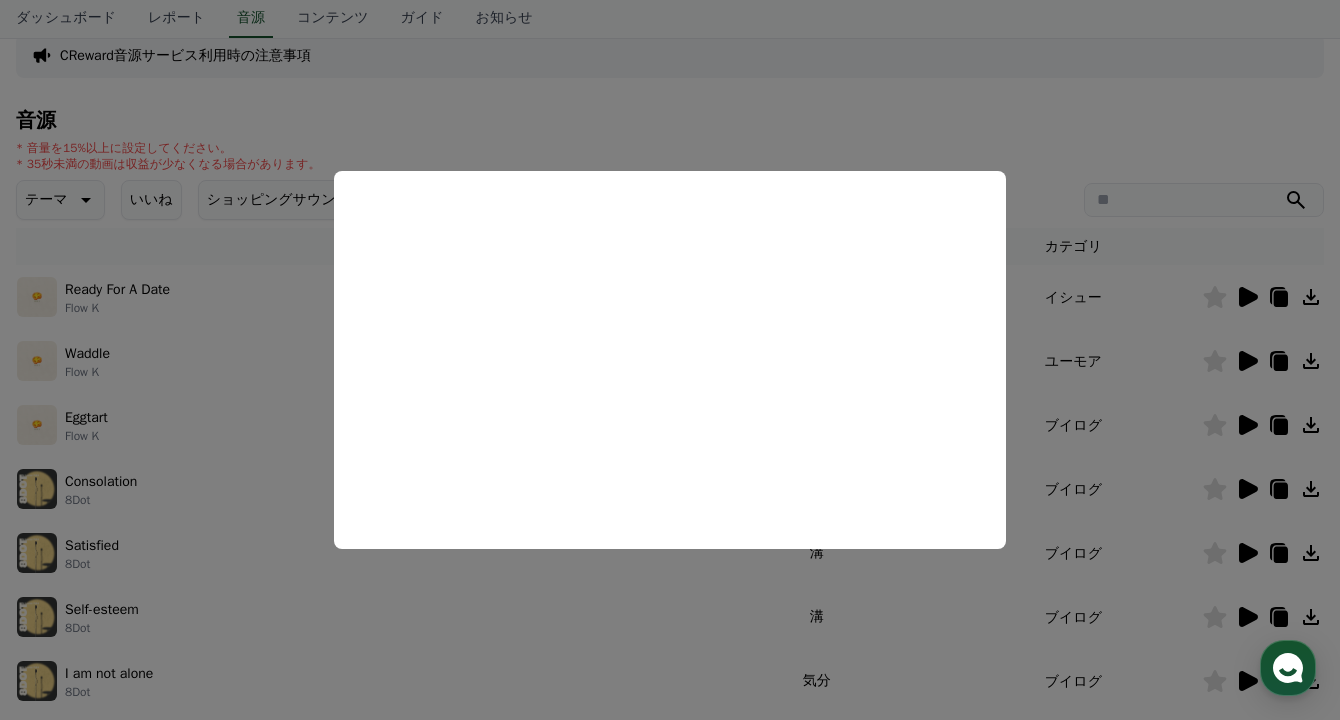 click at bounding box center [670, 360] 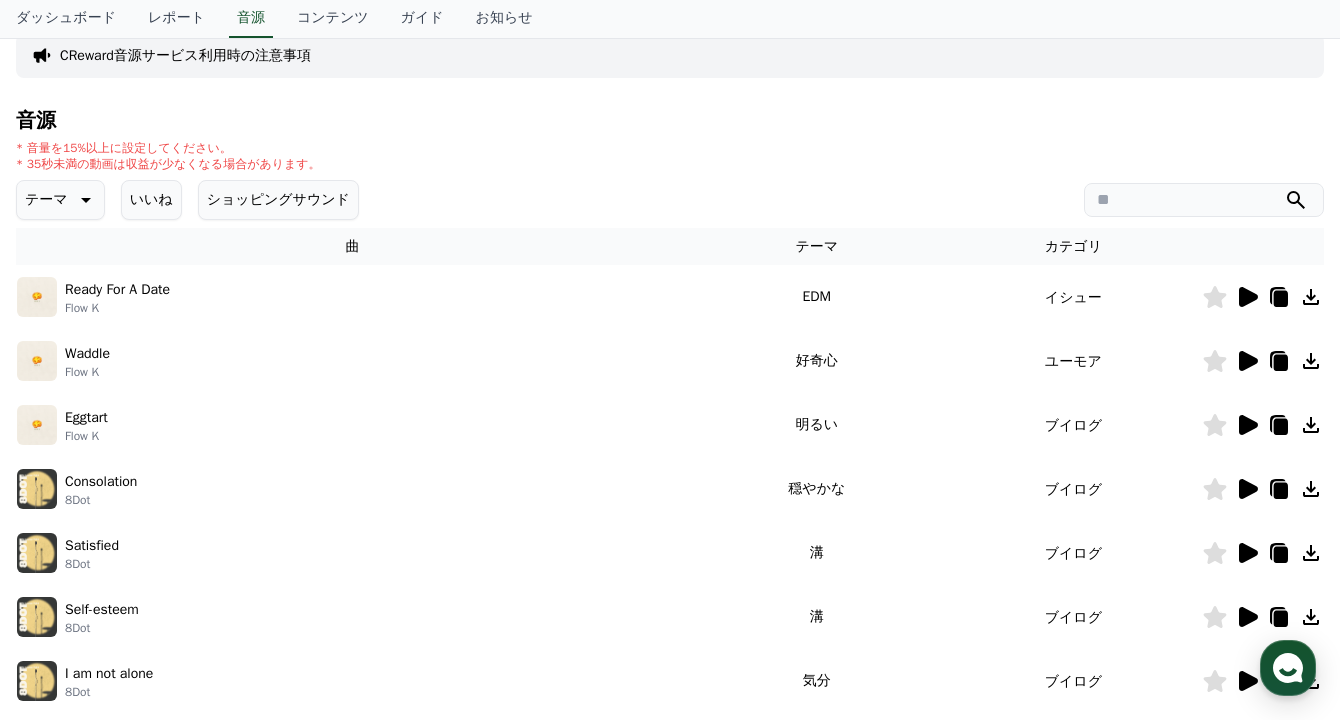 drag, startPoint x: 168, startPoint y: 479, endPoint x: 387, endPoint y: 490, distance: 219.27608 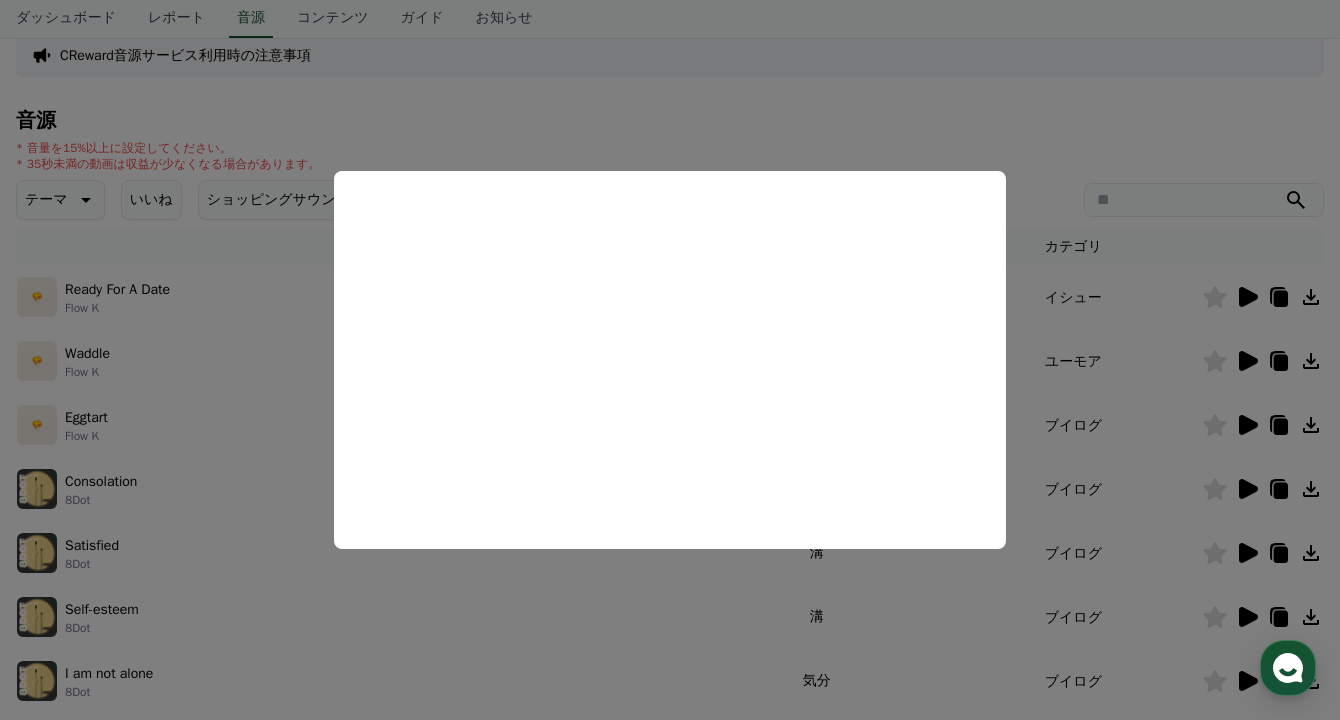 click at bounding box center (670, 360) 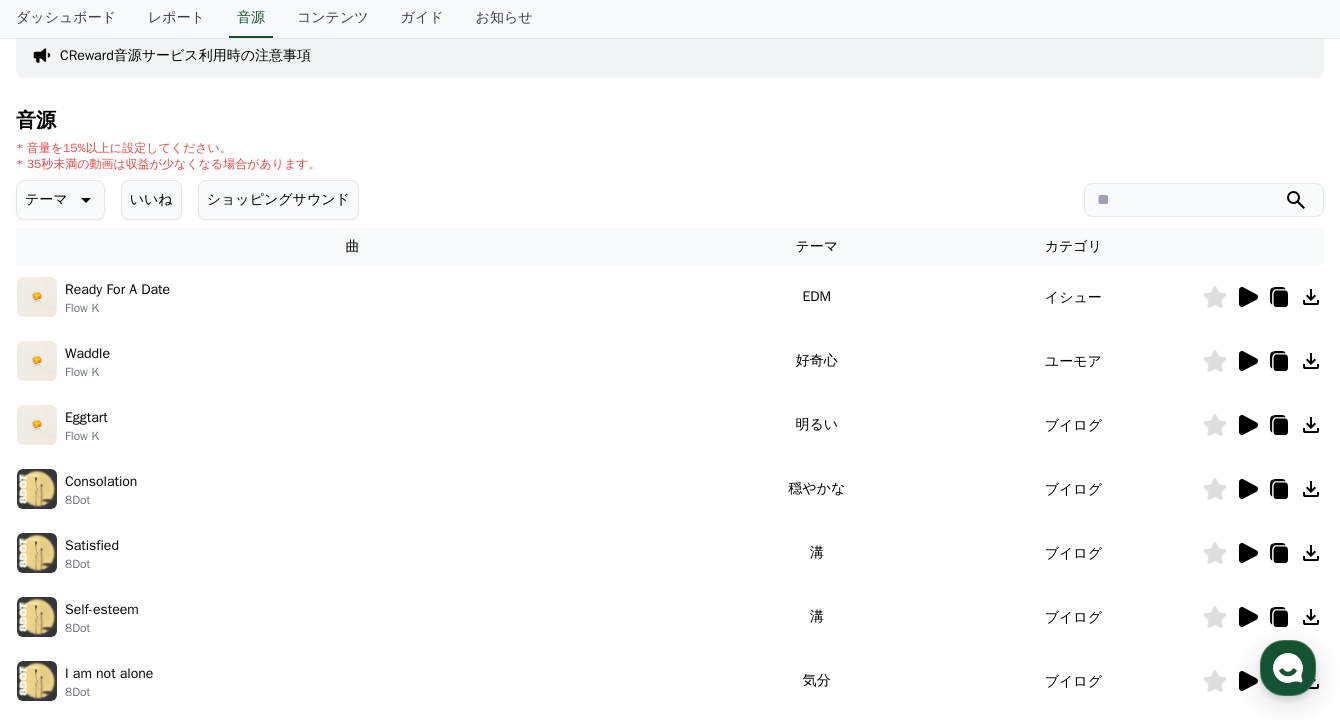 click 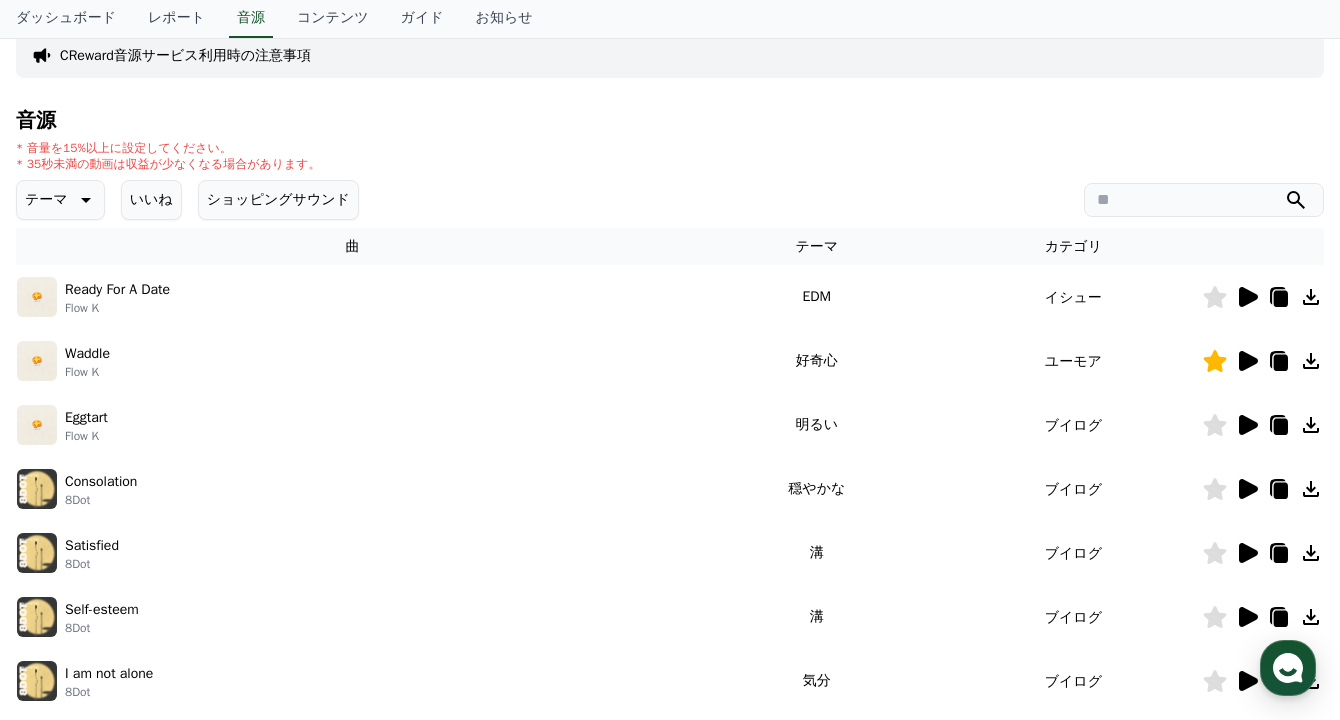 click 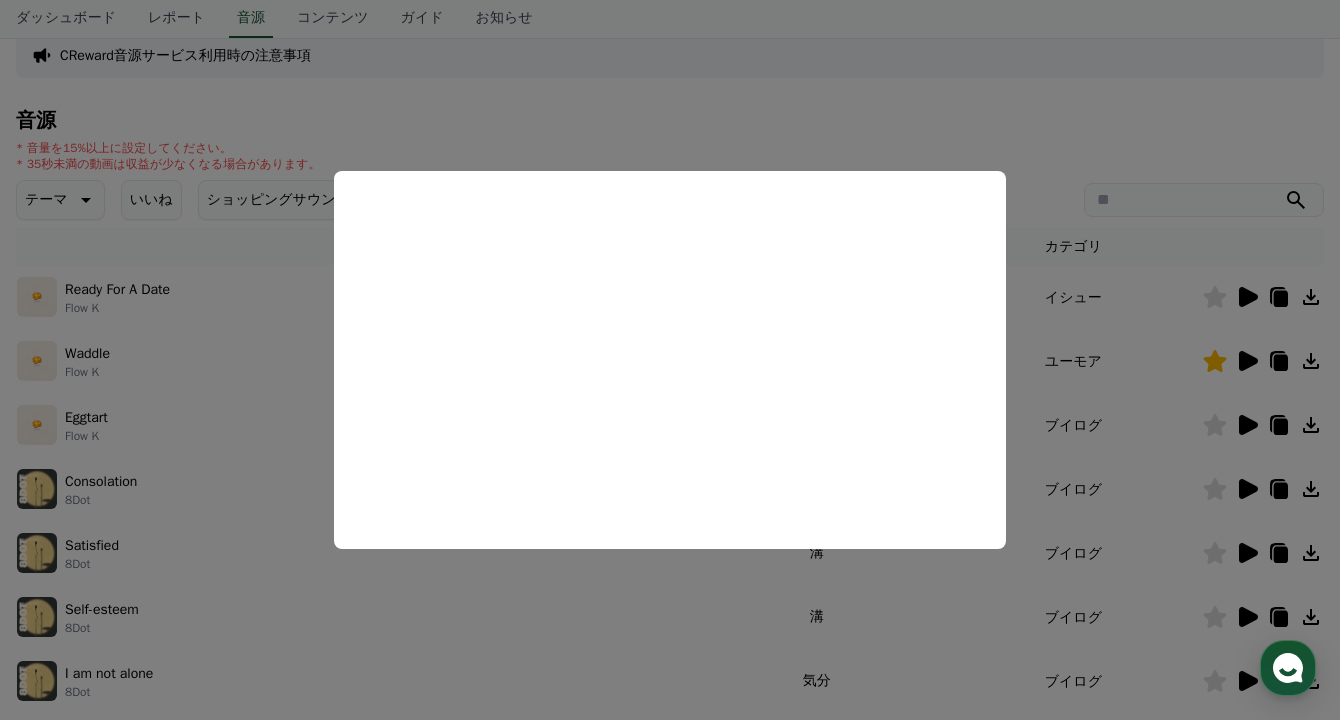 click at bounding box center (670, 360) 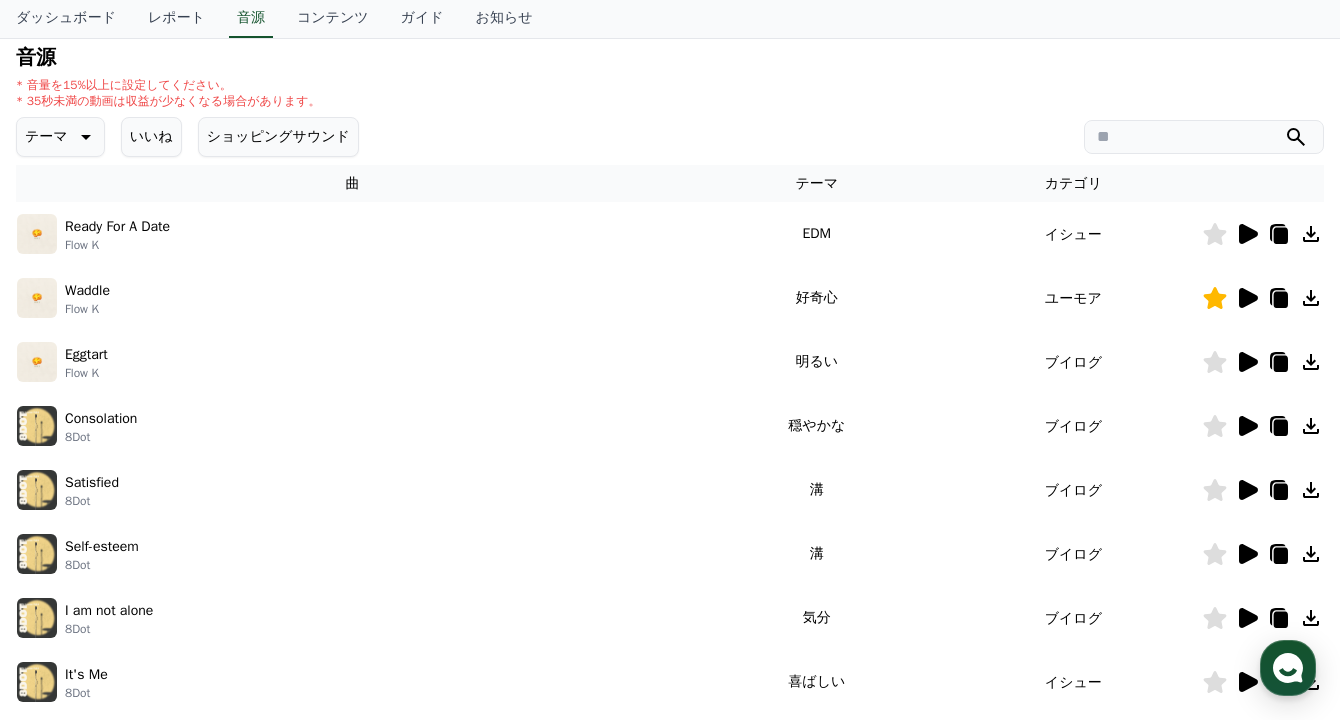 scroll, scrollTop: 210, scrollLeft: 0, axis: vertical 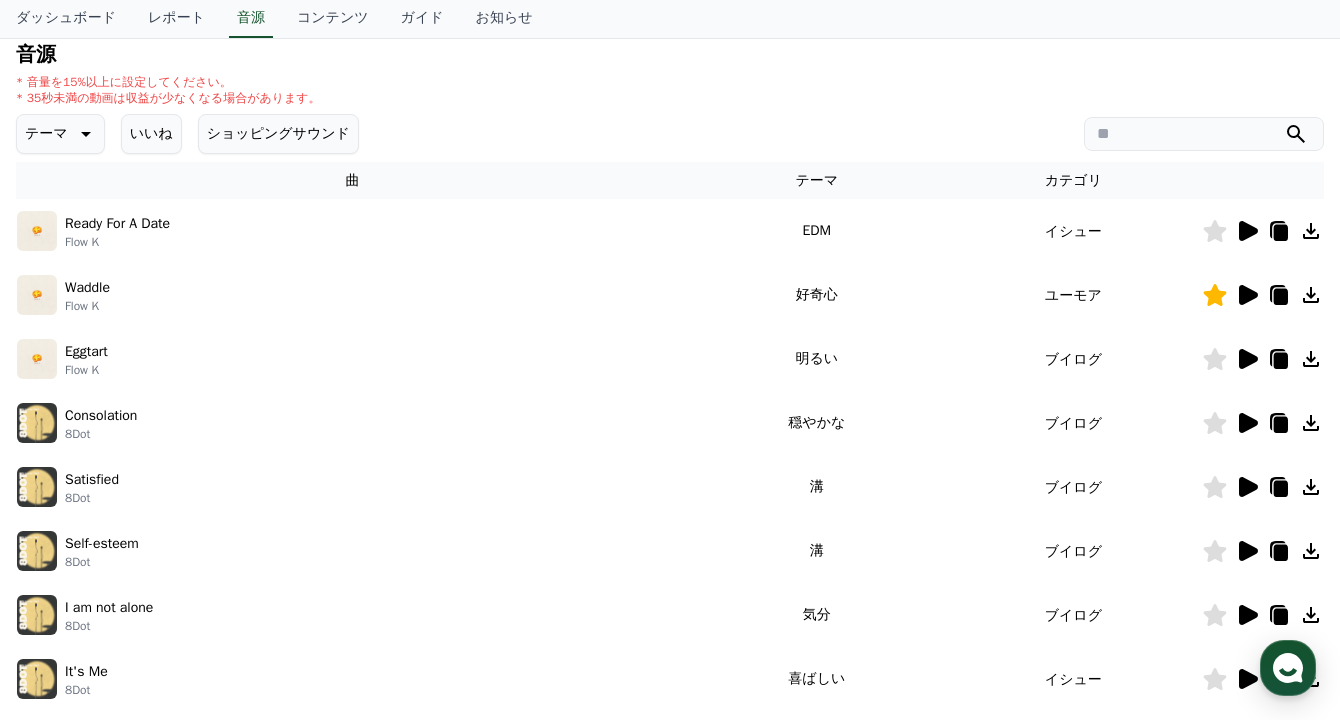 click 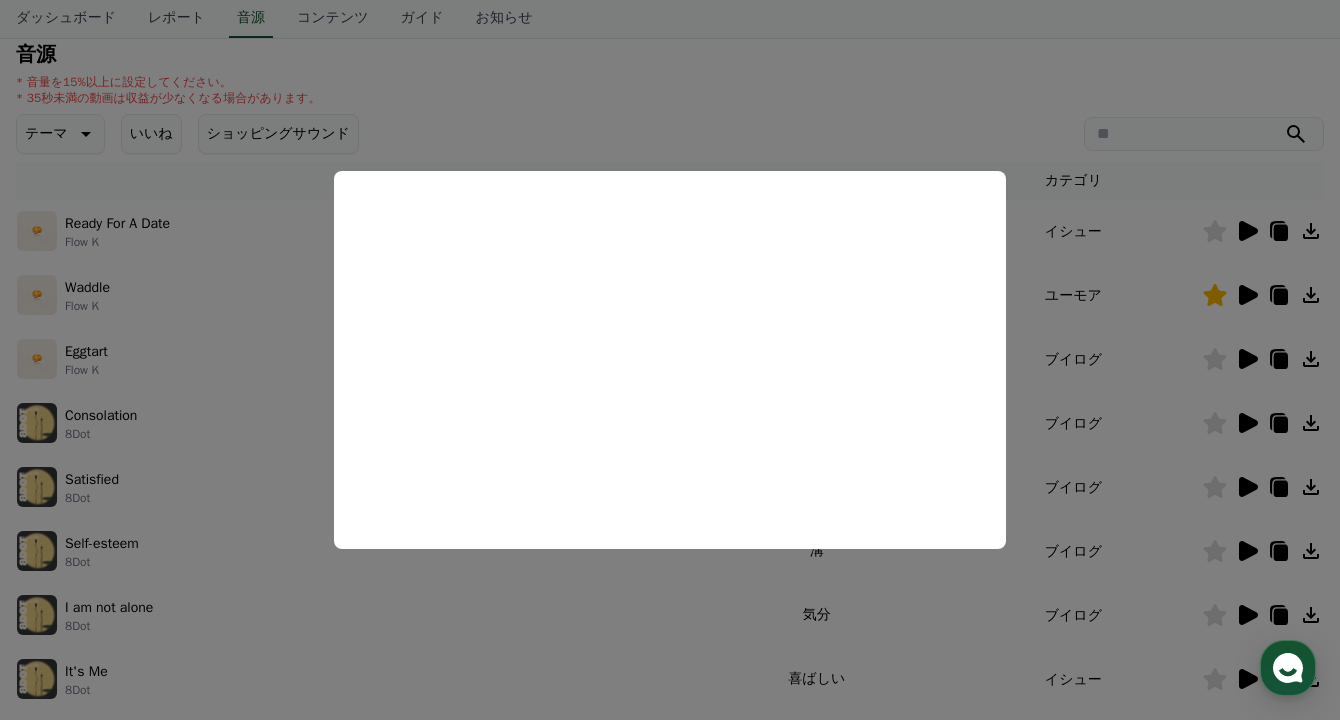 click at bounding box center [670, 360] 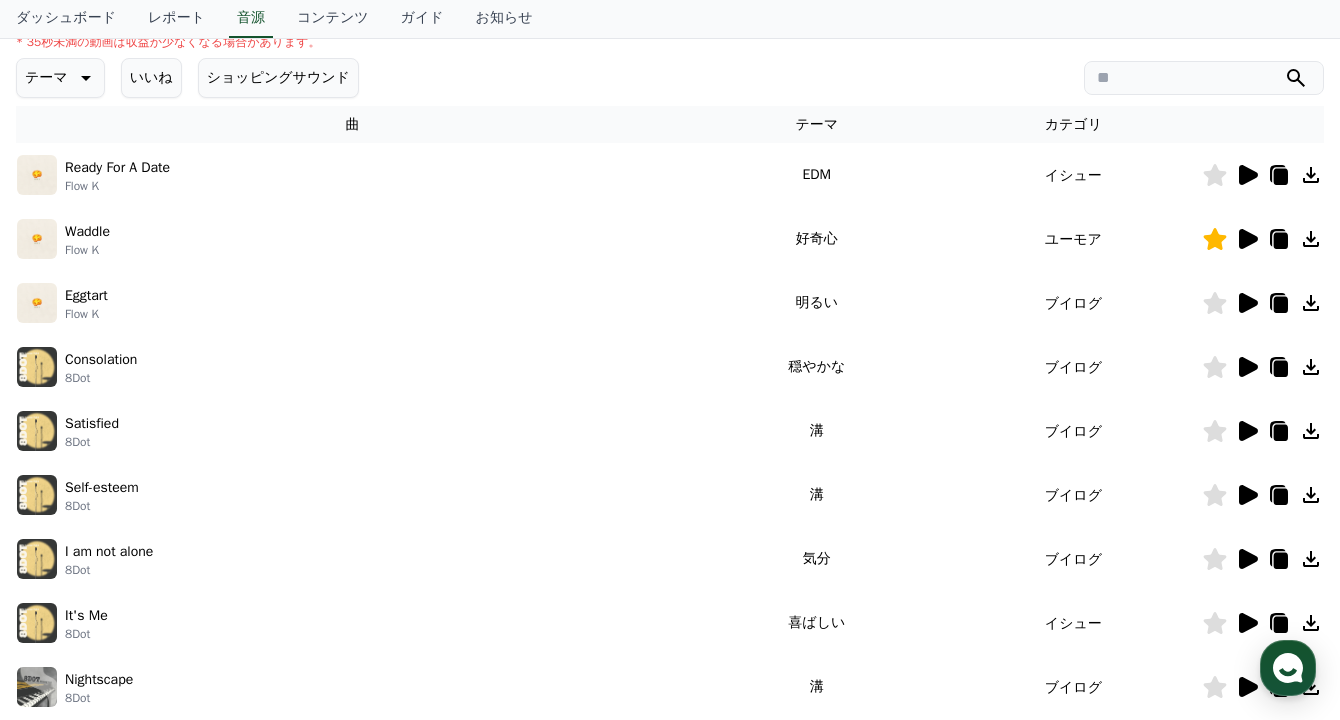 scroll, scrollTop: 275, scrollLeft: 0, axis: vertical 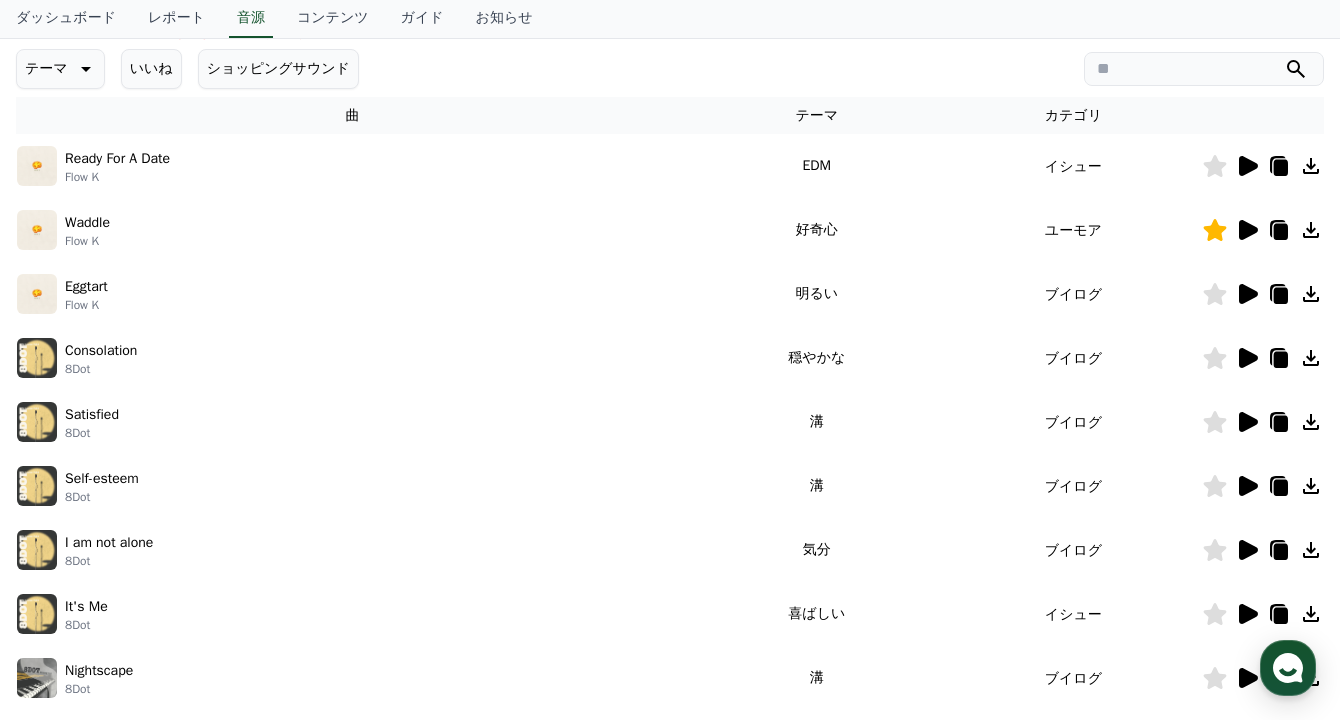click 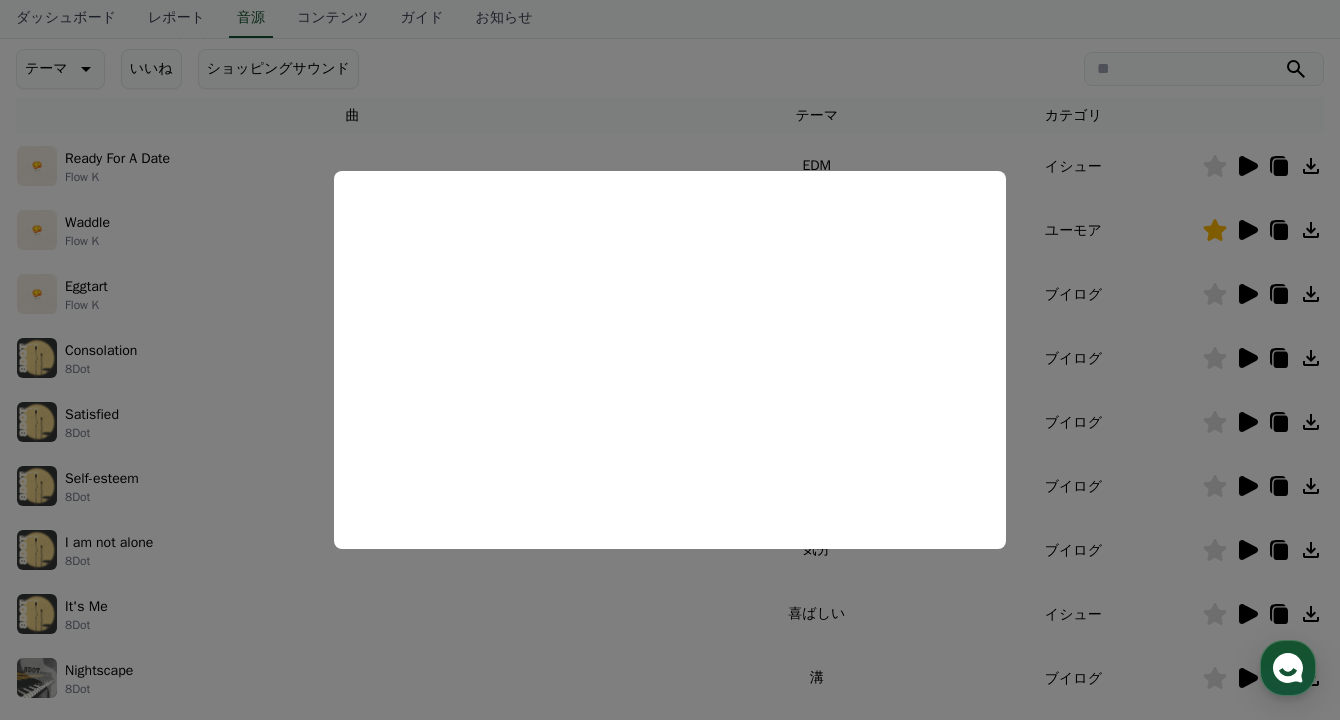 click at bounding box center [670, 360] 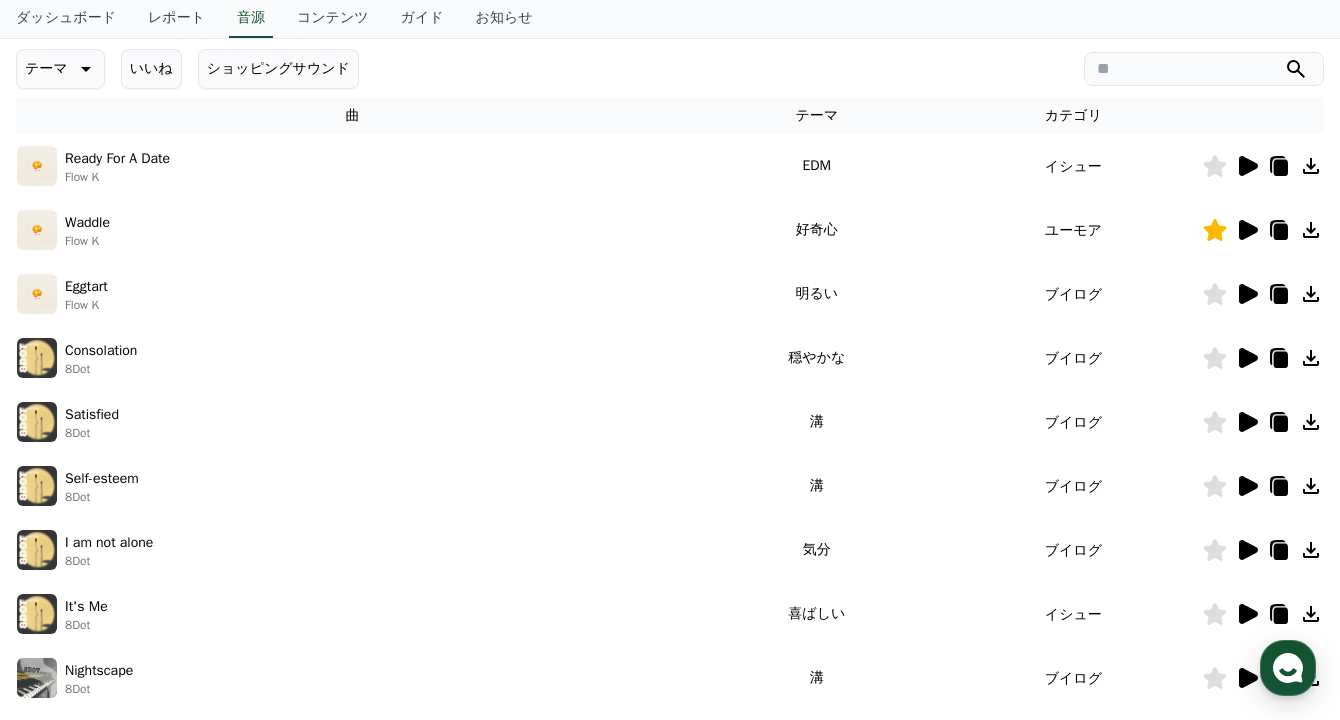 click 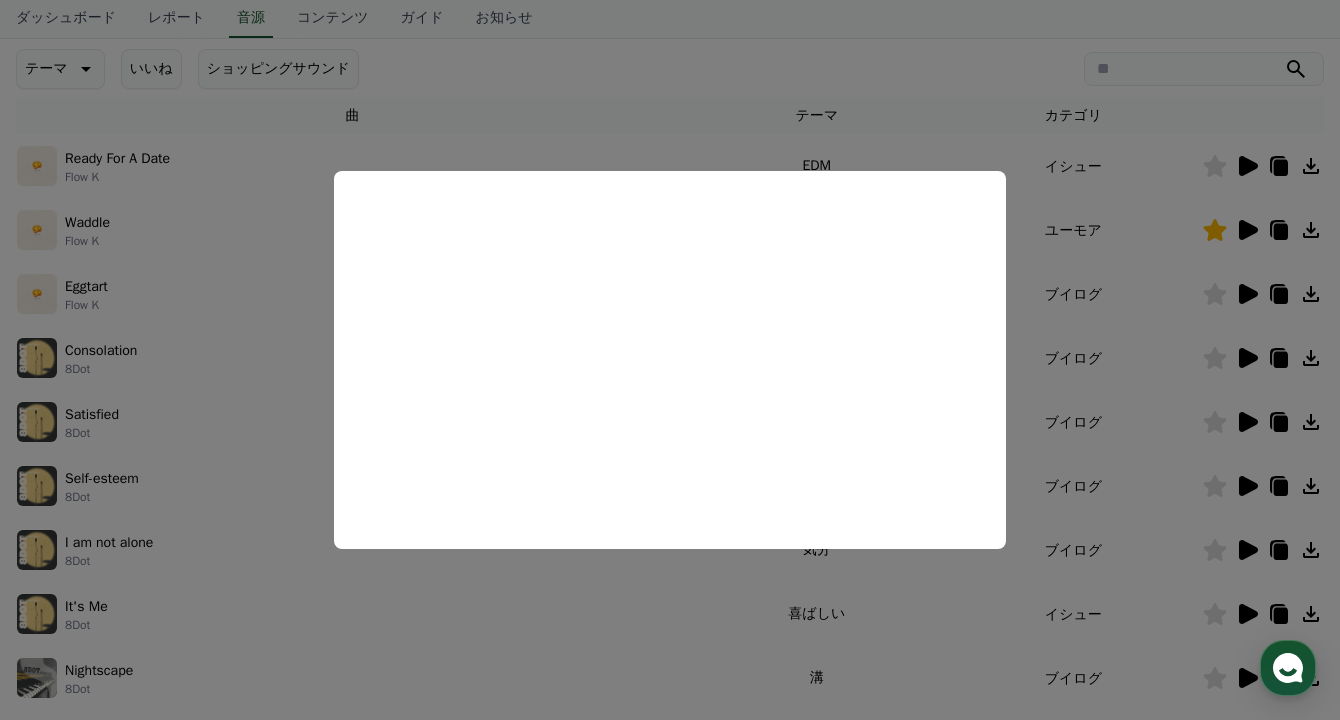 click at bounding box center [670, 360] 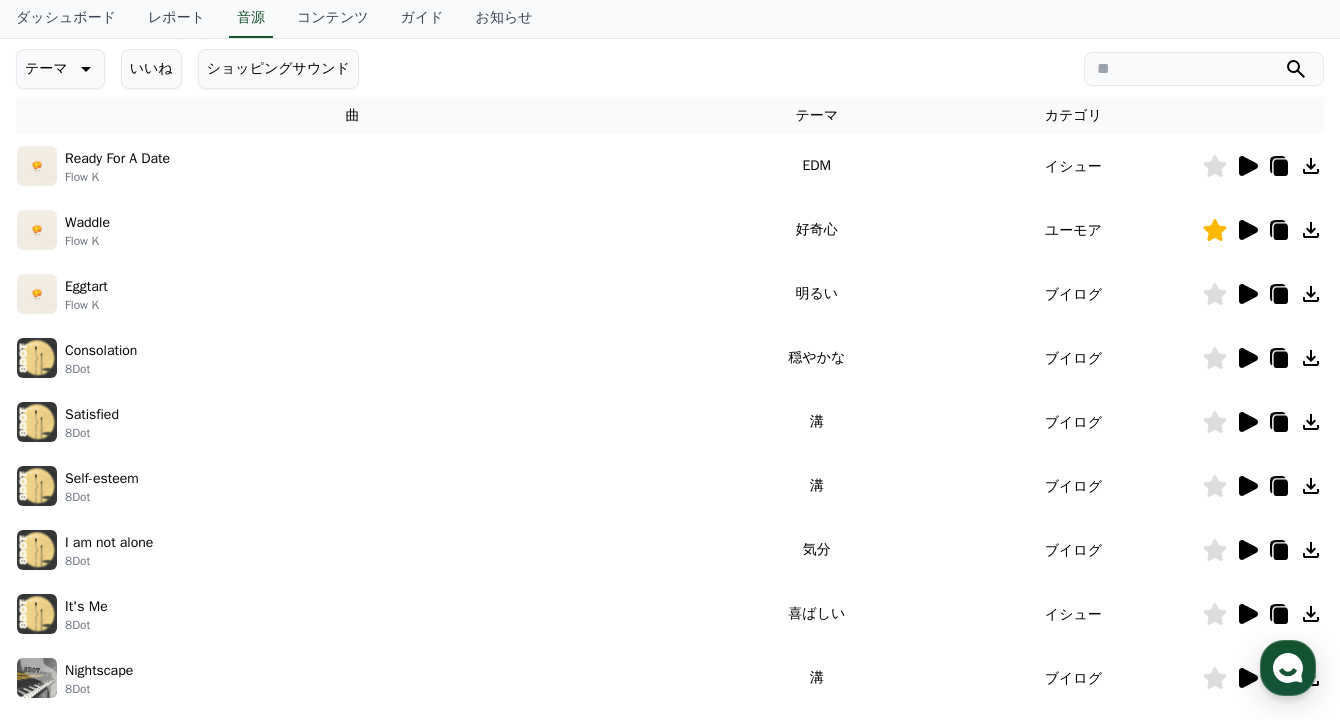 click 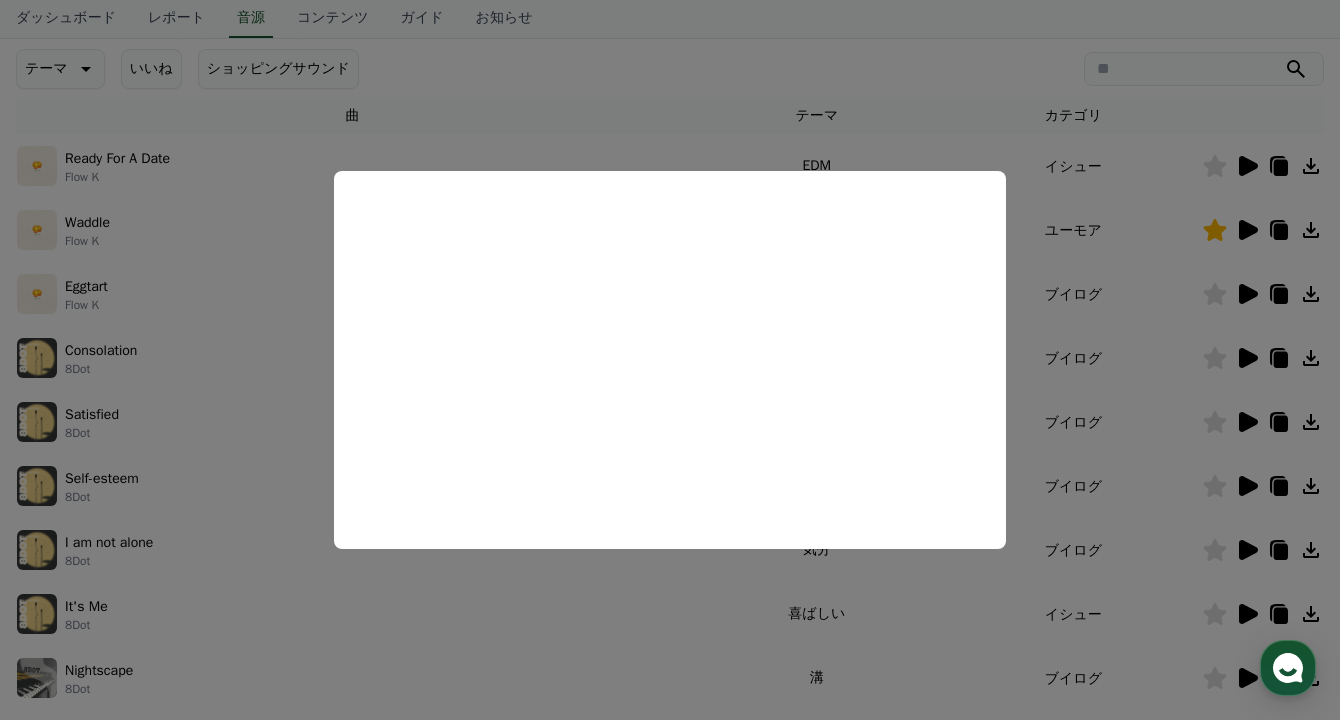 click at bounding box center [670, 360] 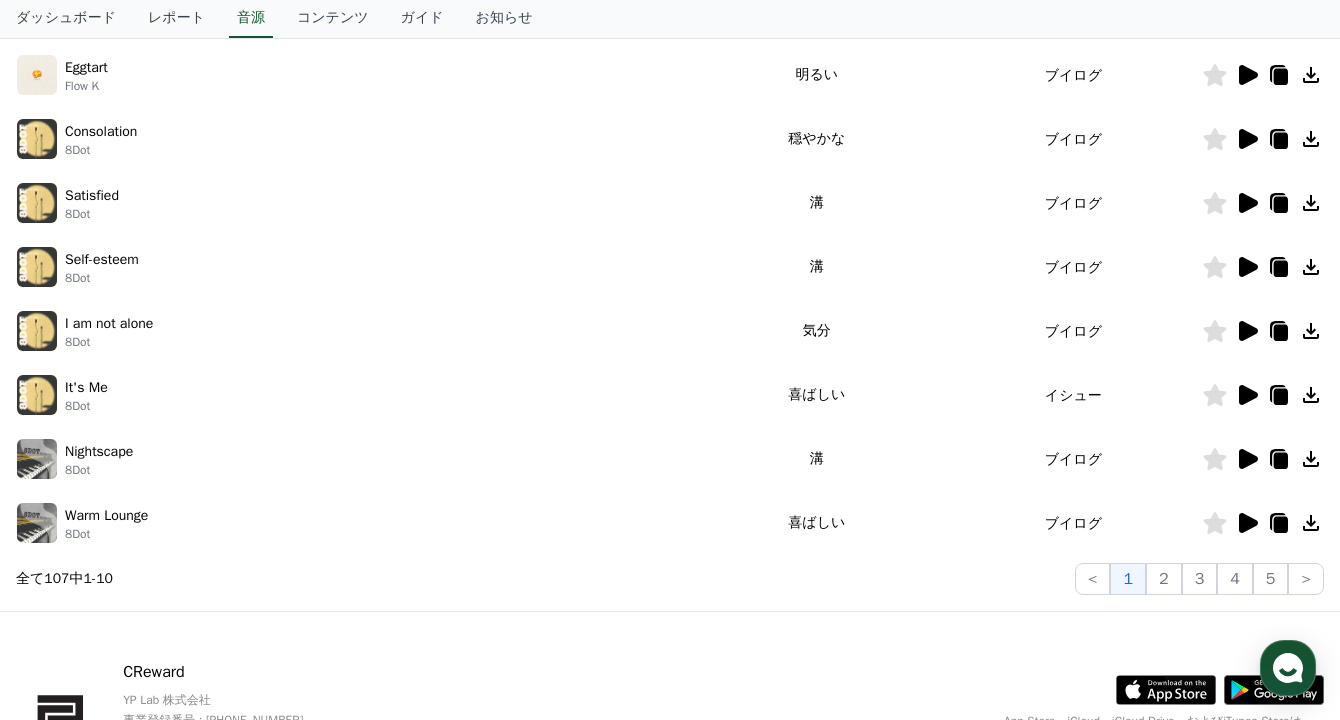 scroll, scrollTop: 495, scrollLeft: 0, axis: vertical 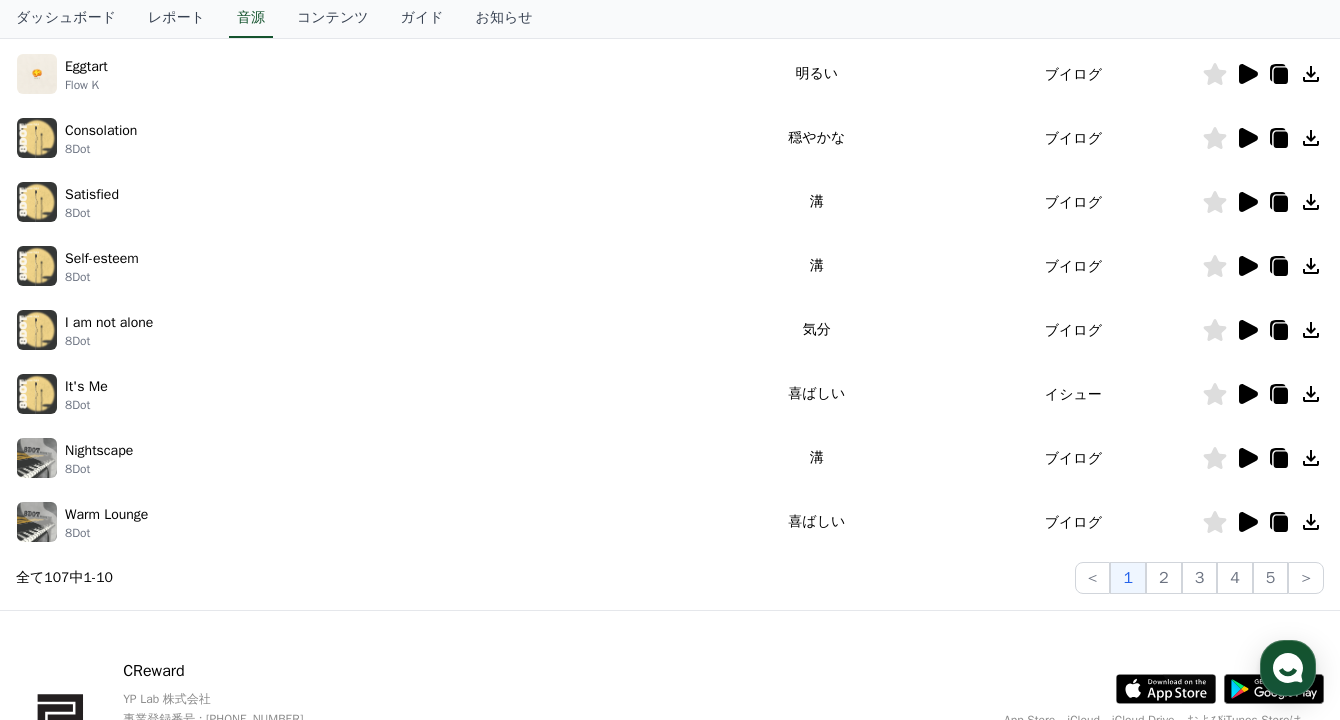 click 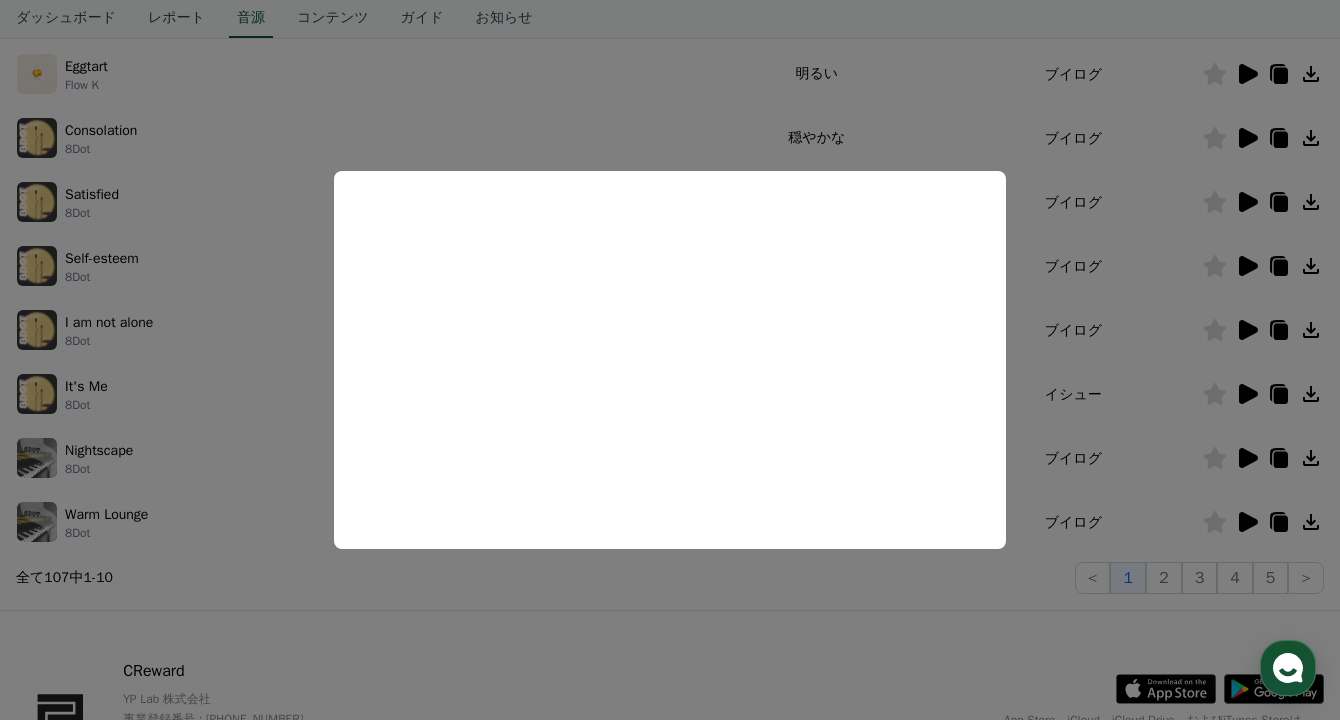 click at bounding box center (670, 360) 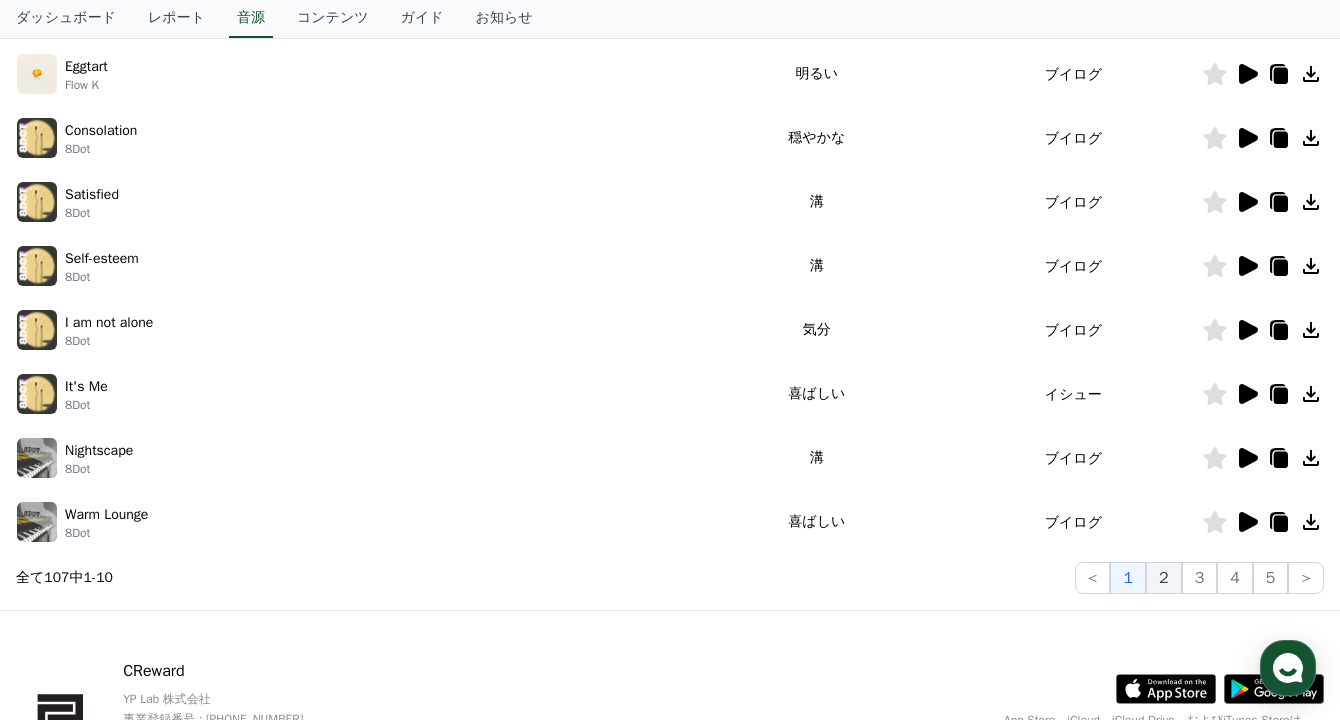 click on "2" 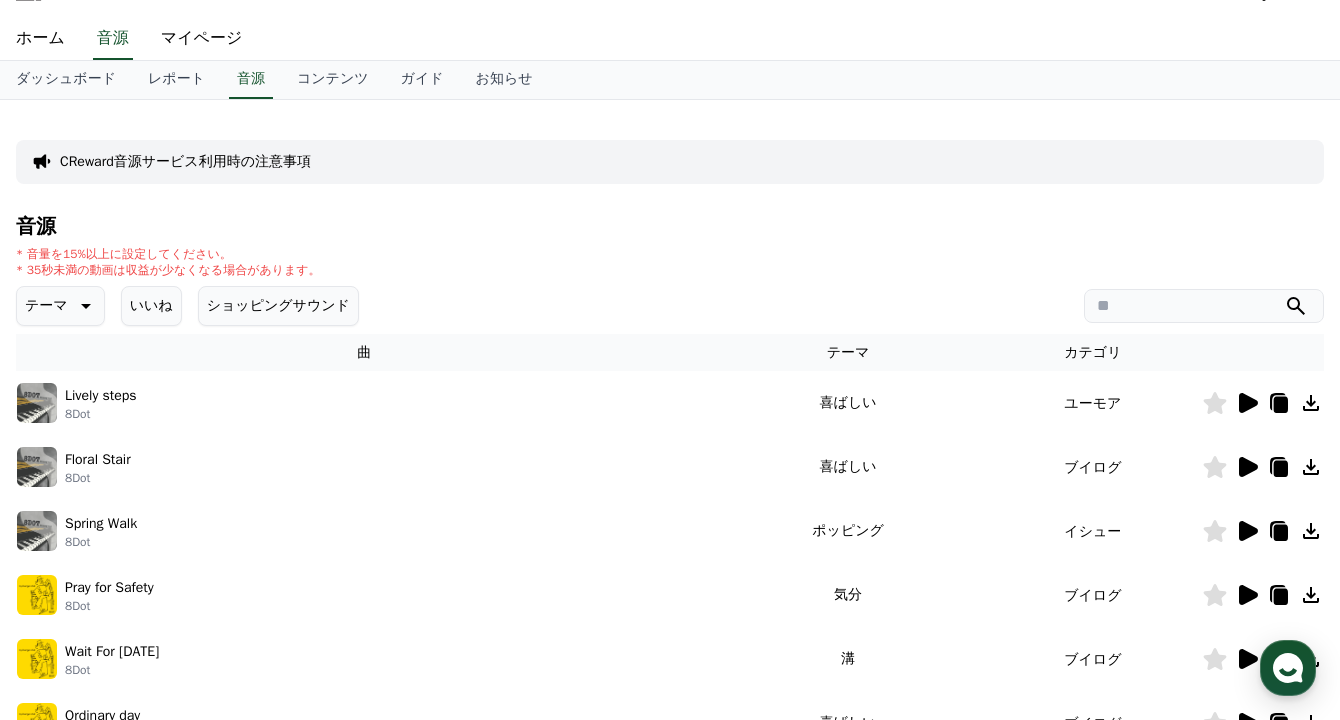 scroll, scrollTop: 48, scrollLeft: 0, axis: vertical 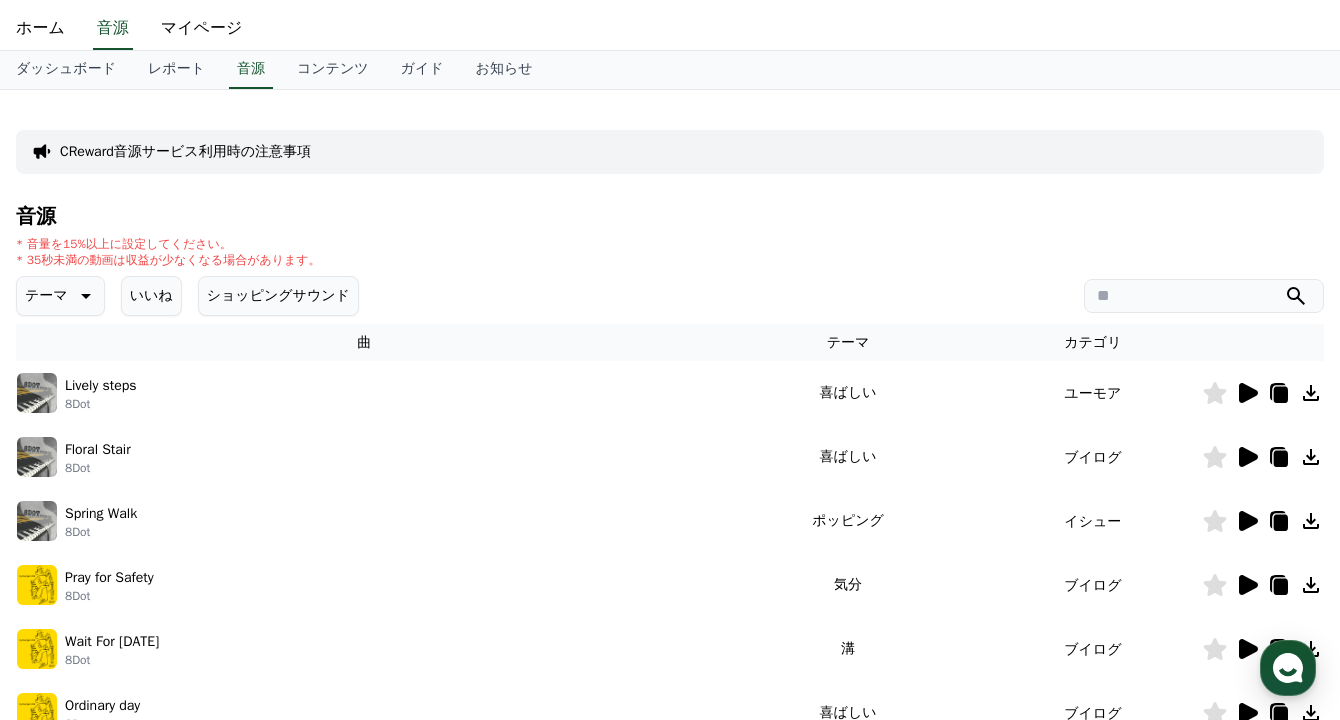click 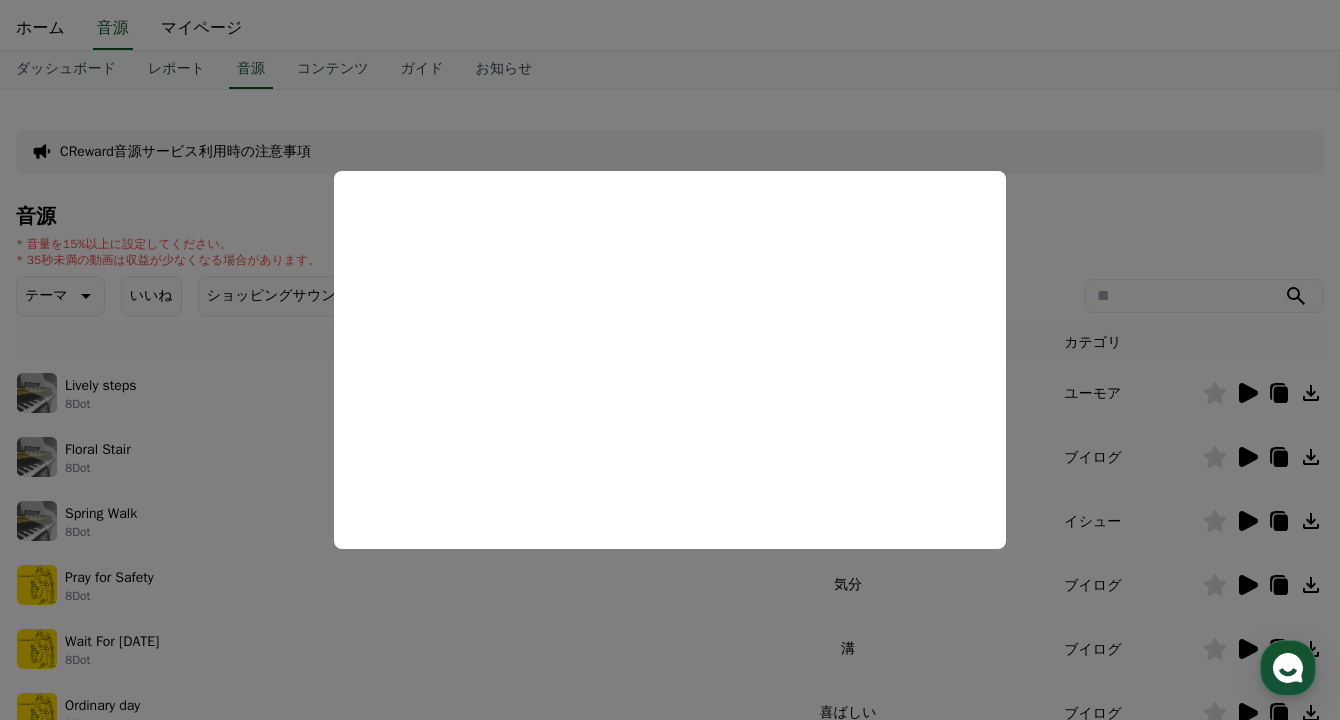 click at bounding box center (670, 360) 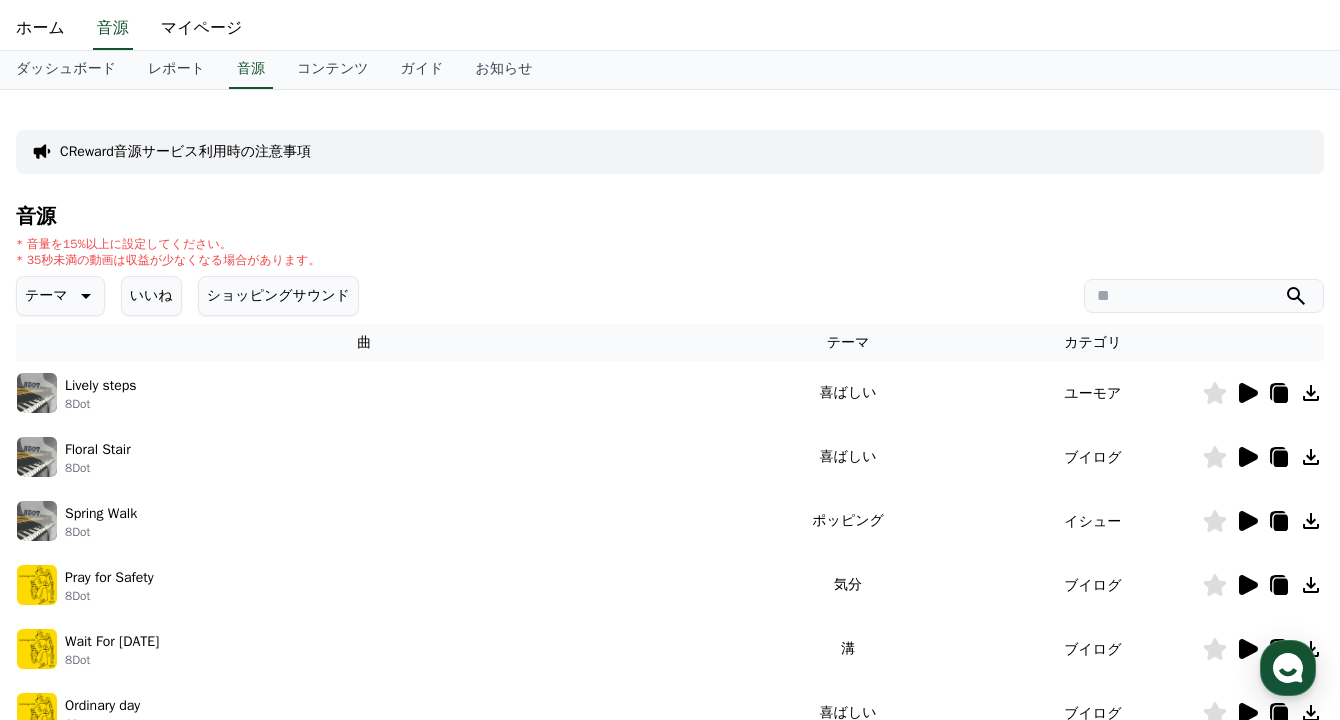 click 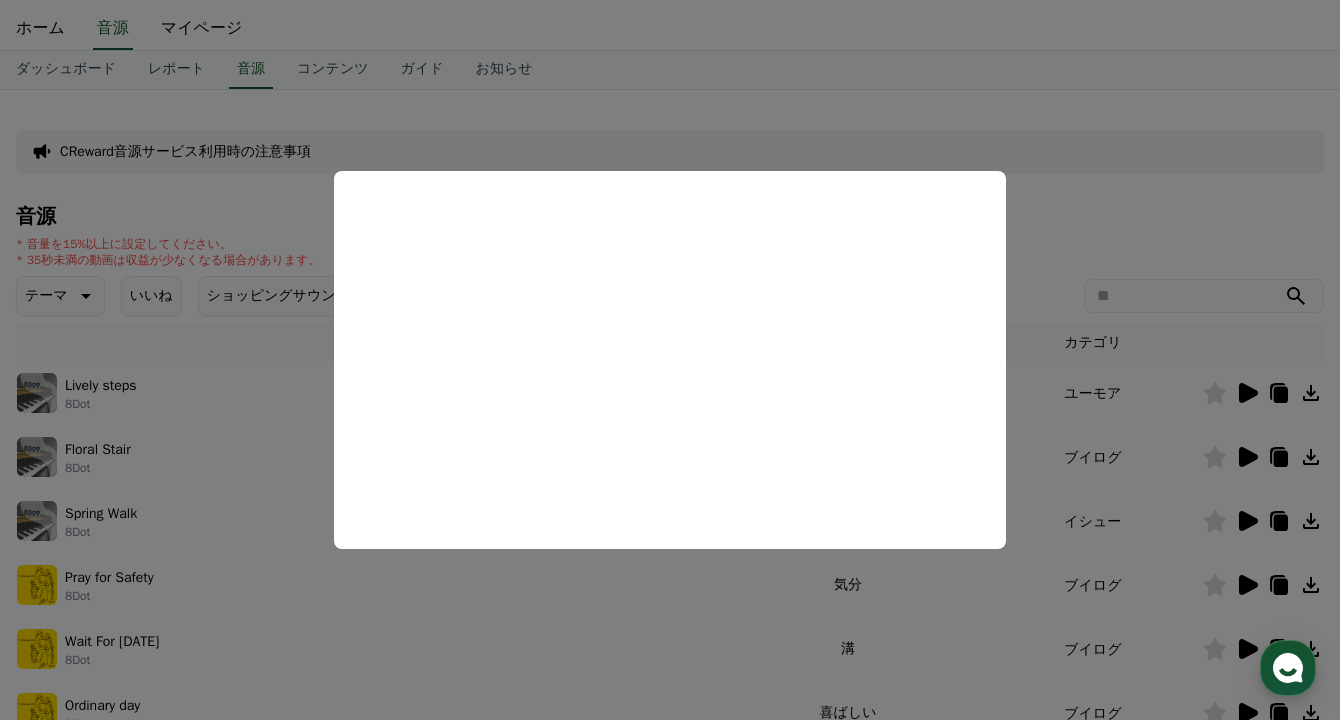 click at bounding box center (670, 360) 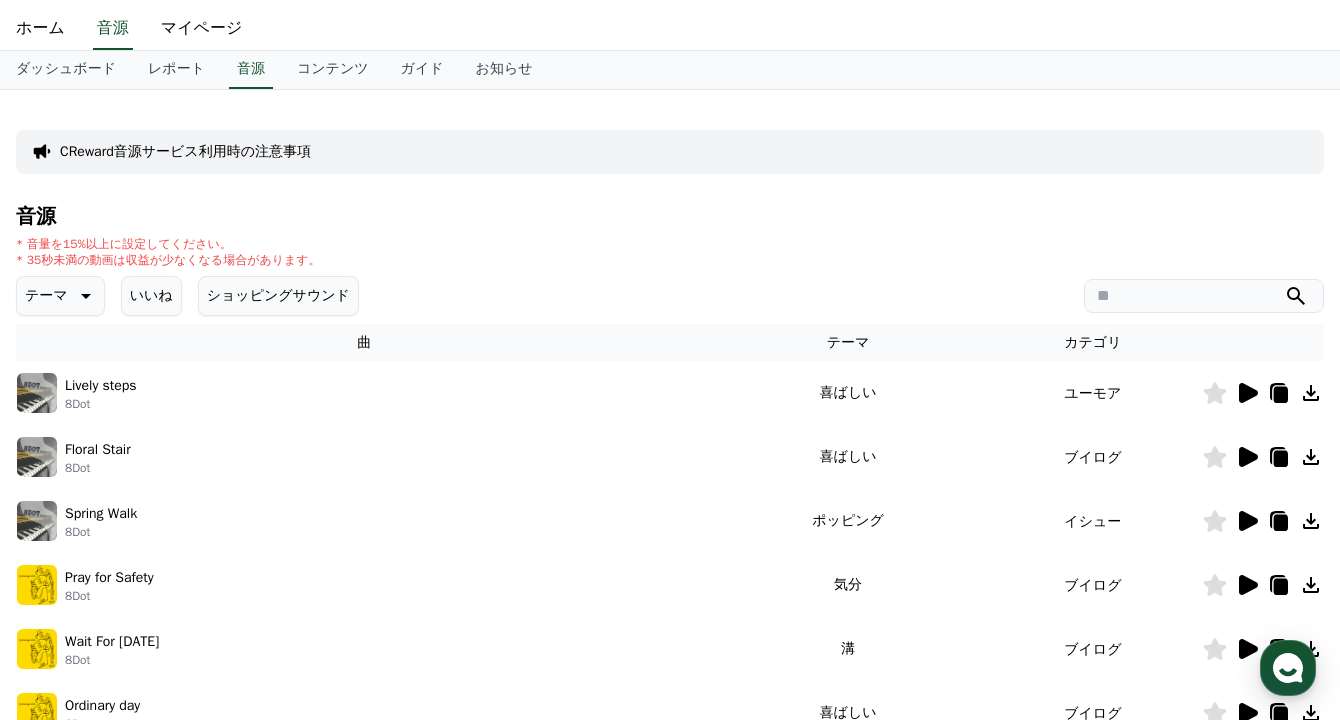click 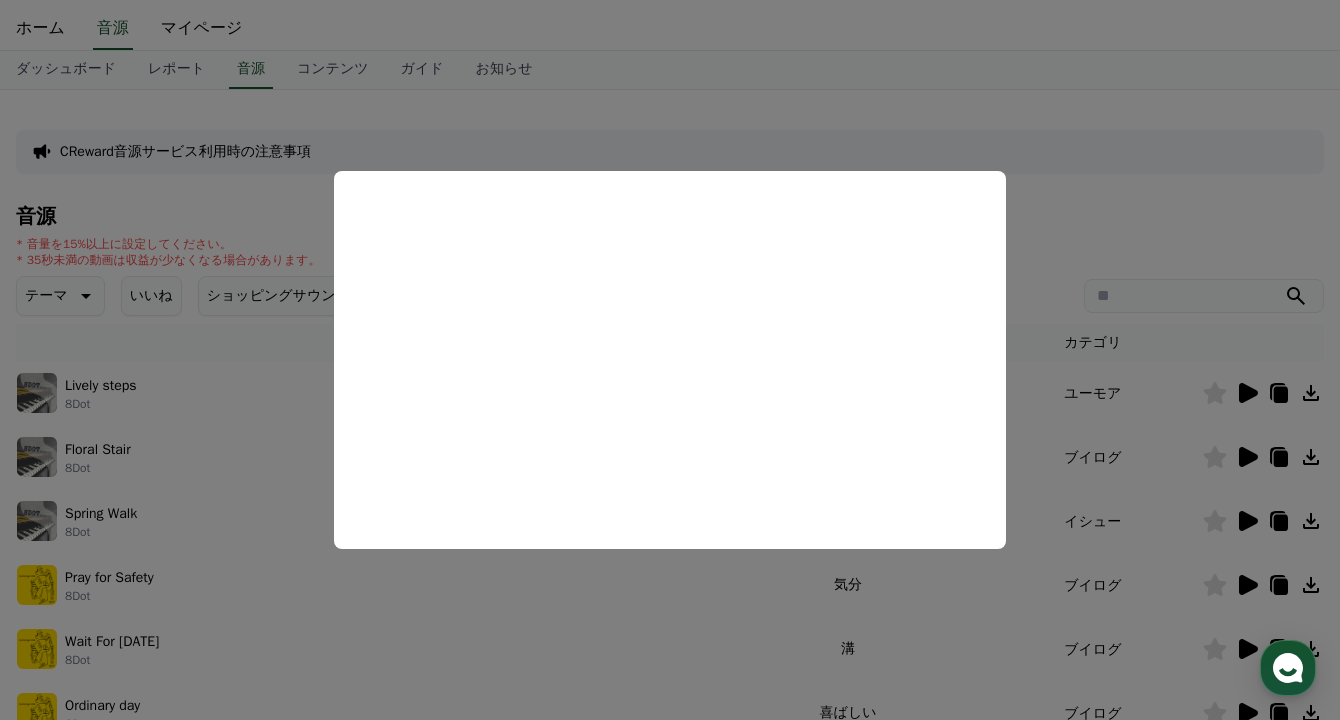 drag, startPoint x: 1159, startPoint y: 586, endPoint x: 1275, endPoint y: 596, distance: 116.43024 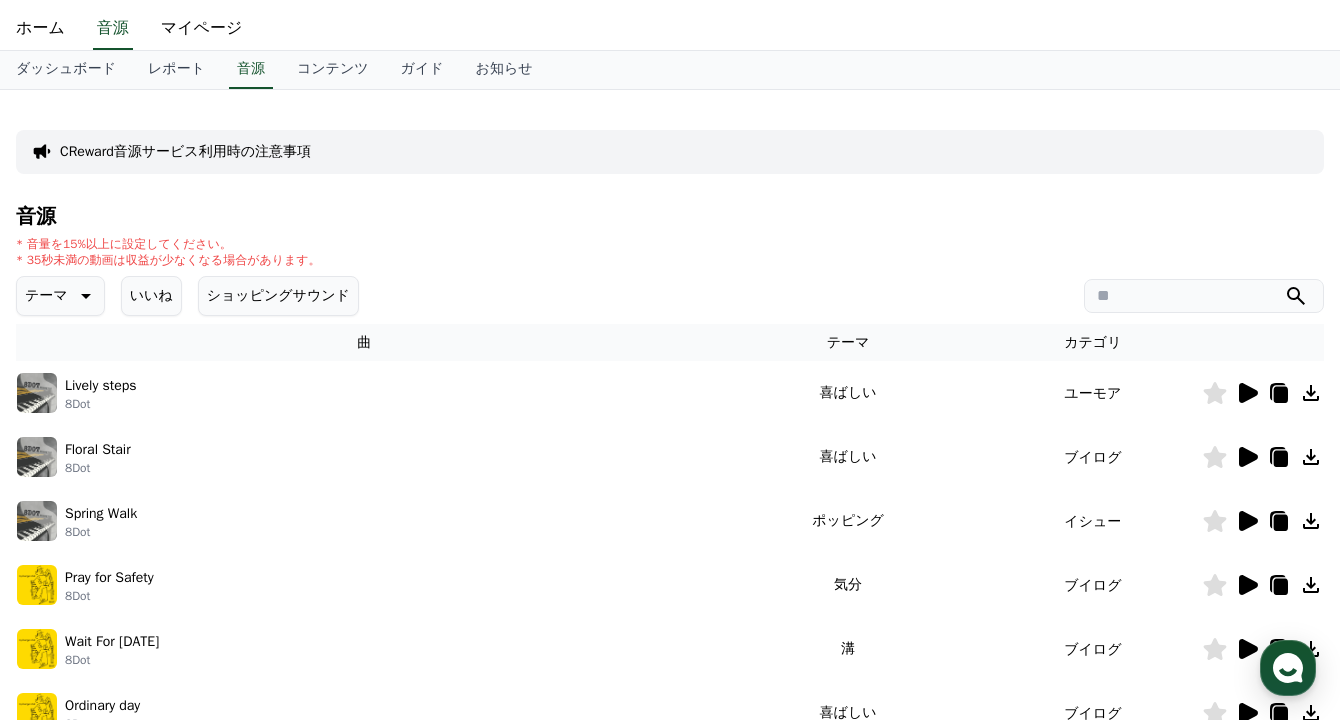 click 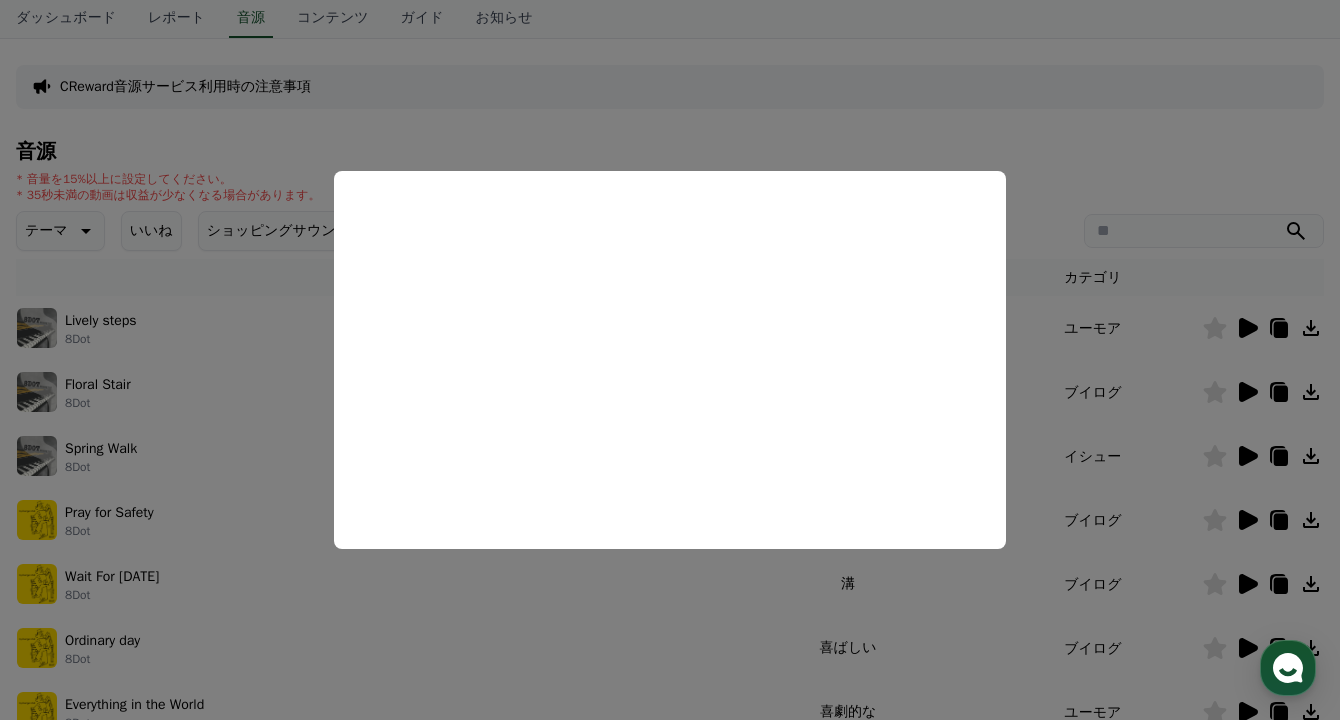 scroll, scrollTop: 113, scrollLeft: 0, axis: vertical 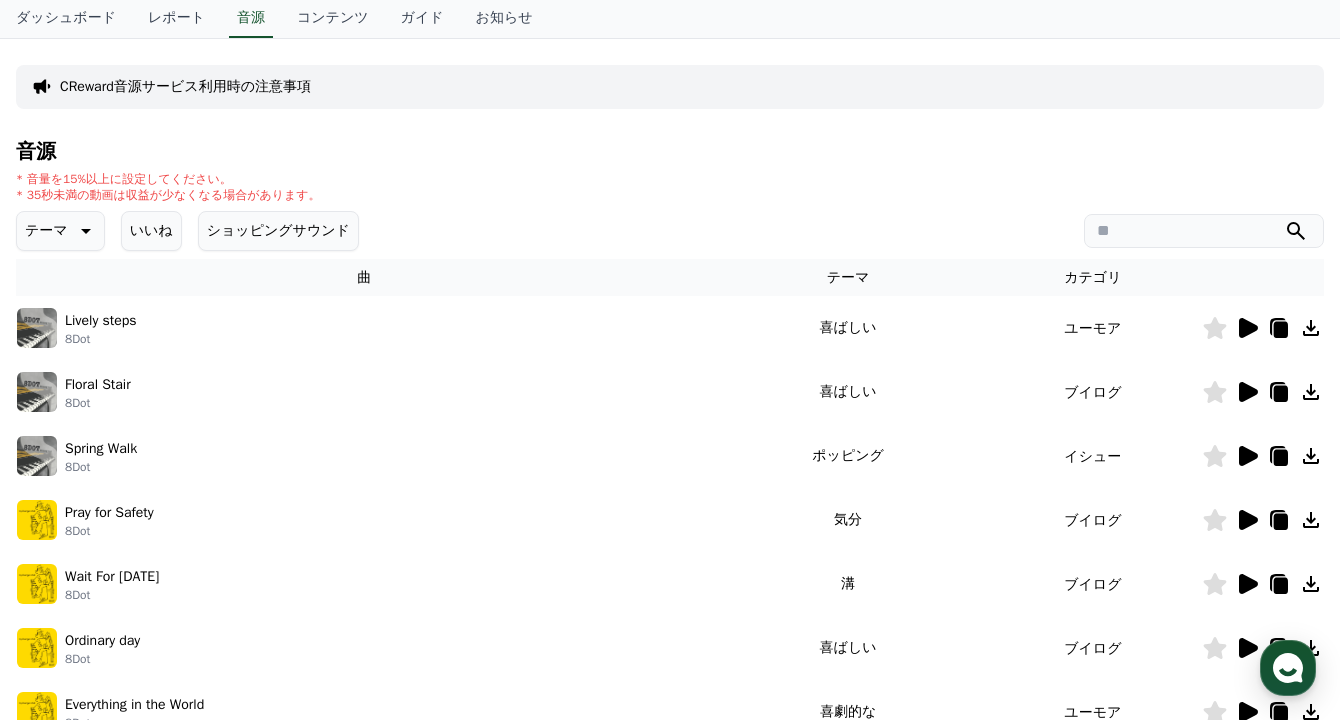 click 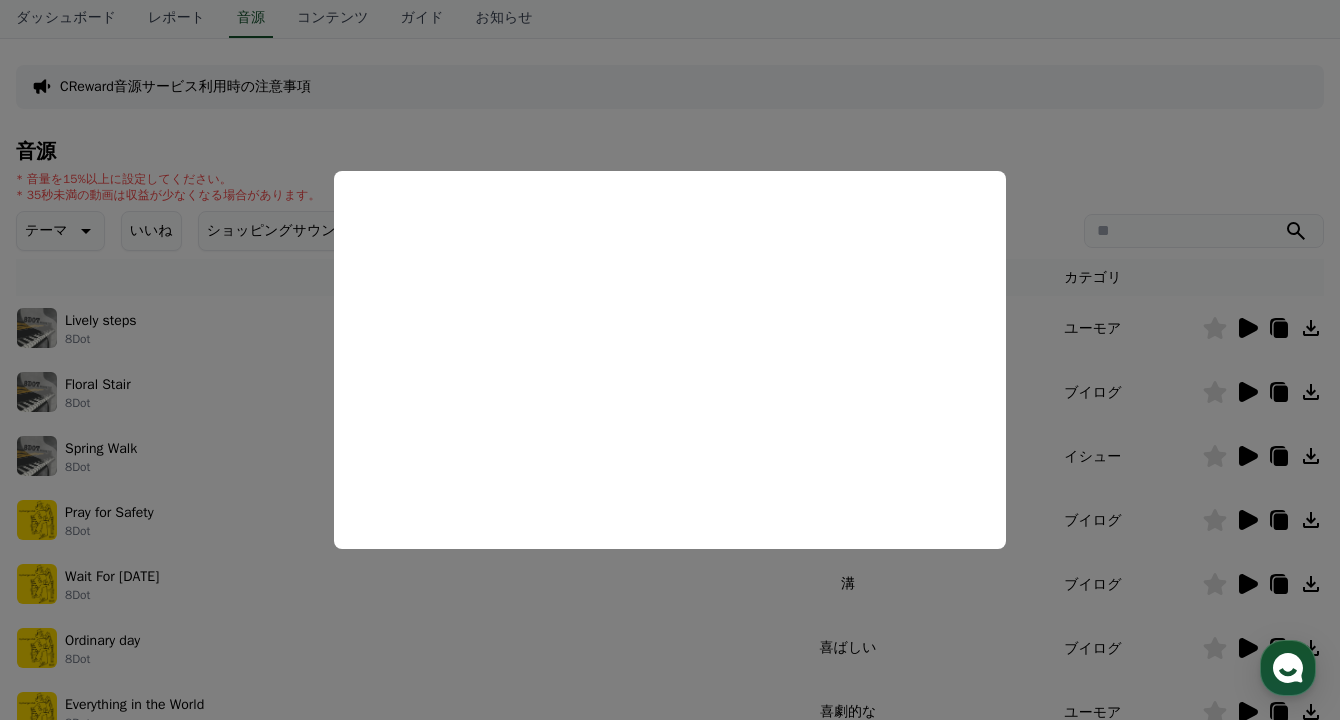 click at bounding box center (670, 360) 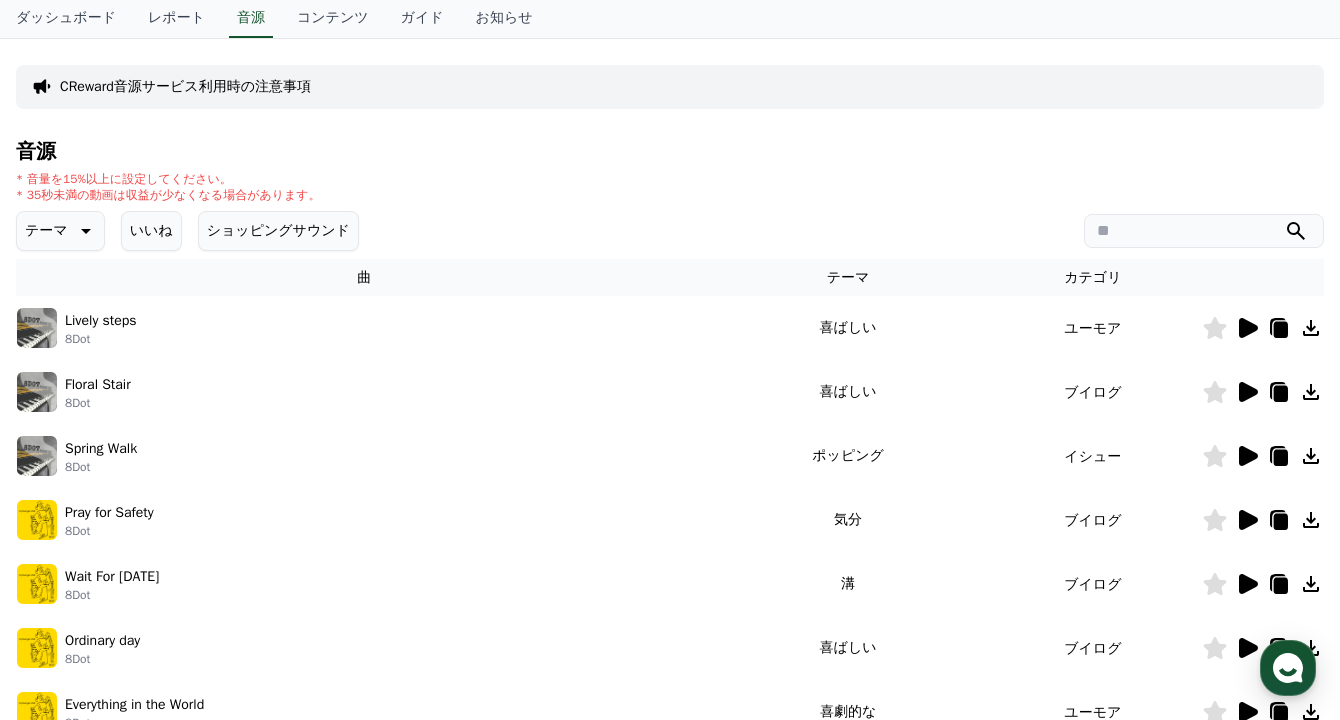 click 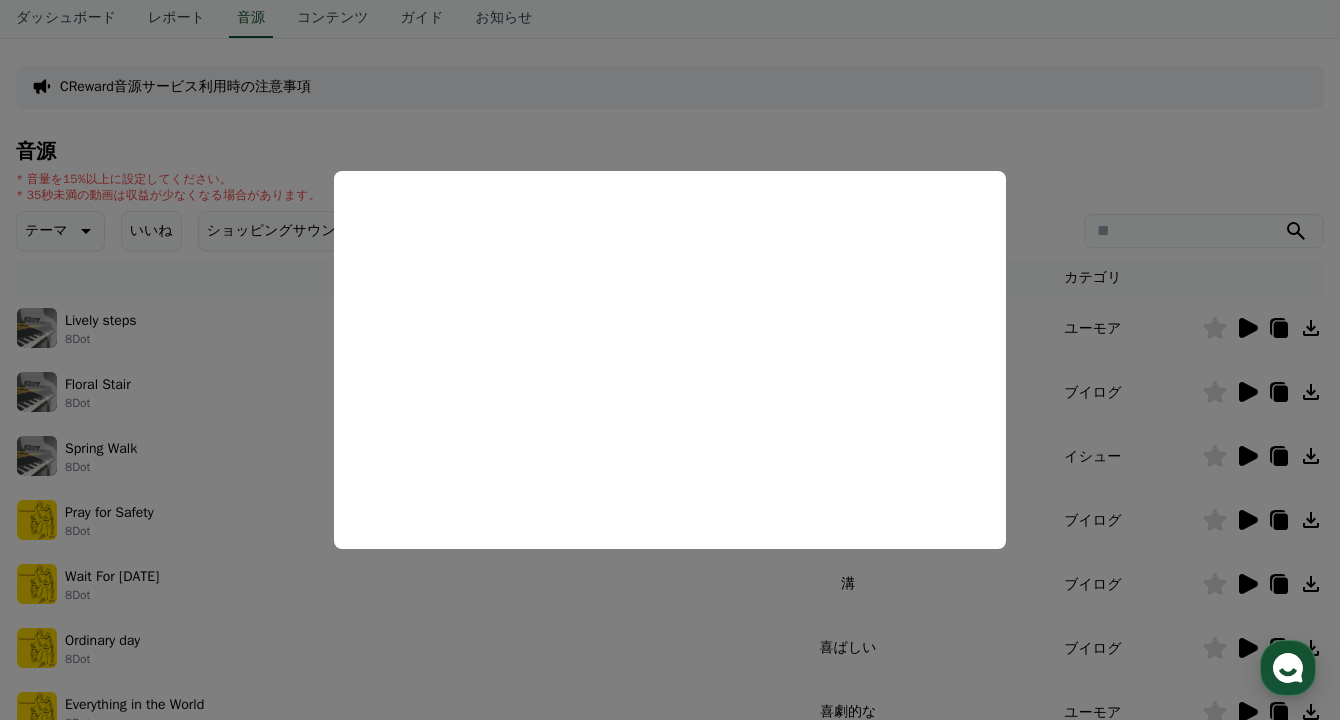 click at bounding box center [670, 360] 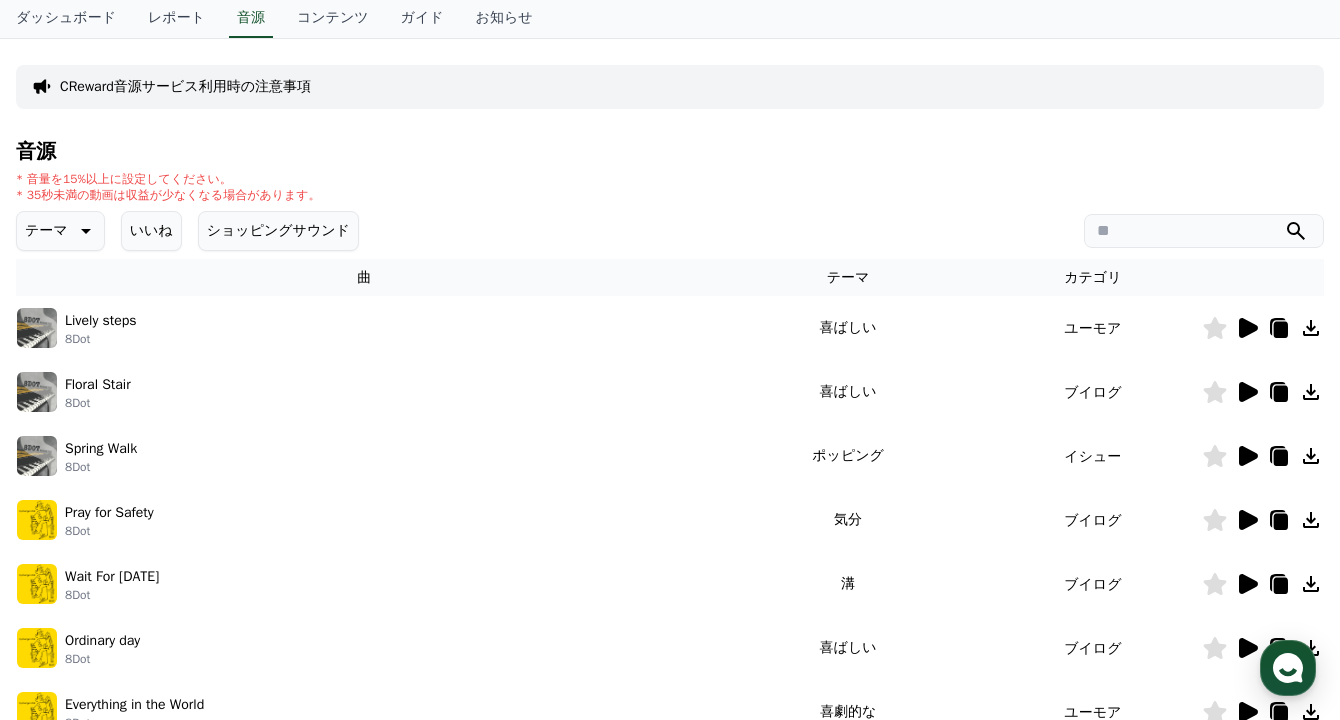 click 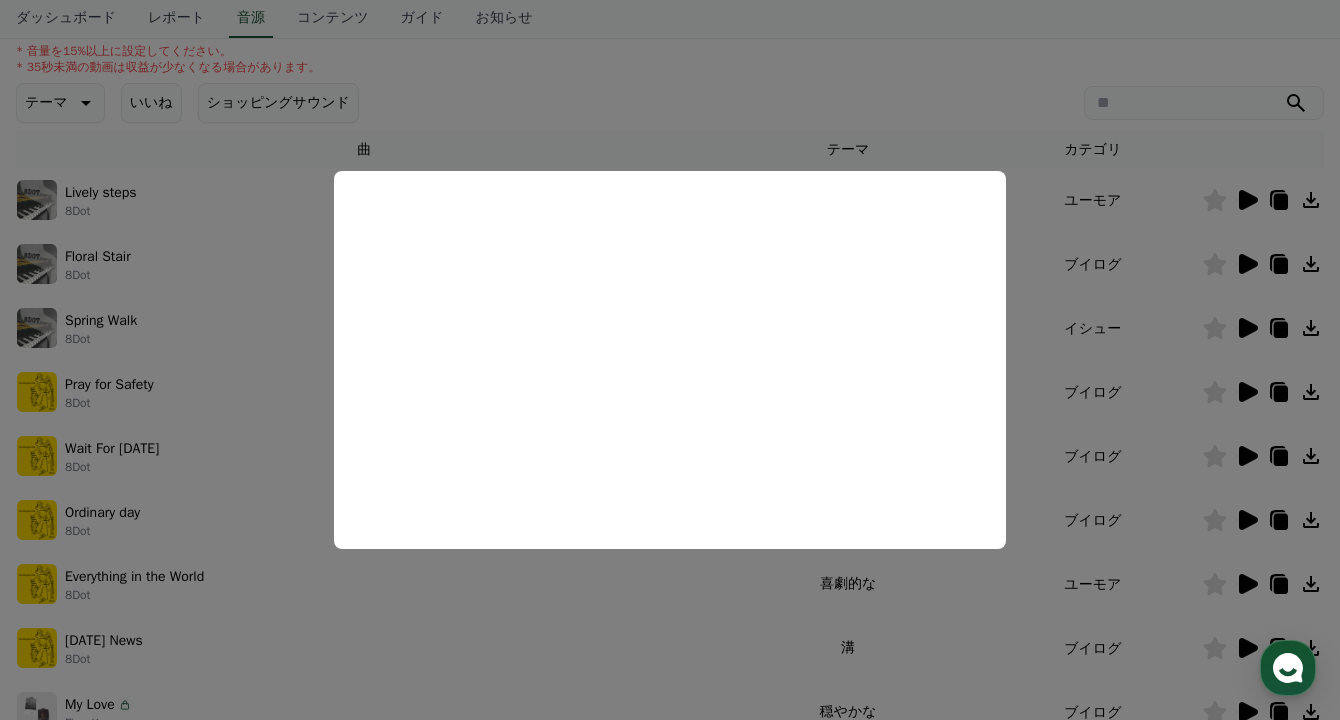 scroll, scrollTop: 241, scrollLeft: 0, axis: vertical 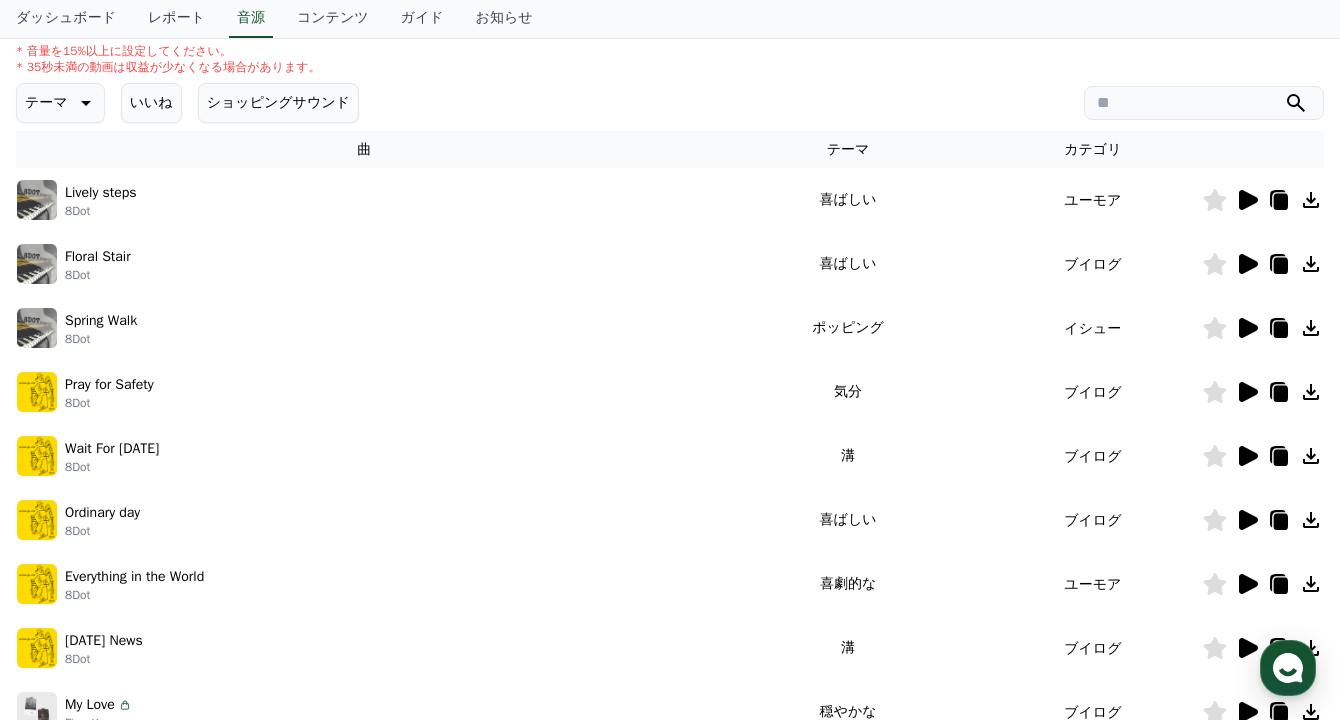 click 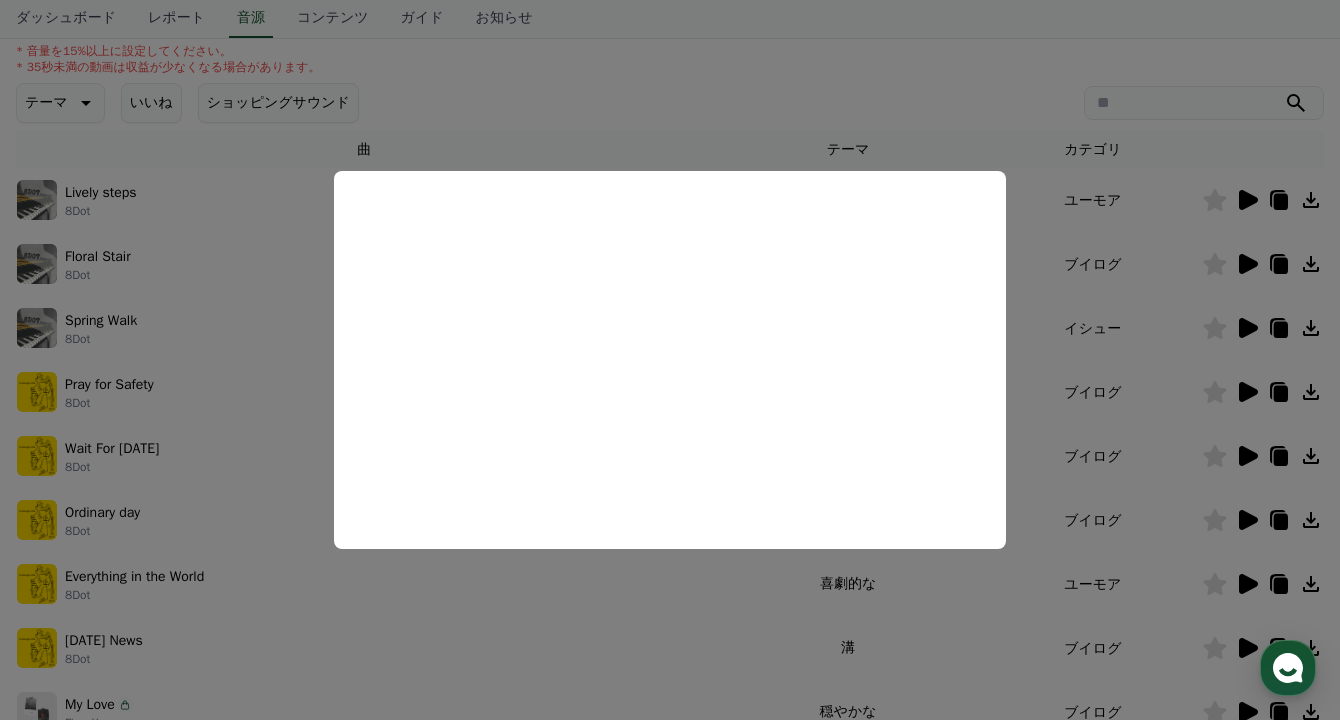 click at bounding box center [670, 360] 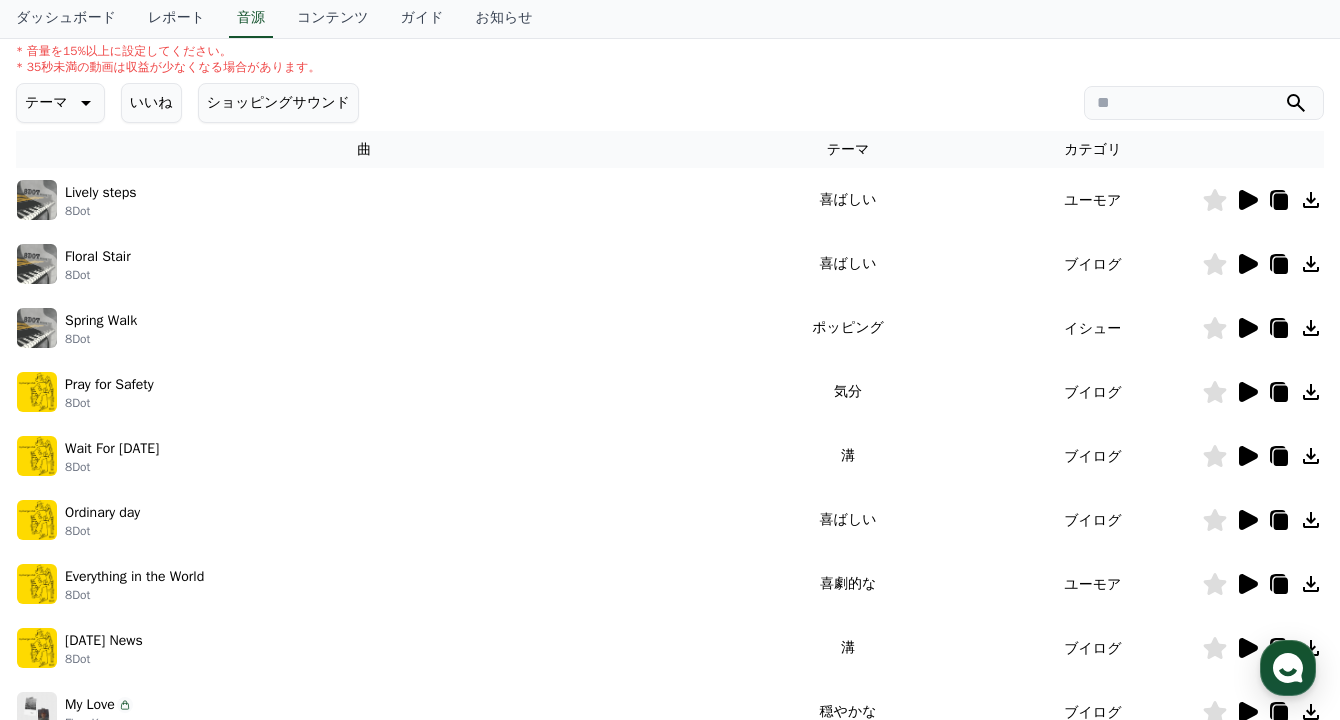 click 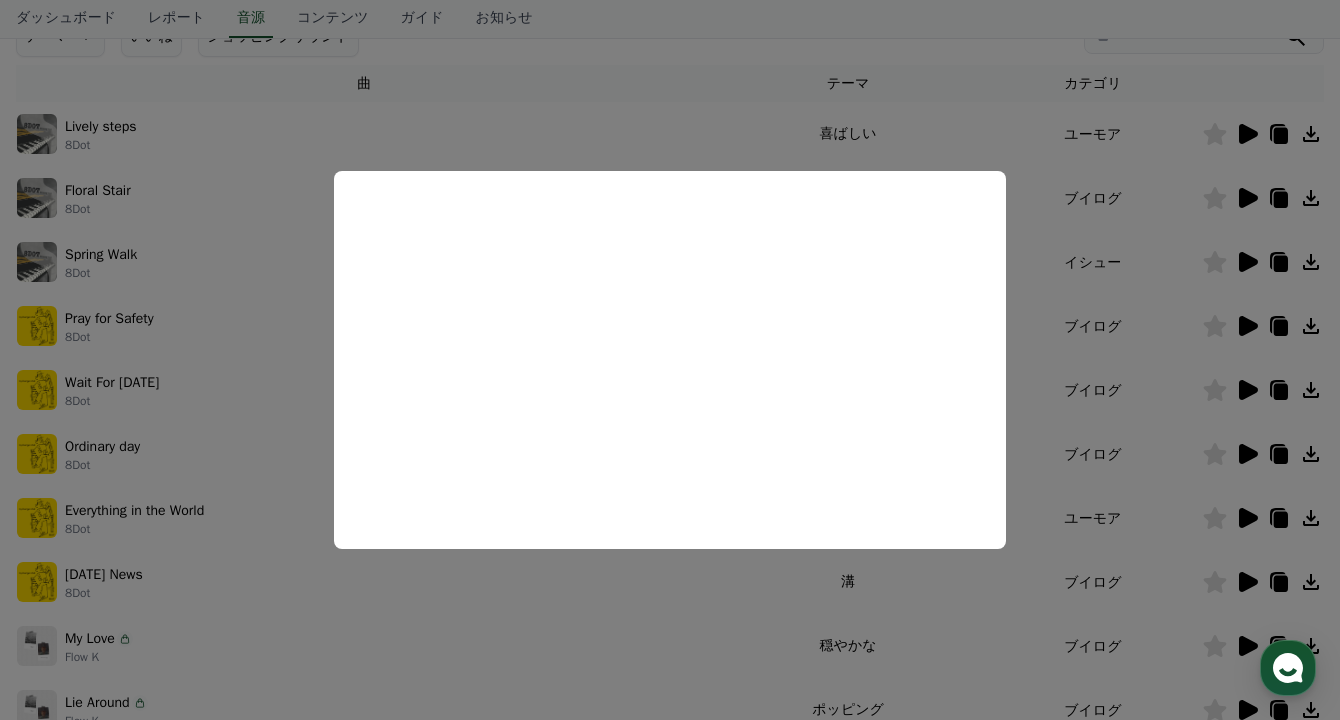scroll, scrollTop: 321, scrollLeft: 0, axis: vertical 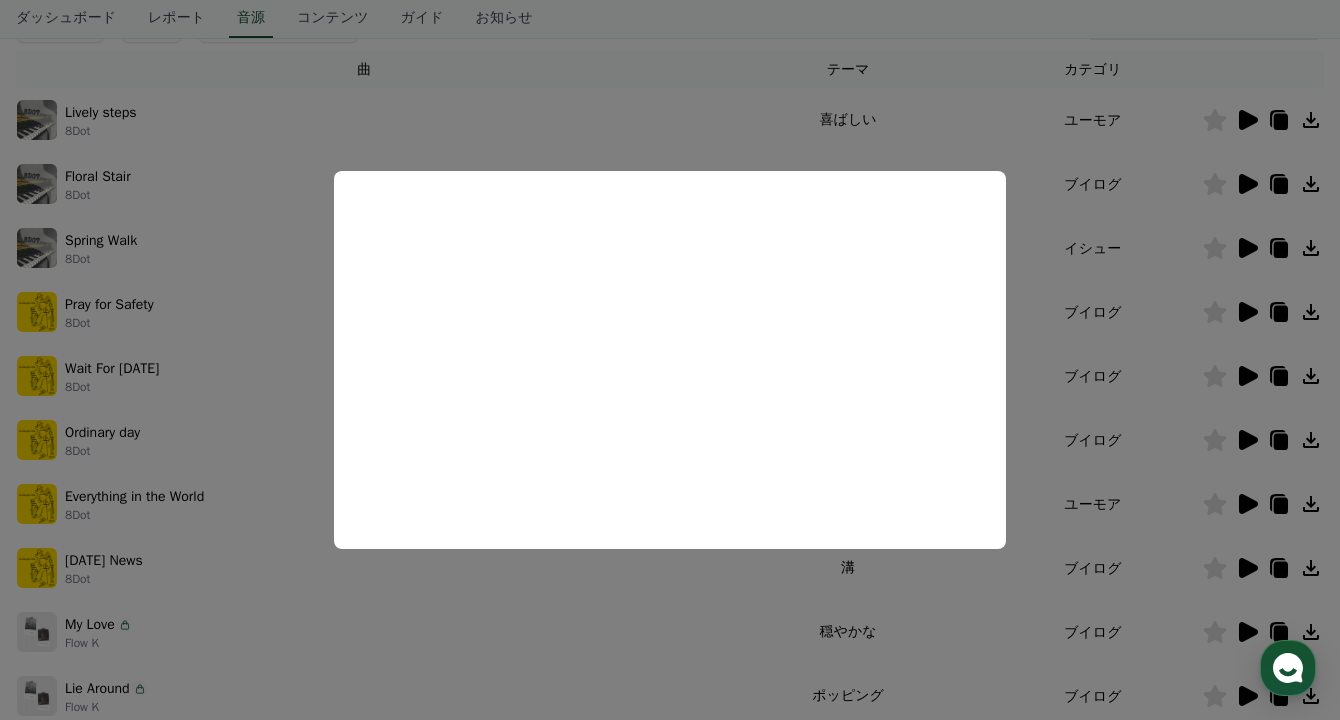 click at bounding box center [670, 360] 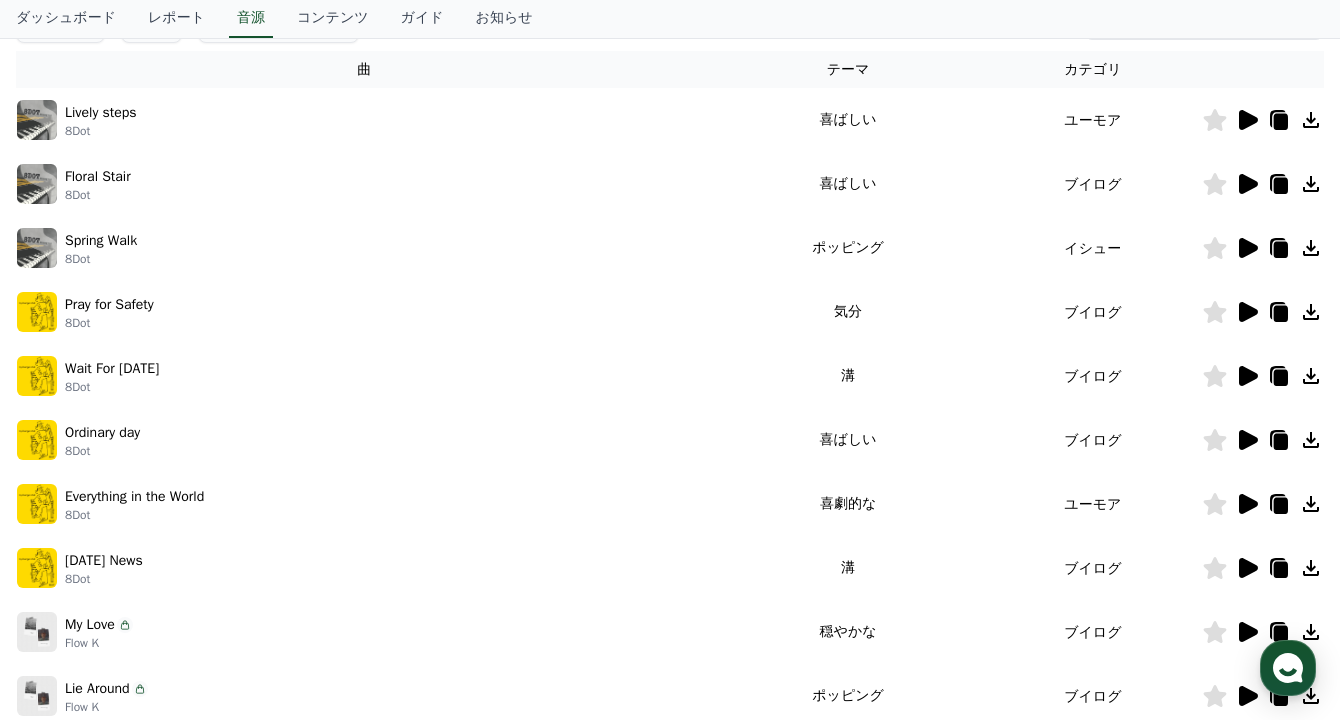 click 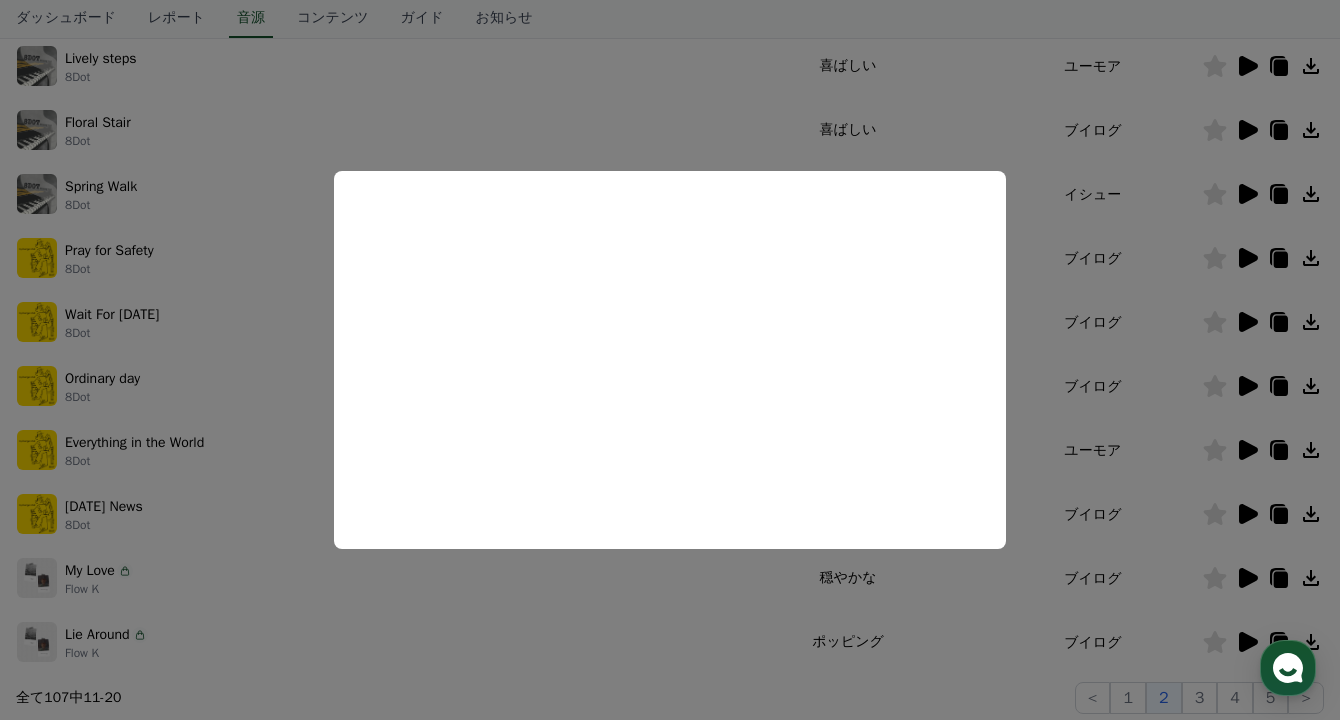 scroll, scrollTop: 381, scrollLeft: 0, axis: vertical 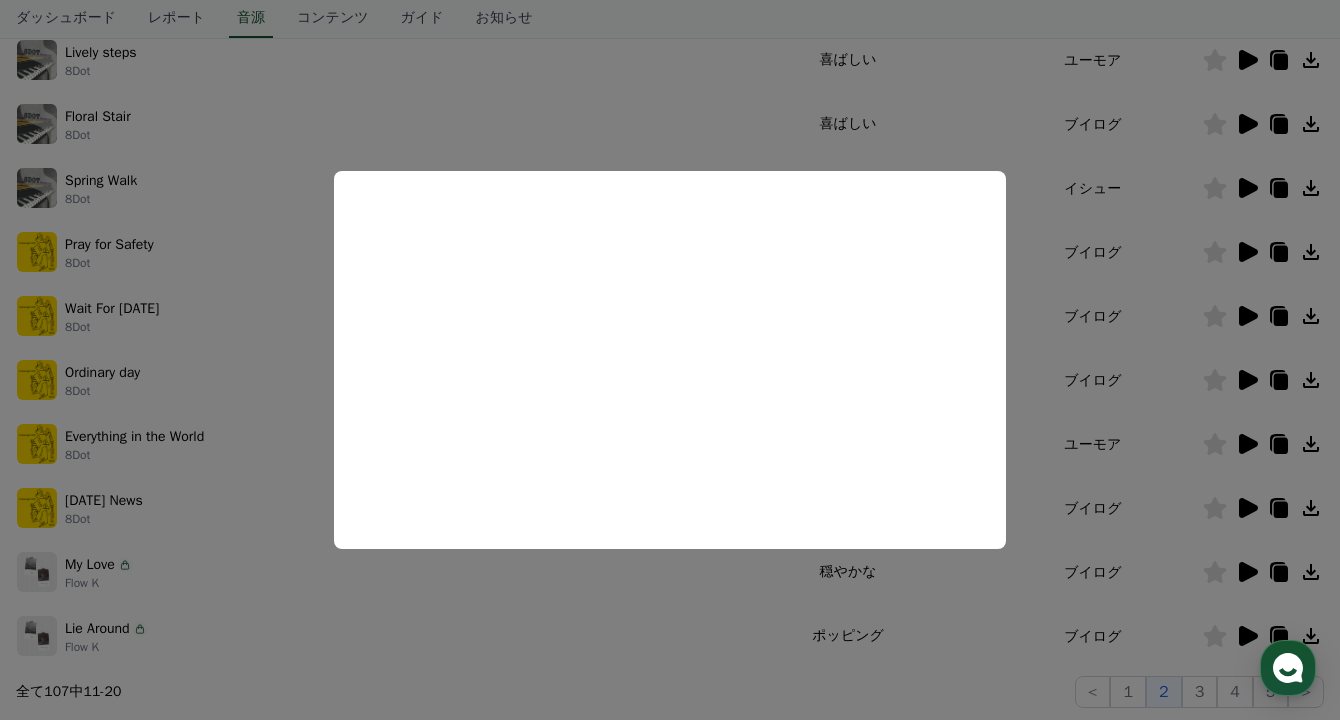 click at bounding box center (670, 360) 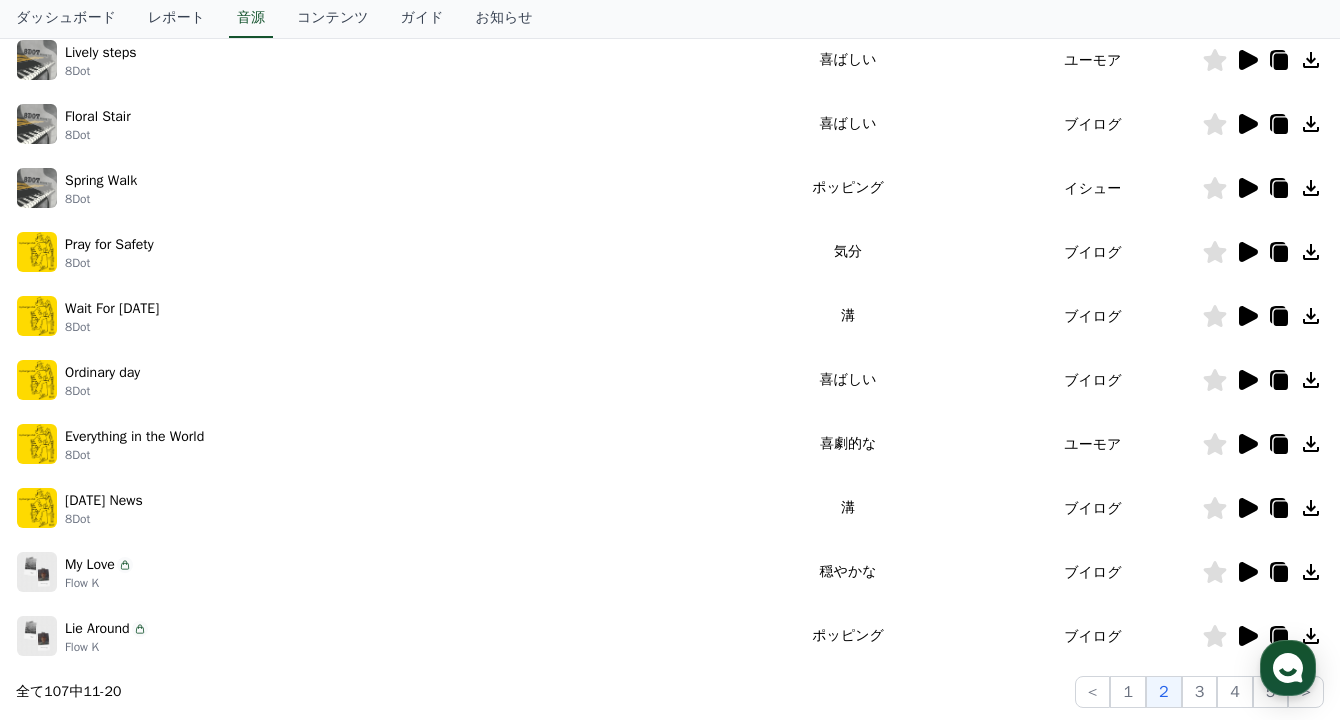 click 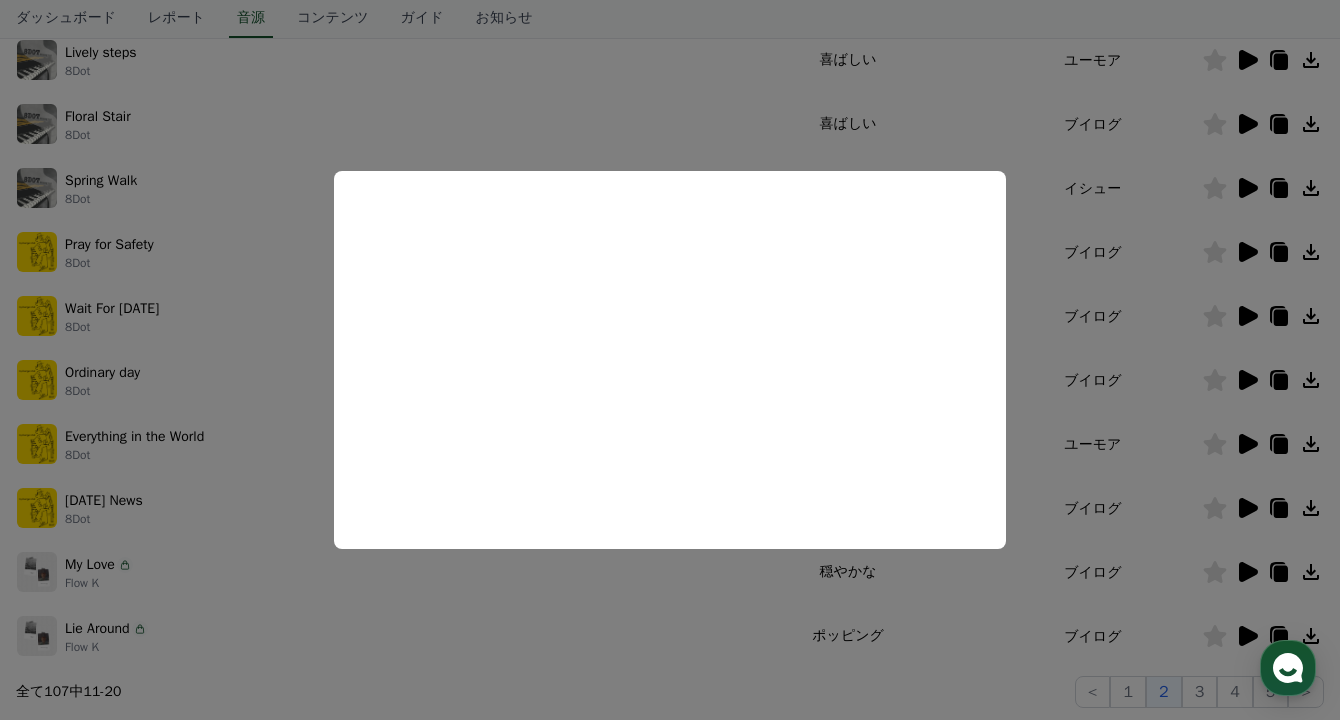 click at bounding box center (670, 360) 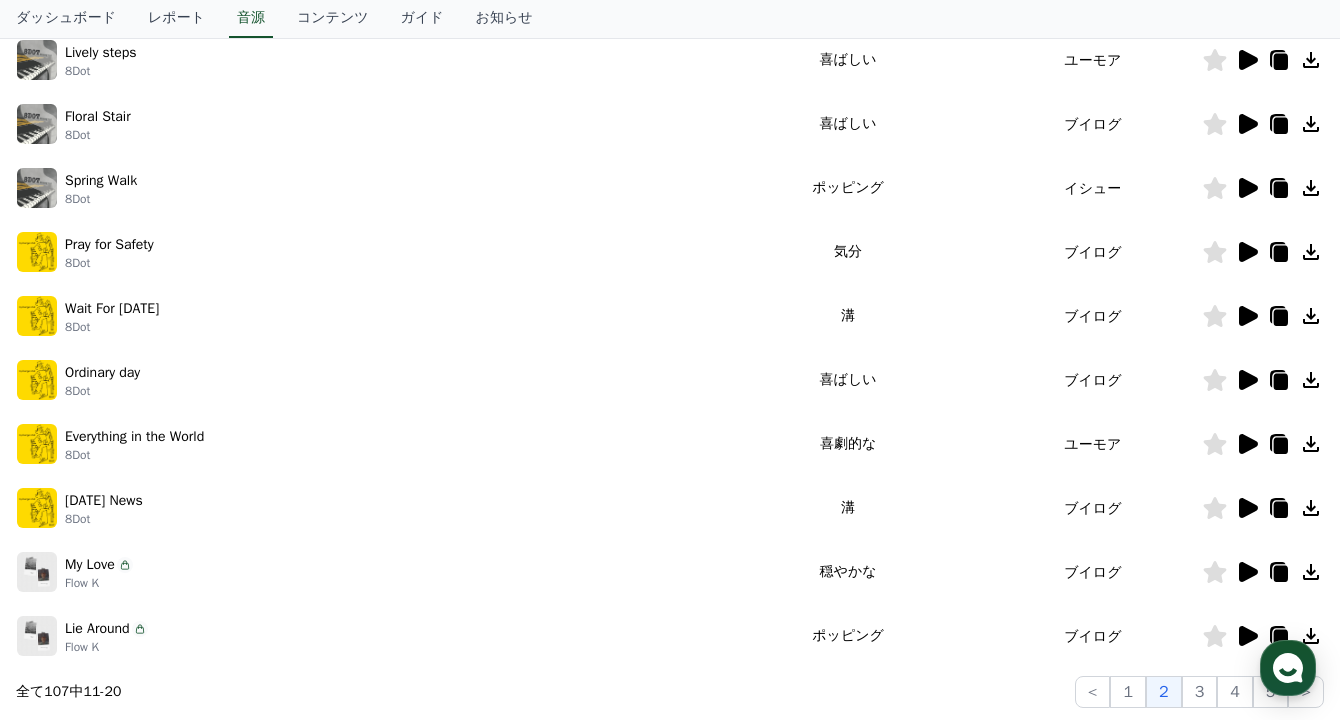 click 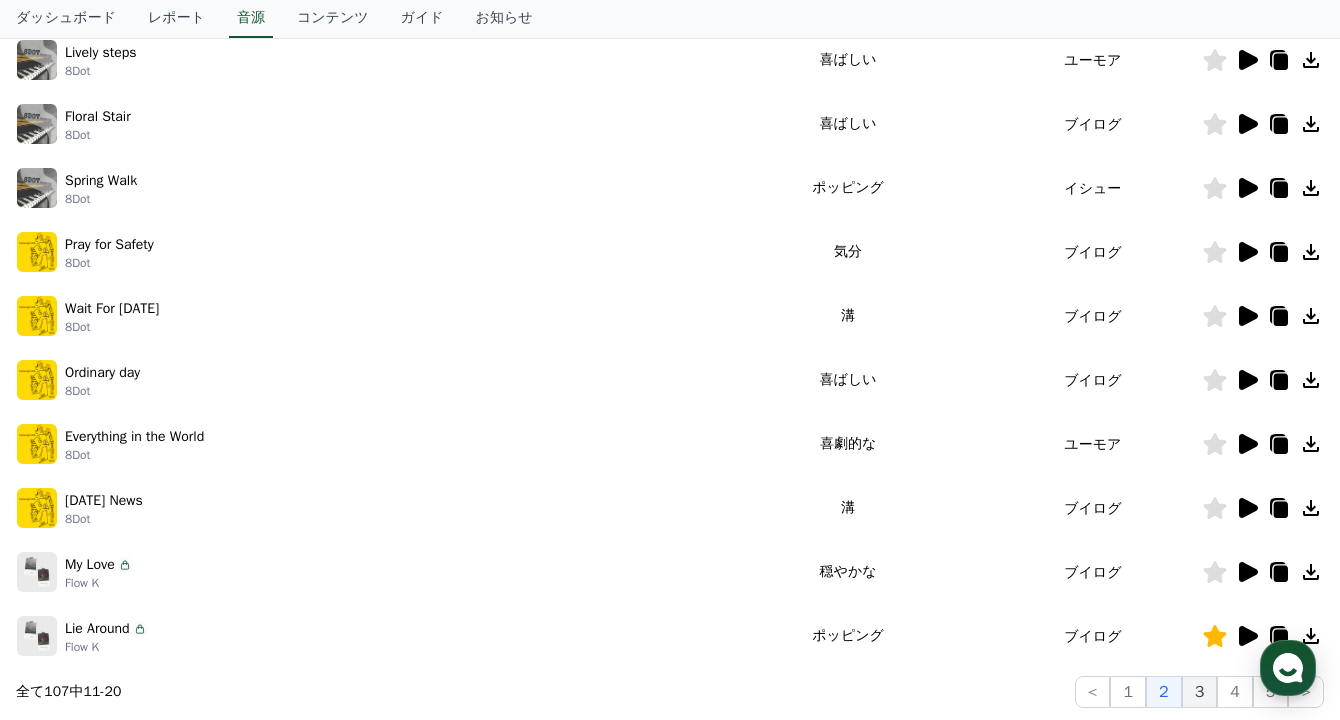 click on "3" 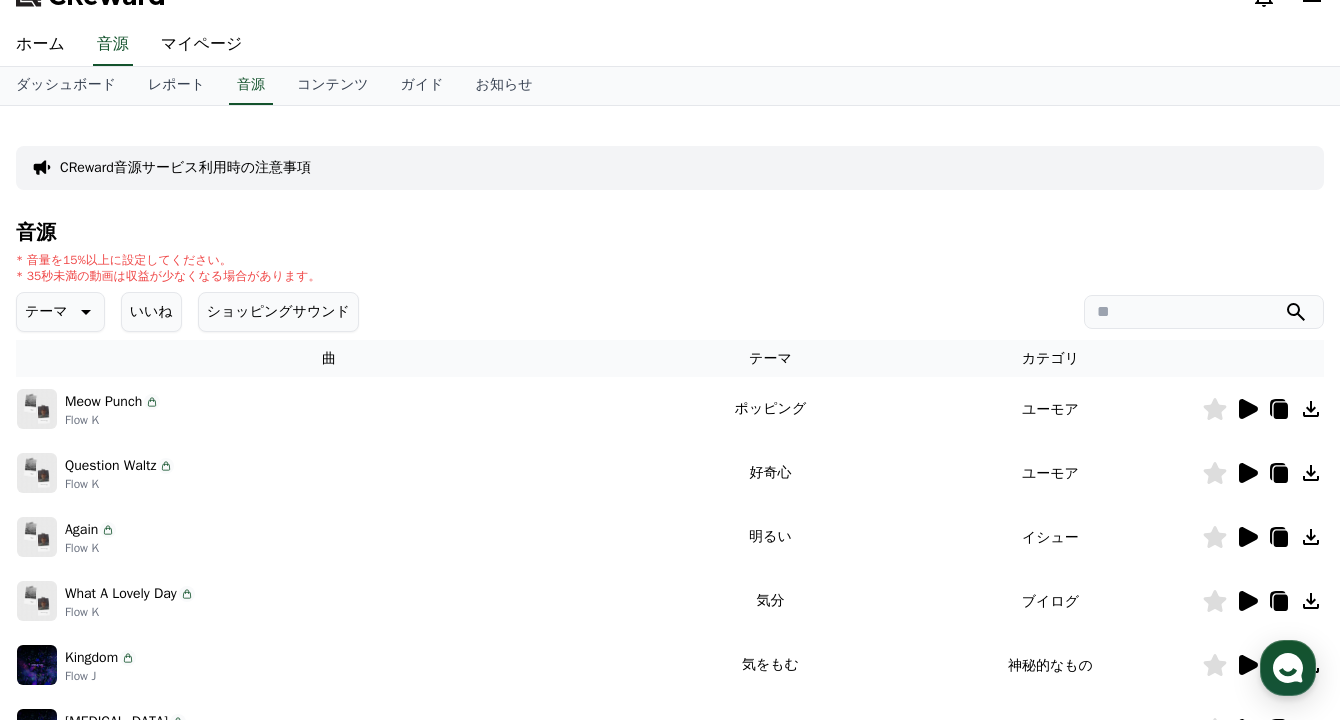 scroll, scrollTop: 37, scrollLeft: 0, axis: vertical 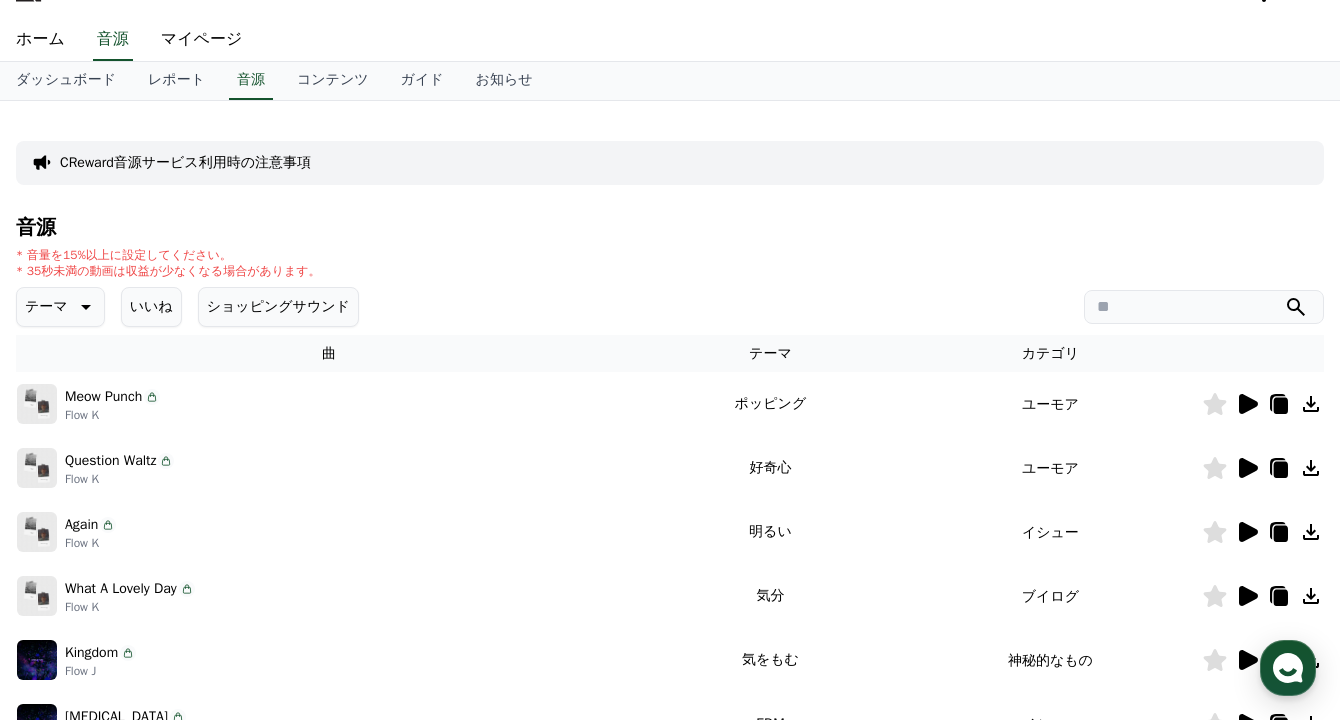 click 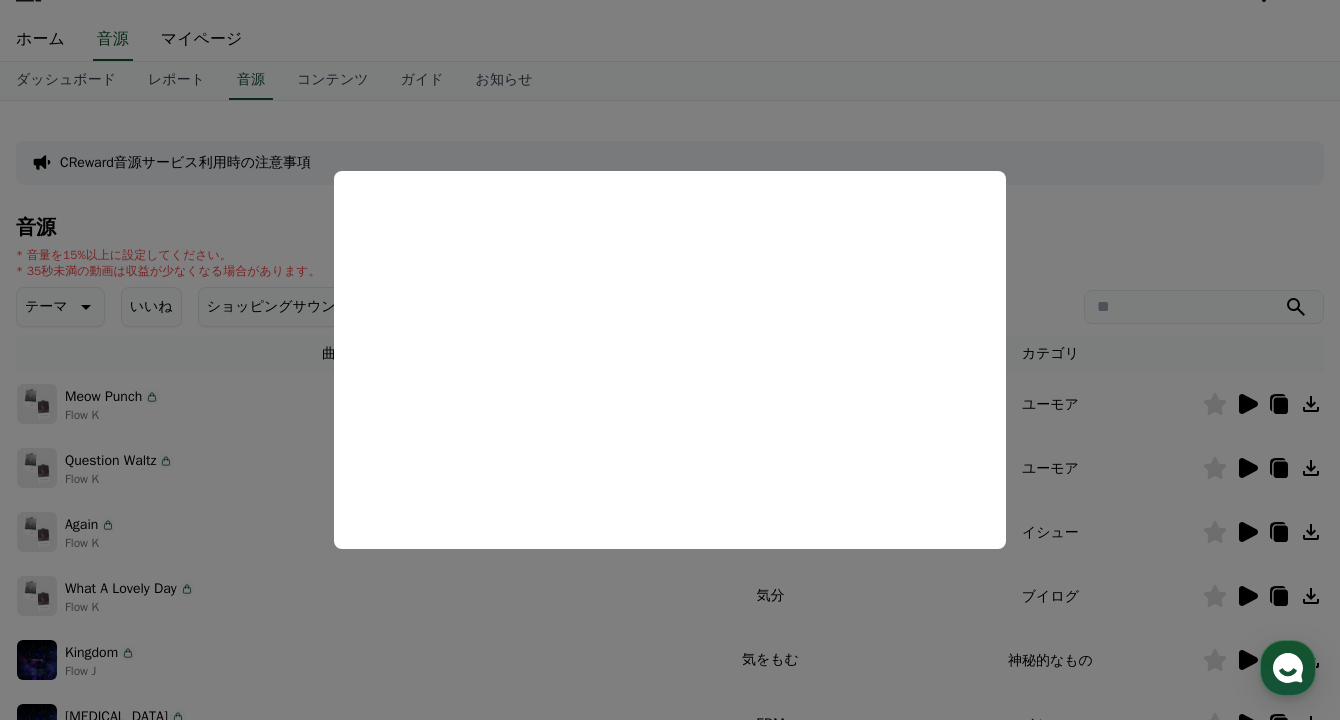click at bounding box center (670, 360) 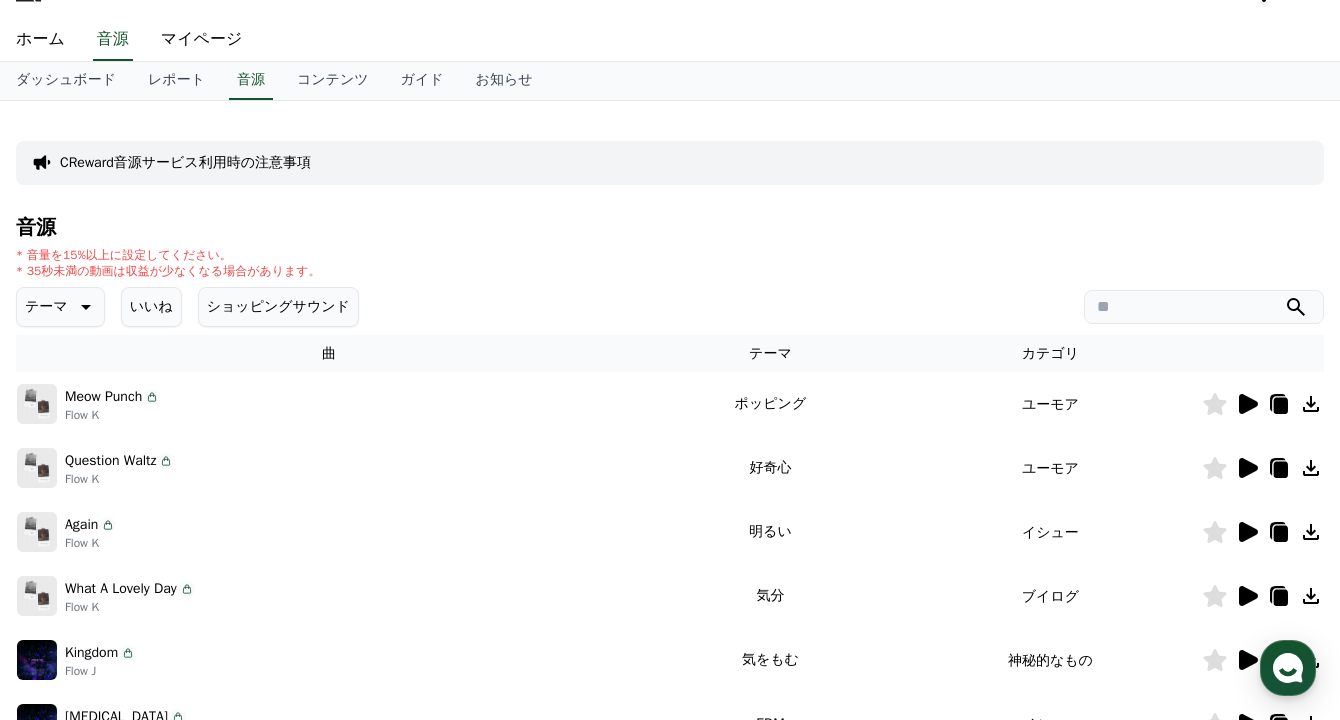 click 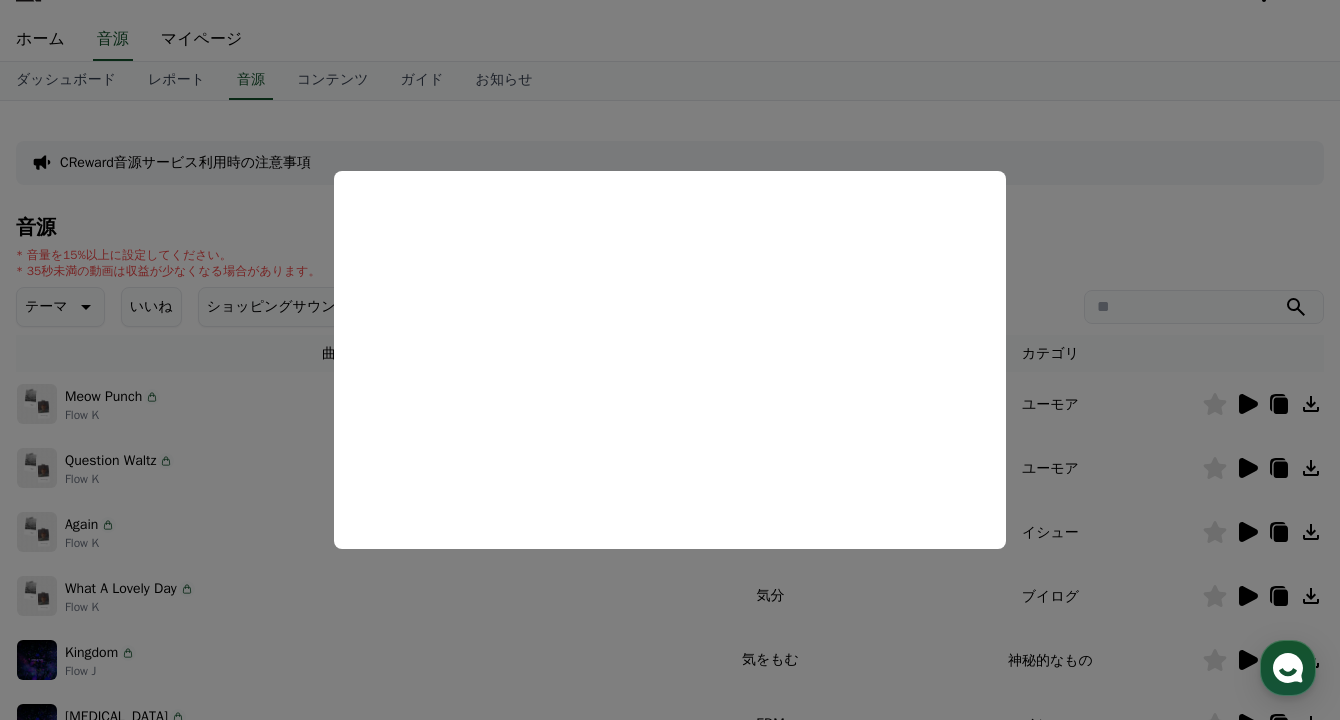 click at bounding box center [670, 360] 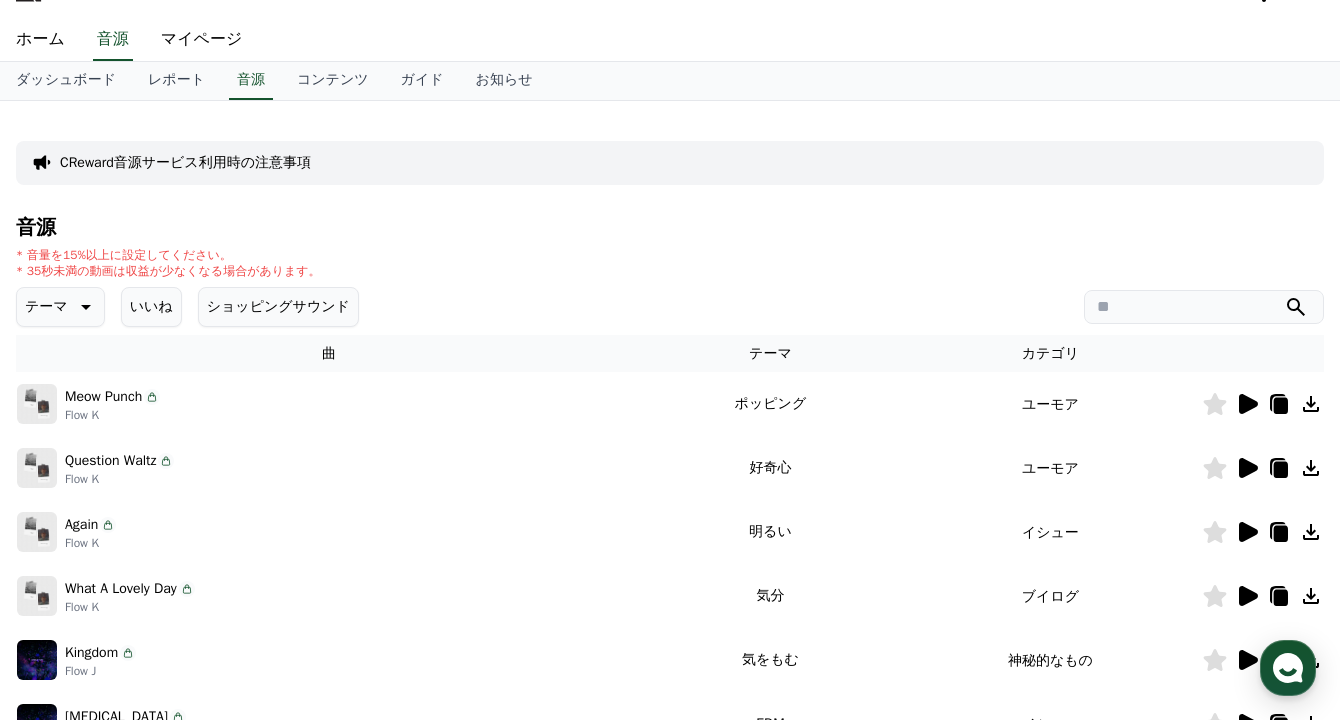 click 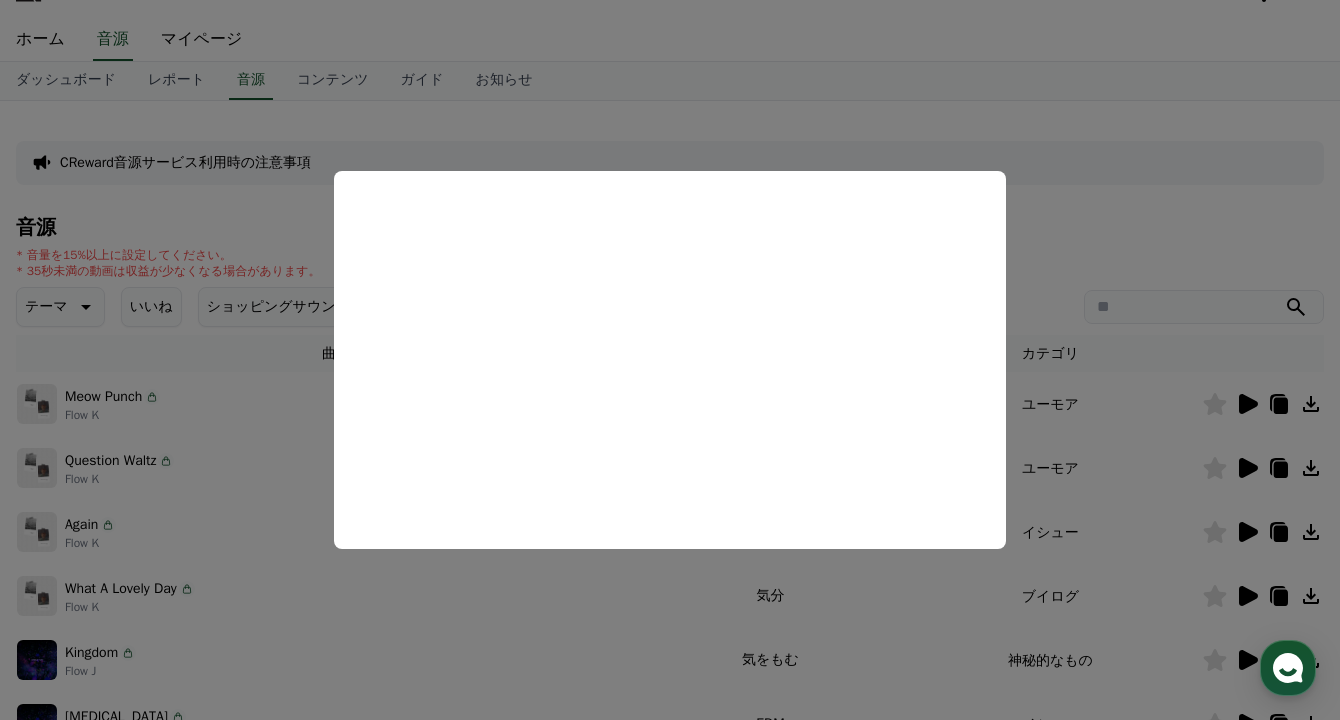 click at bounding box center [670, 360] 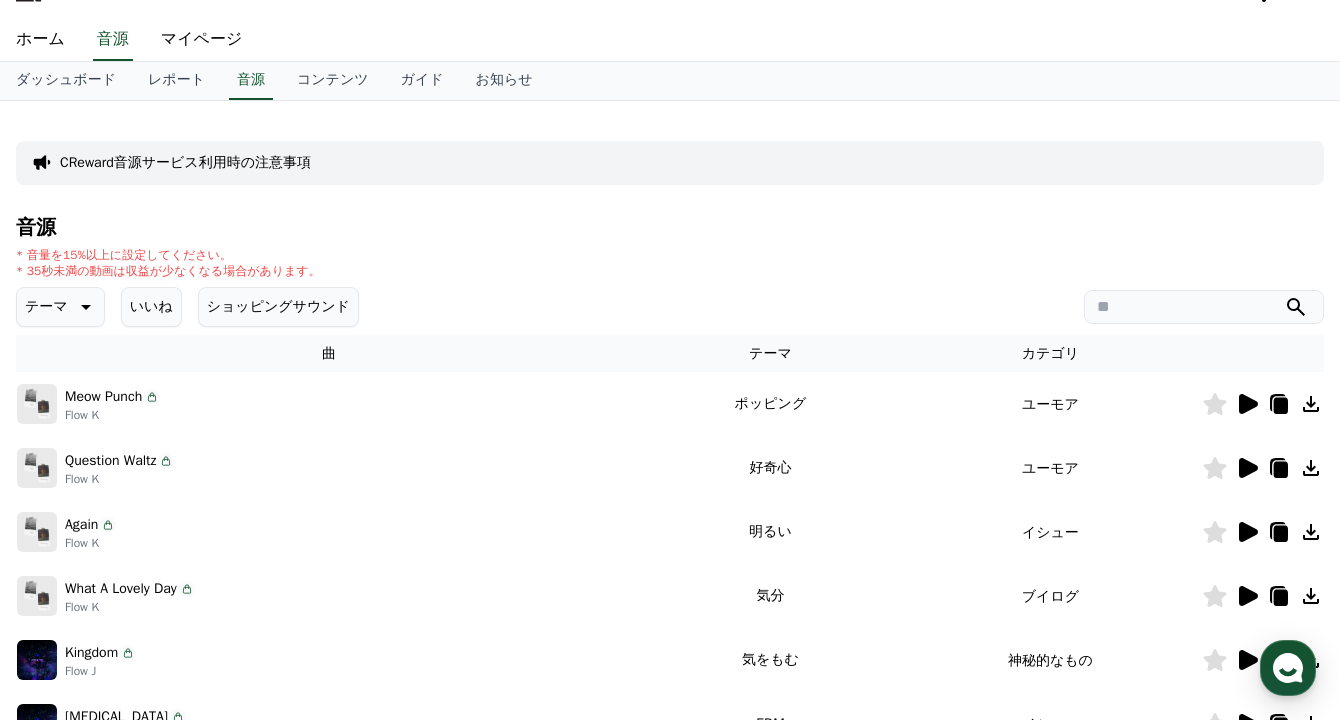 click 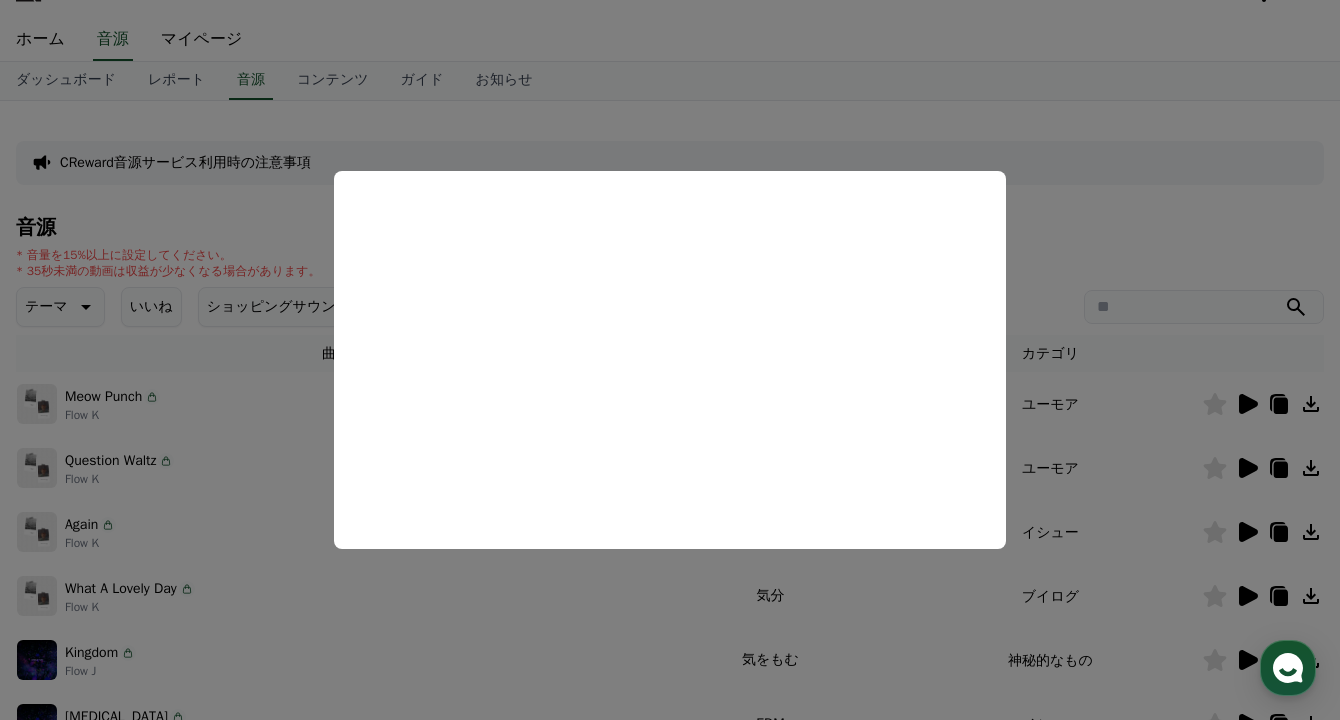 click at bounding box center [670, 360] 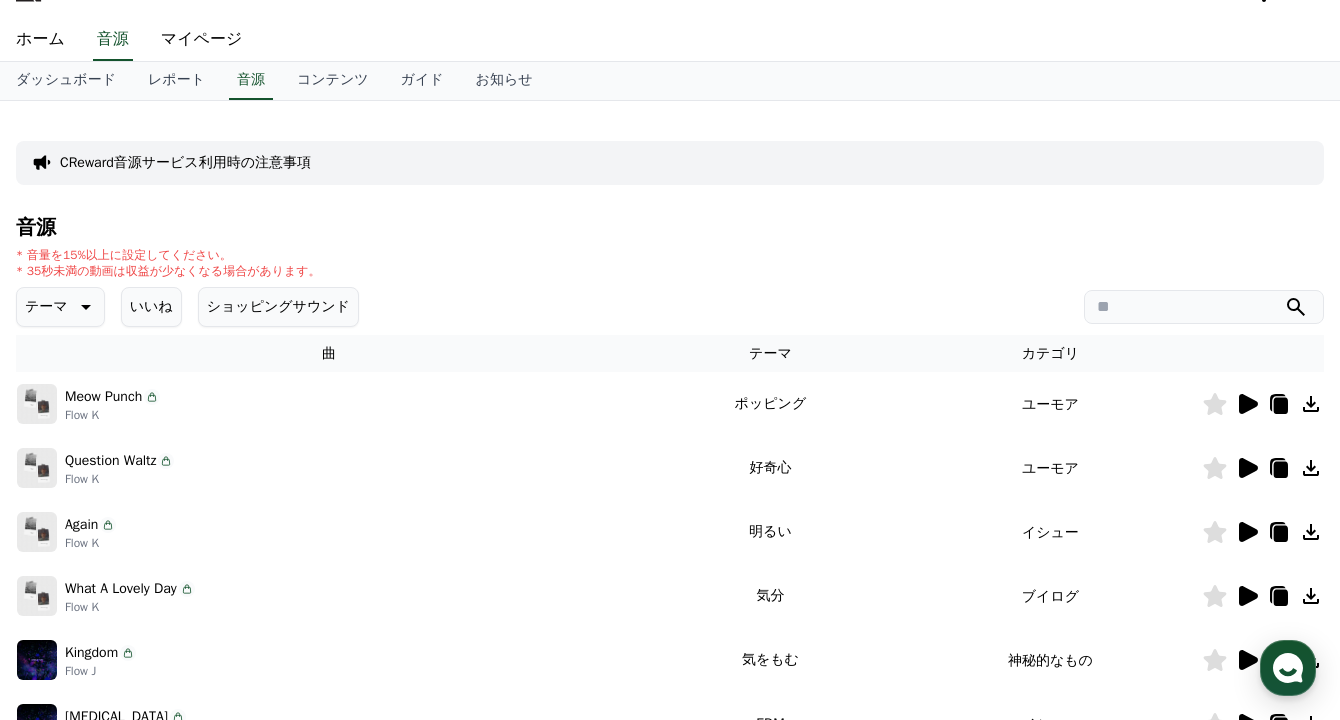 click 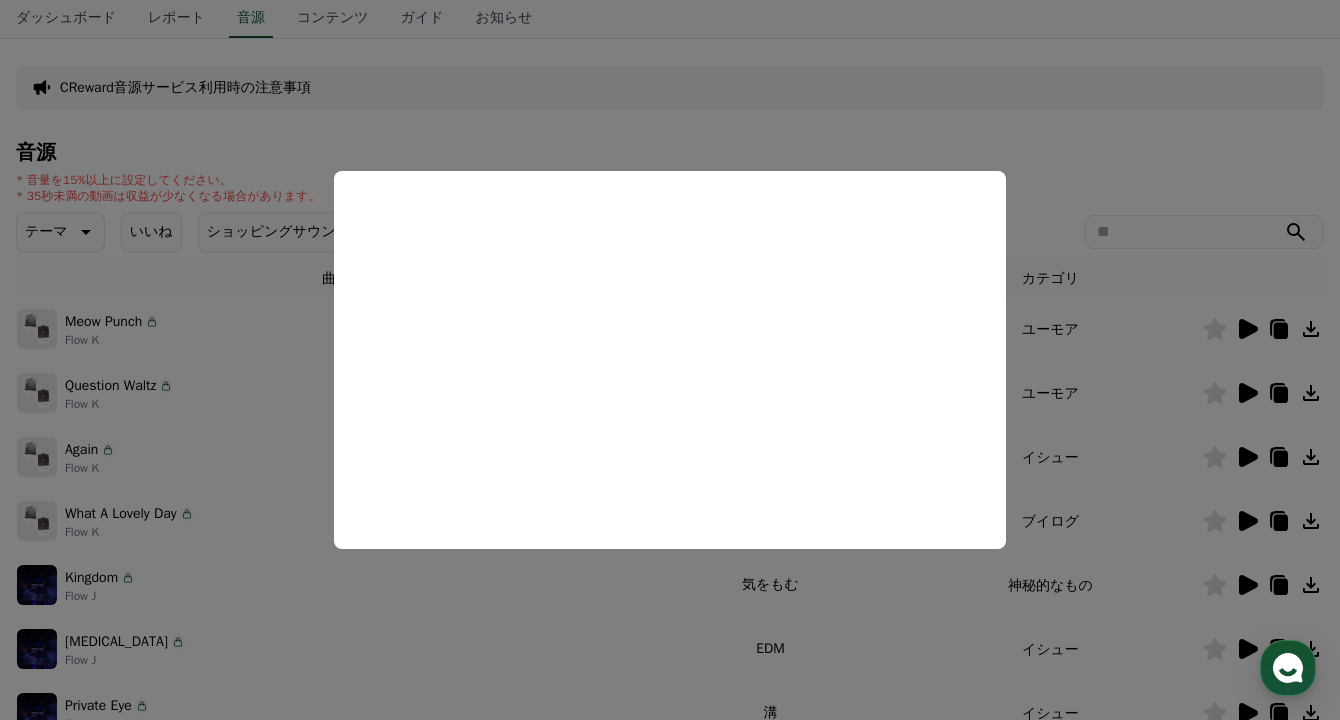scroll, scrollTop: 116, scrollLeft: 0, axis: vertical 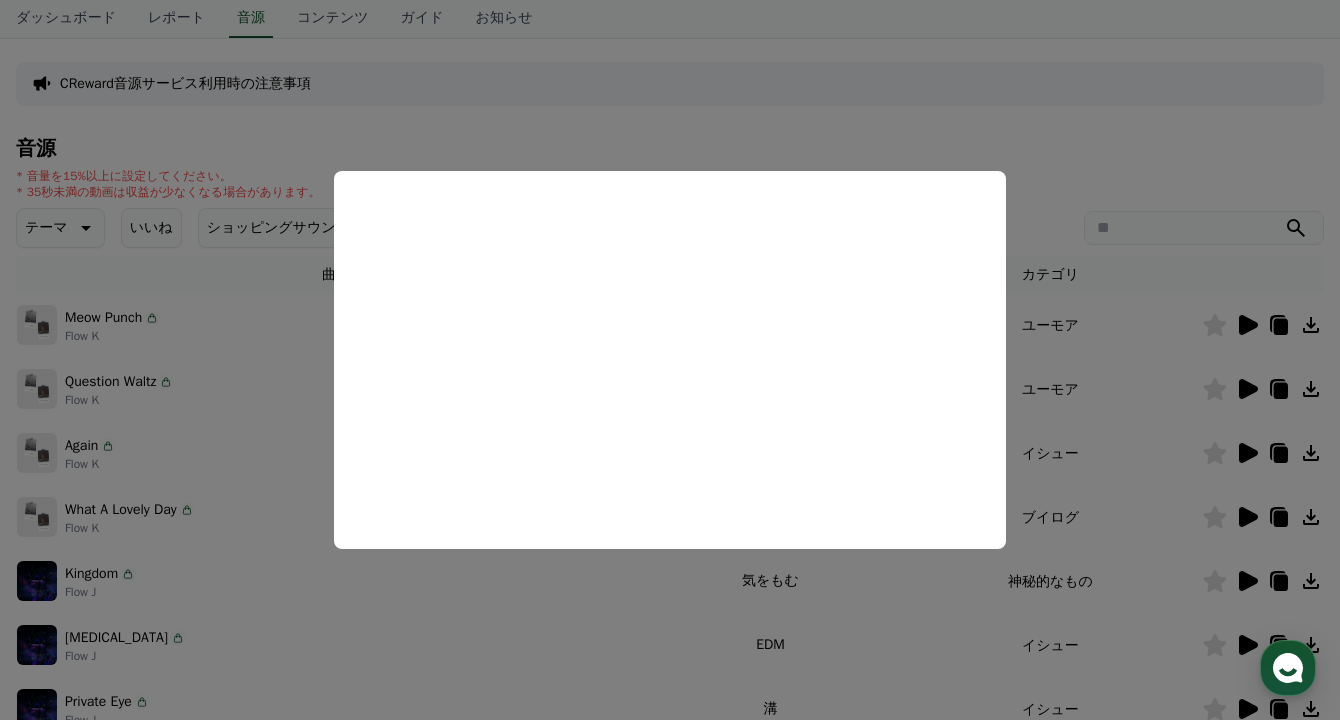 click at bounding box center [670, 360] 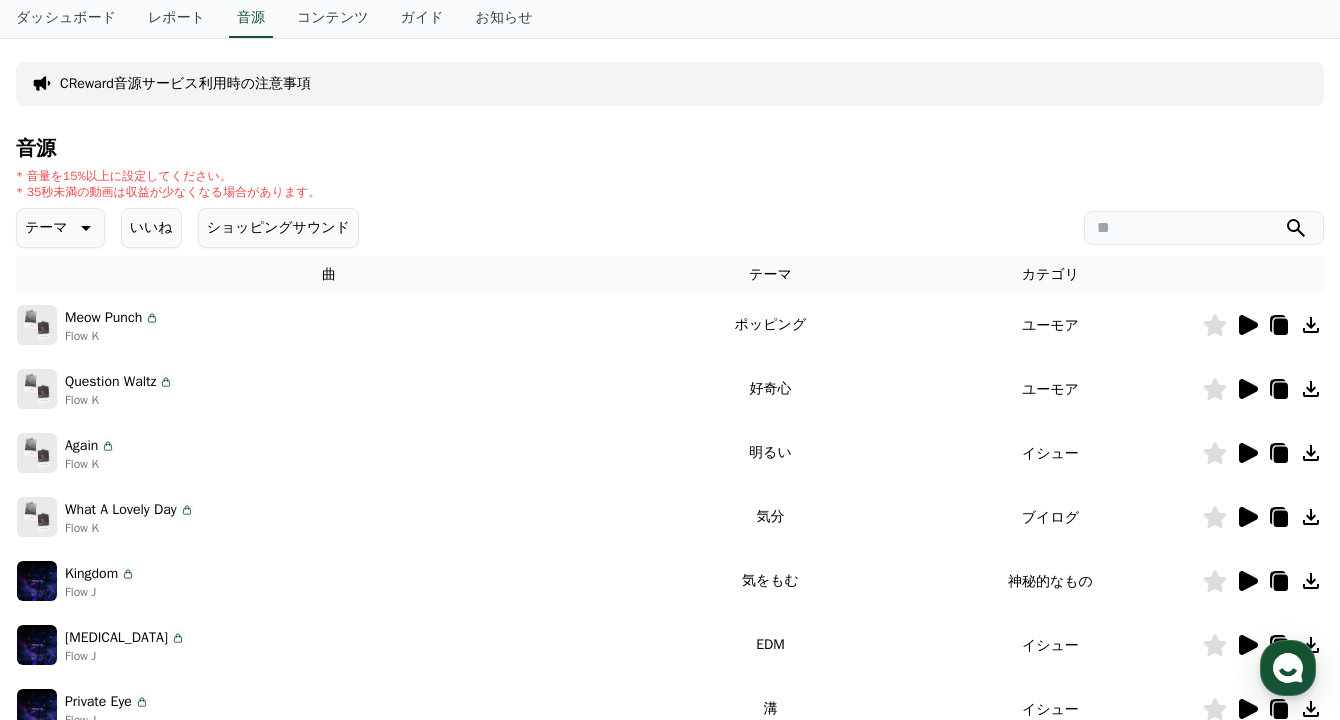click 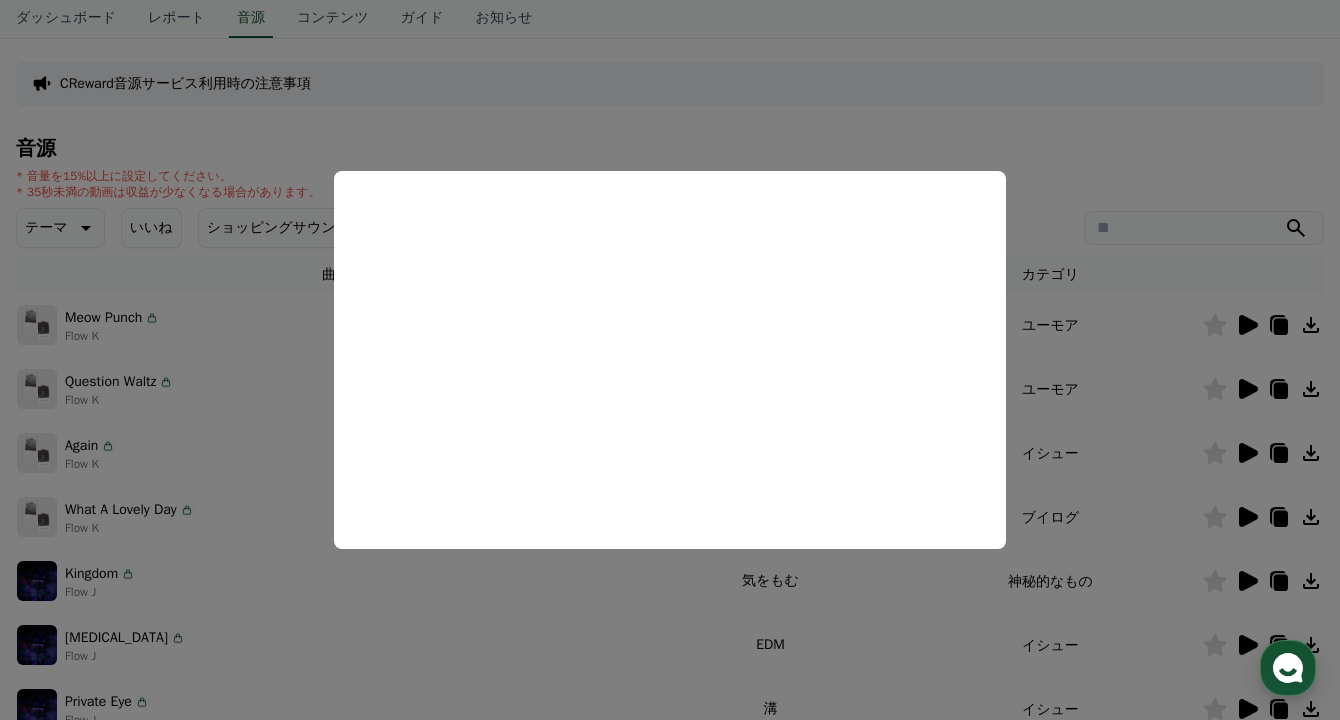 click at bounding box center (670, 360) 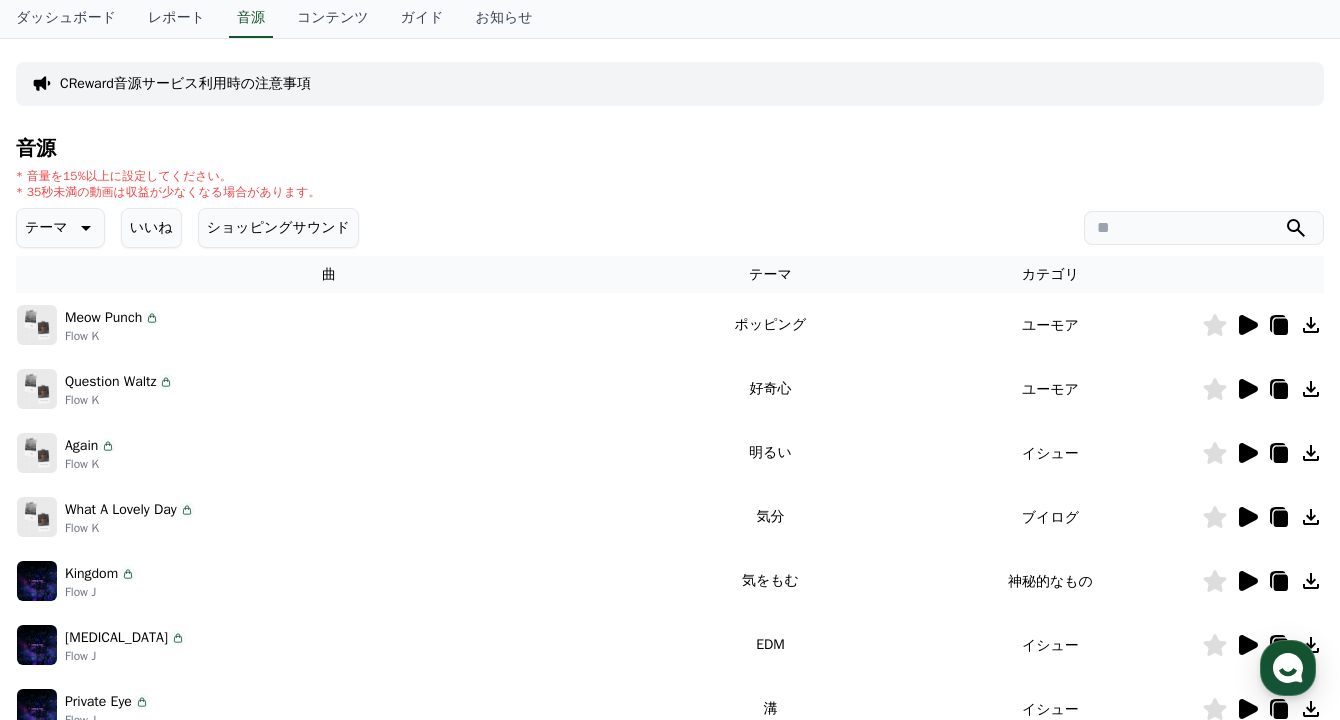 click 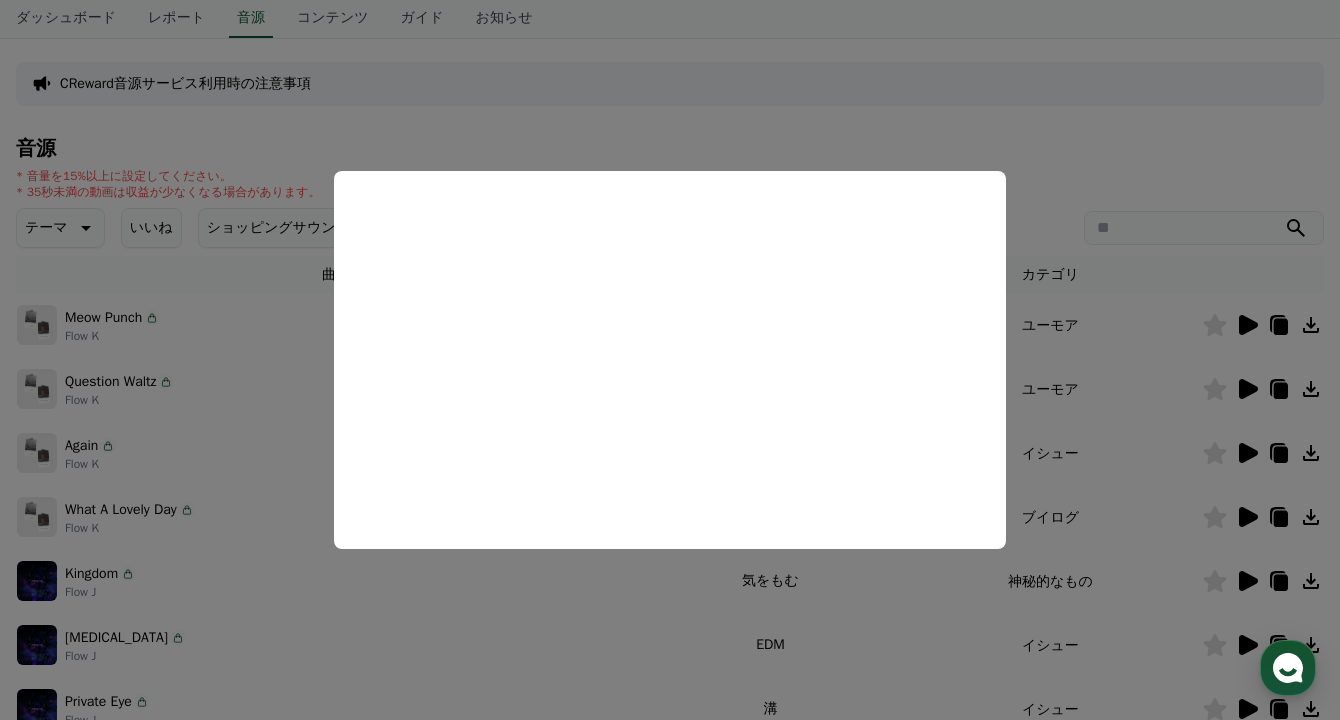 click at bounding box center (670, 360) 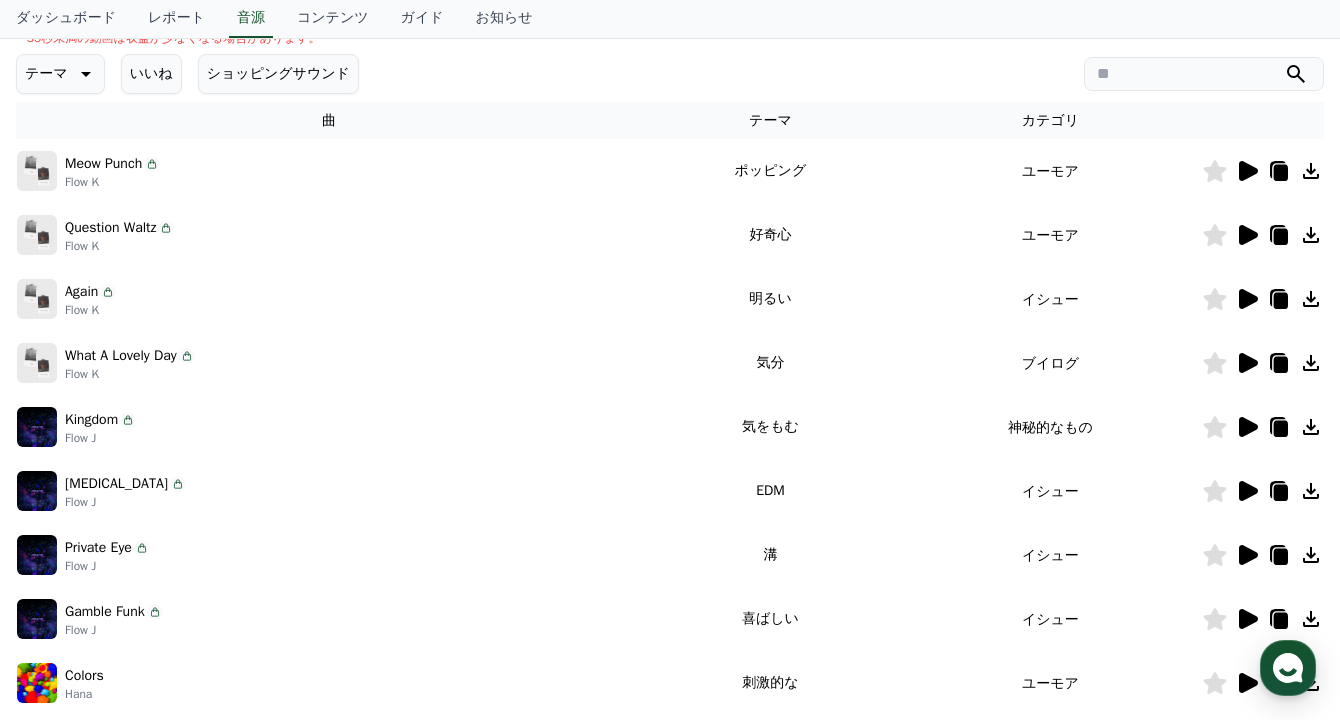 scroll, scrollTop: 270, scrollLeft: 0, axis: vertical 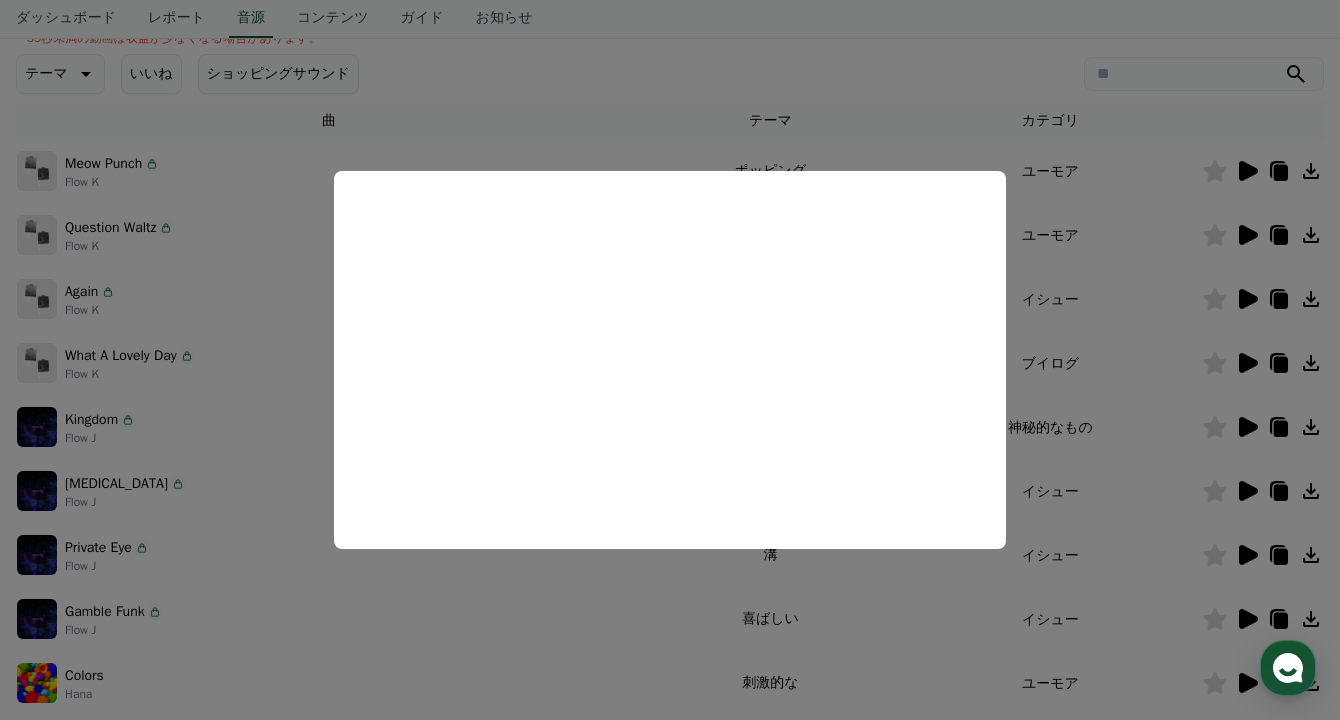 click at bounding box center [670, 360] 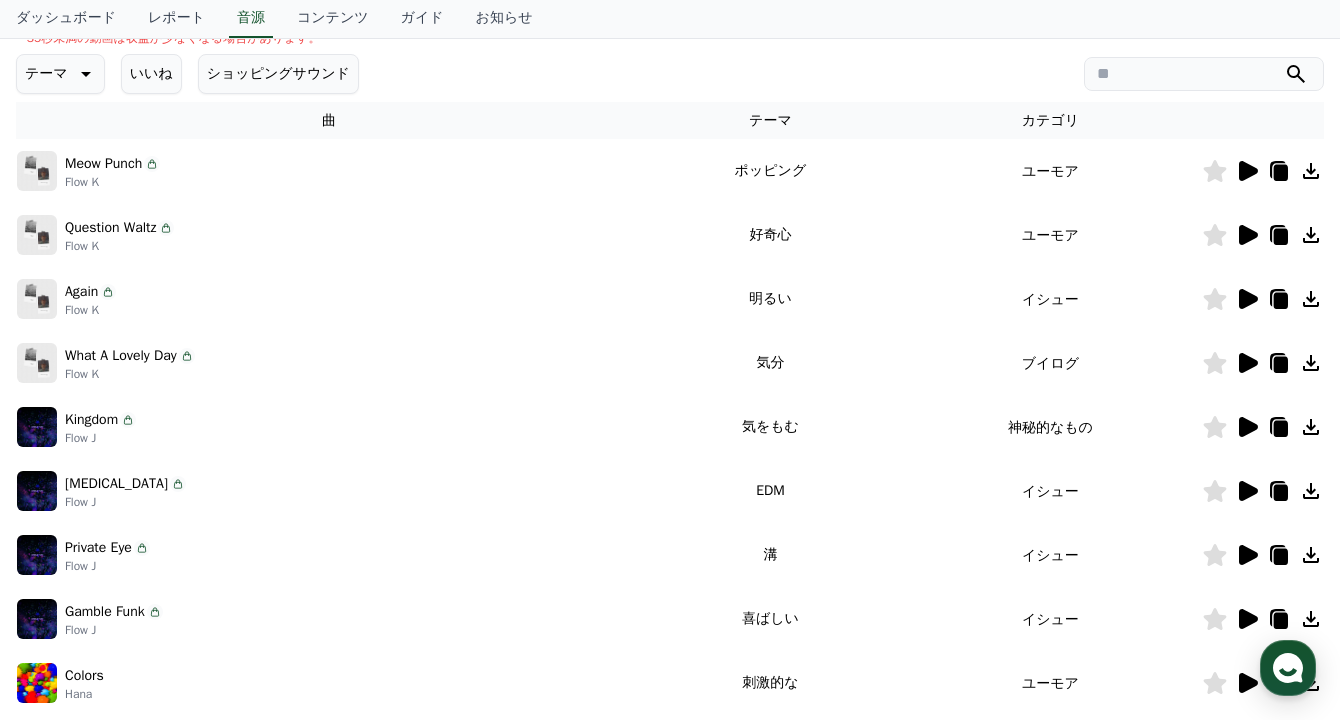 click 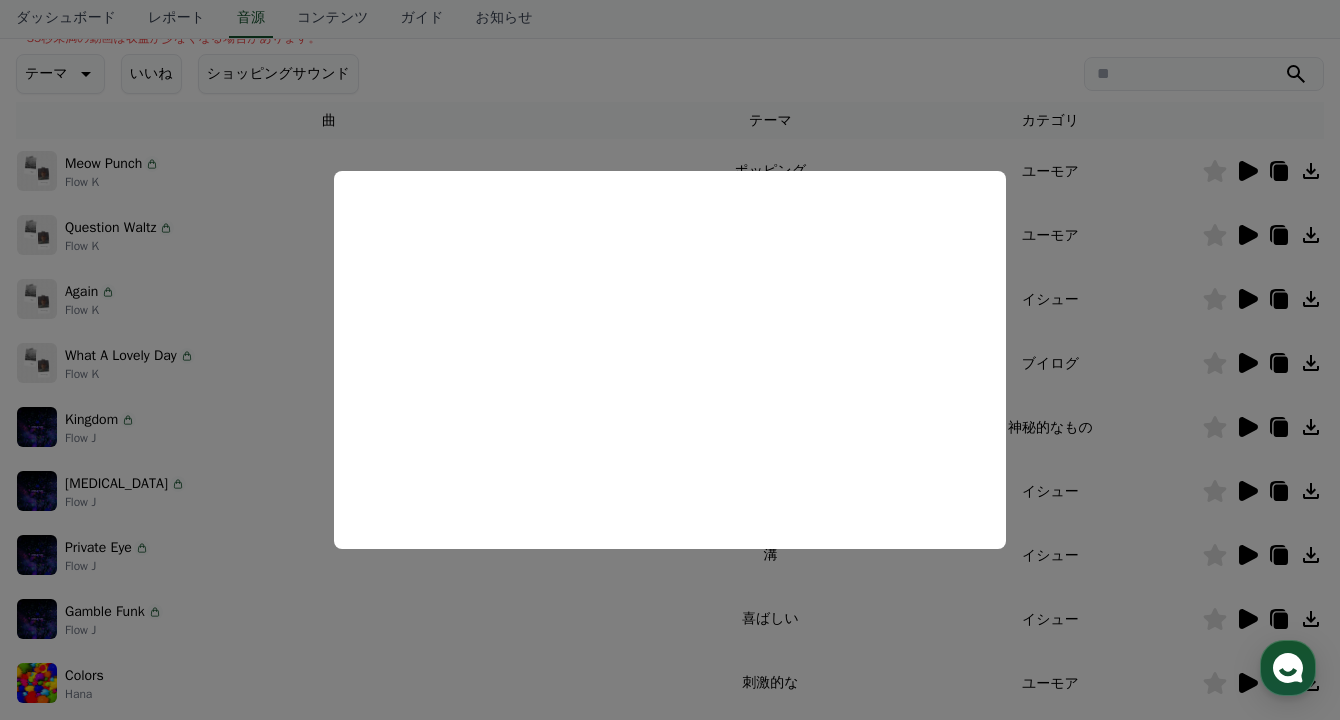 click at bounding box center (670, 360) 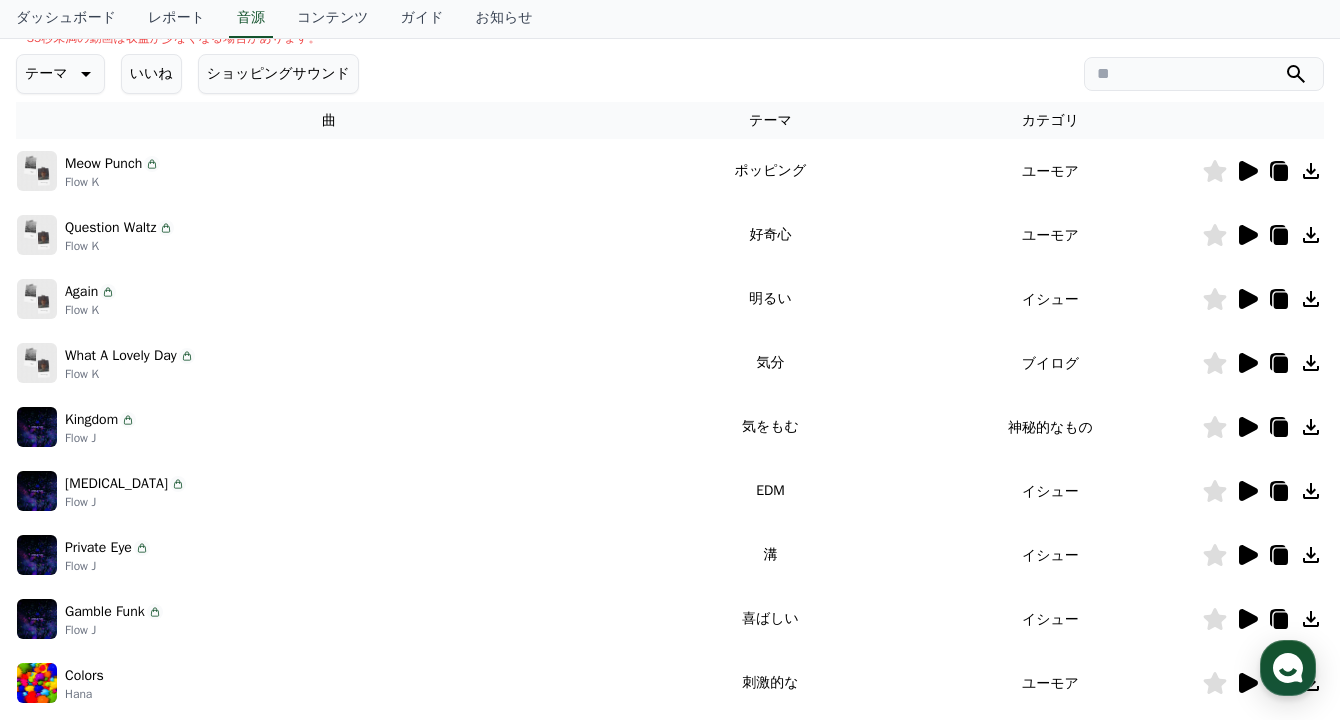 click 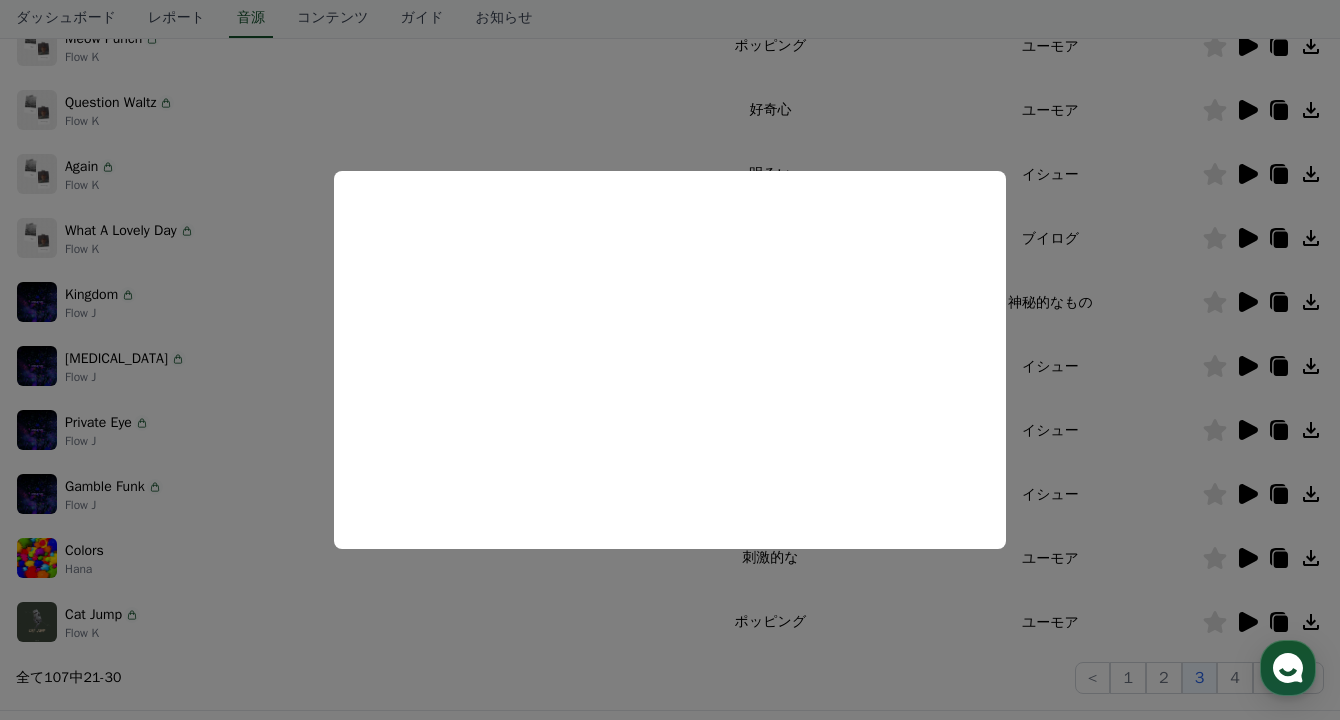scroll, scrollTop: 404, scrollLeft: 0, axis: vertical 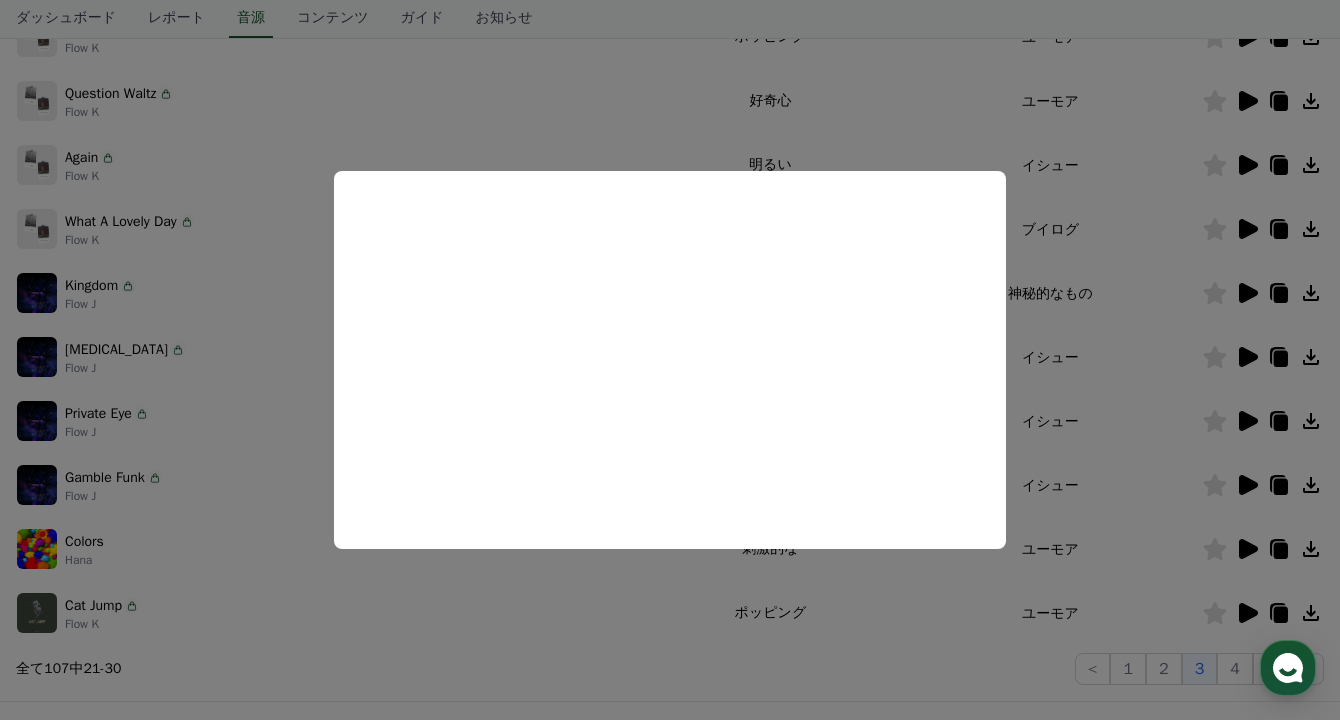 click at bounding box center [670, 360] 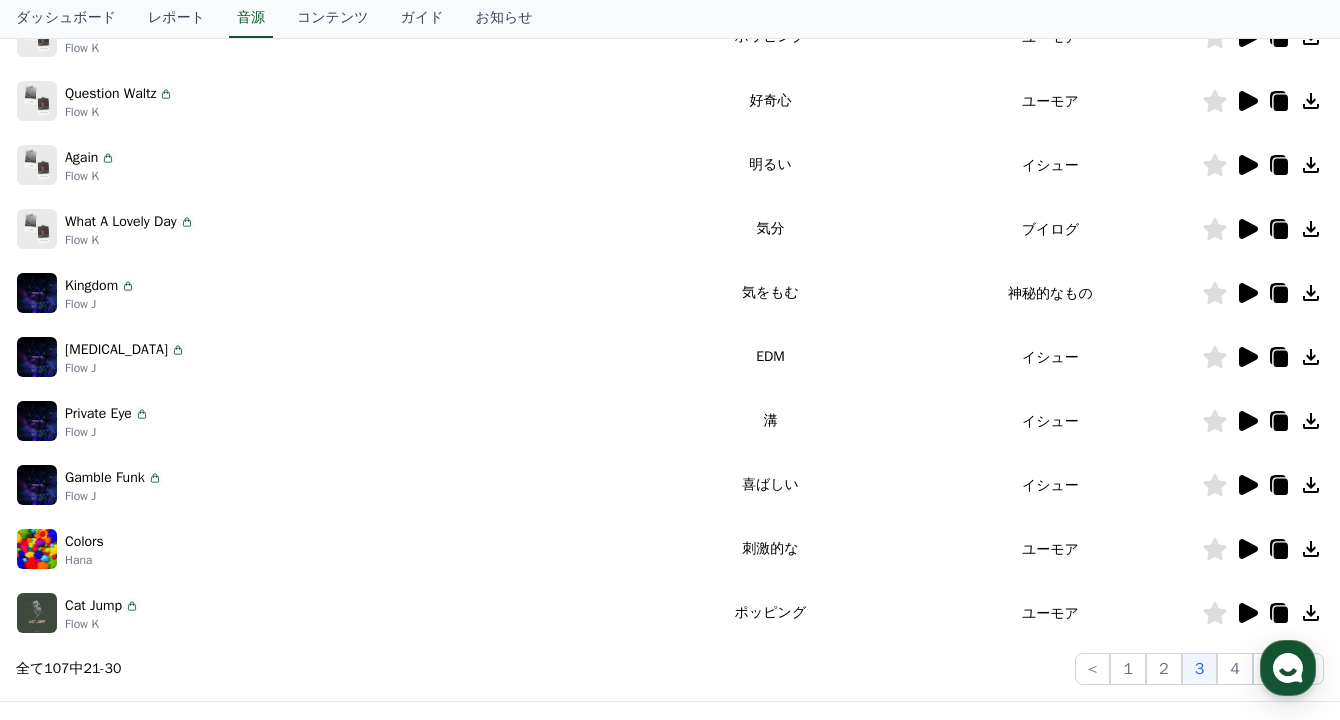 click 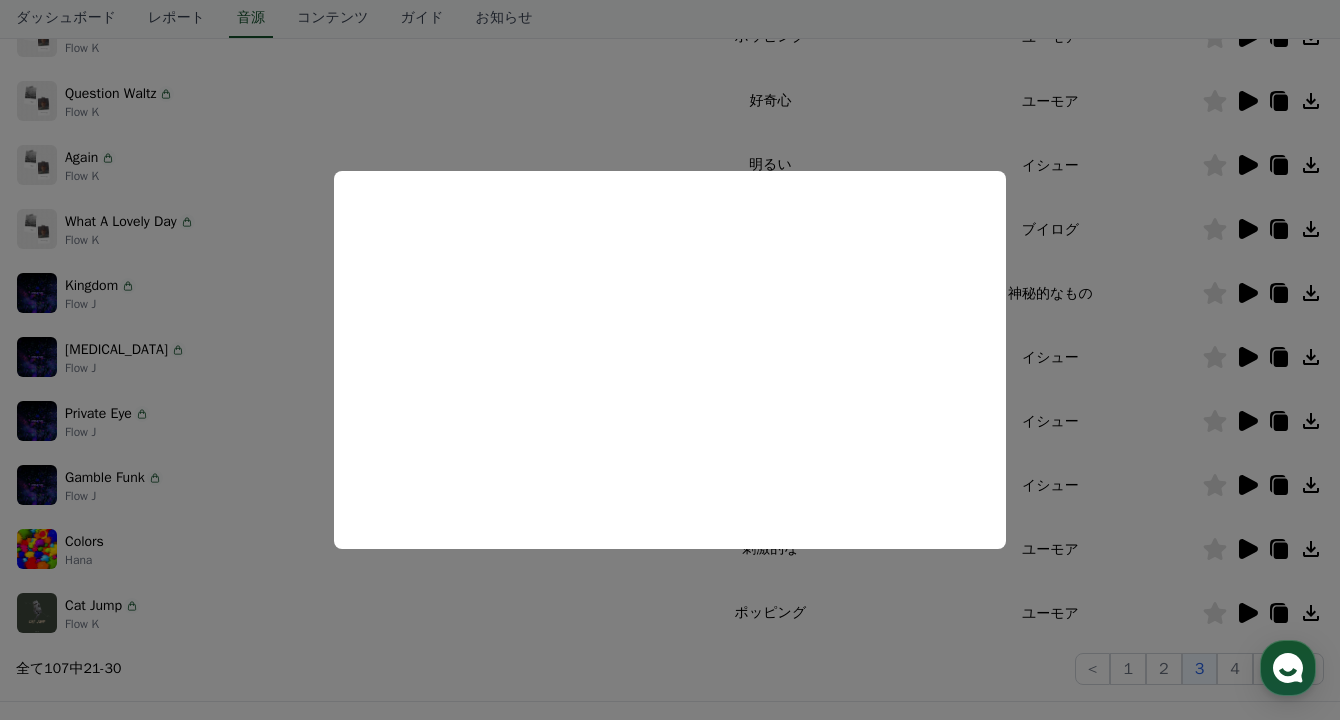 click at bounding box center [670, 360] 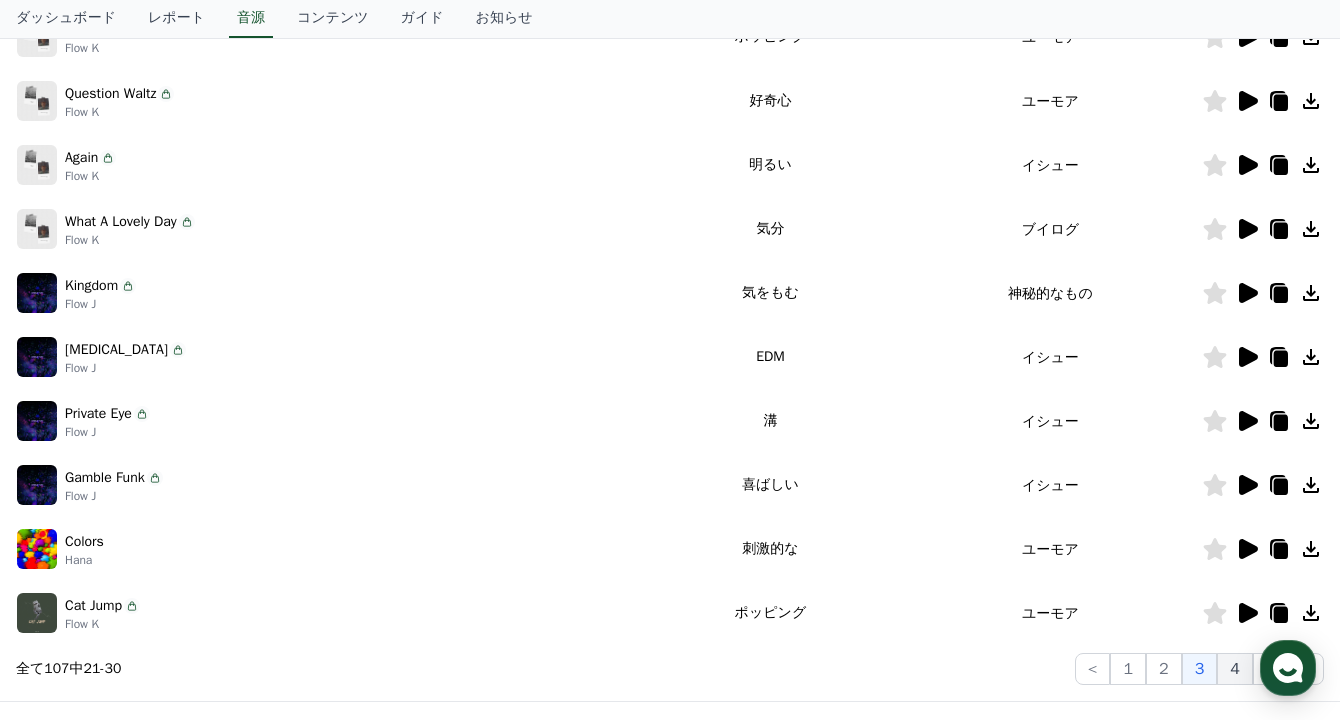 click on "4" 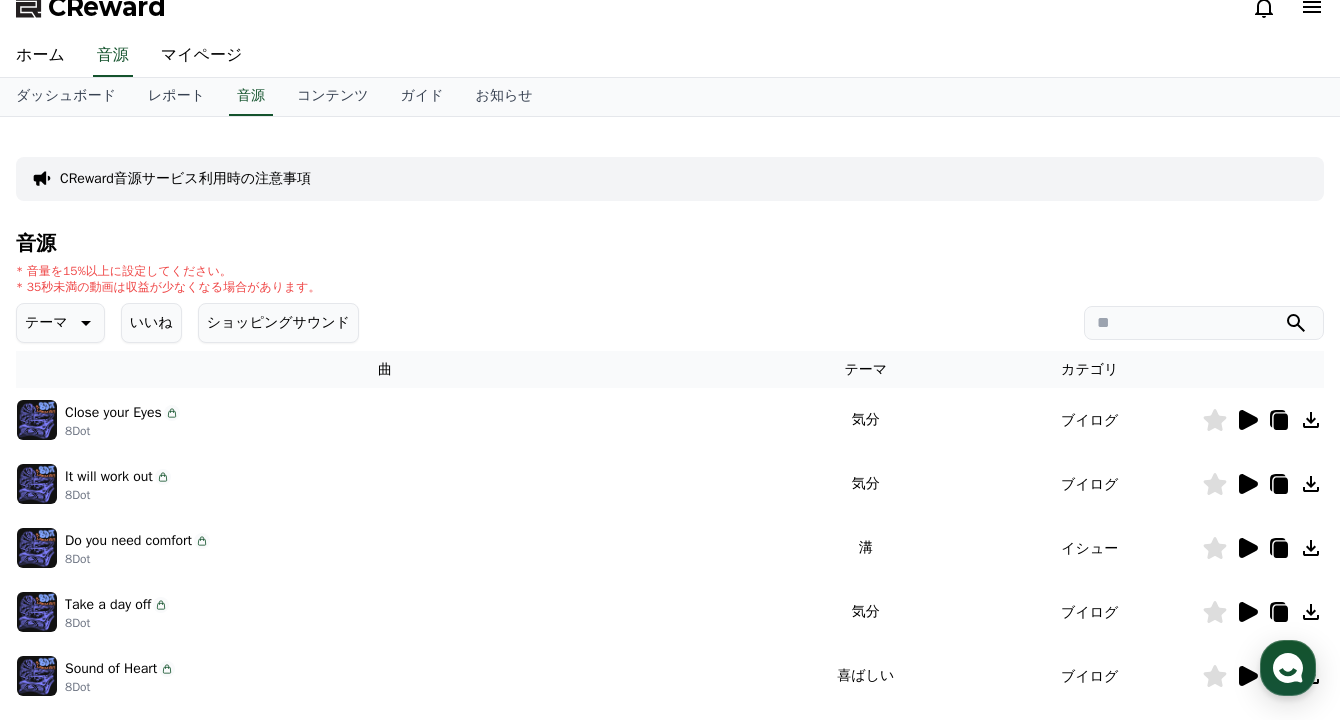 scroll, scrollTop: 28, scrollLeft: 0, axis: vertical 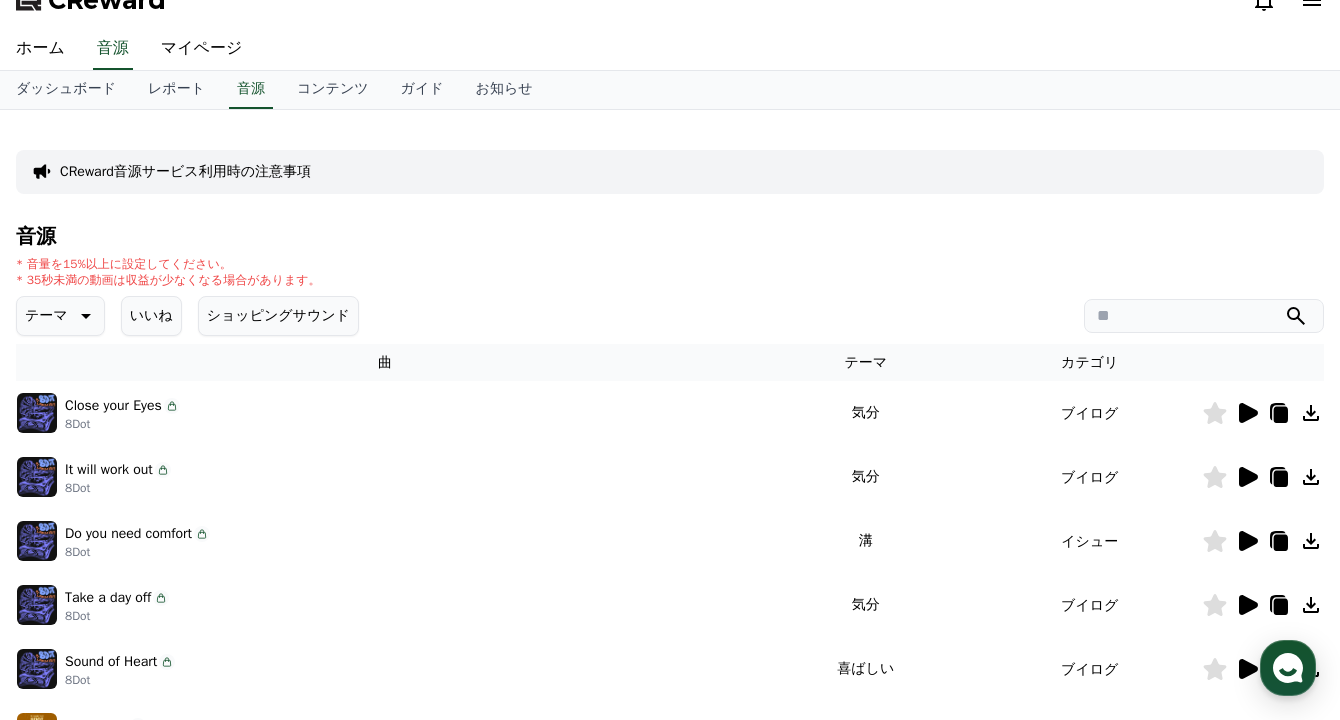 click 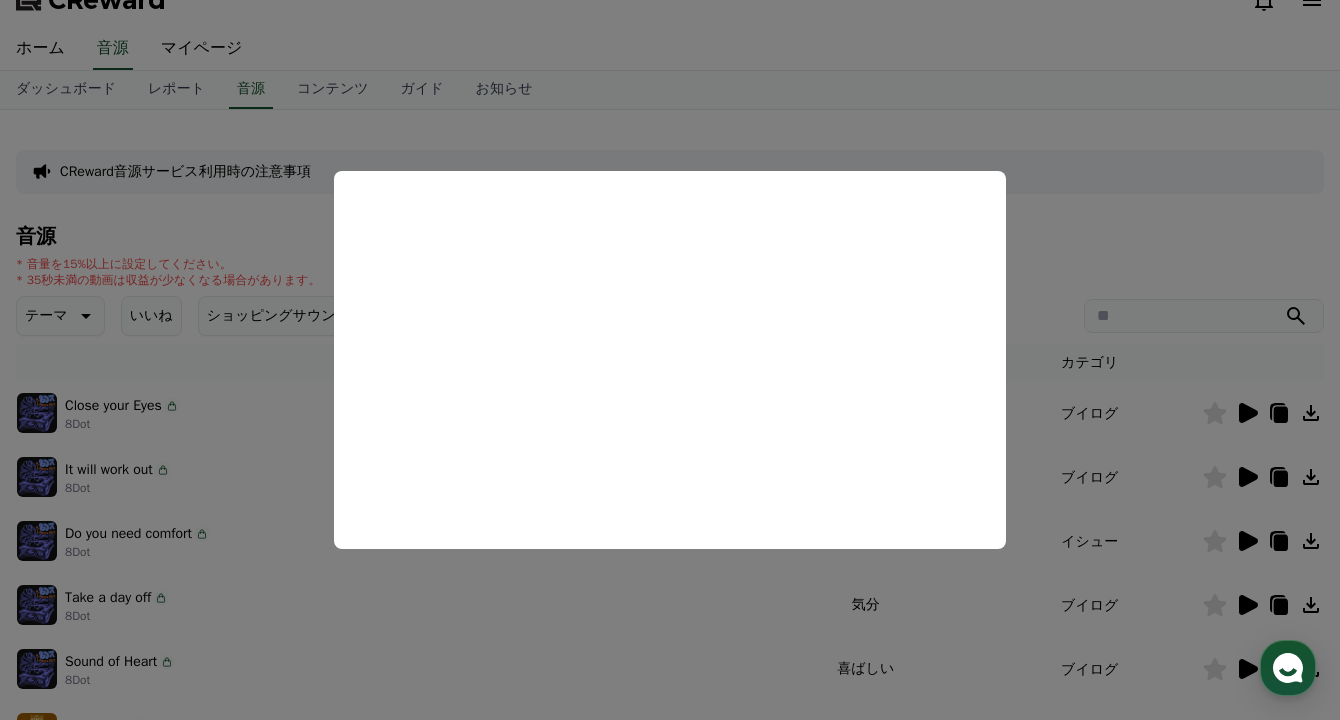 click at bounding box center (670, 360) 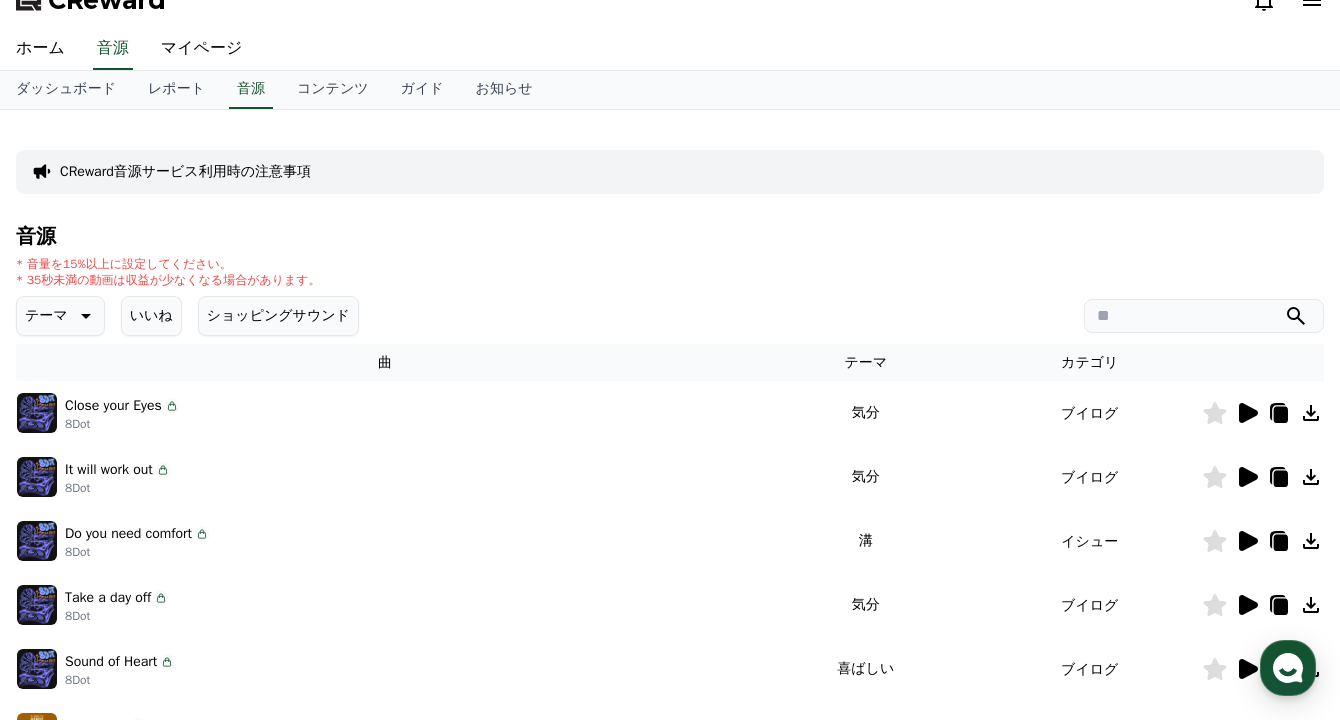 click 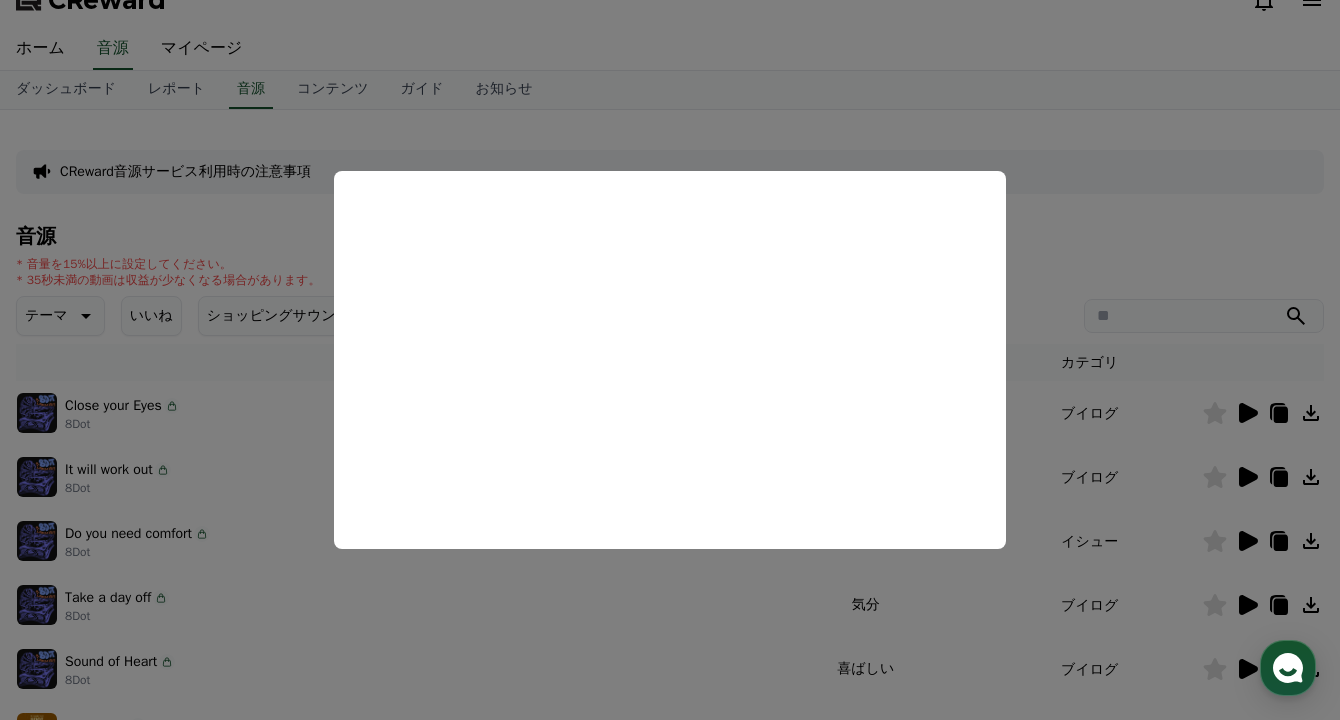 click at bounding box center [670, 360] 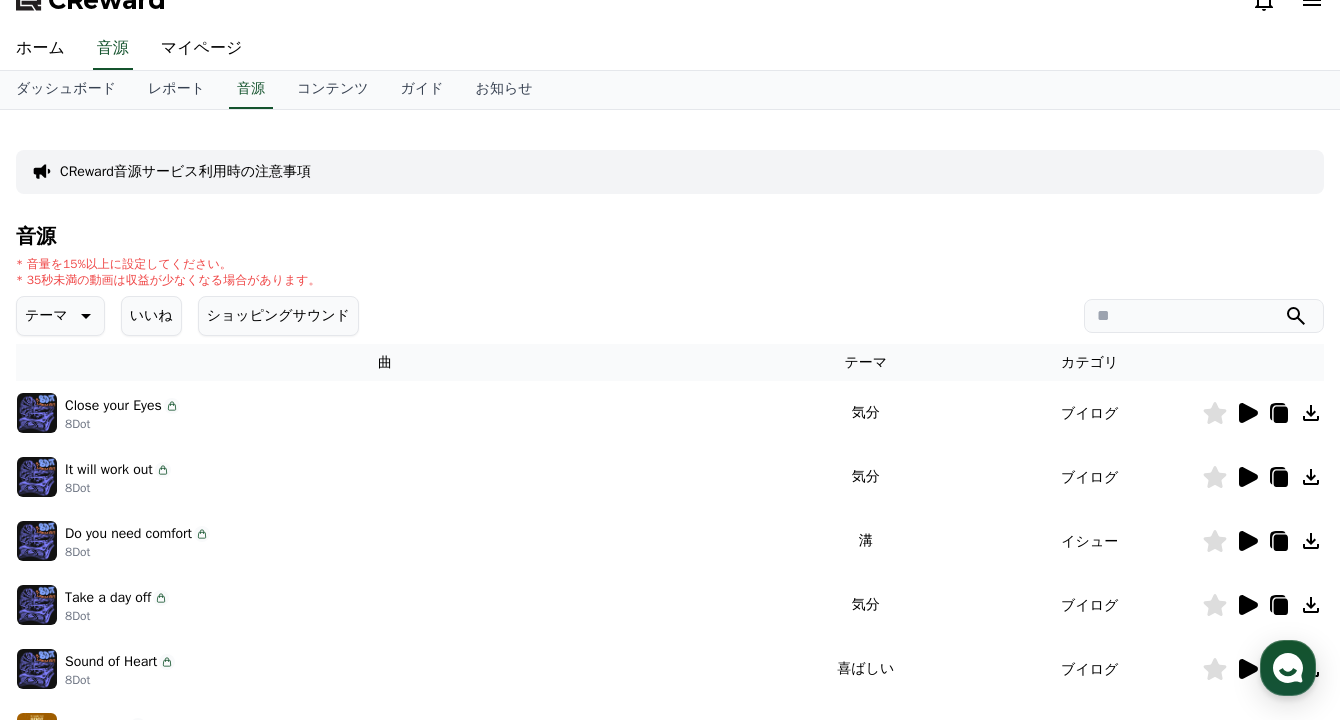 click 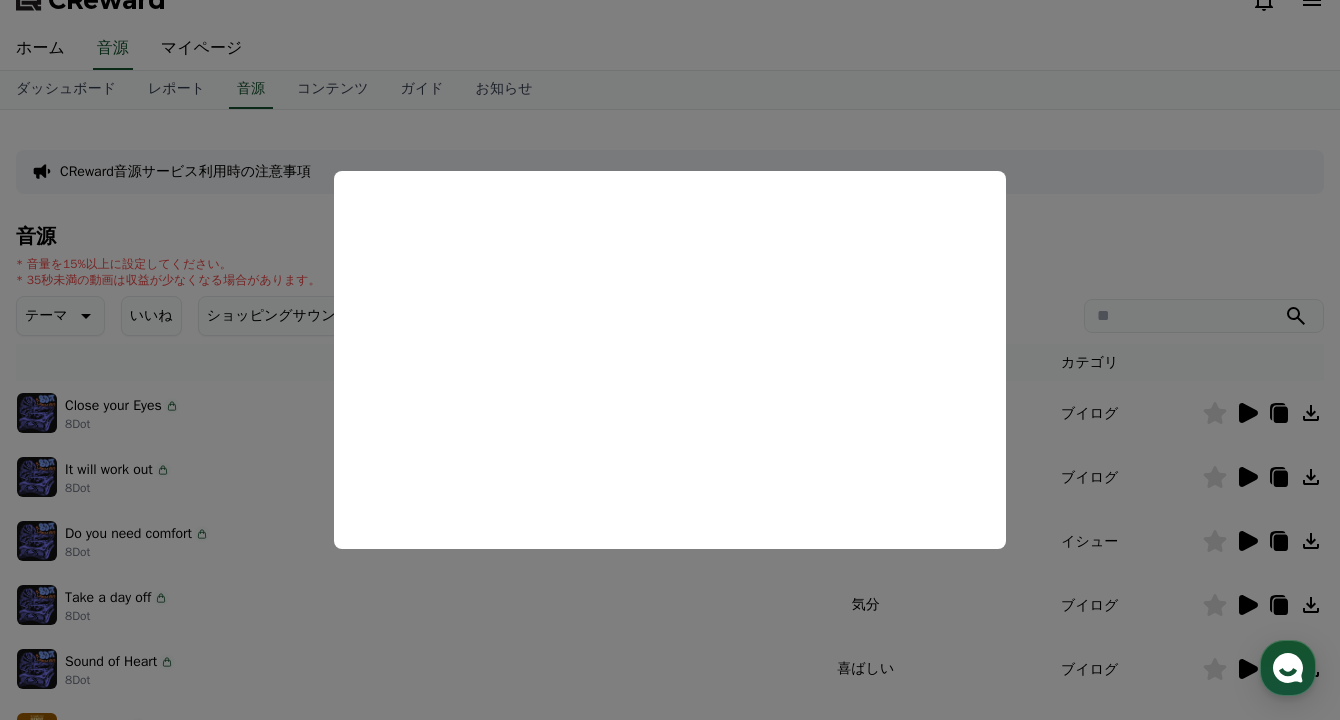 click at bounding box center [670, 360] 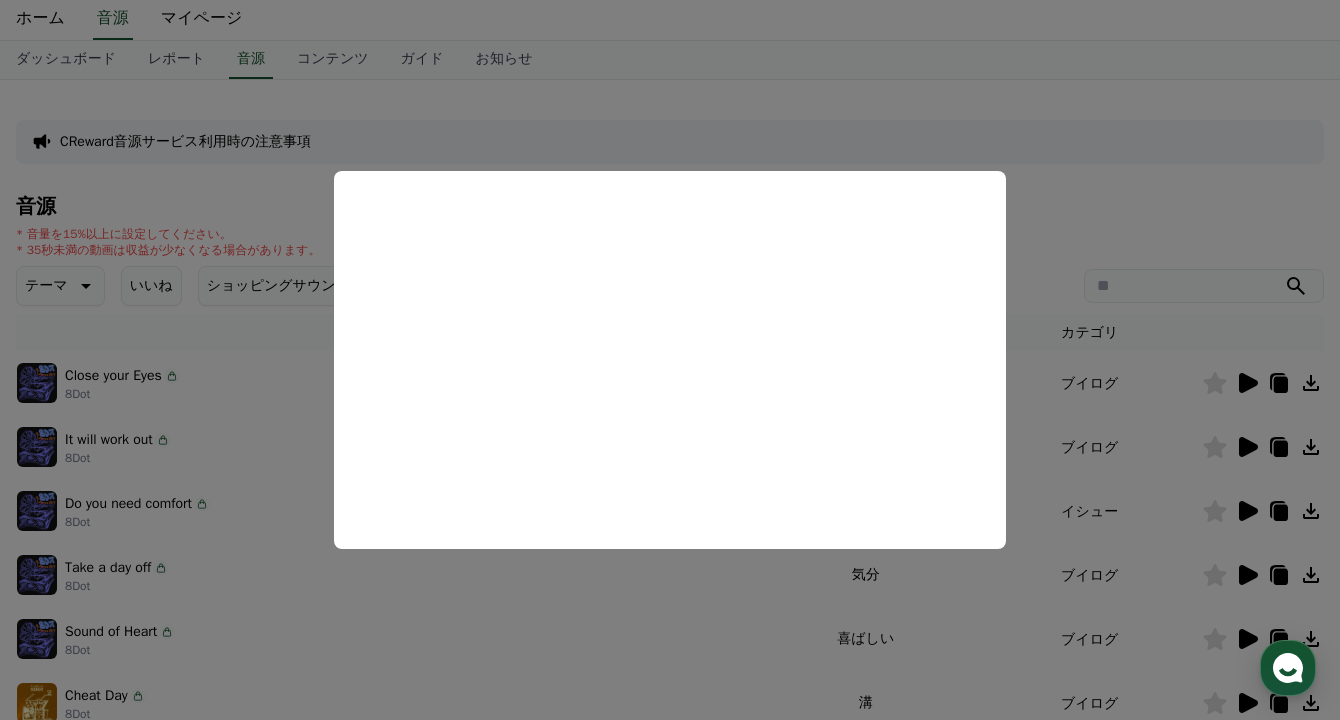 scroll, scrollTop: 70, scrollLeft: 0, axis: vertical 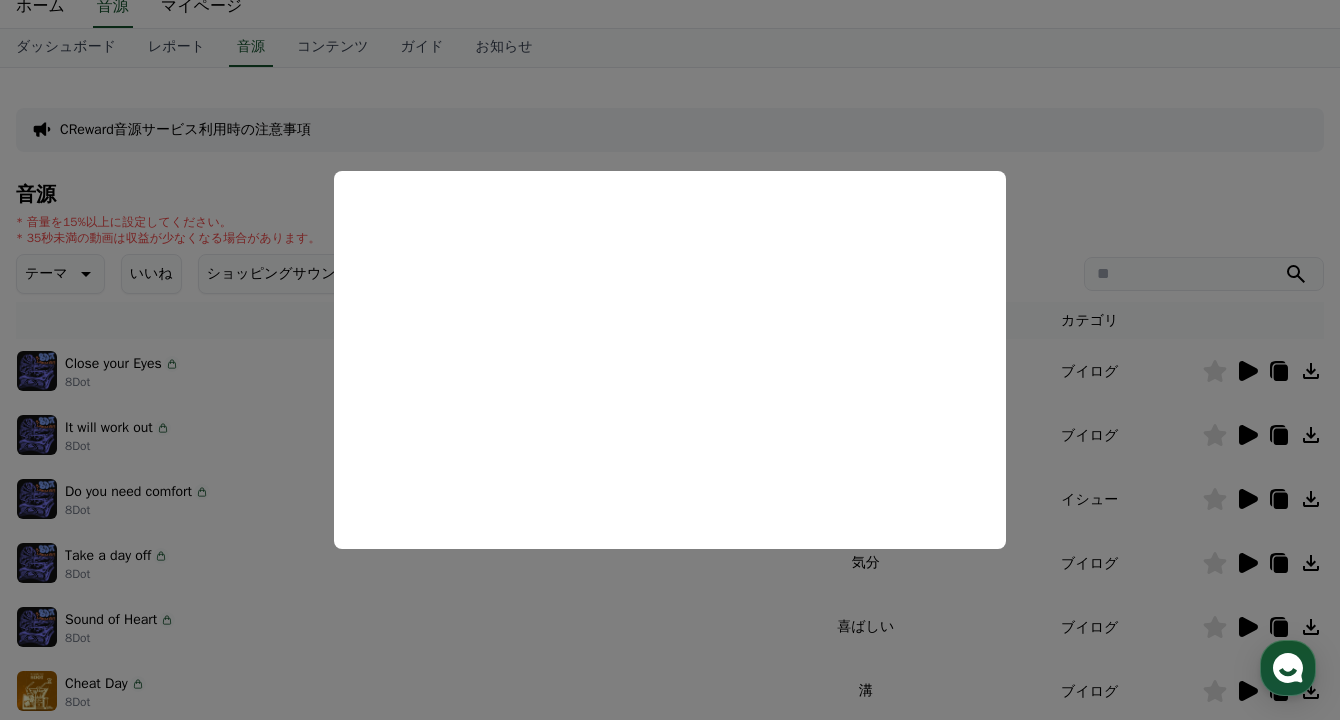 click at bounding box center [670, 360] 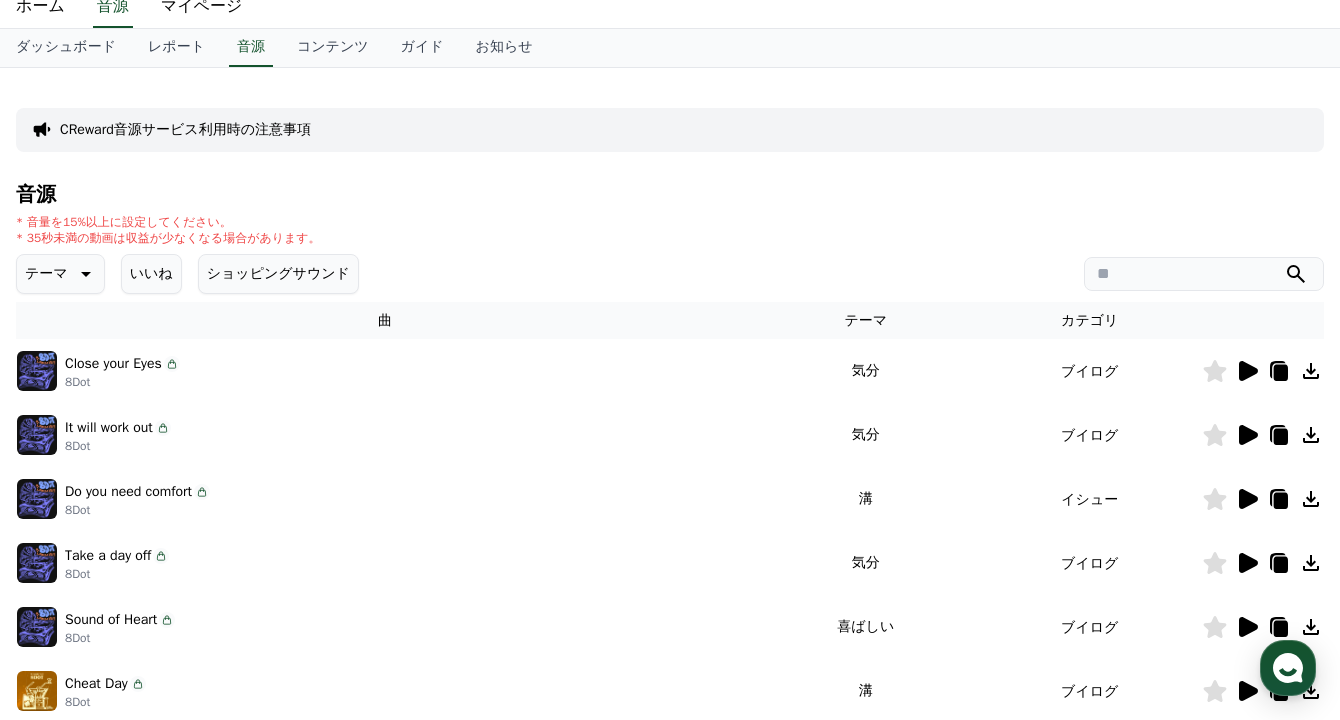 click 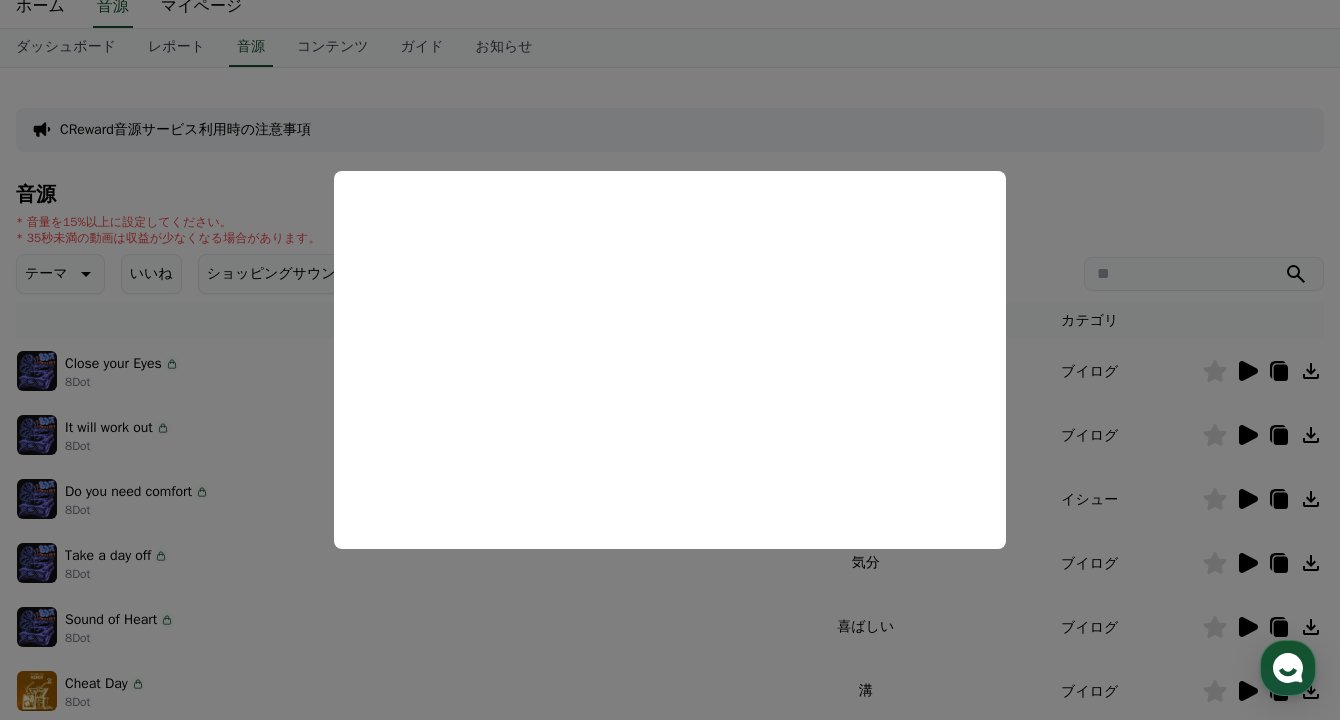 click at bounding box center (670, 360) 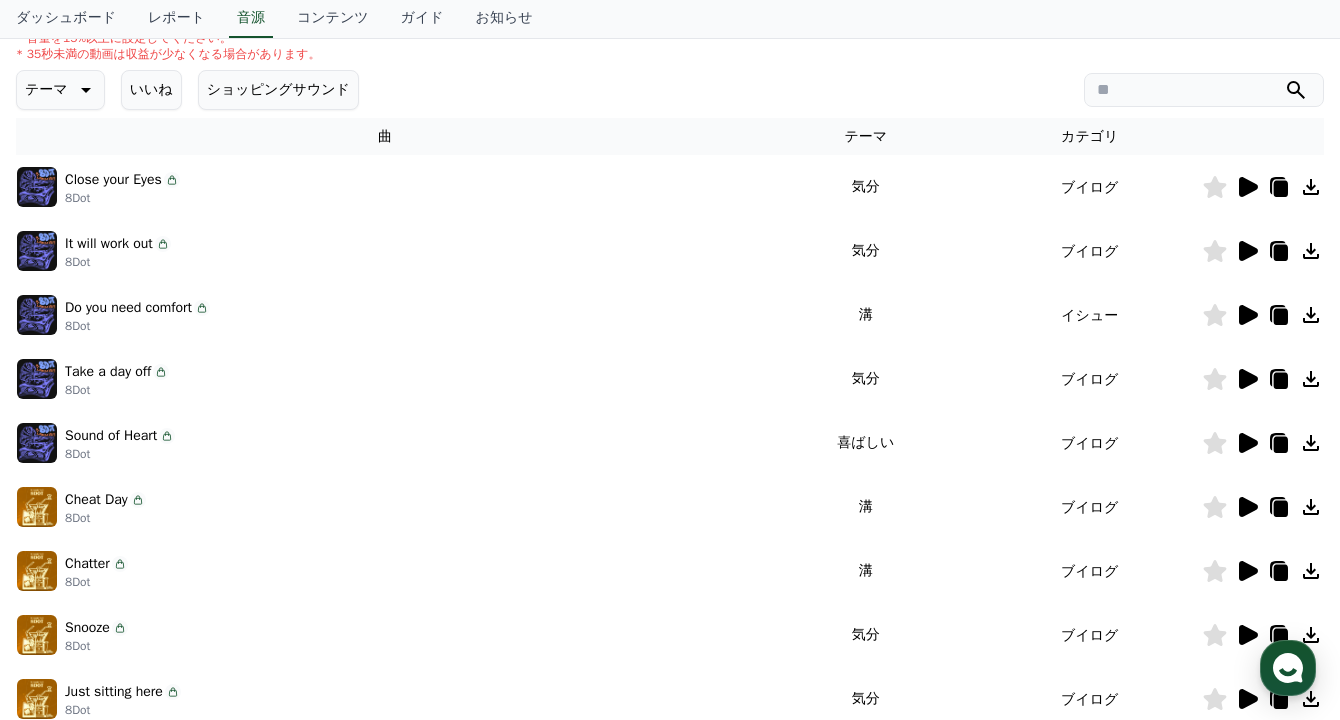 scroll, scrollTop: 303, scrollLeft: 0, axis: vertical 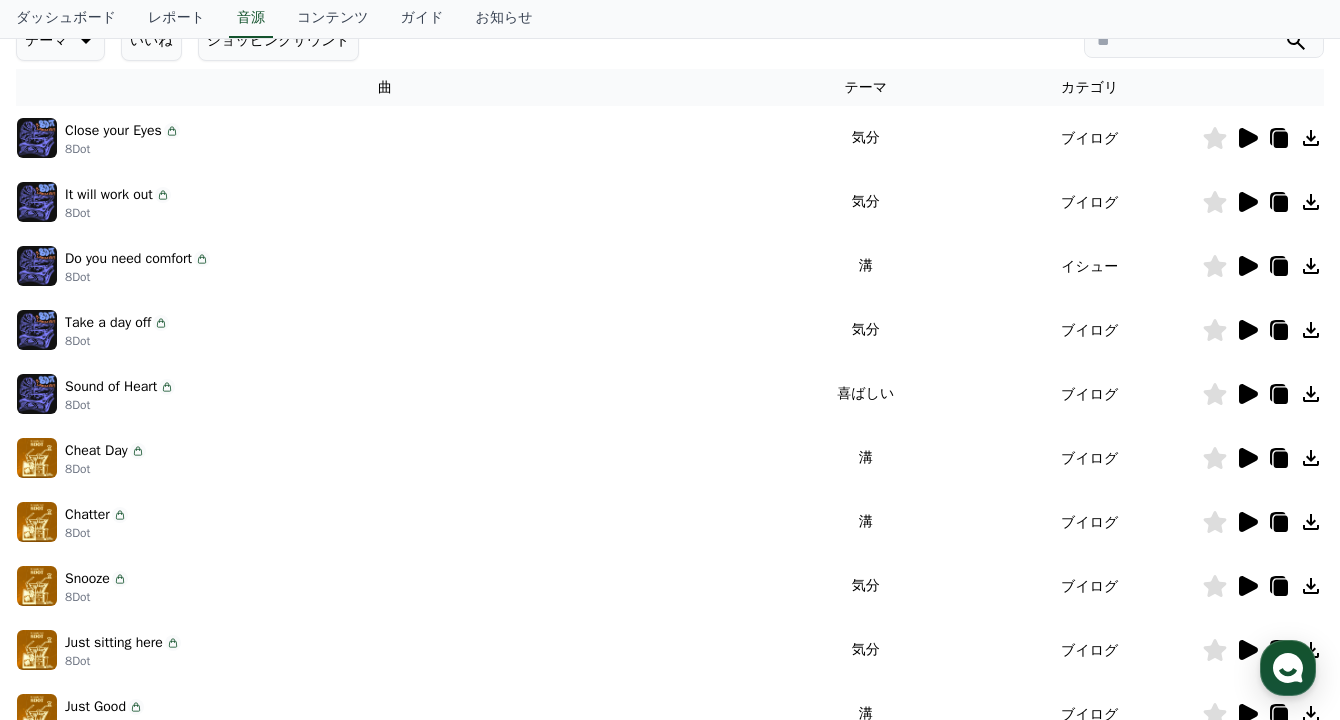 click 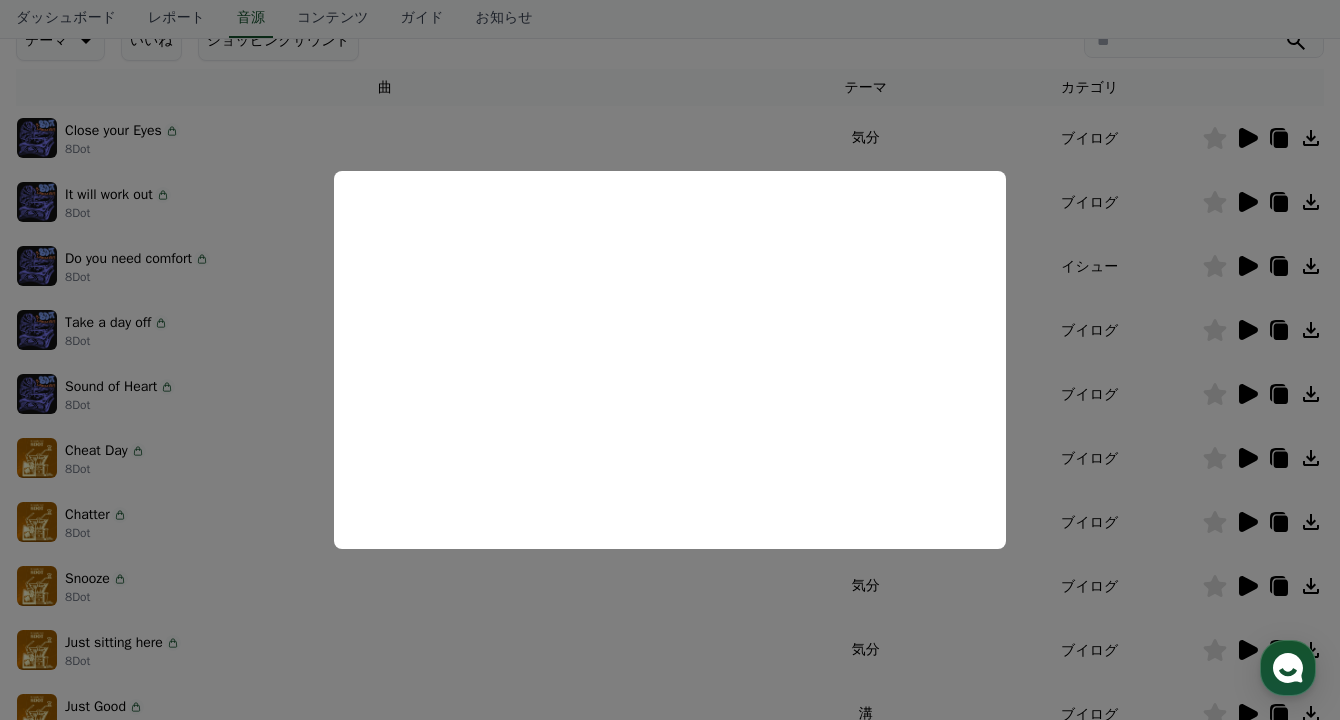 click at bounding box center [670, 360] 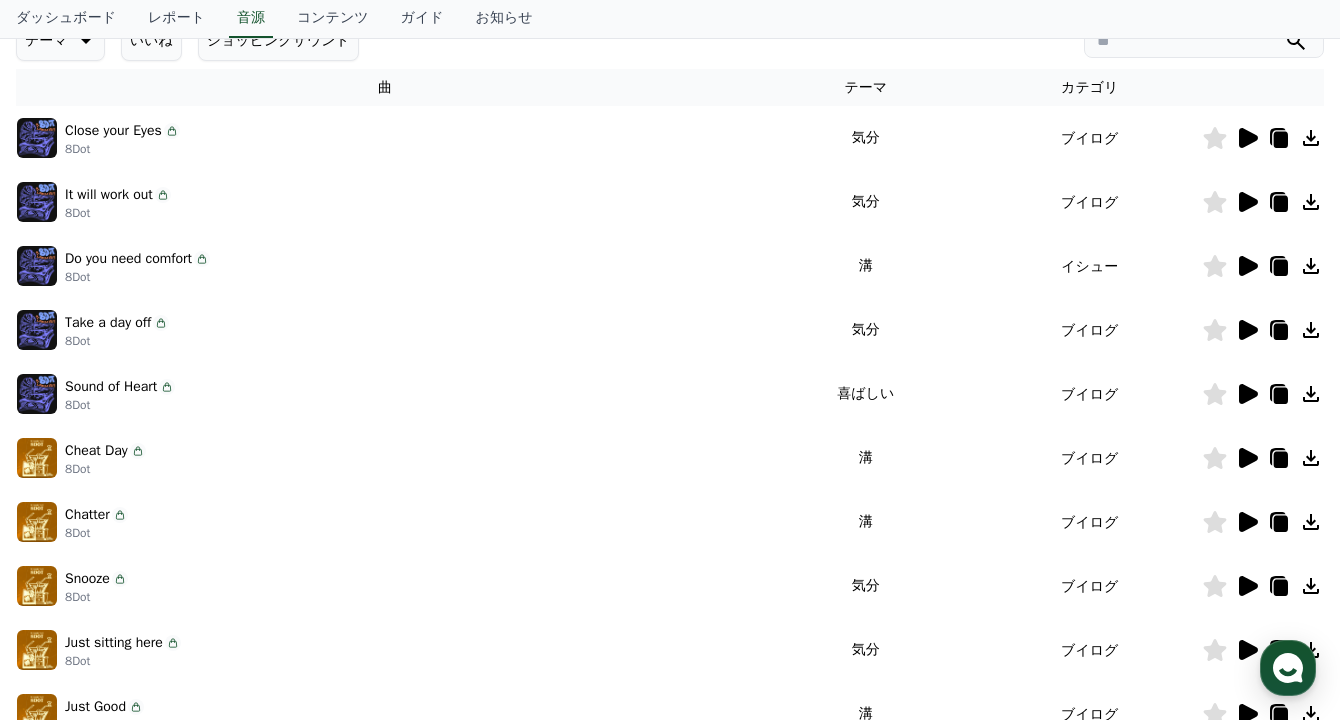 click 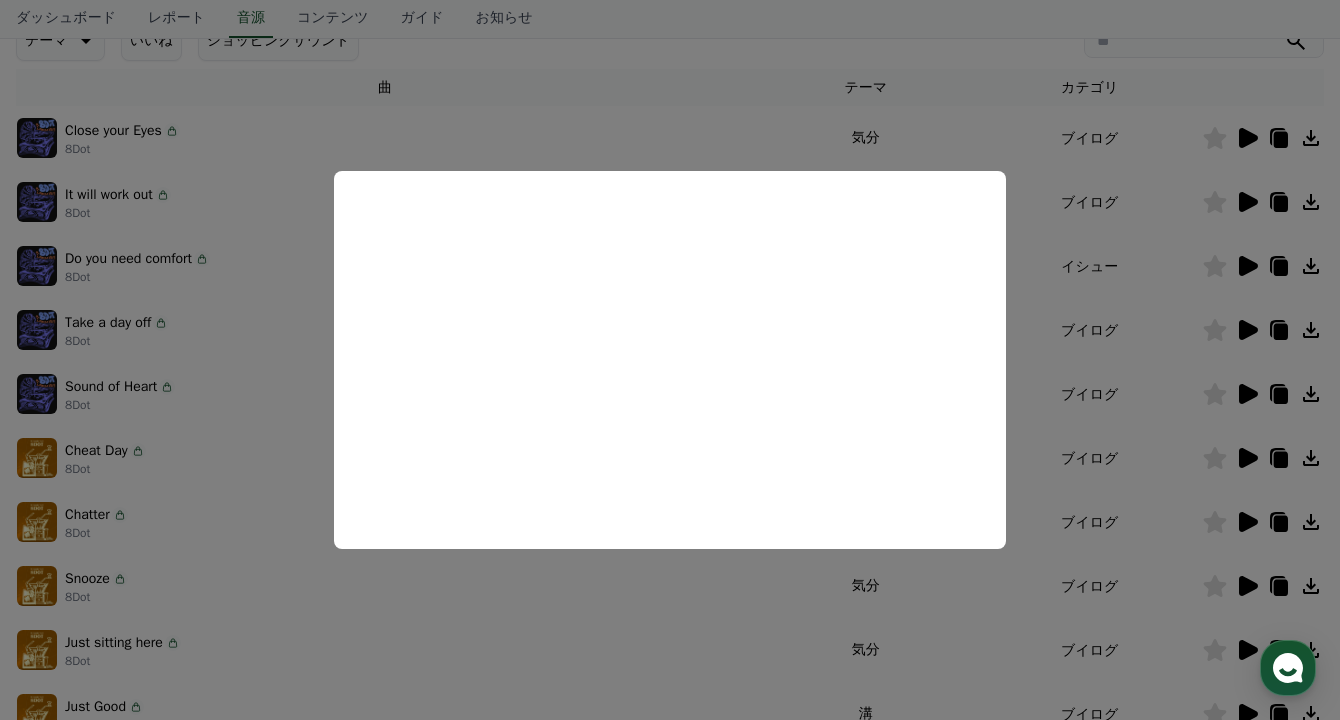 click at bounding box center [670, 360] 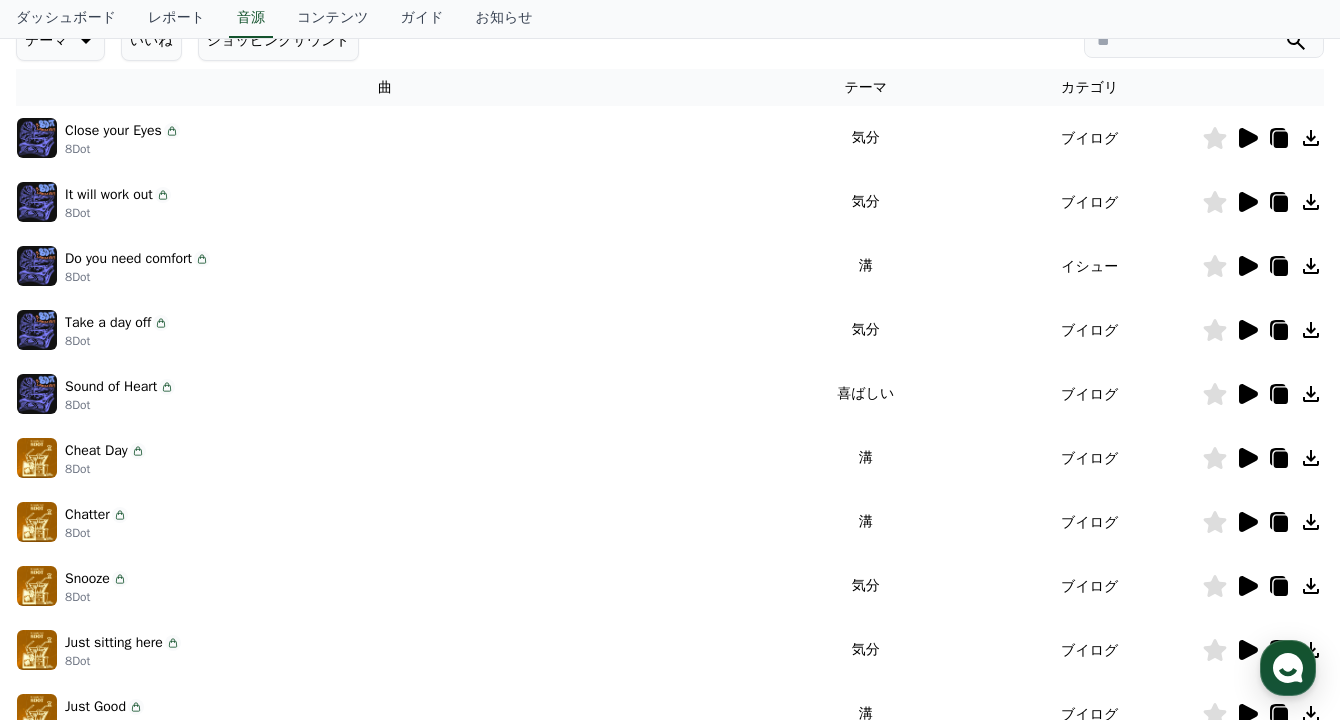 click 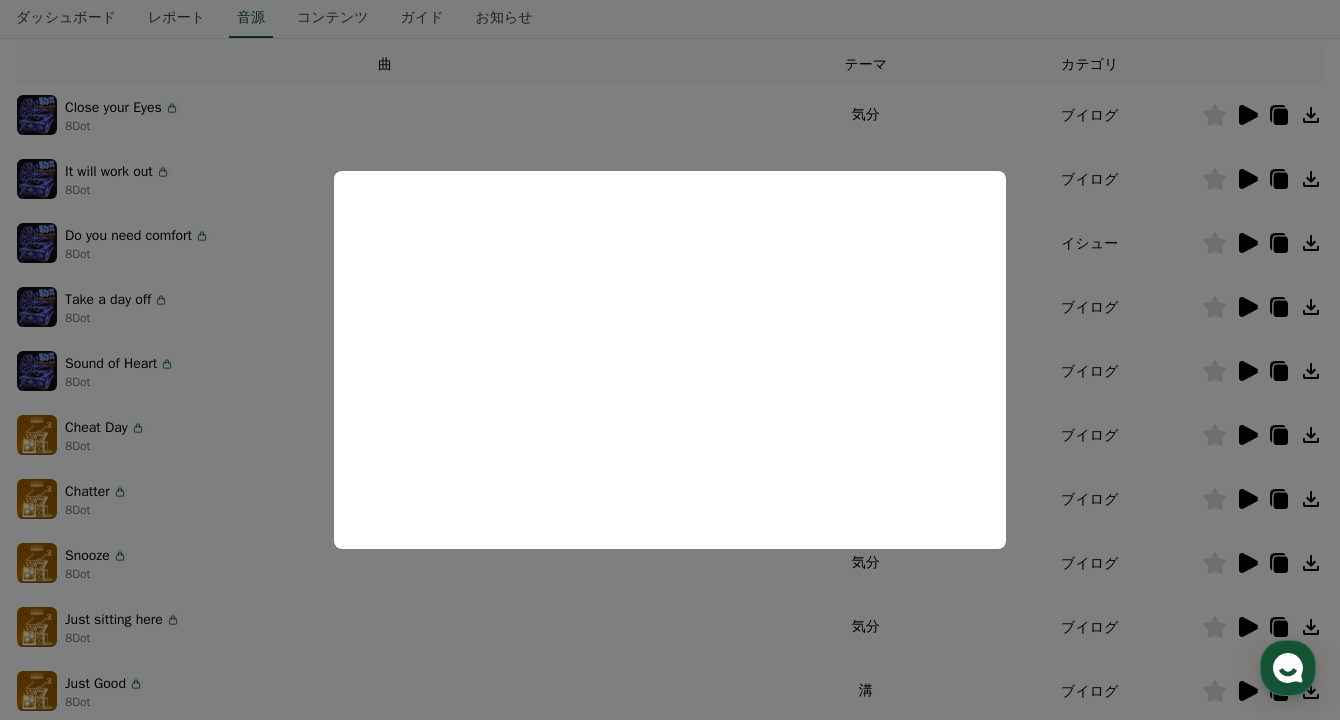 scroll, scrollTop: 329, scrollLeft: 0, axis: vertical 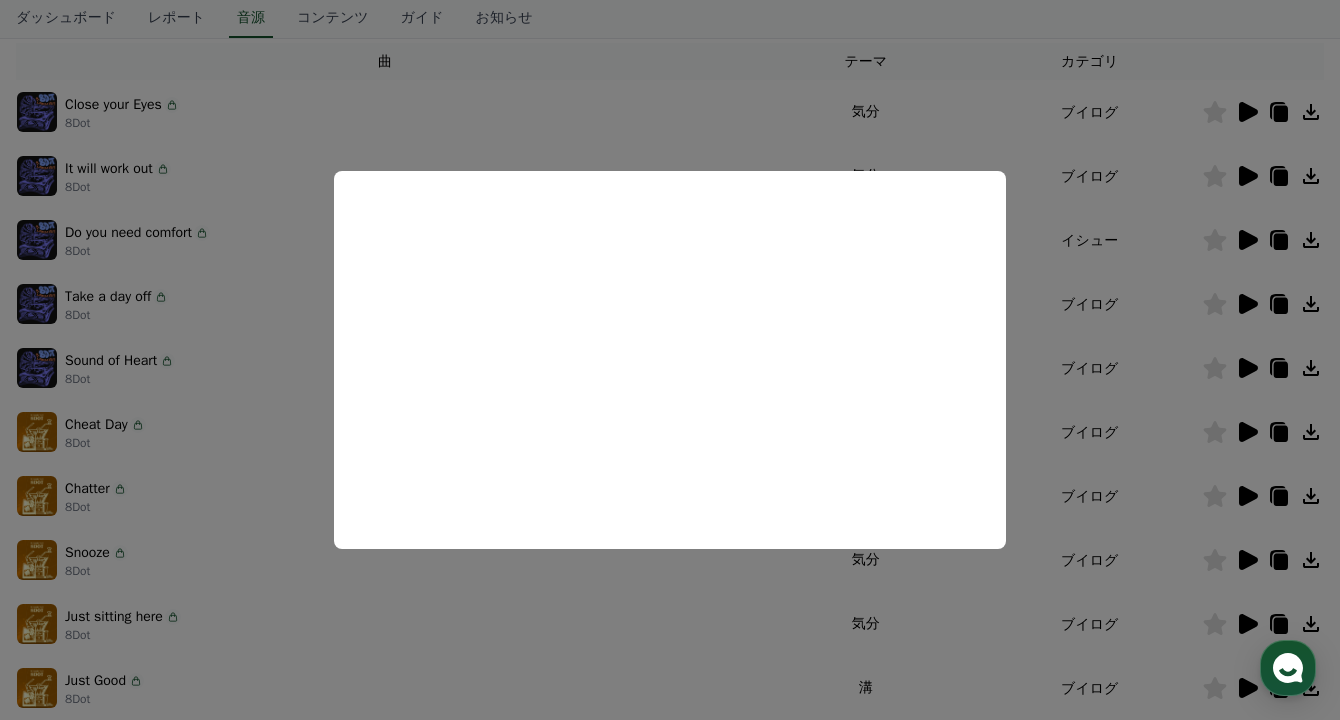 drag, startPoint x: 1202, startPoint y: 637, endPoint x: 1236, endPoint y: 633, distance: 34.234486 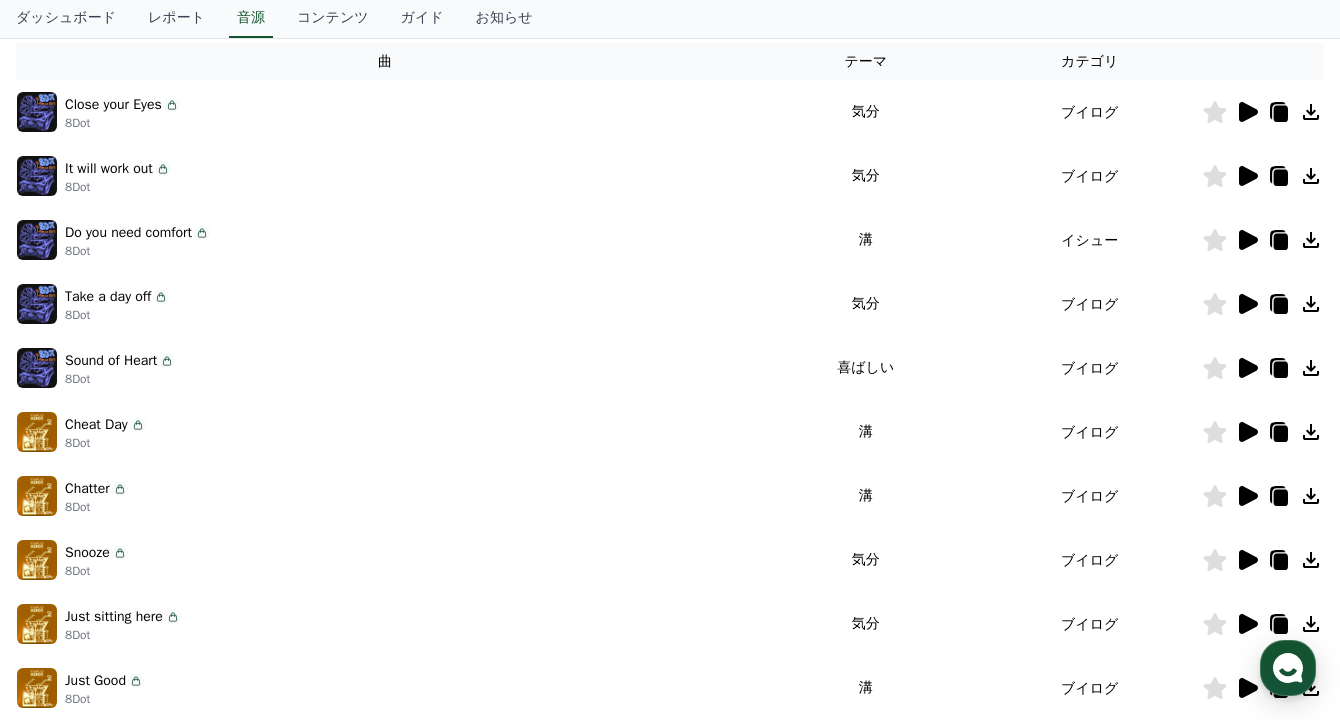 click 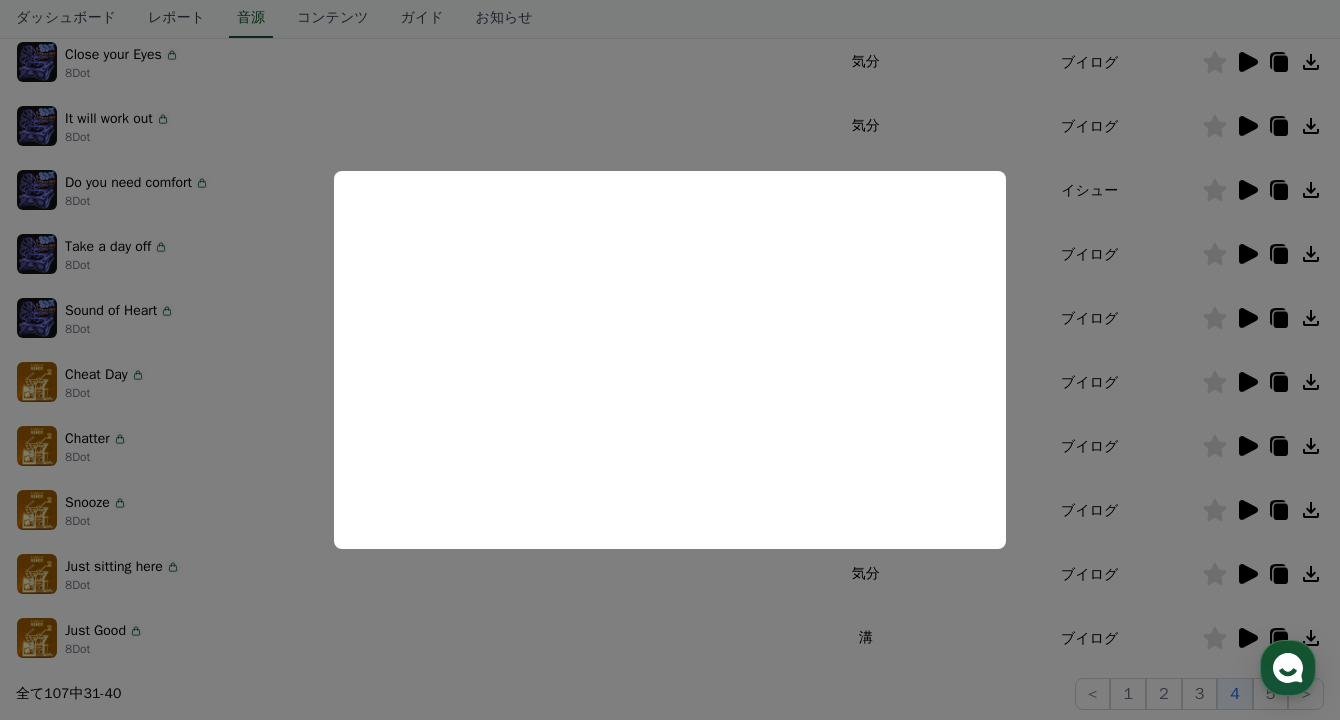 scroll, scrollTop: 386, scrollLeft: 0, axis: vertical 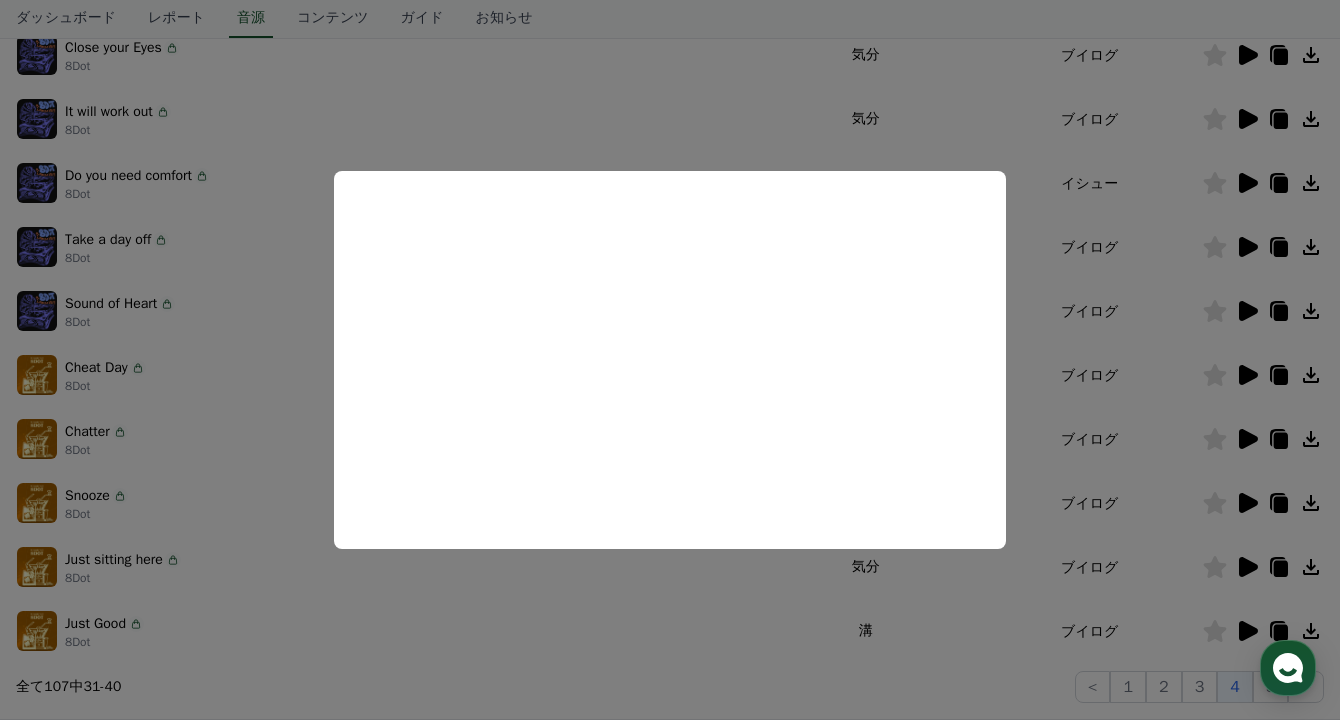 click at bounding box center [670, 360] 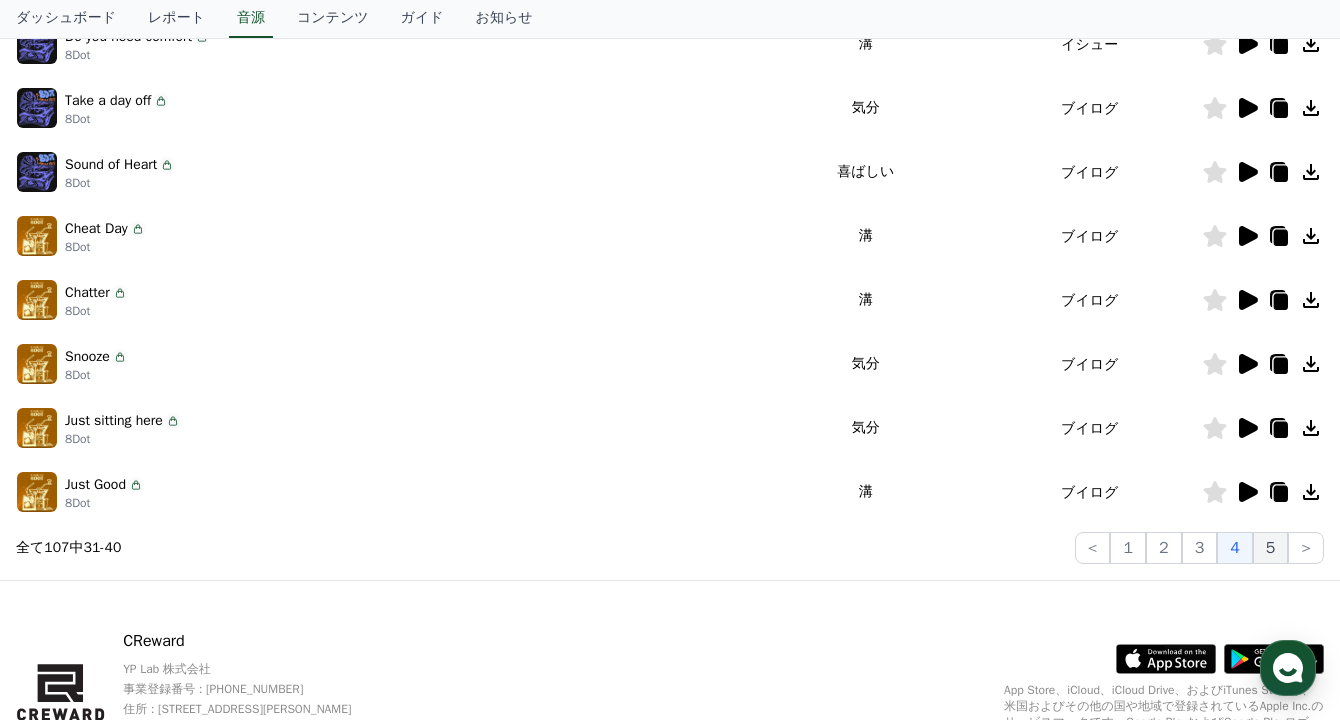 scroll, scrollTop: 526, scrollLeft: 0, axis: vertical 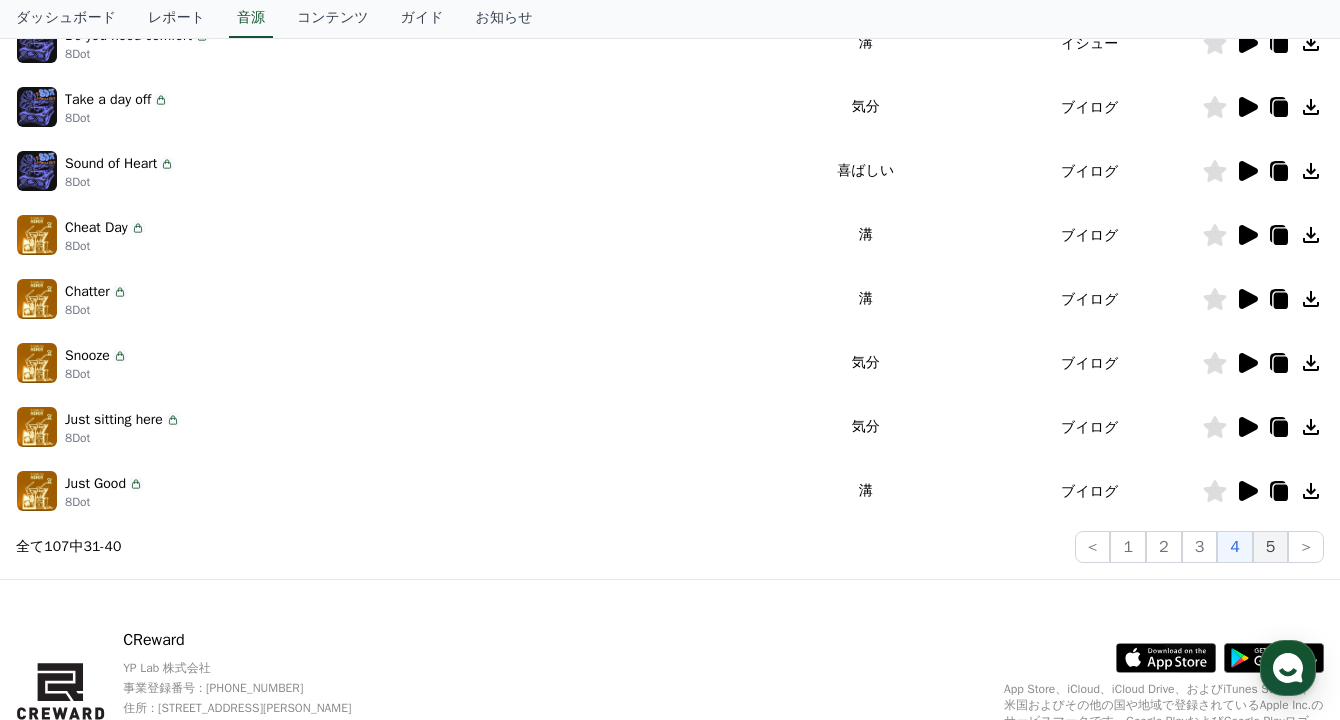 click on "5" 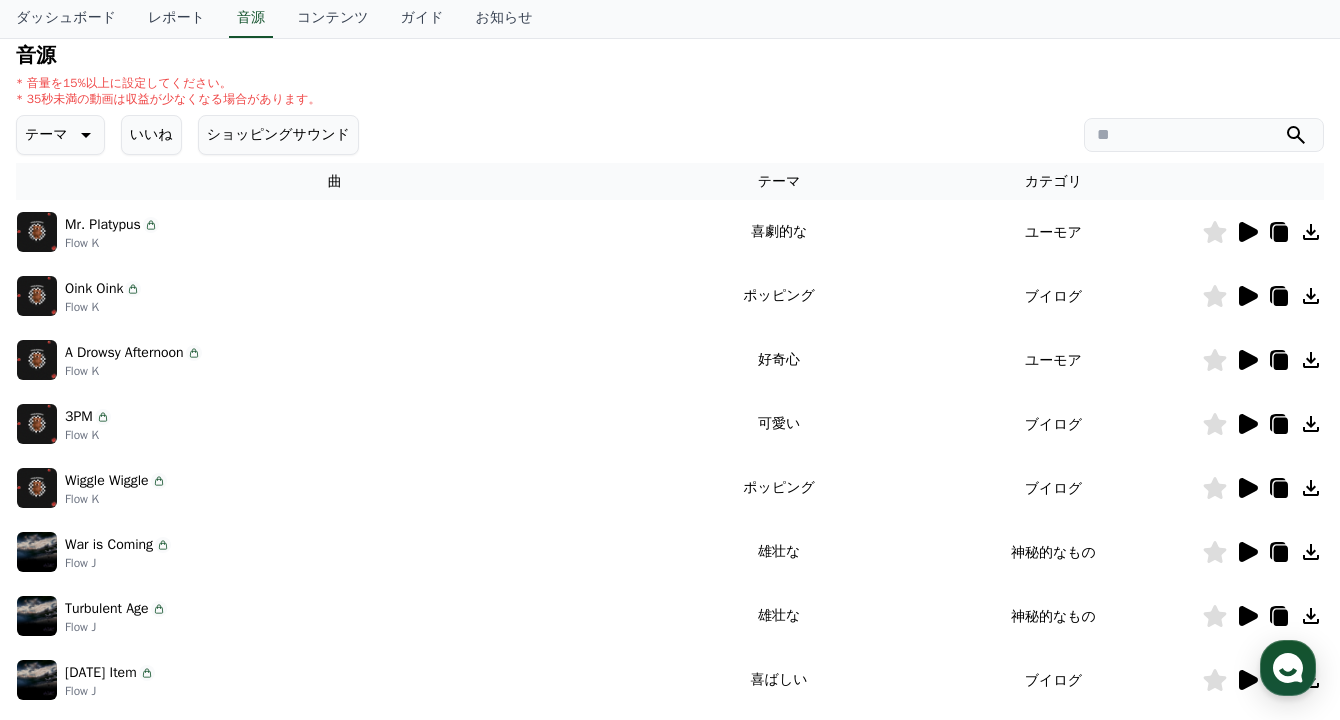 scroll, scrollTop: 185, scrollLeft: 0, axis: vertical 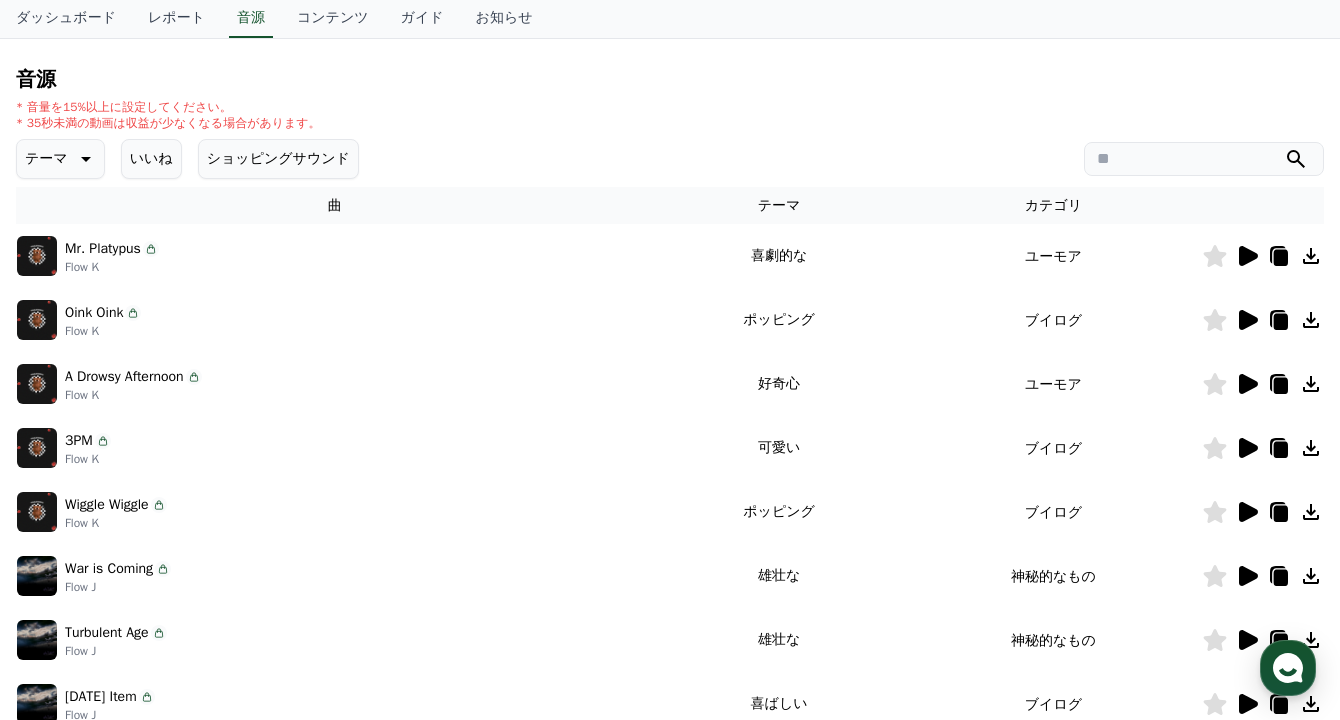 click 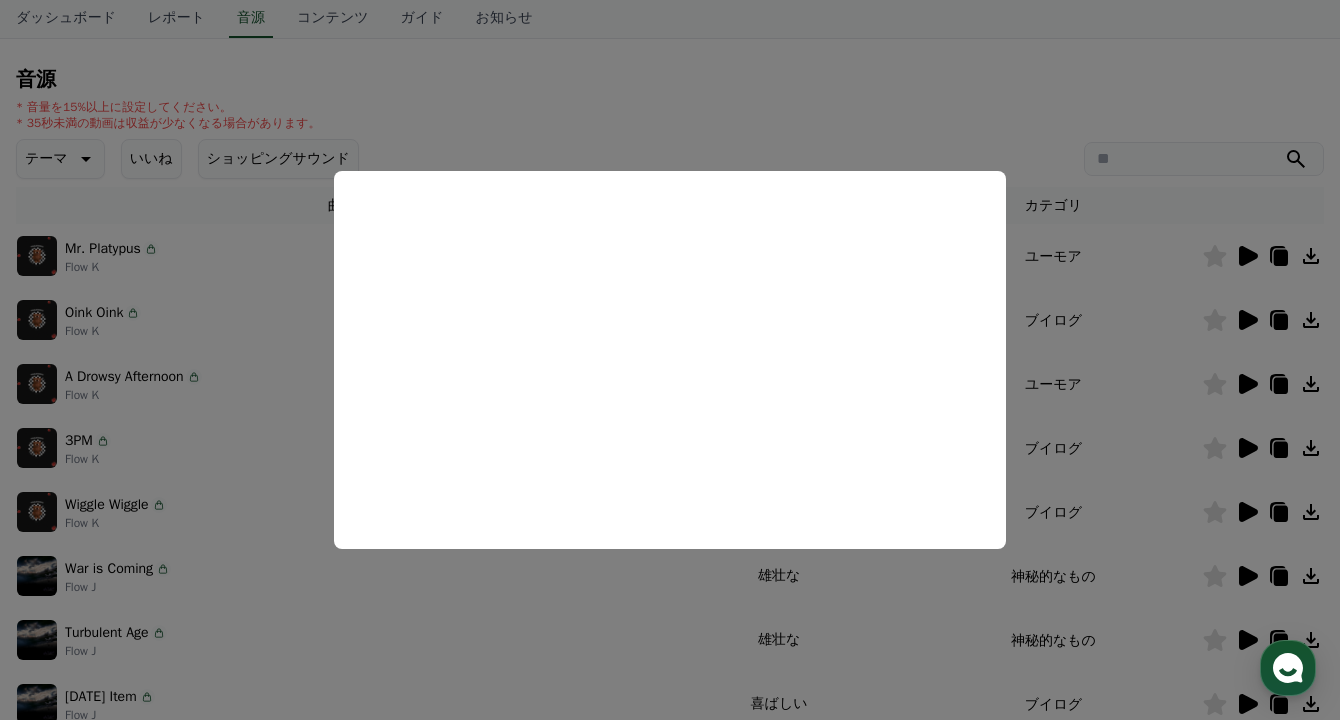 click at bounding box center [670, 360] 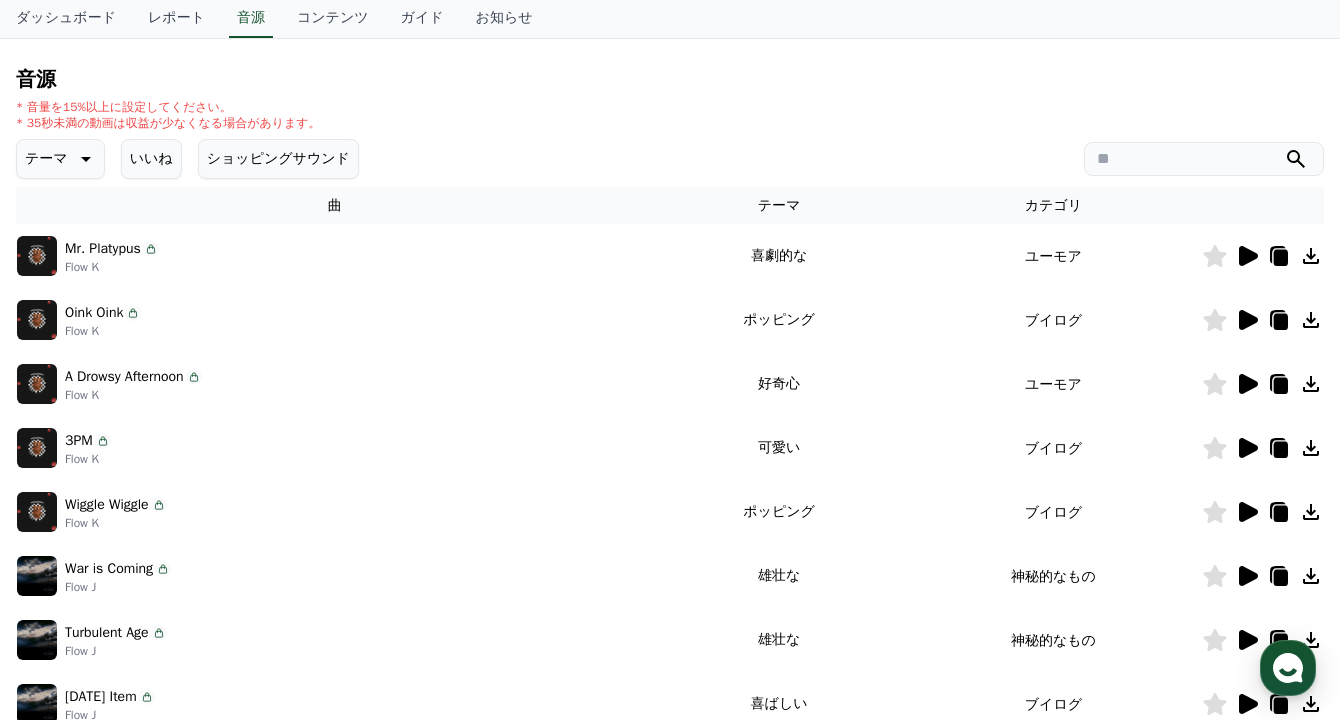 click 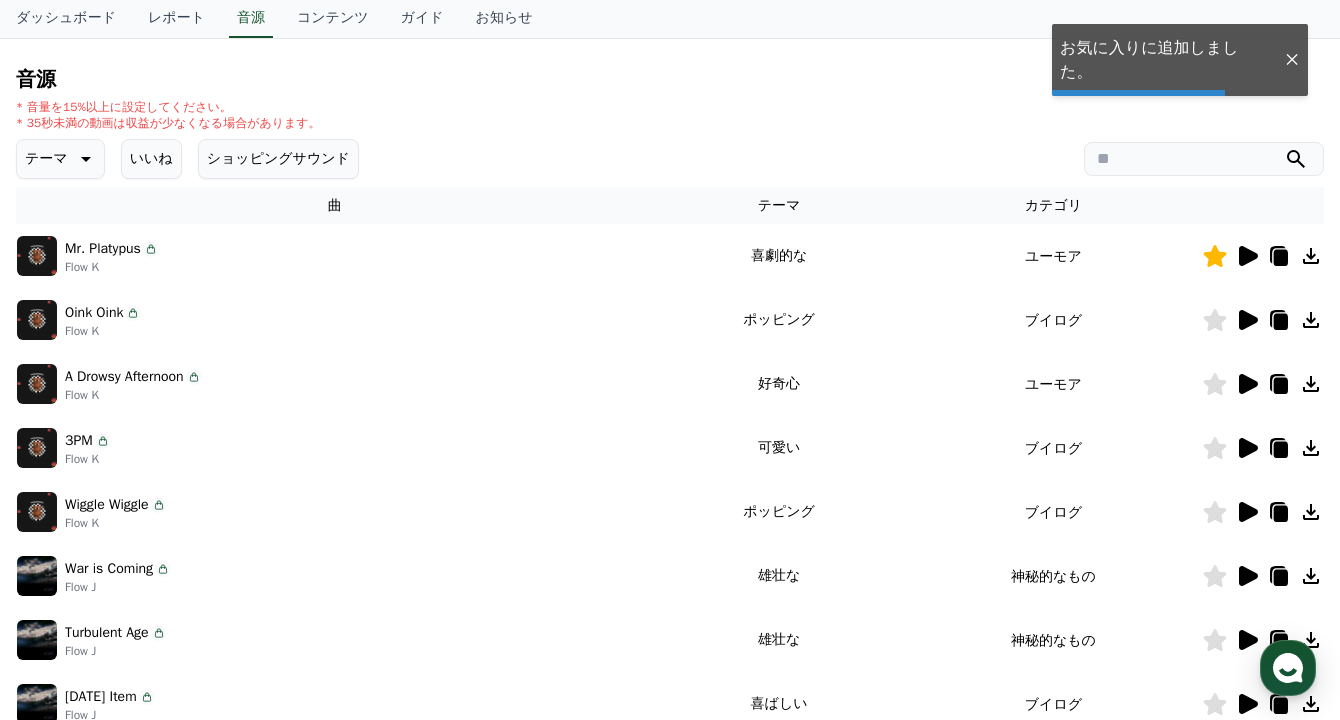click 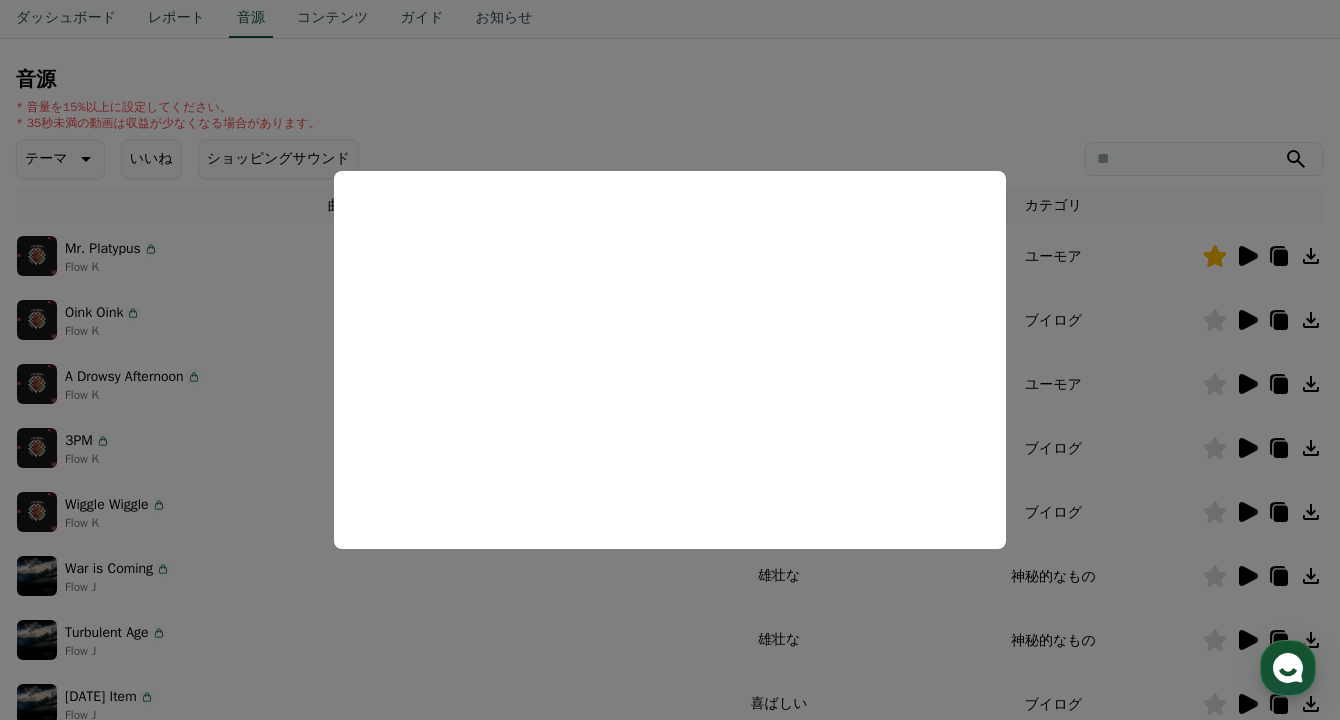 click at bounding box center (670, 360) 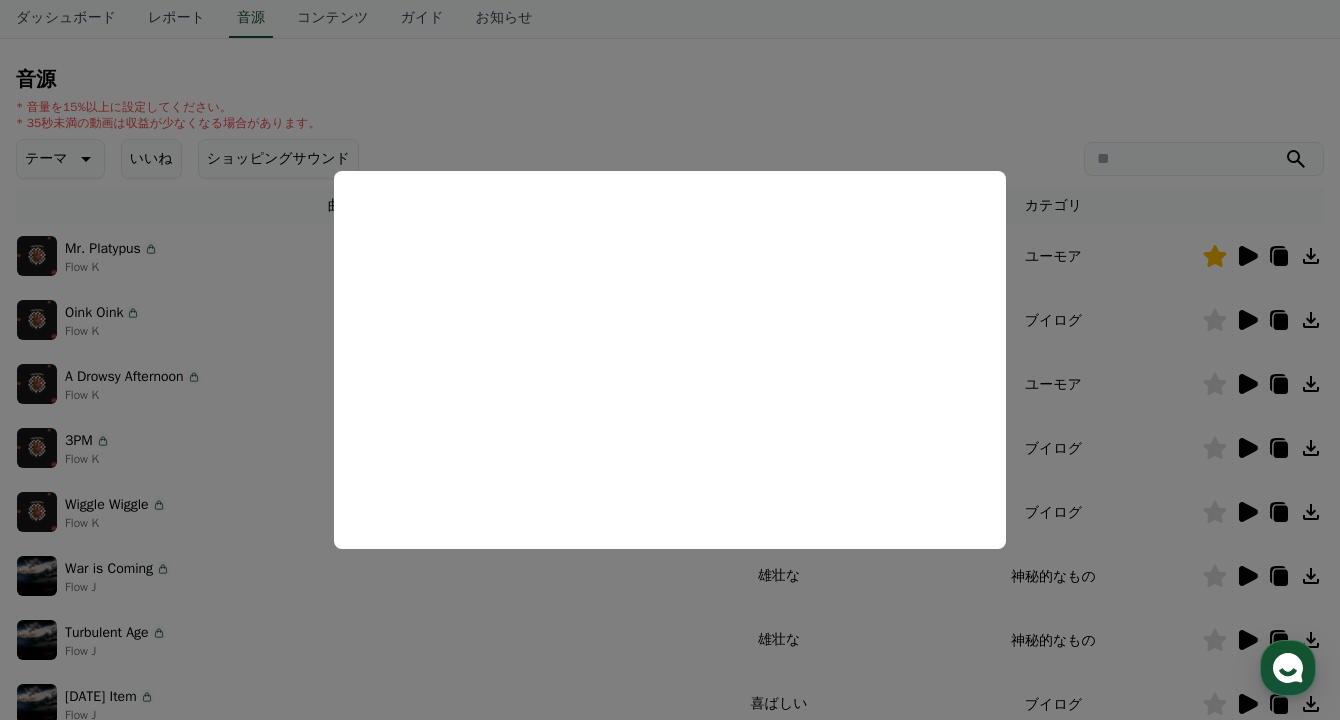 click at bounding box center (670, 360) 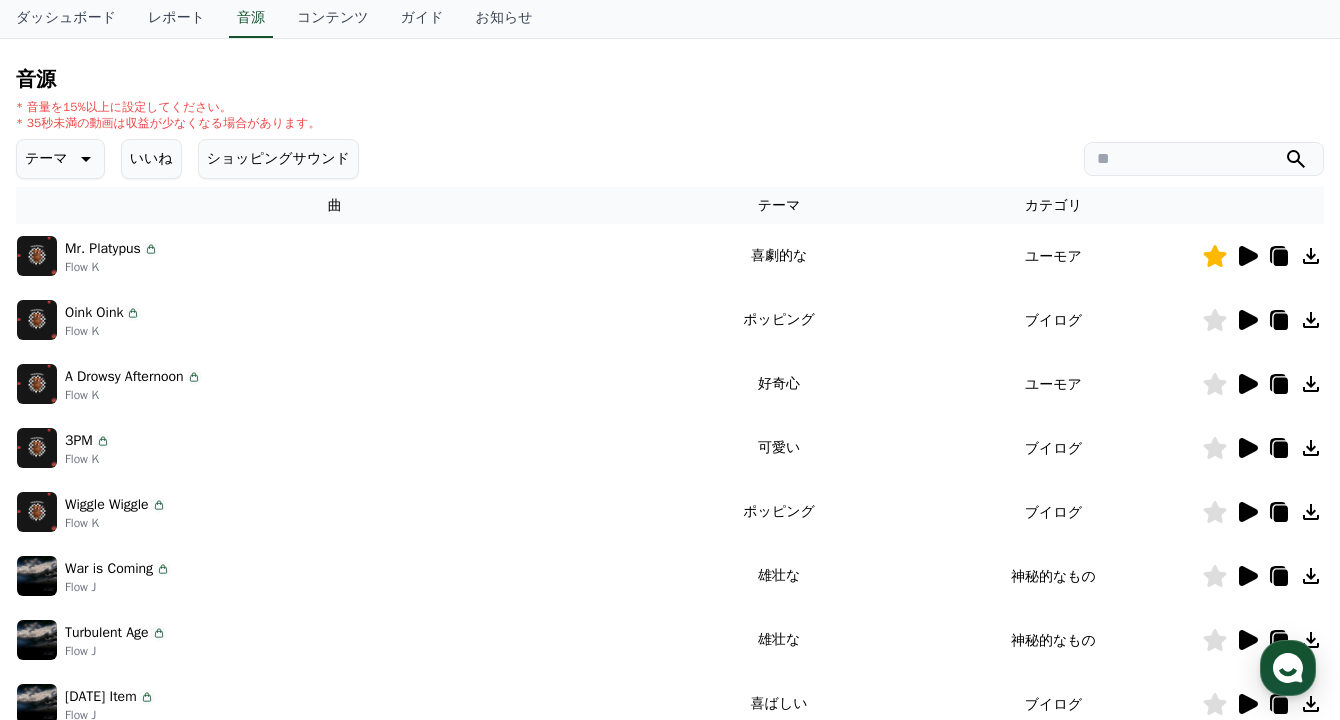 click 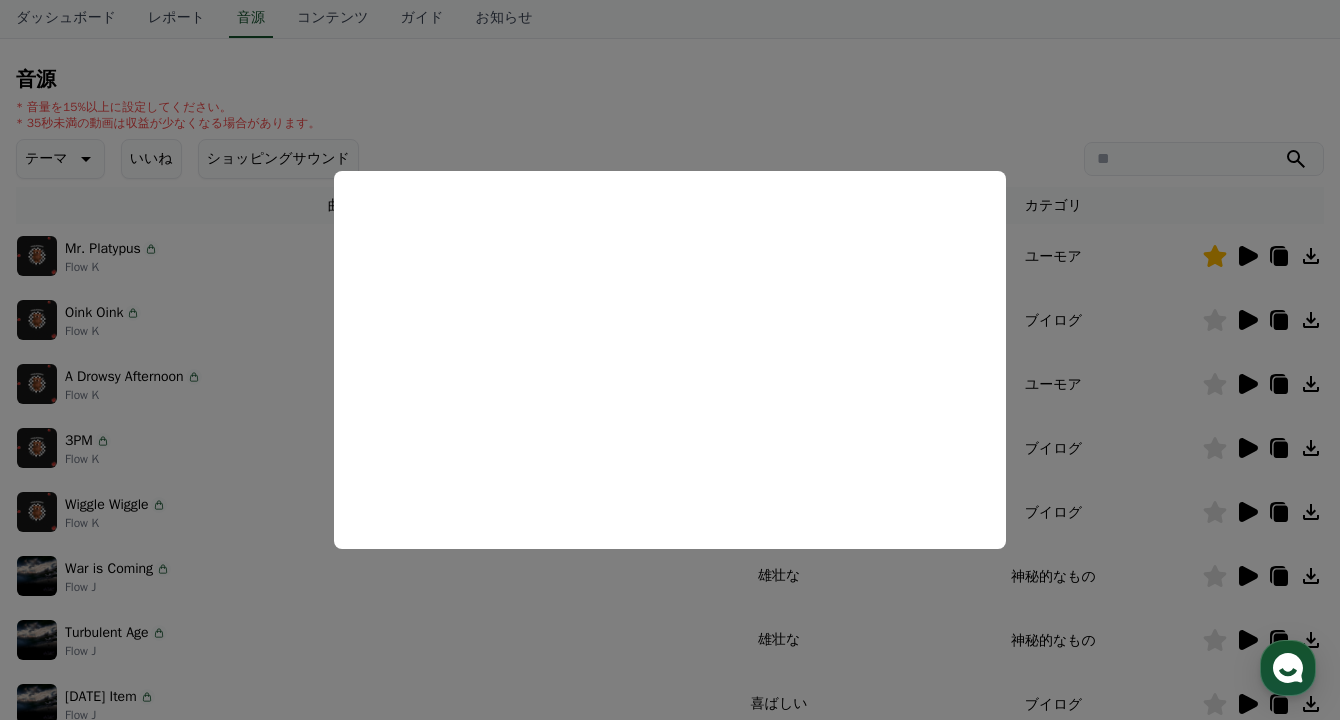 click at bounding box center (670, 360) 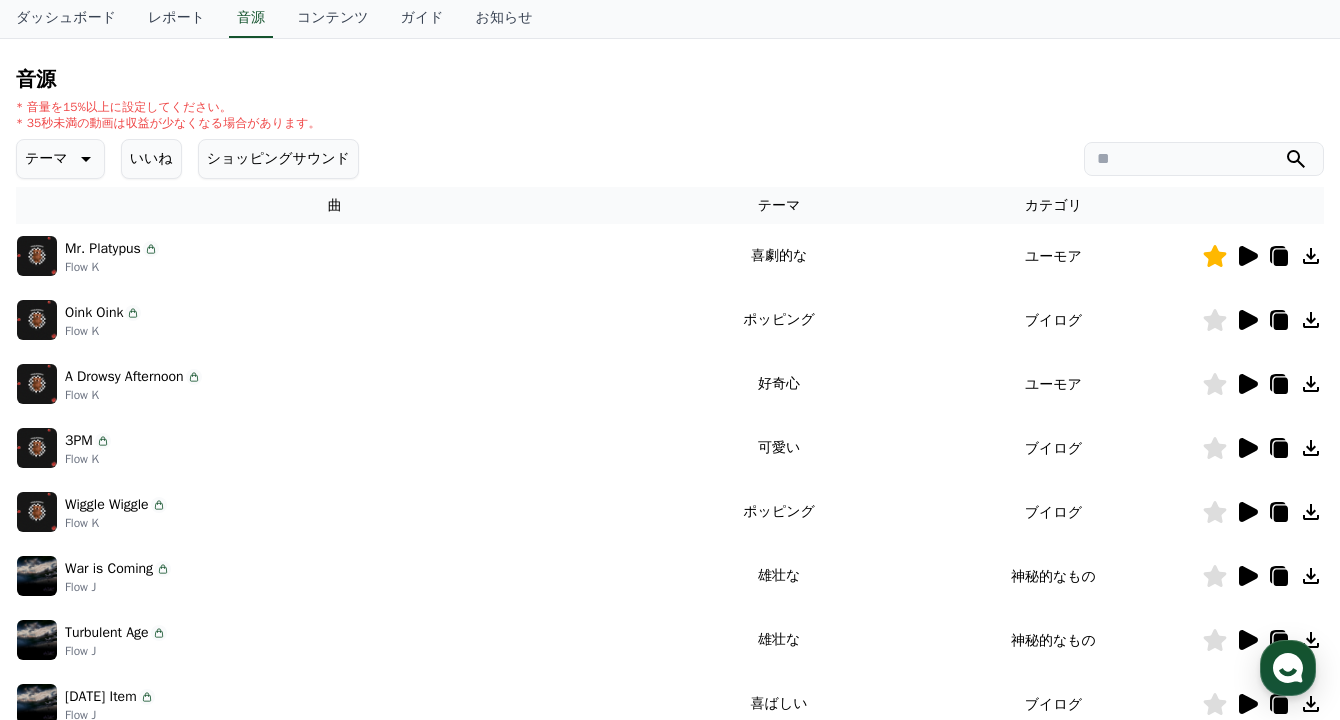 click 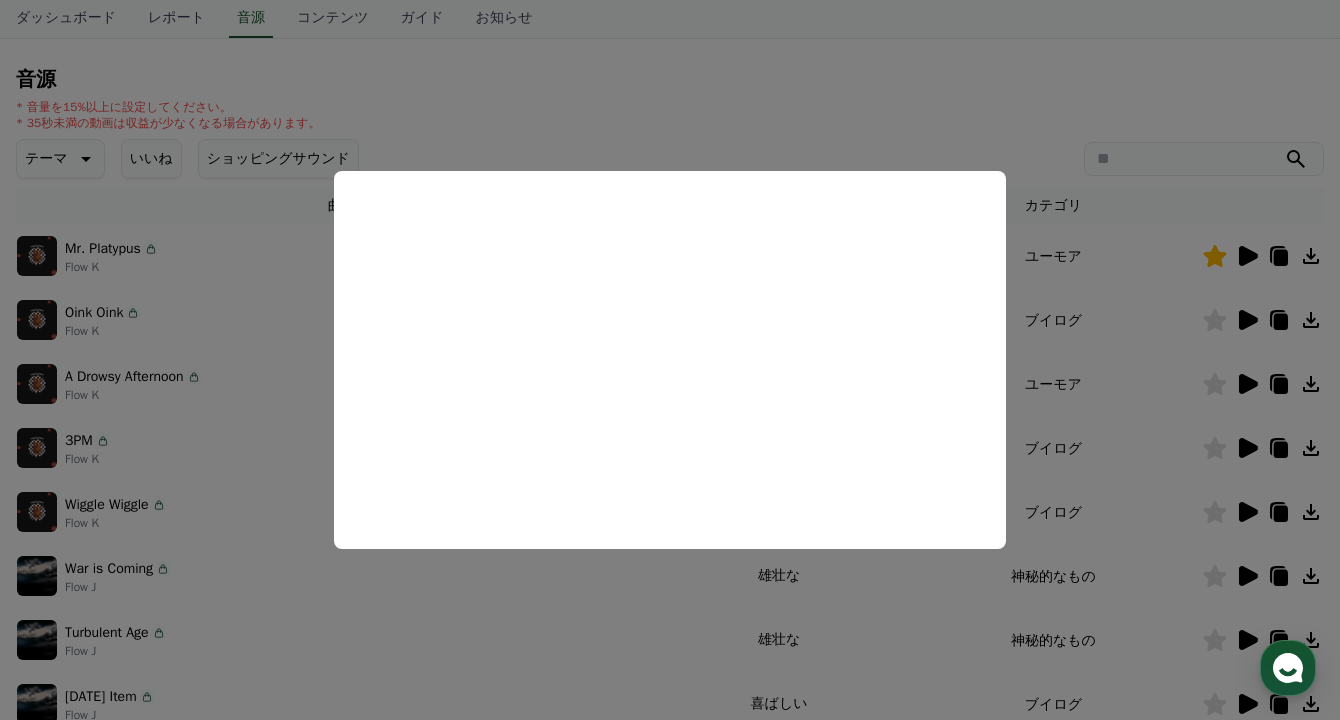 click at bounding box center [670, 360] 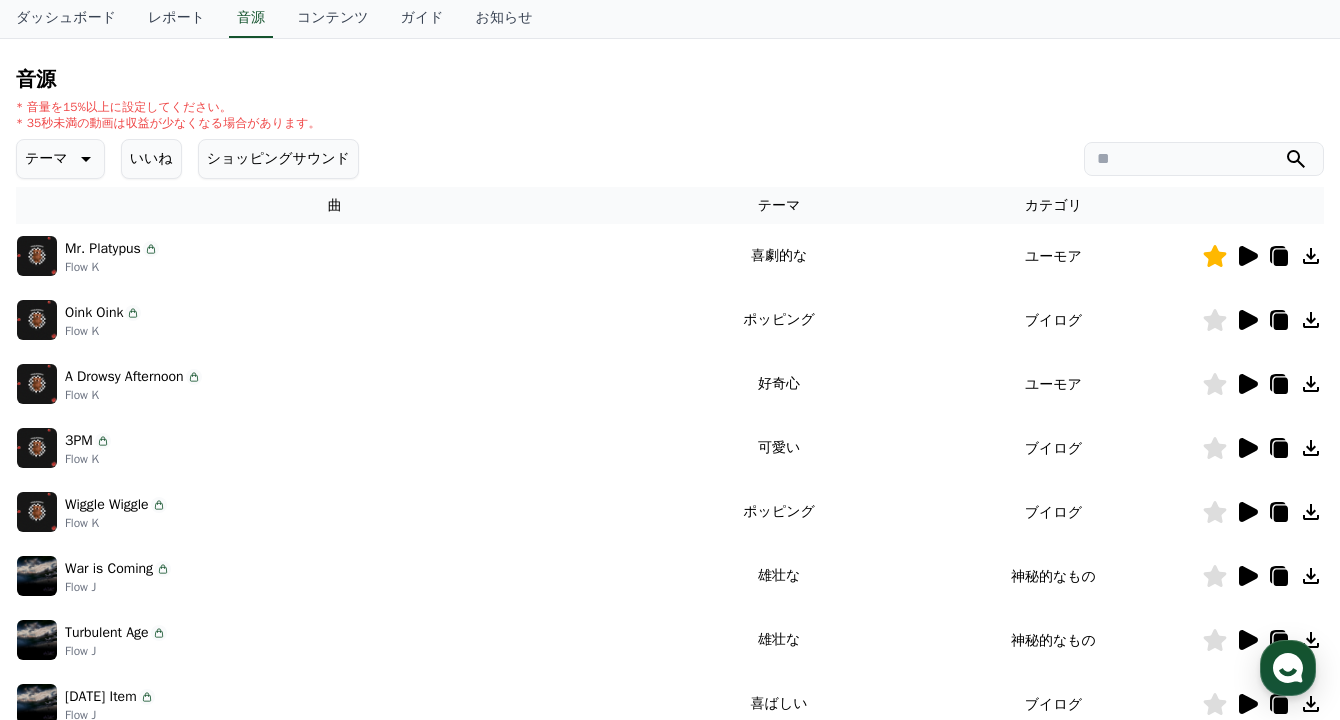click 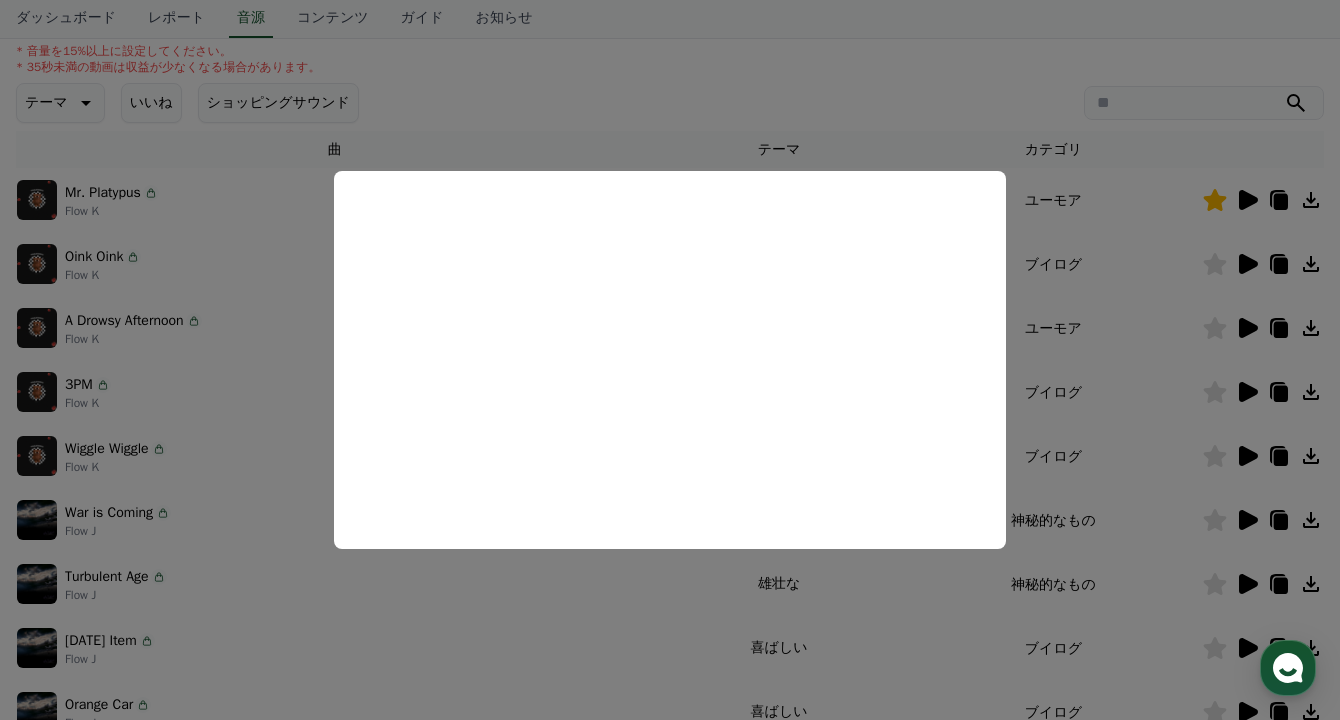 scroll, scrollTop: 241, scrollLeft: 0, axis: vertical 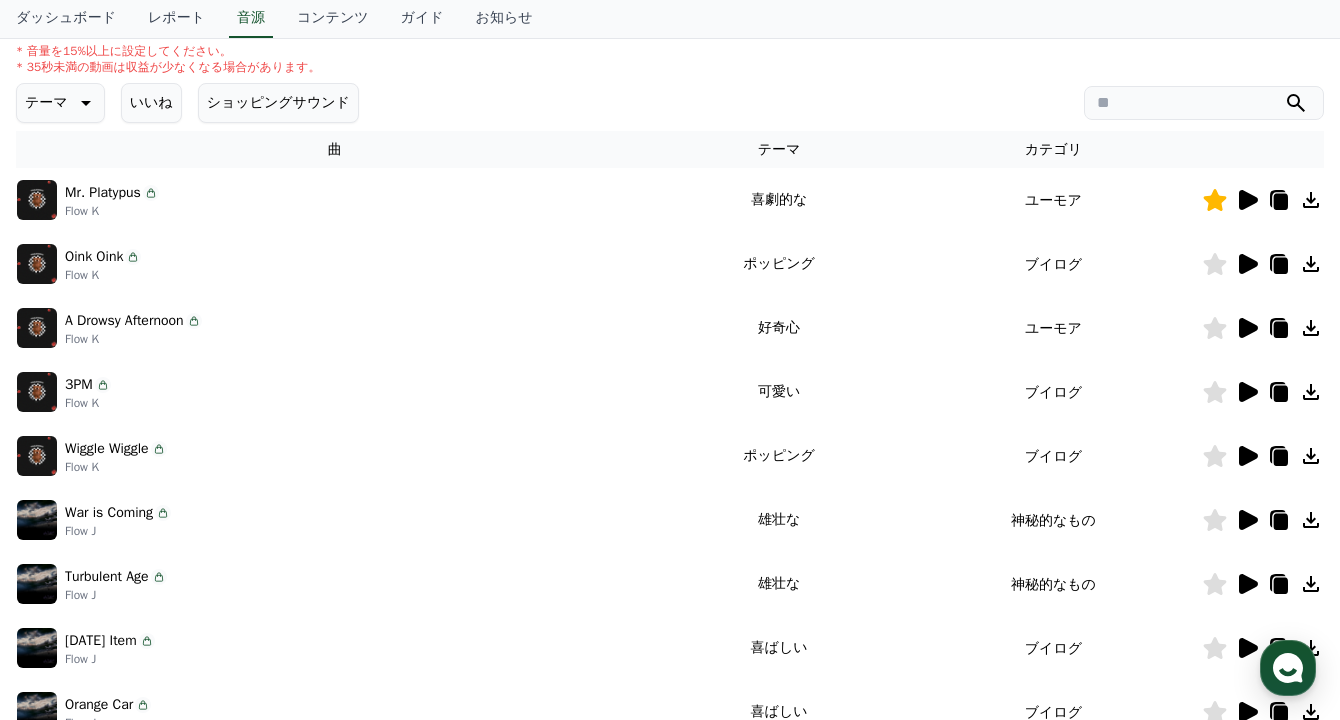 click 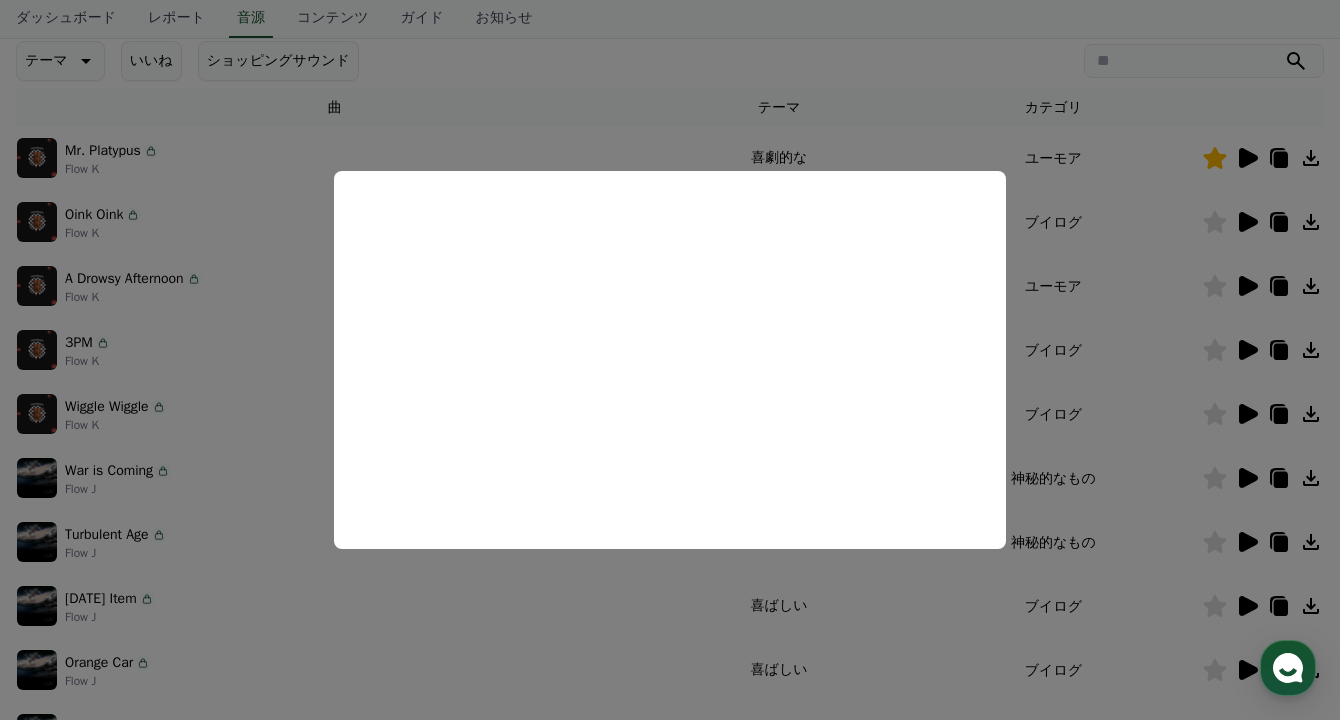 scroll, scrollTop: 295, scrollLeft: 0, axis: vertical 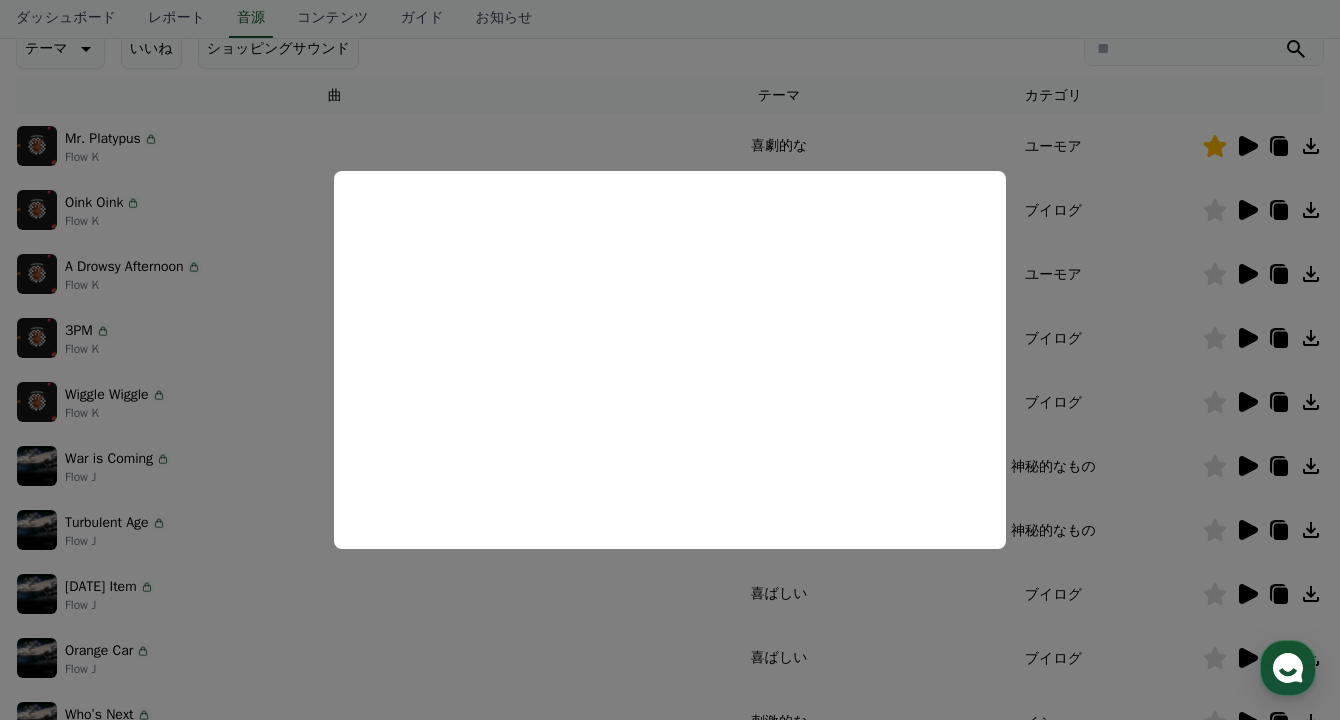 click at bounding box center [670, 360] 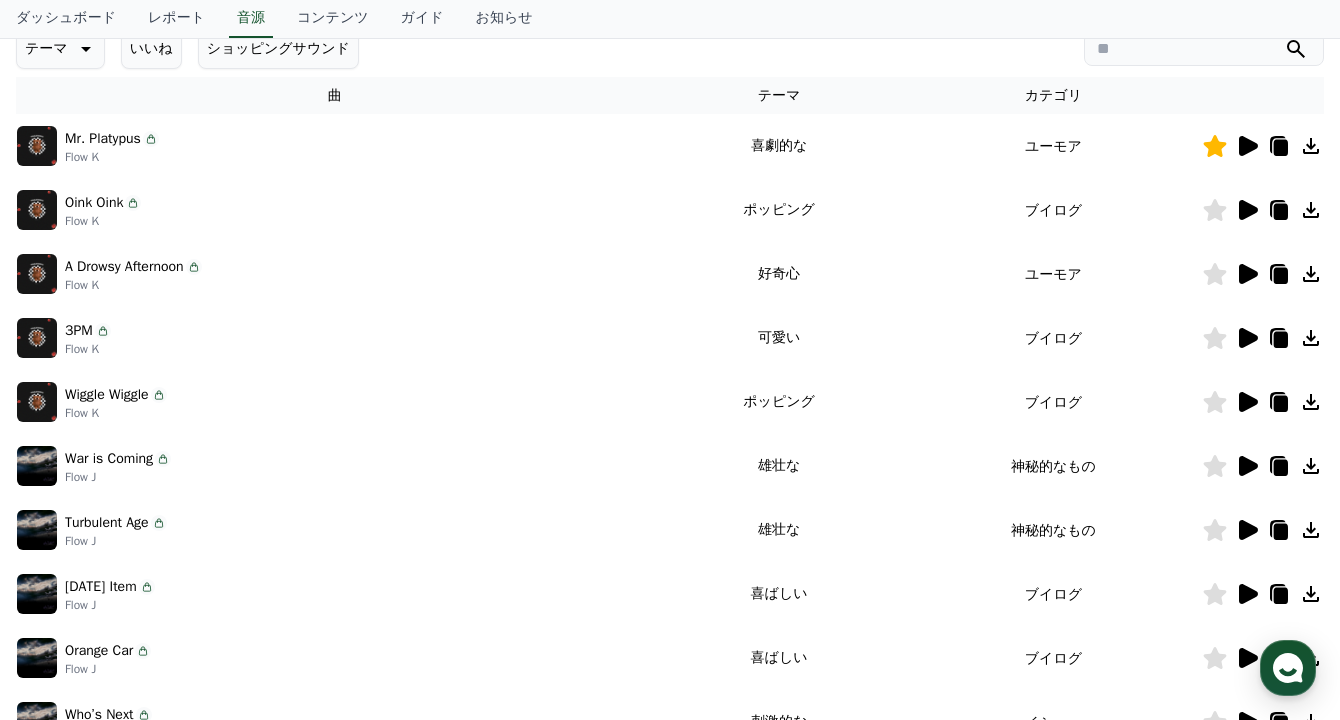 click 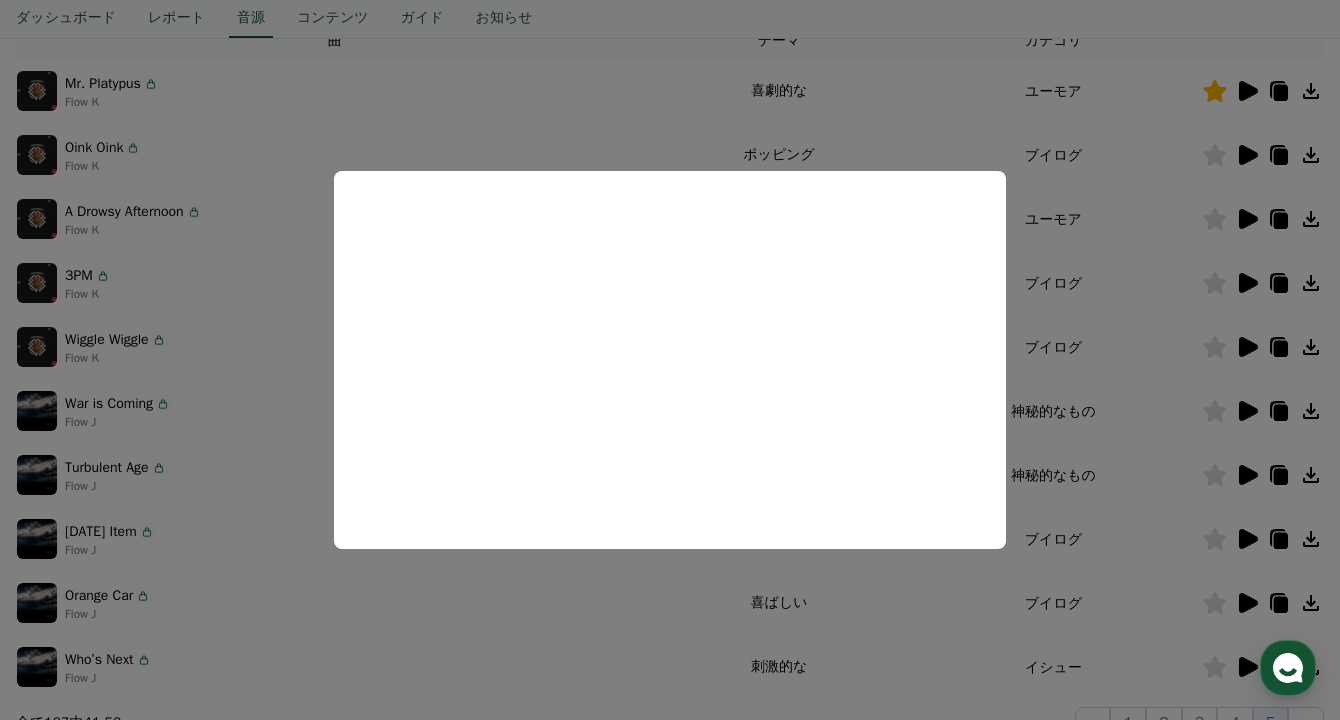 scroll, scrollTop: 352, scrollLeft: 0, axis: vertical 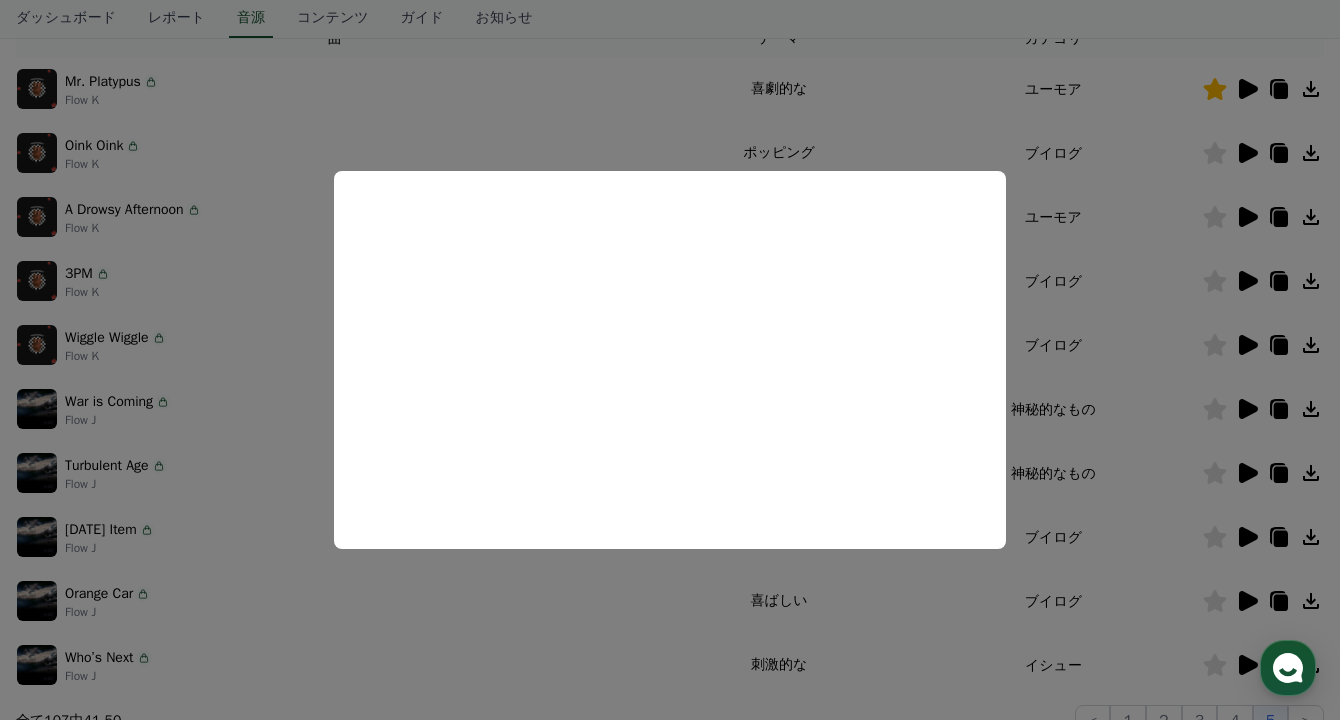 click at bounding box center (670, 360) 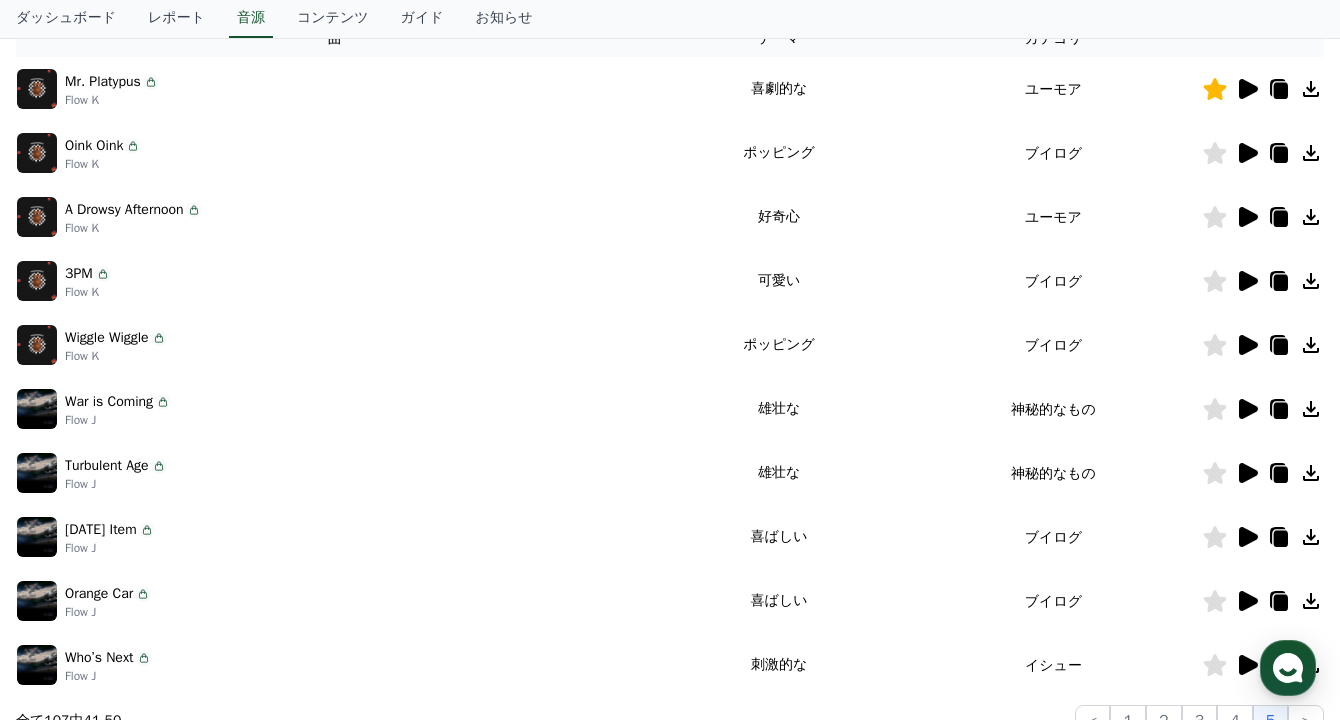 click 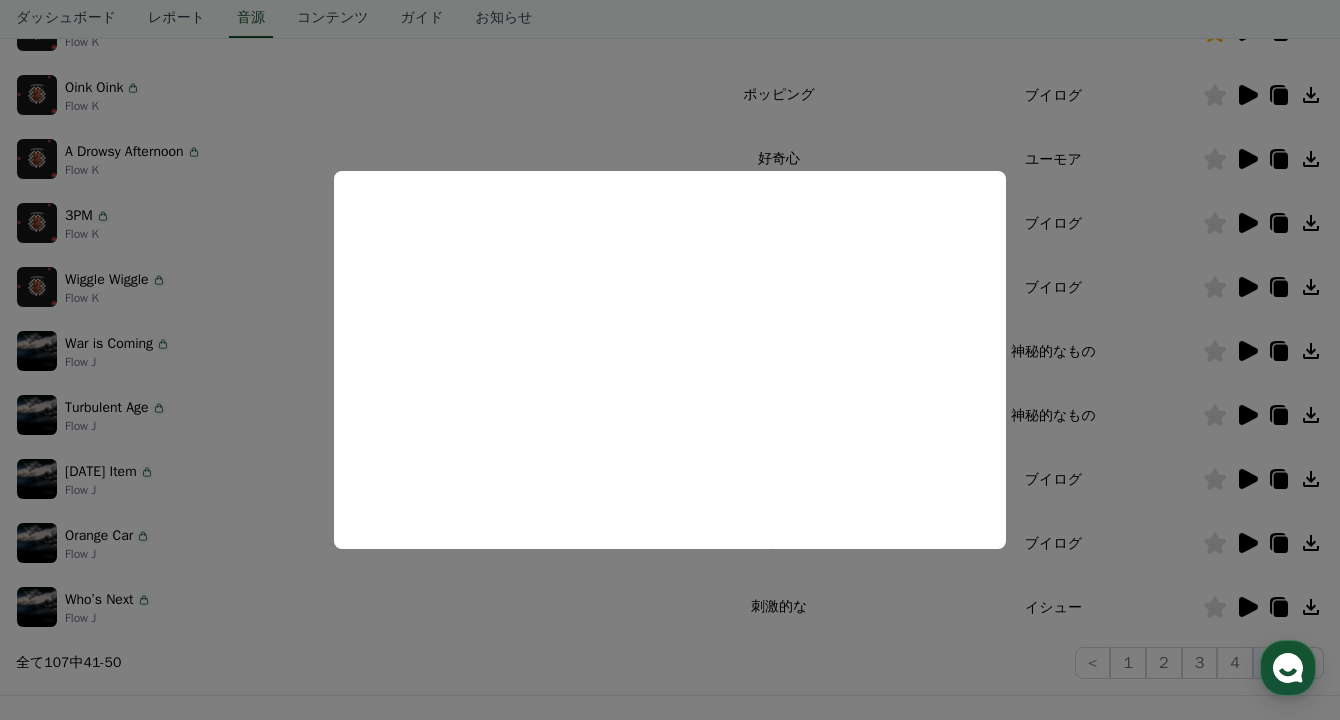scroll, scrollTop: 412, scrollLeft: 0, axis: vertical 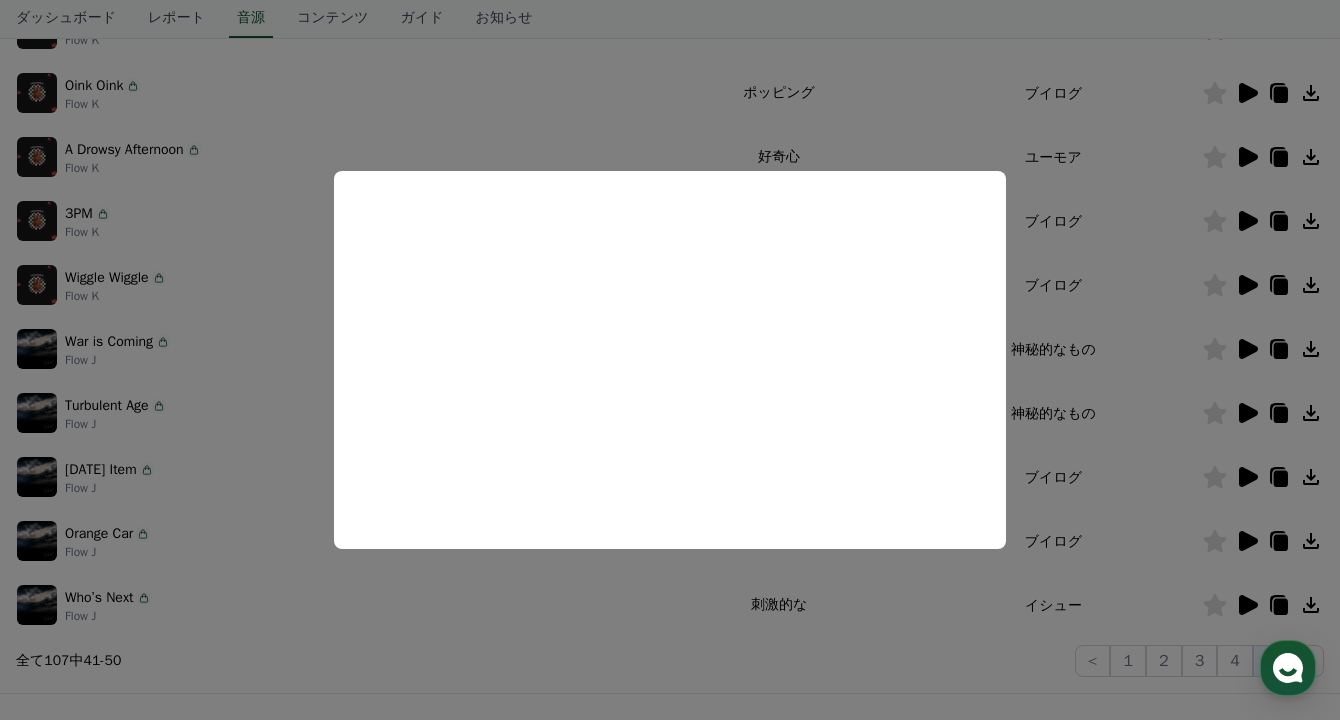 click at bounding box center (670, 360) 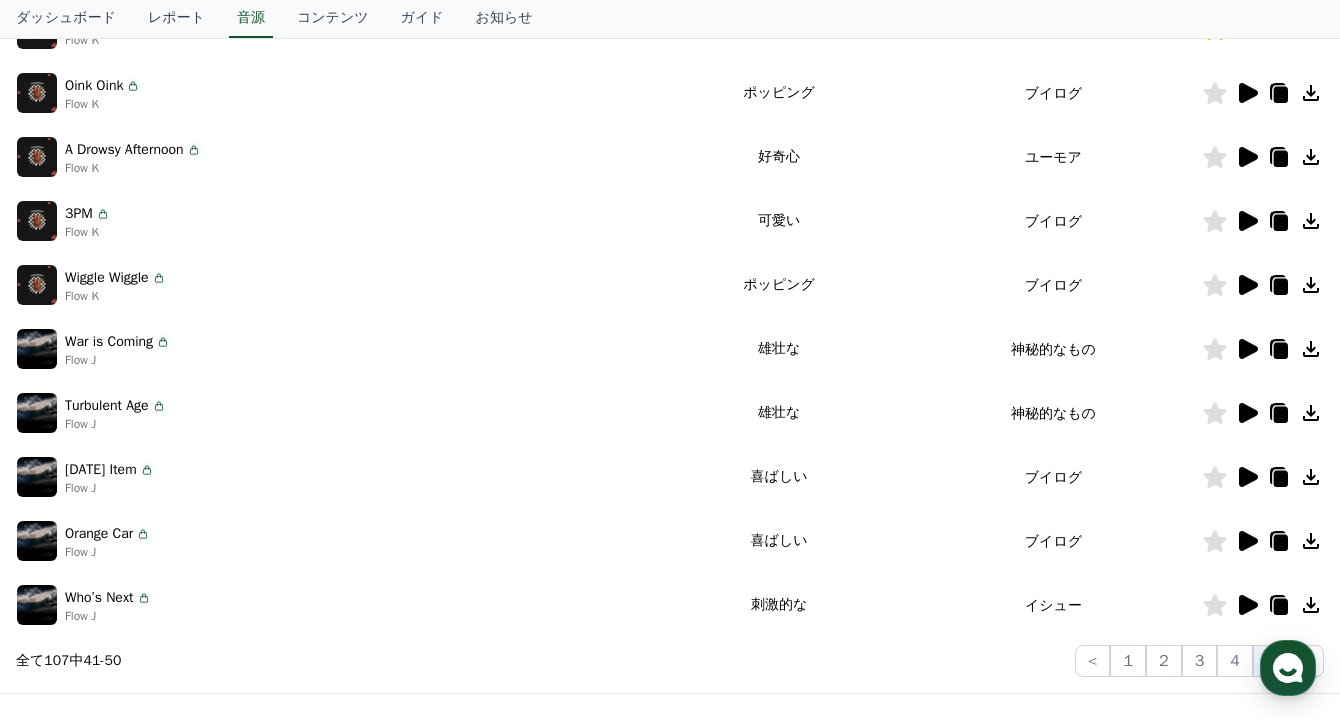 click 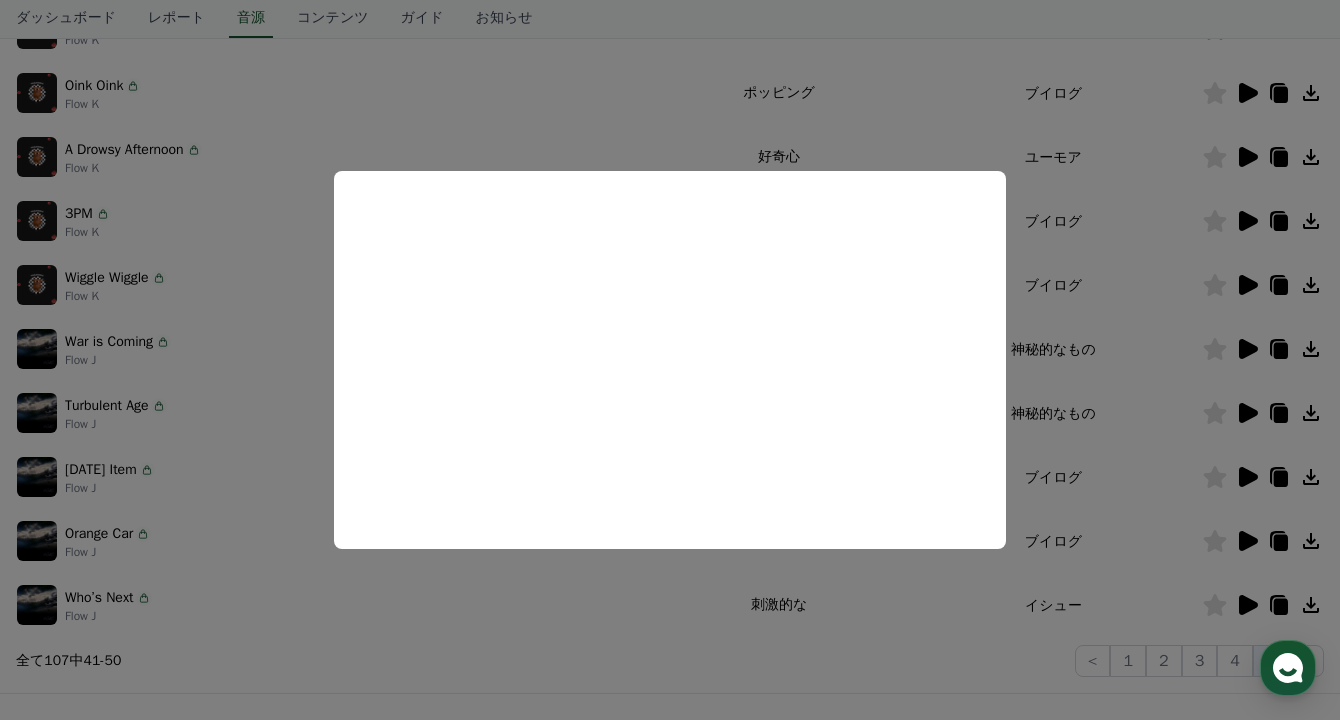 click at bounding box center (670, 360) 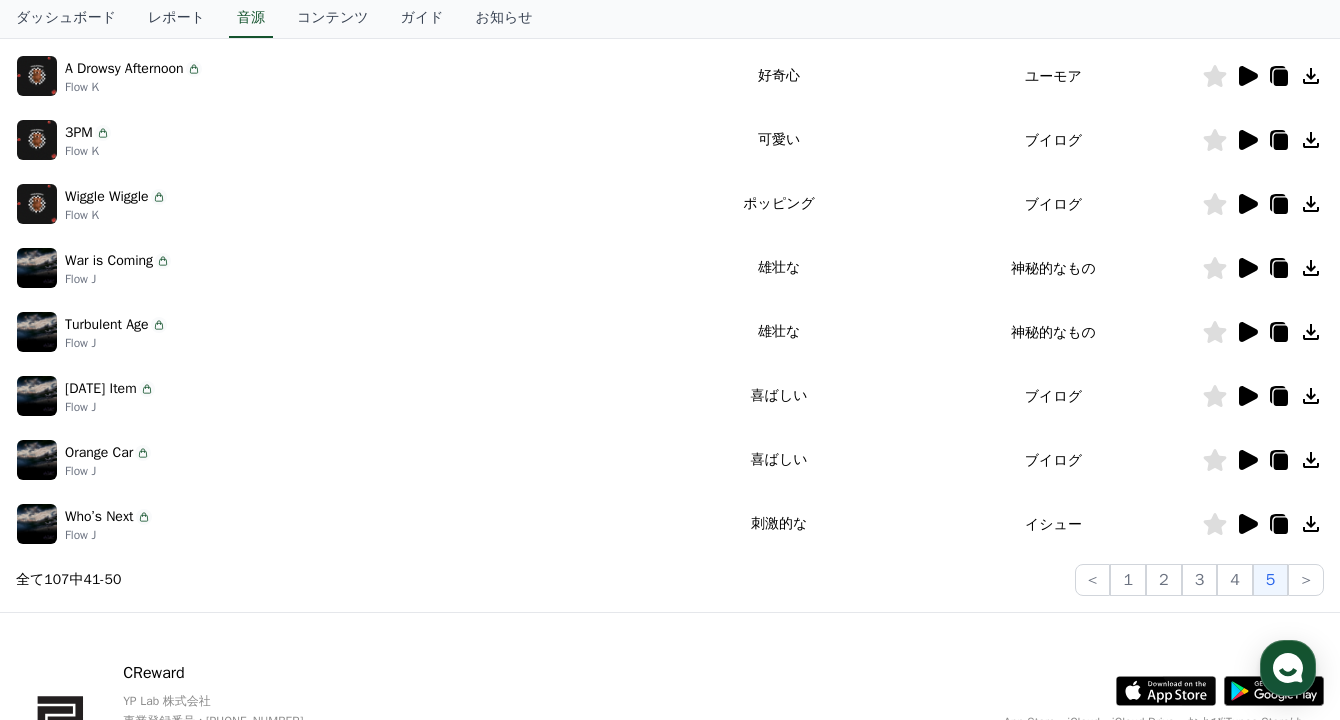 scroll, scrollTop: 508, scrollLeft: 0, axis: vertical 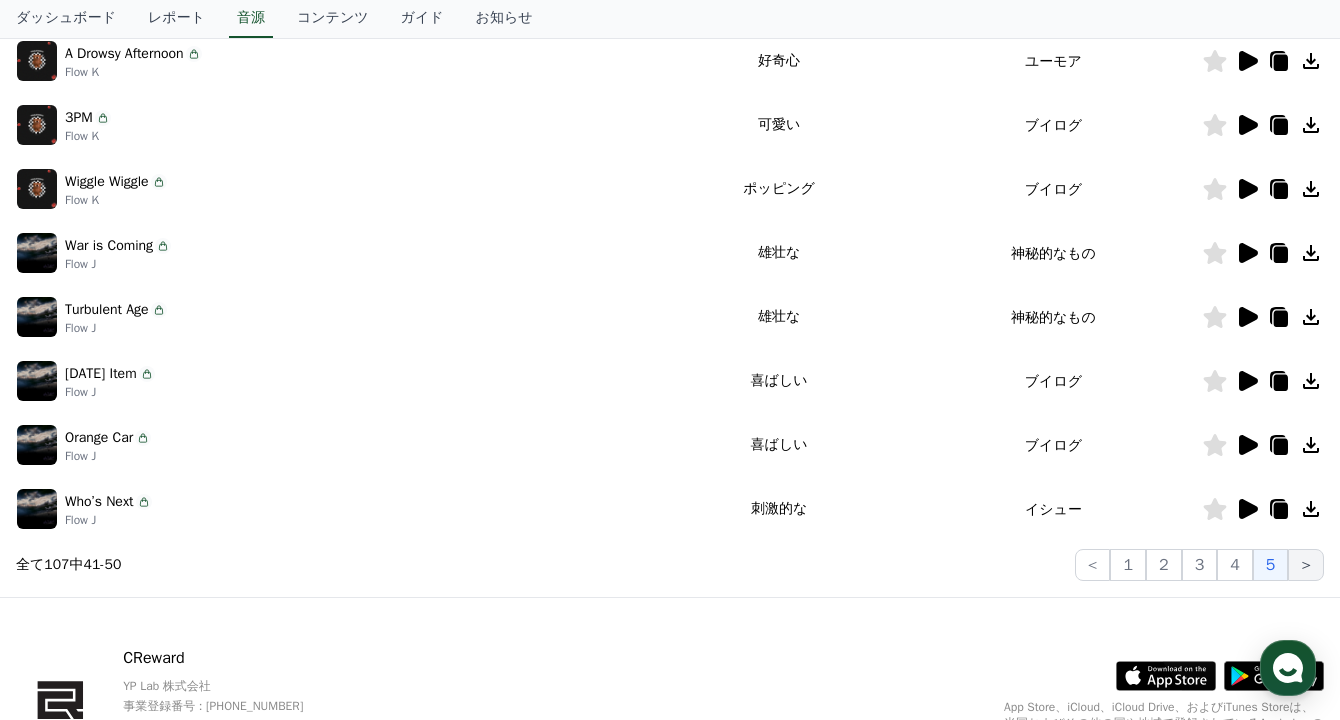 click on ">" 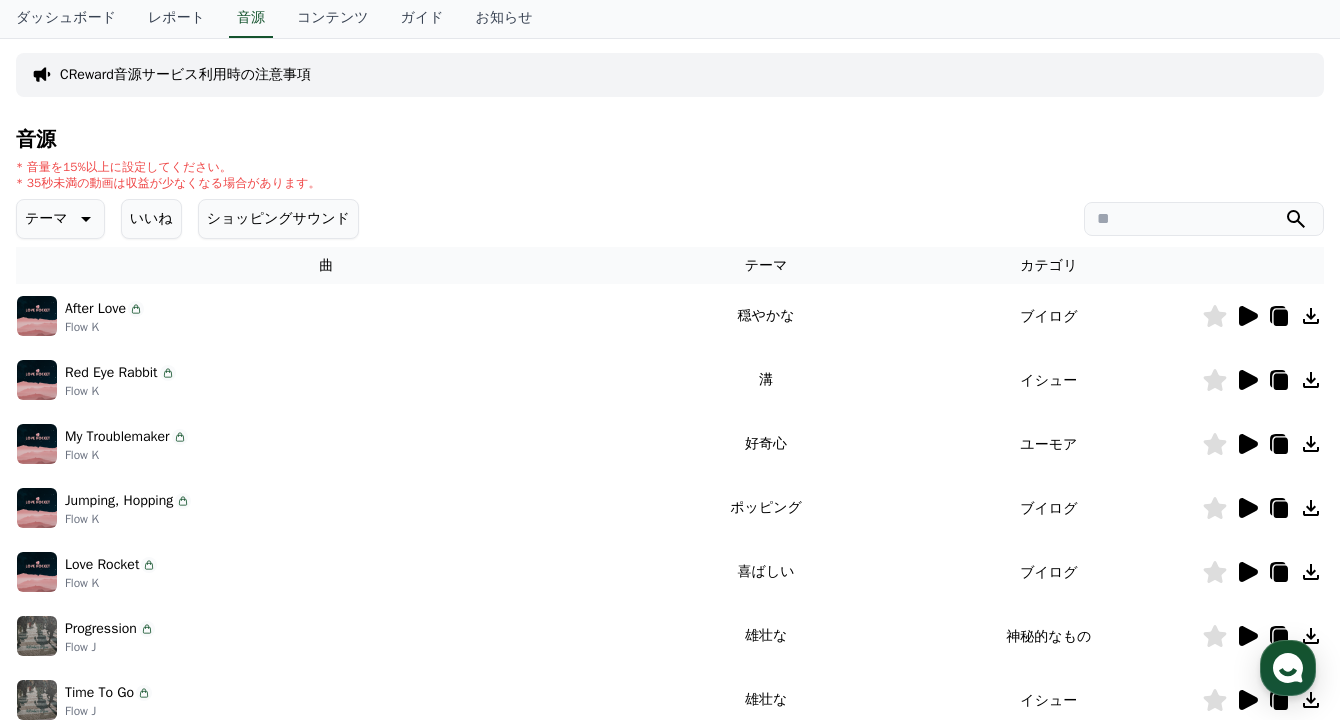 scroll, scrollTop: 124, scrollLeft: 0, axis: vertical 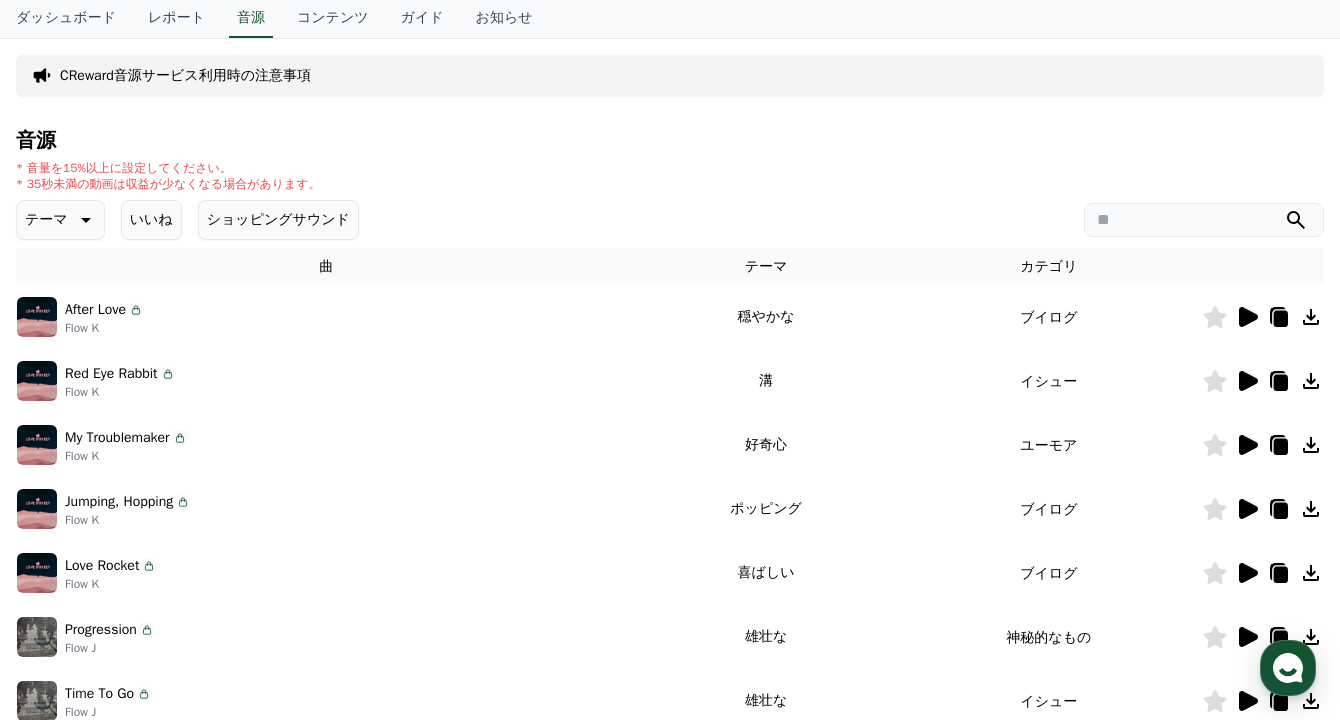 click 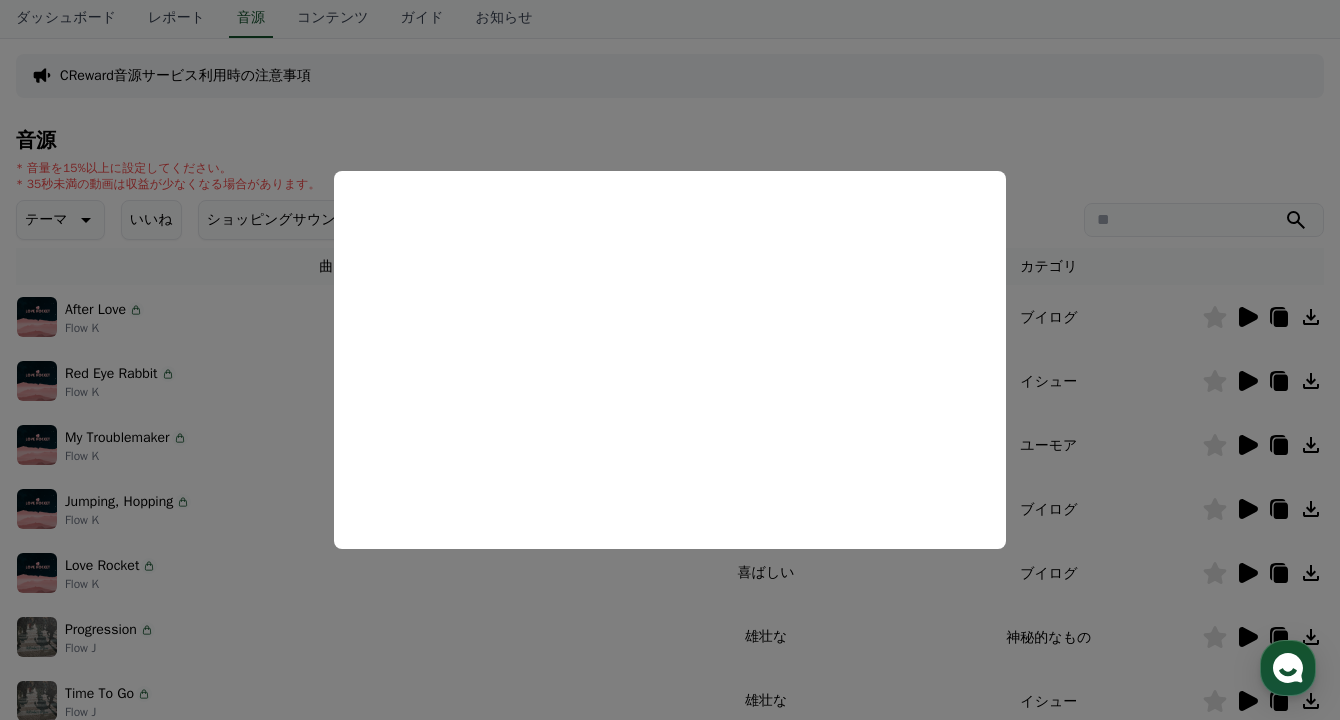 click at bounding box center [670, 360] 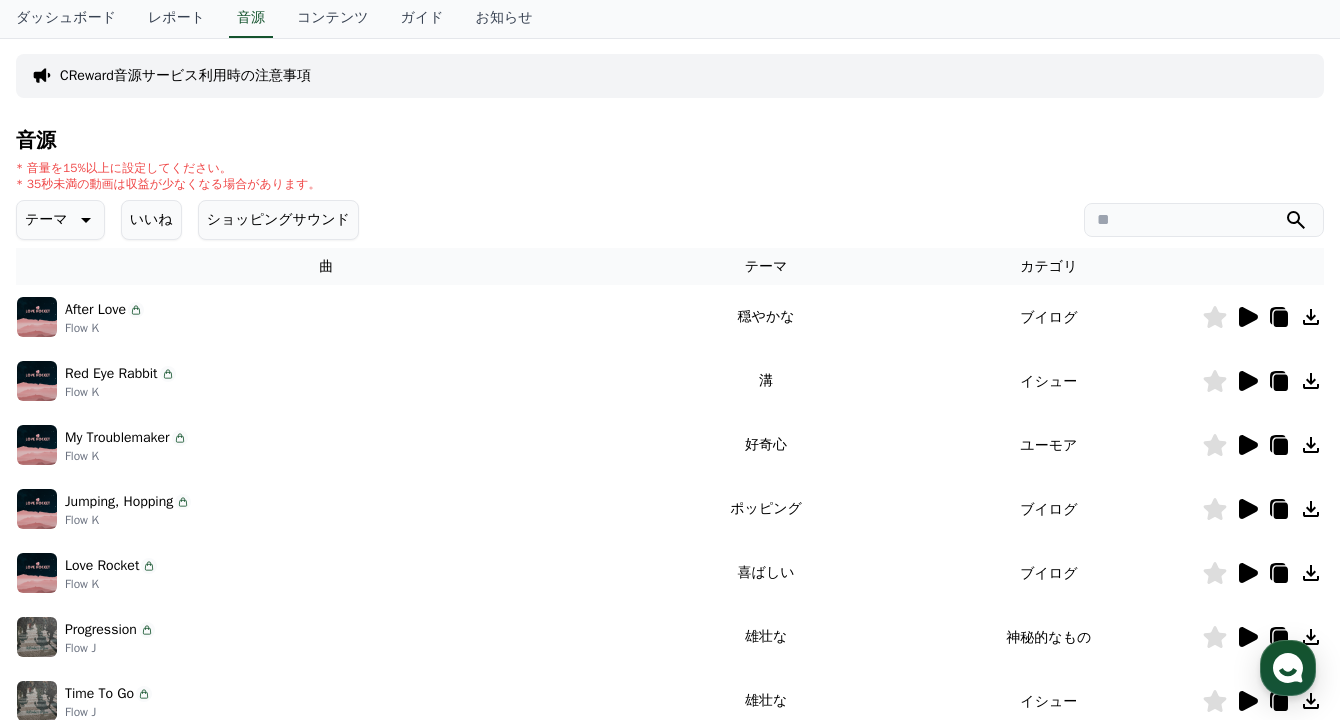 click 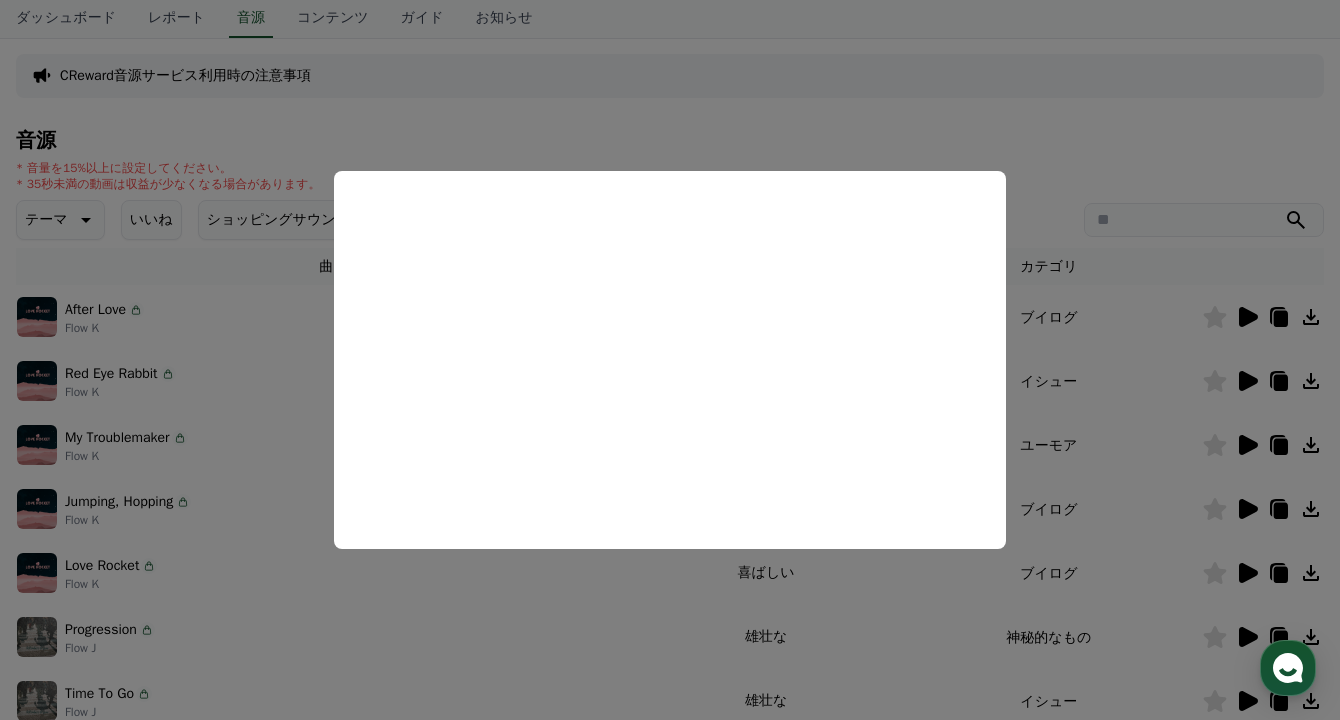 click at bounding box center [670, 360] 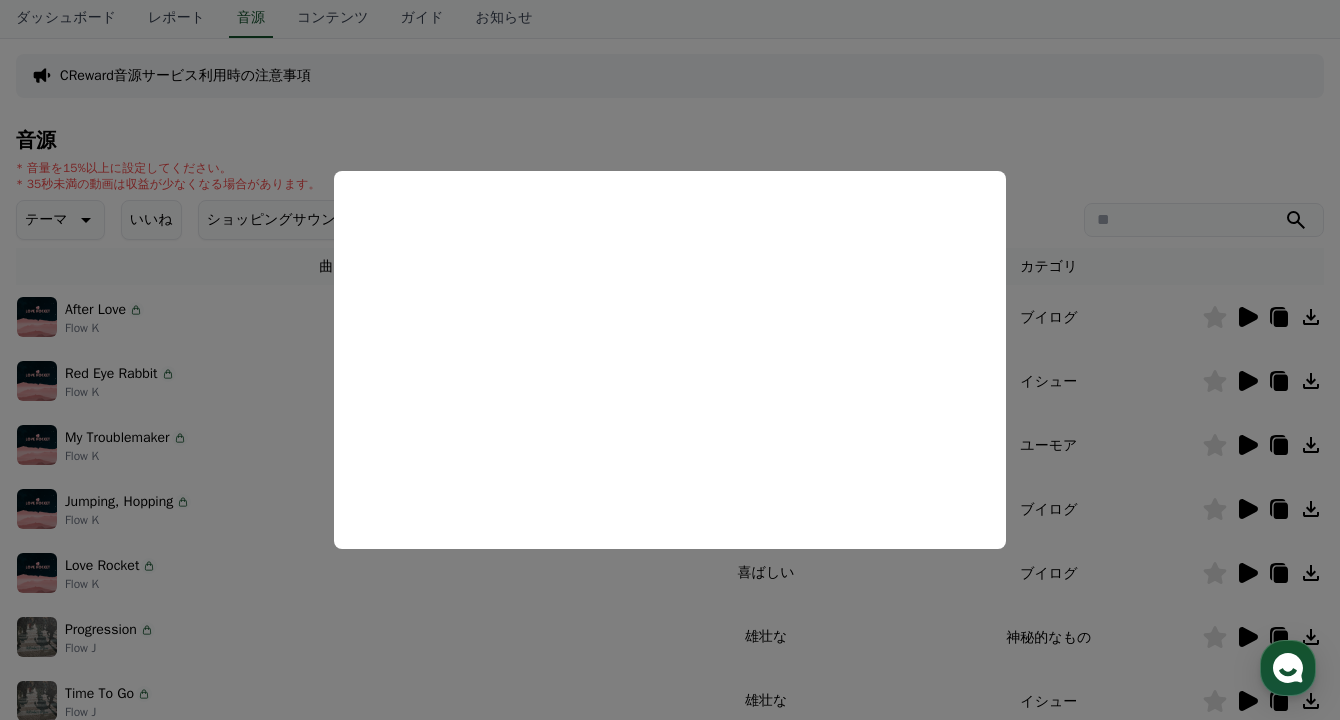 click at bounding box center (670, 360) 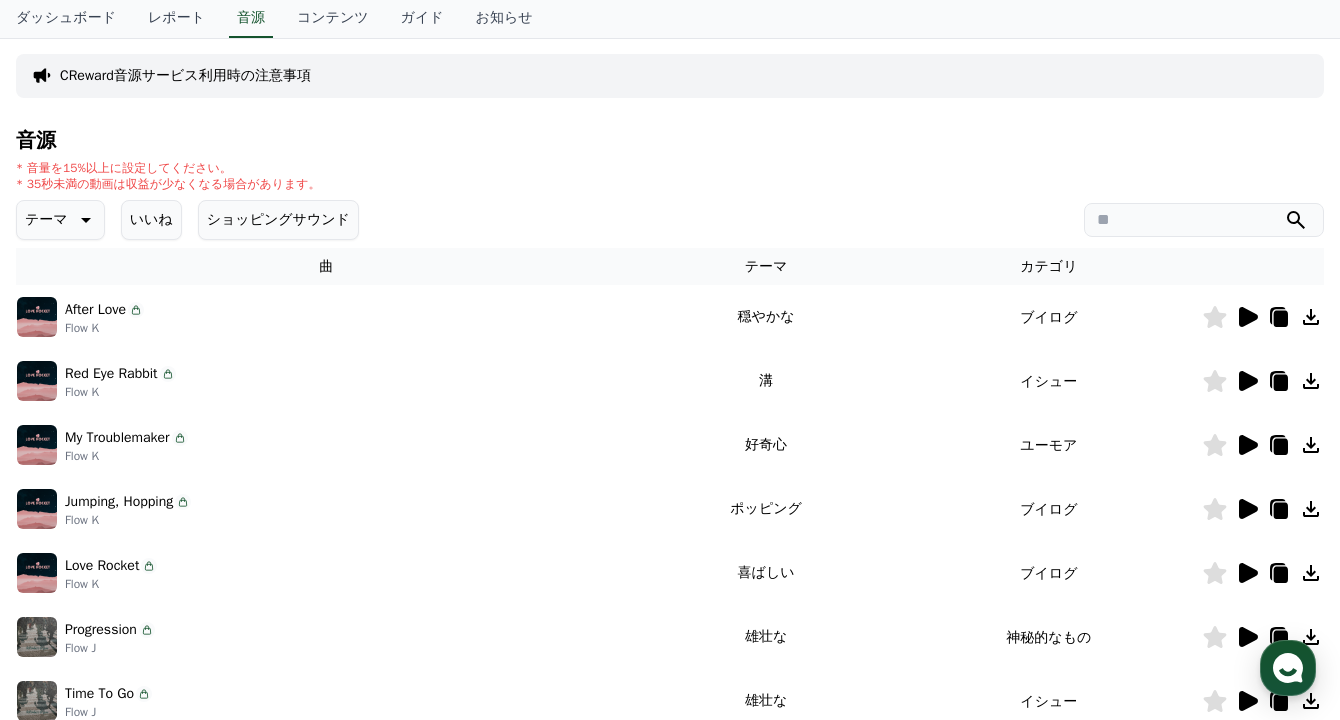 click 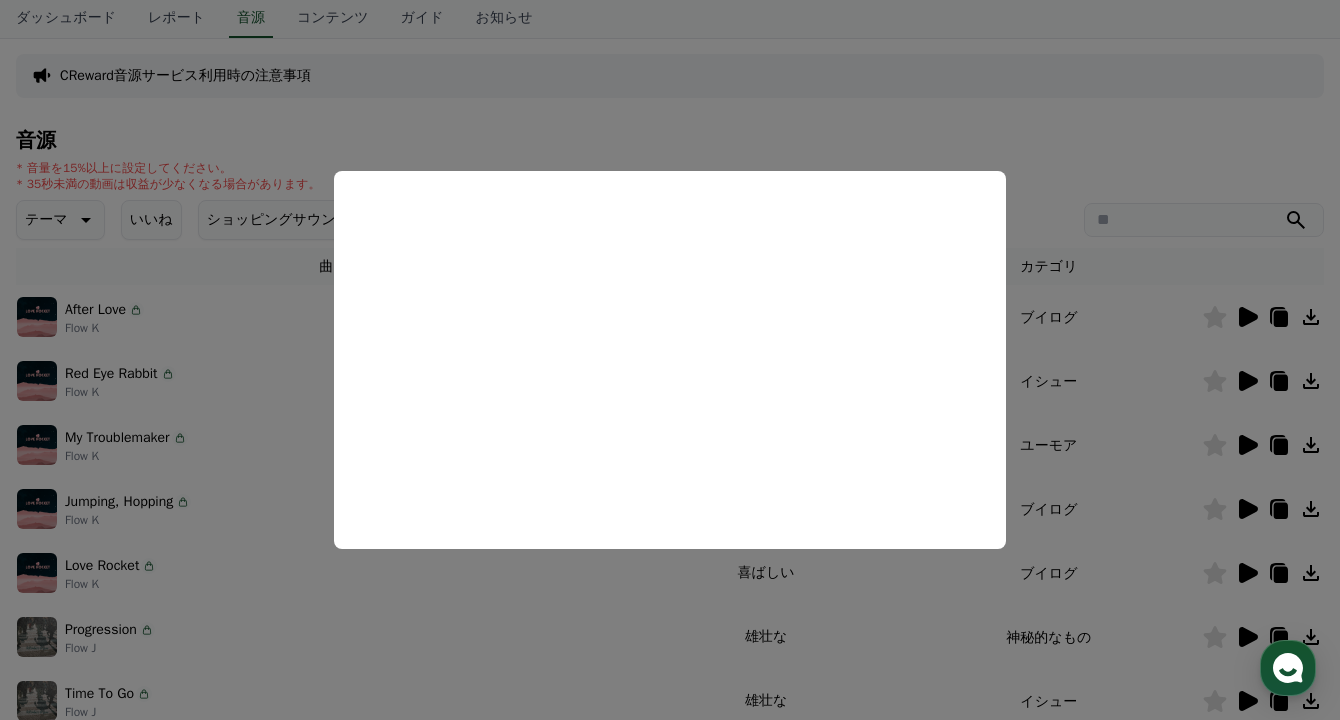 click at bounding box center (670, 360) 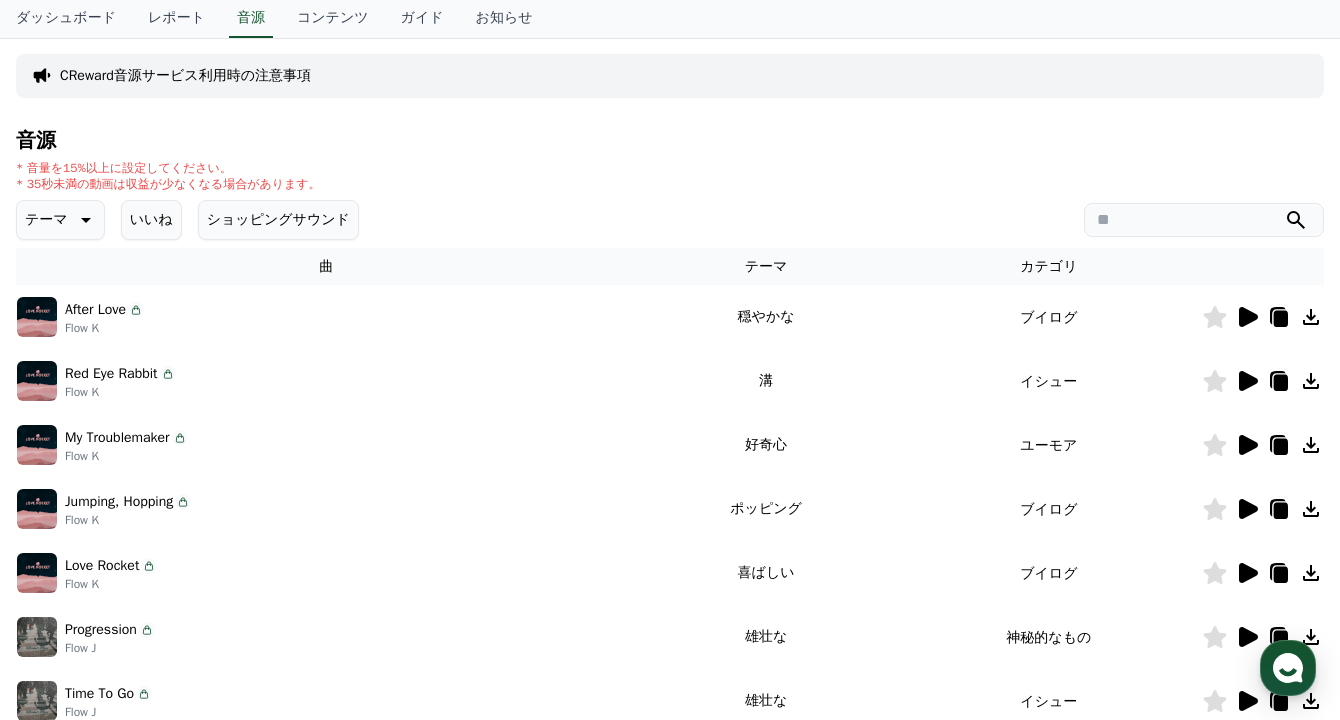 click 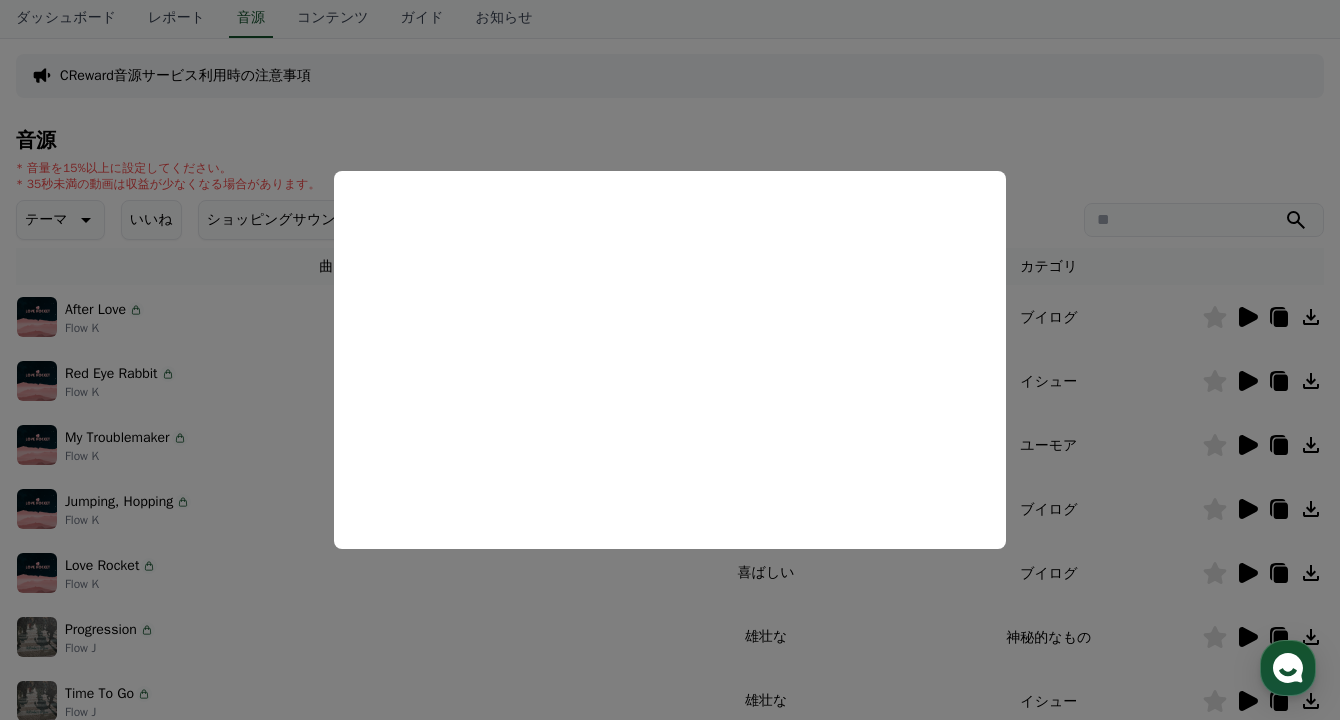 click at bounding box center [670, 360] 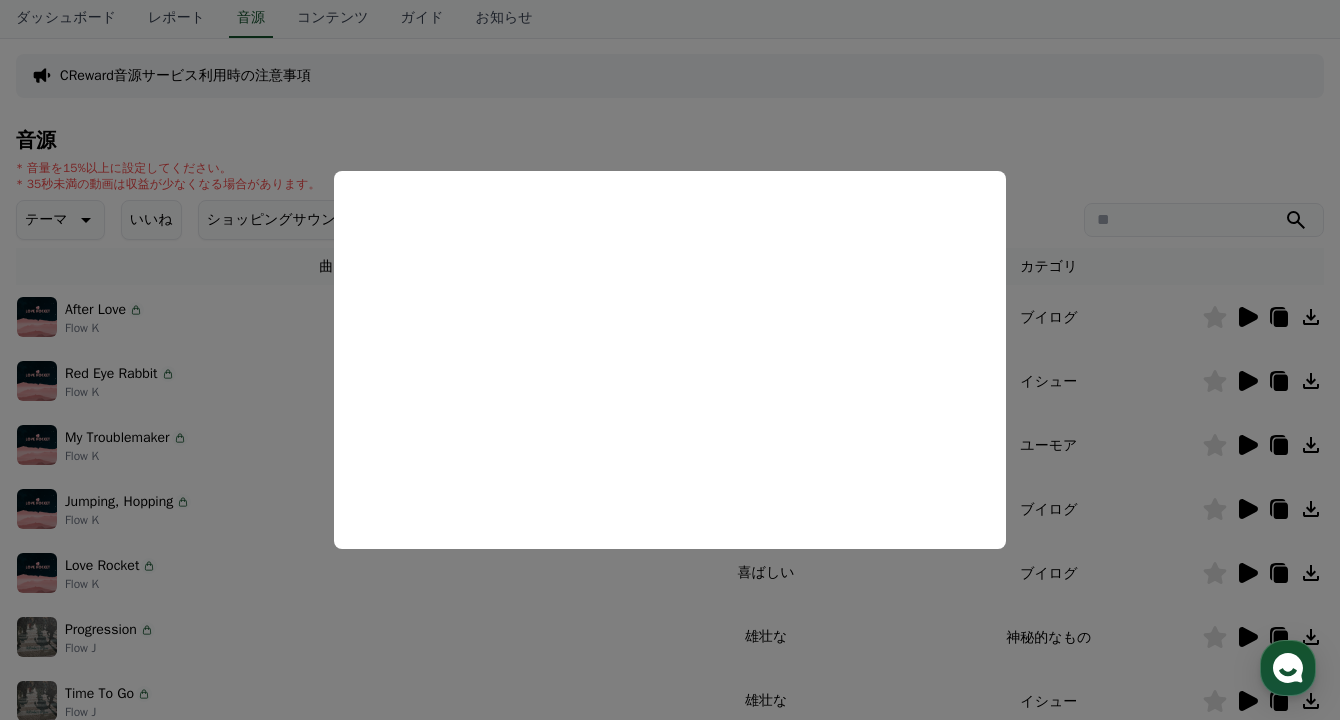 click at bounding box center [670, 360] 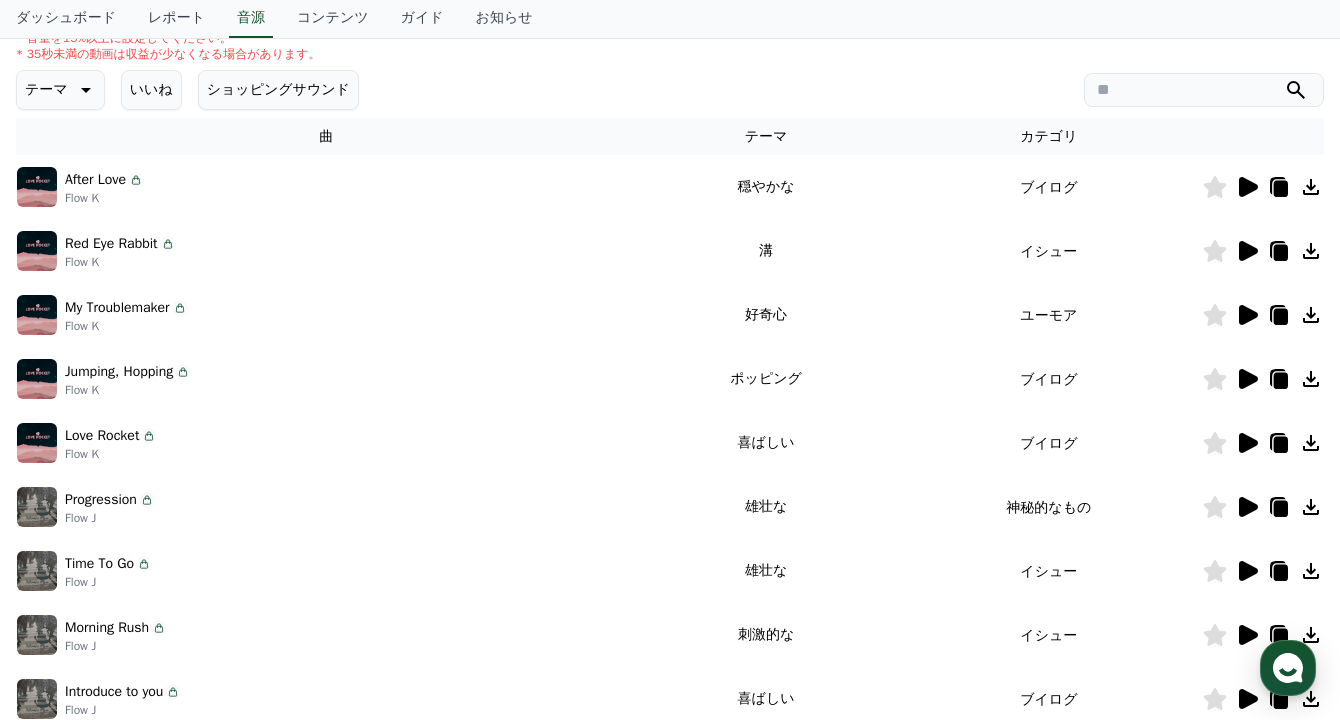 scroll, scrollTop: 274, scrollLeft: 0, axis: vertical 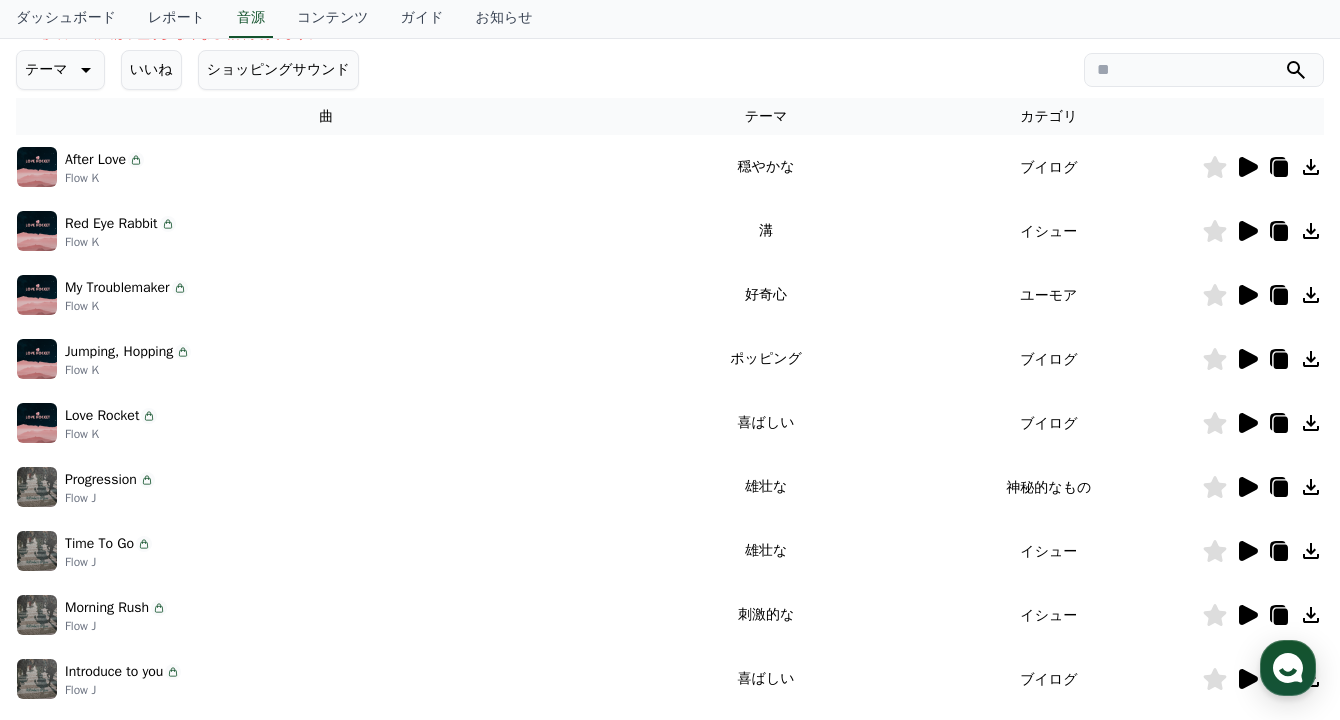 click 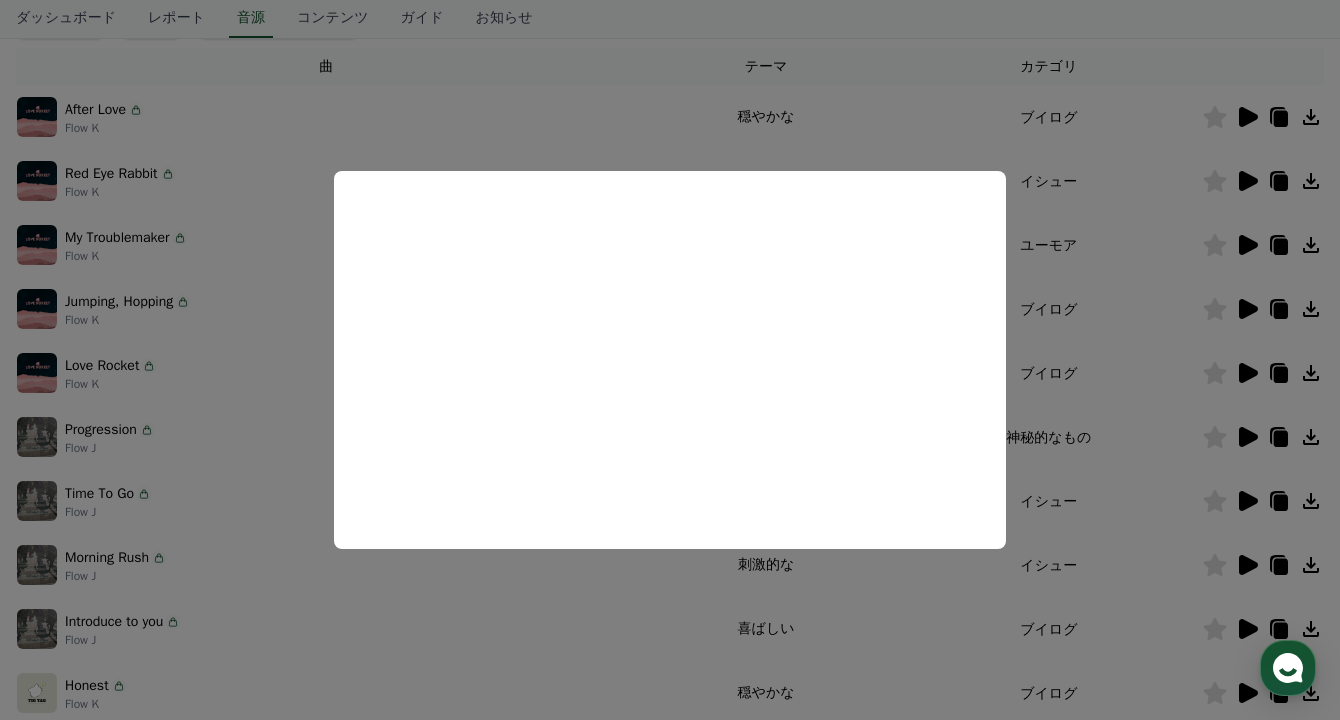 scroll, scrollTop: 324, scrollLeft: 0, axis: vertical 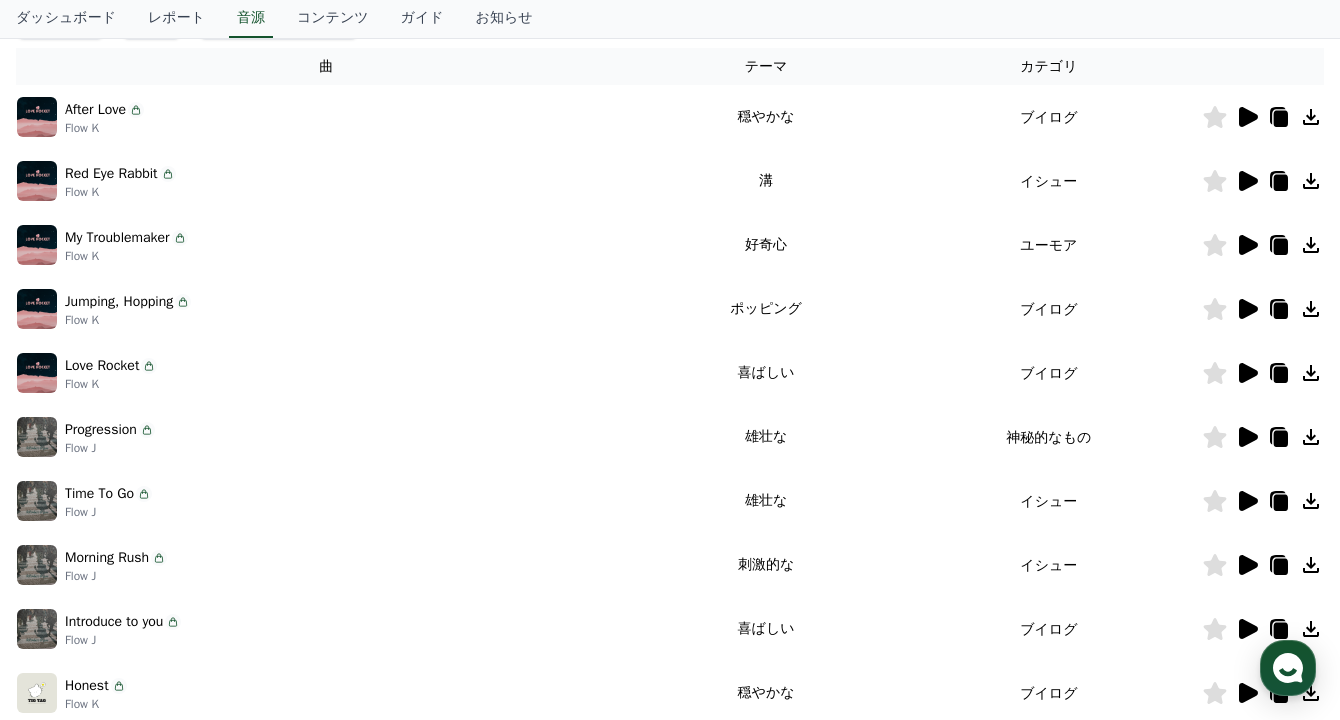 click 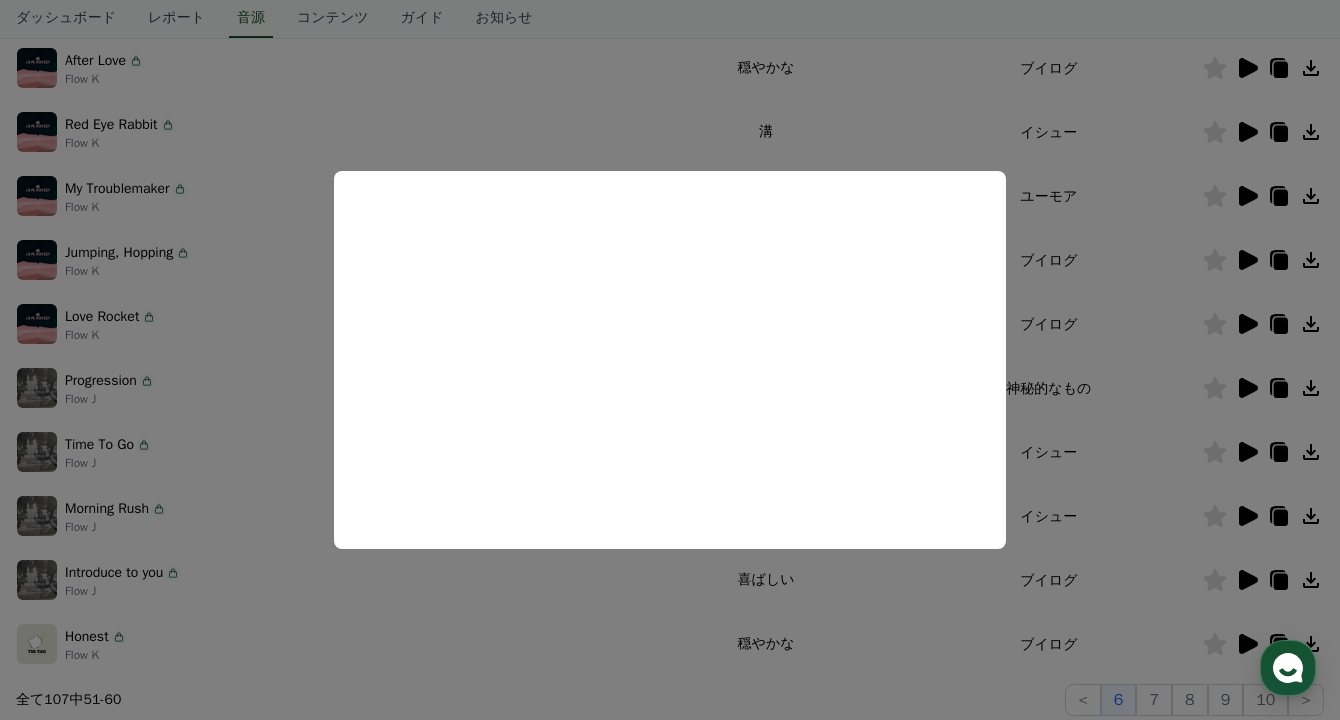 scroll, scrollTop: 379, scrollLeft: 0, axis: vertical 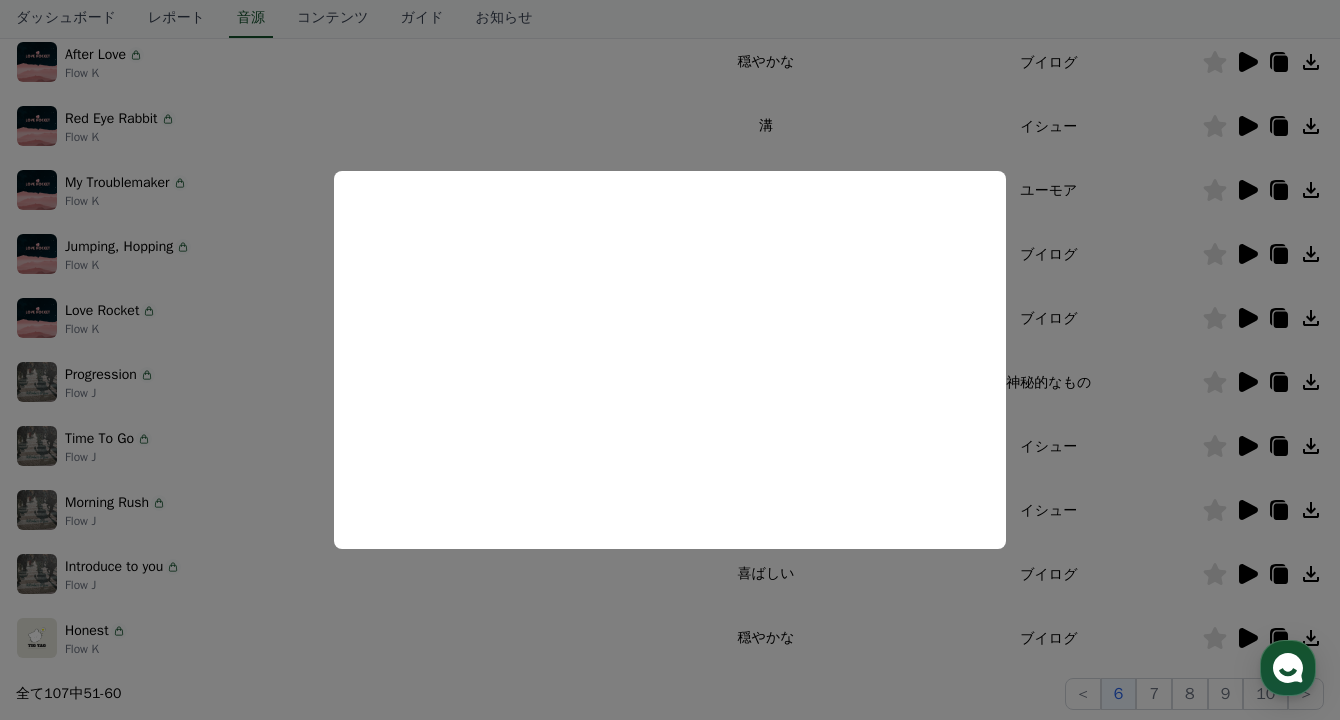 drag, startPoint x: 1063, startPoint y: 509, endPoint x: 1088, endPoint y: 539, distance: 39.051247 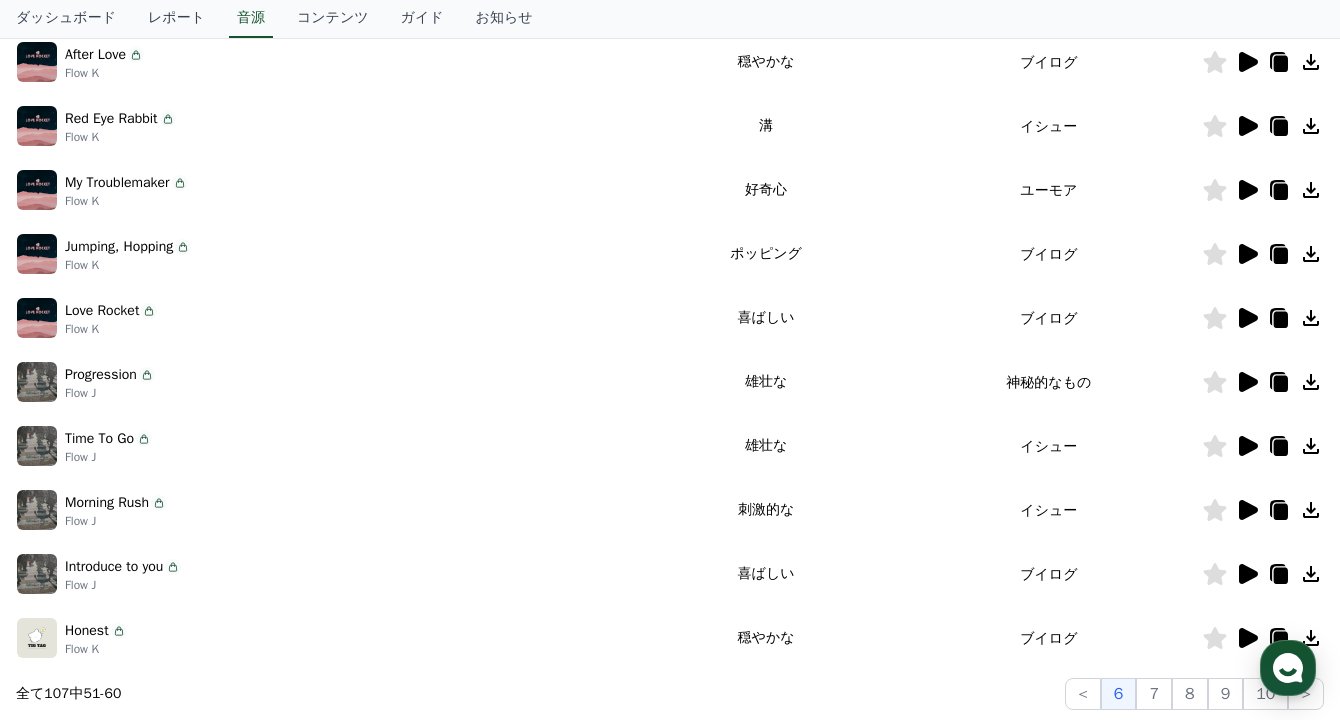 click 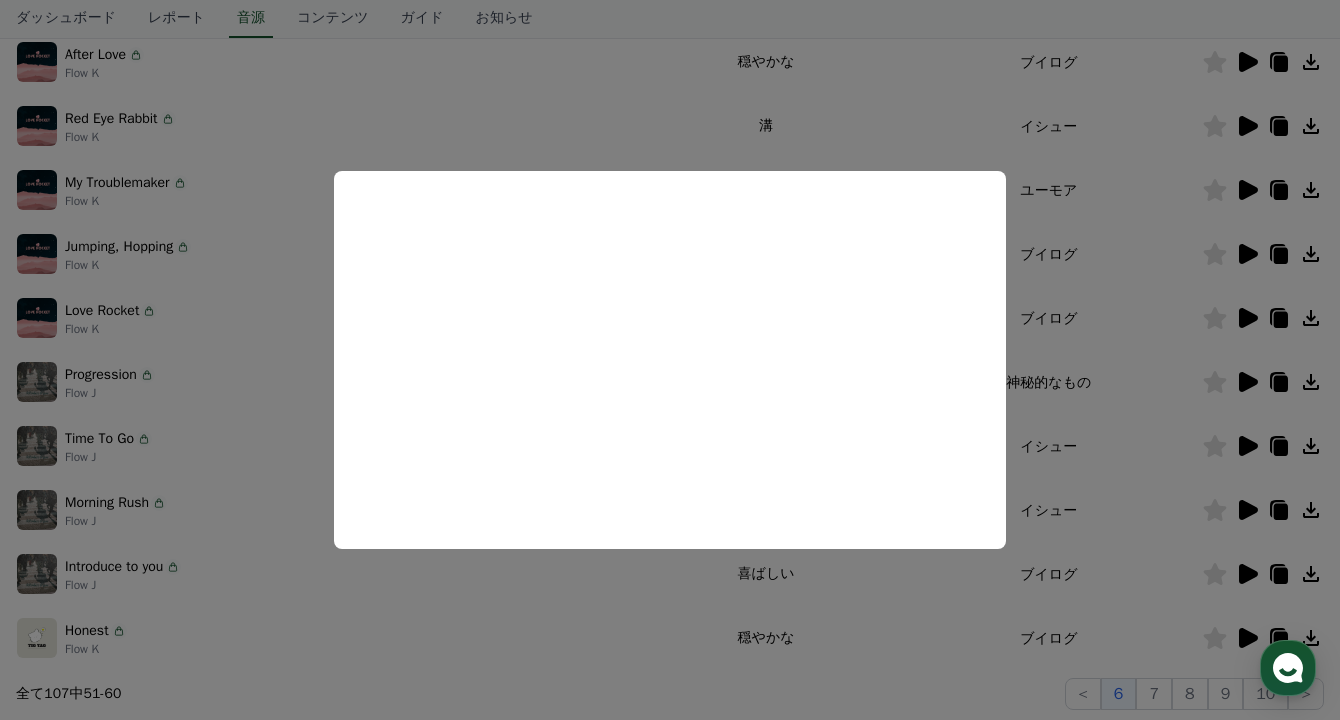 drag, startPoint x: 1139, startPoint y: 618, endPoint x: 1145, endPoint y: 633, distance: 16.155495 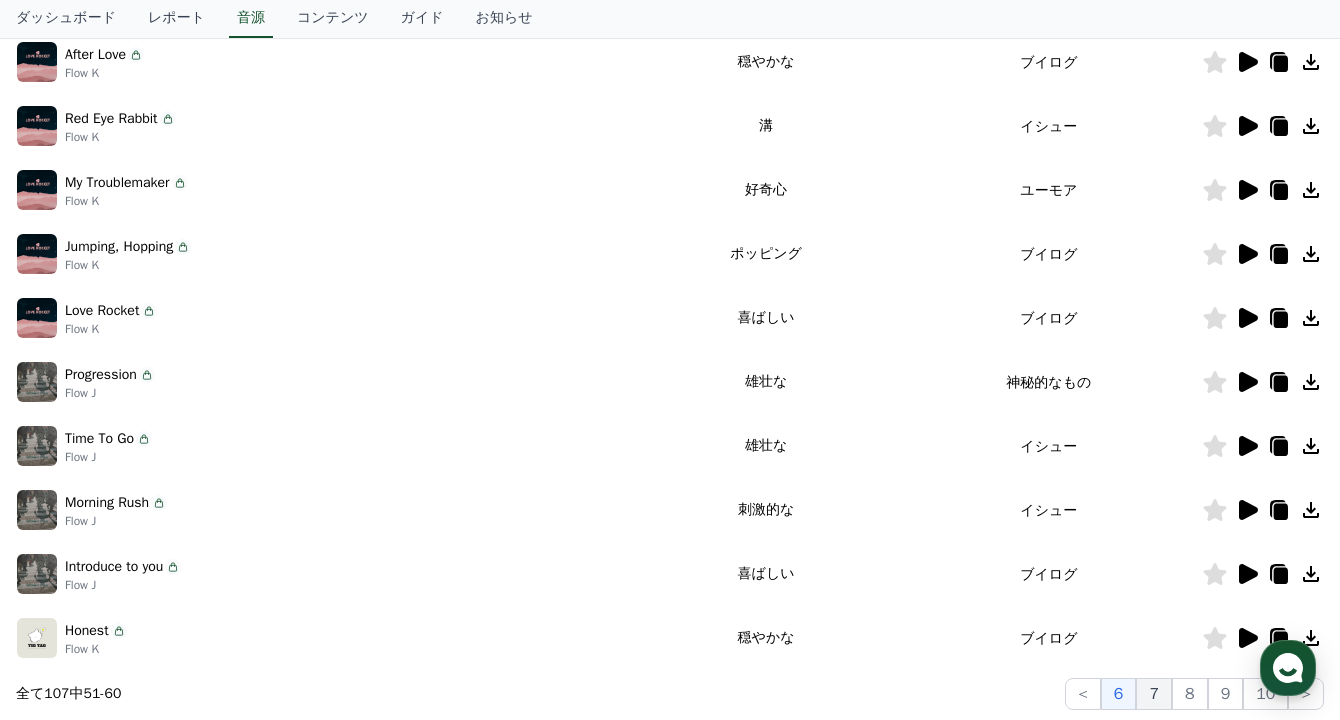 click on "7" 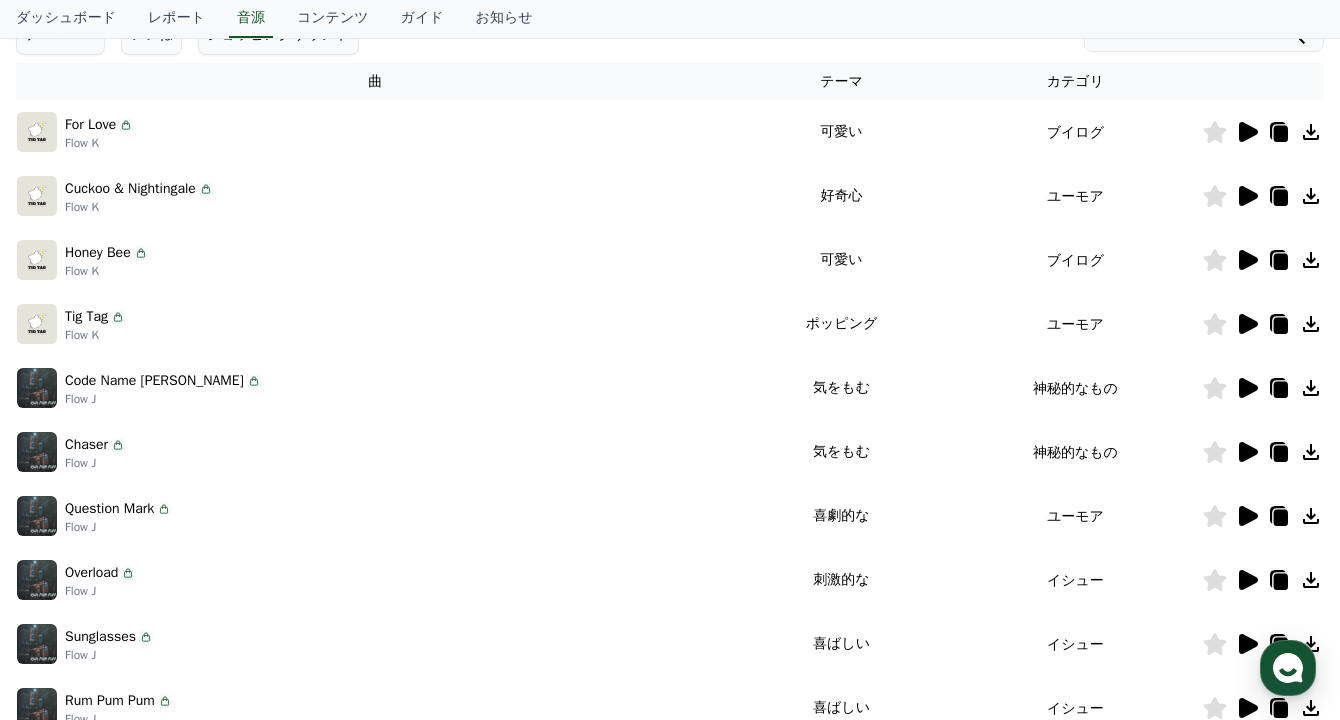 scroll, scrollTop: 296, scrollLeft: 0, axis: vertical 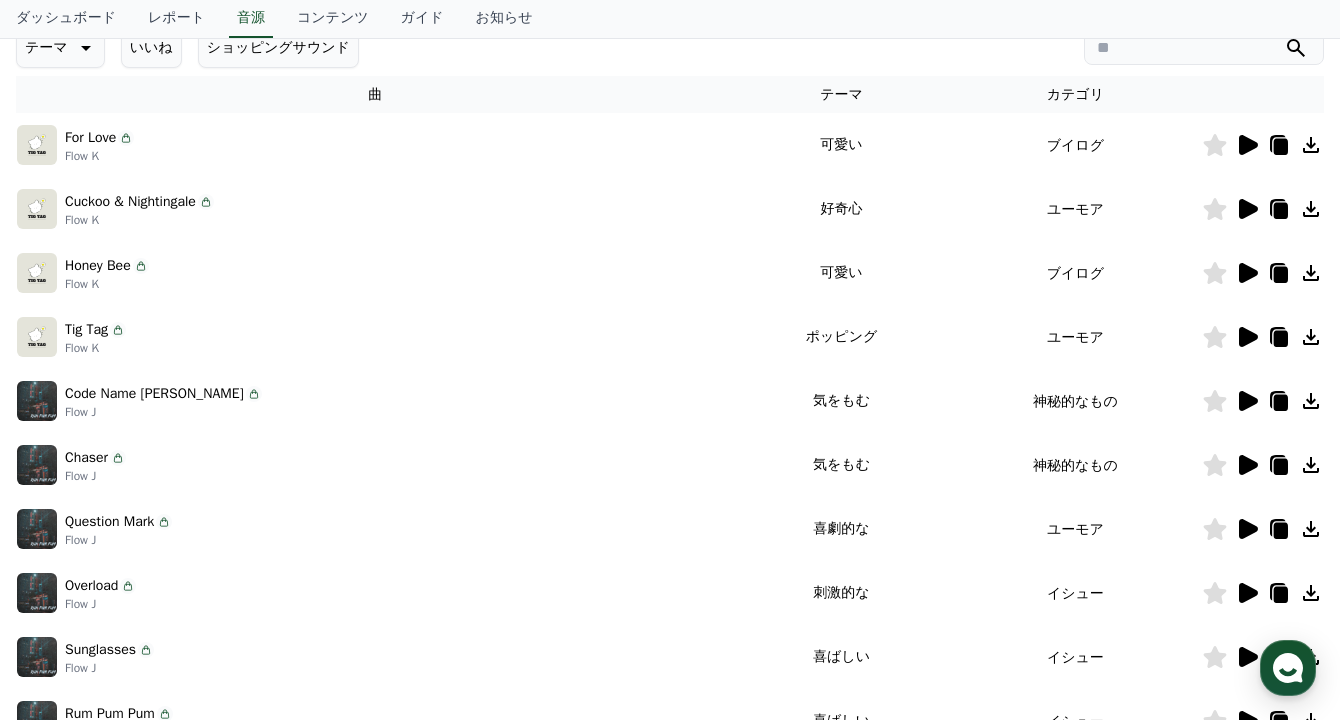 click 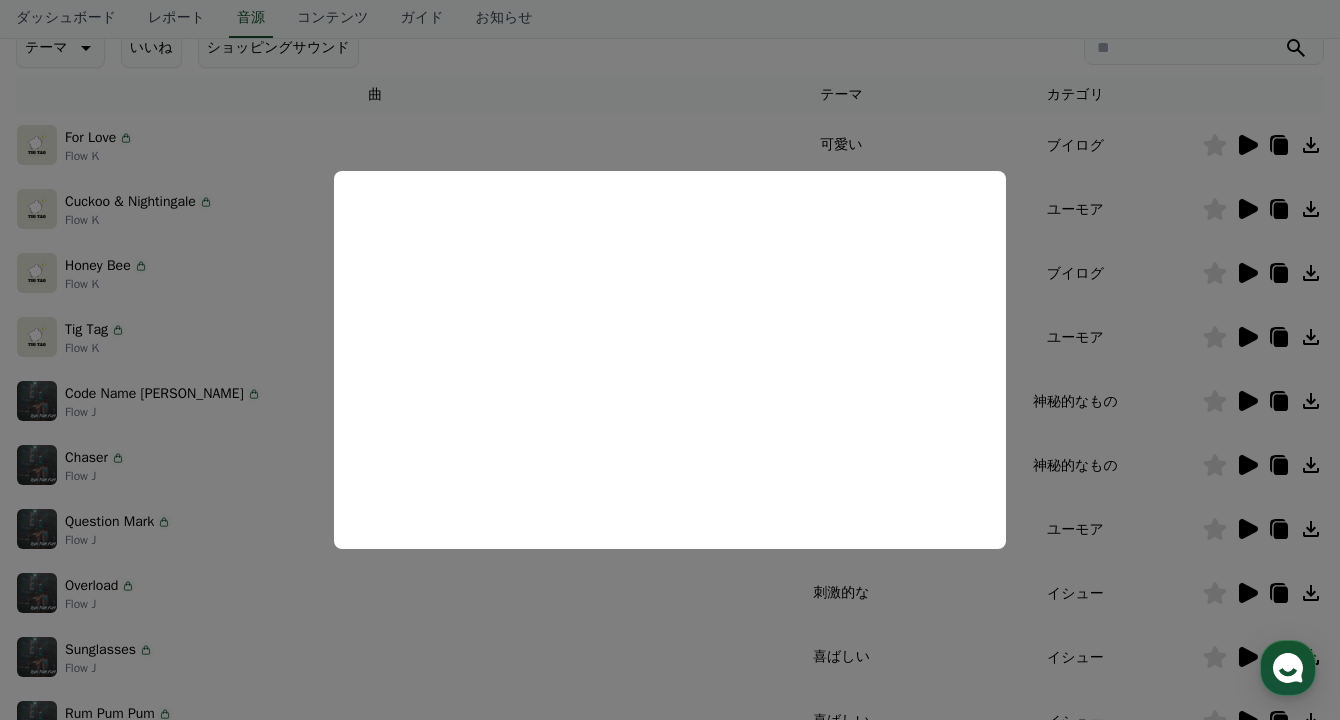 click at bounding box center [670, 360] 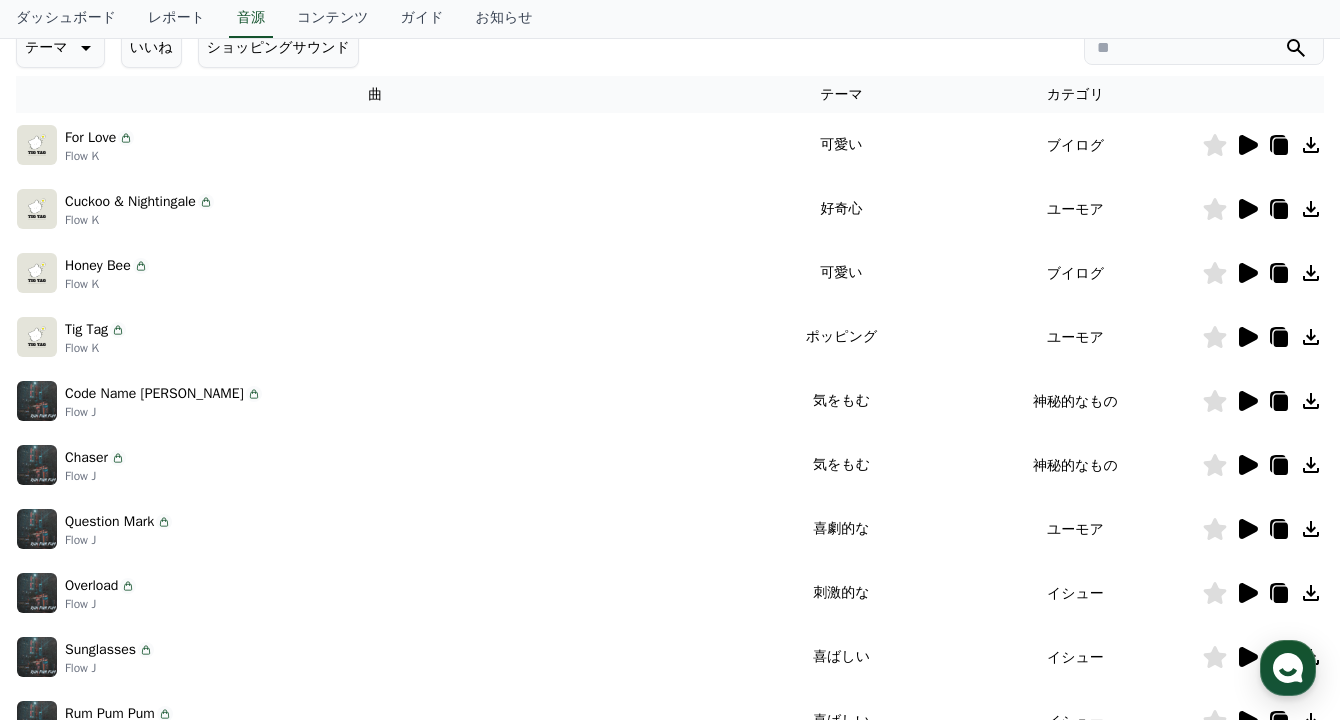 click 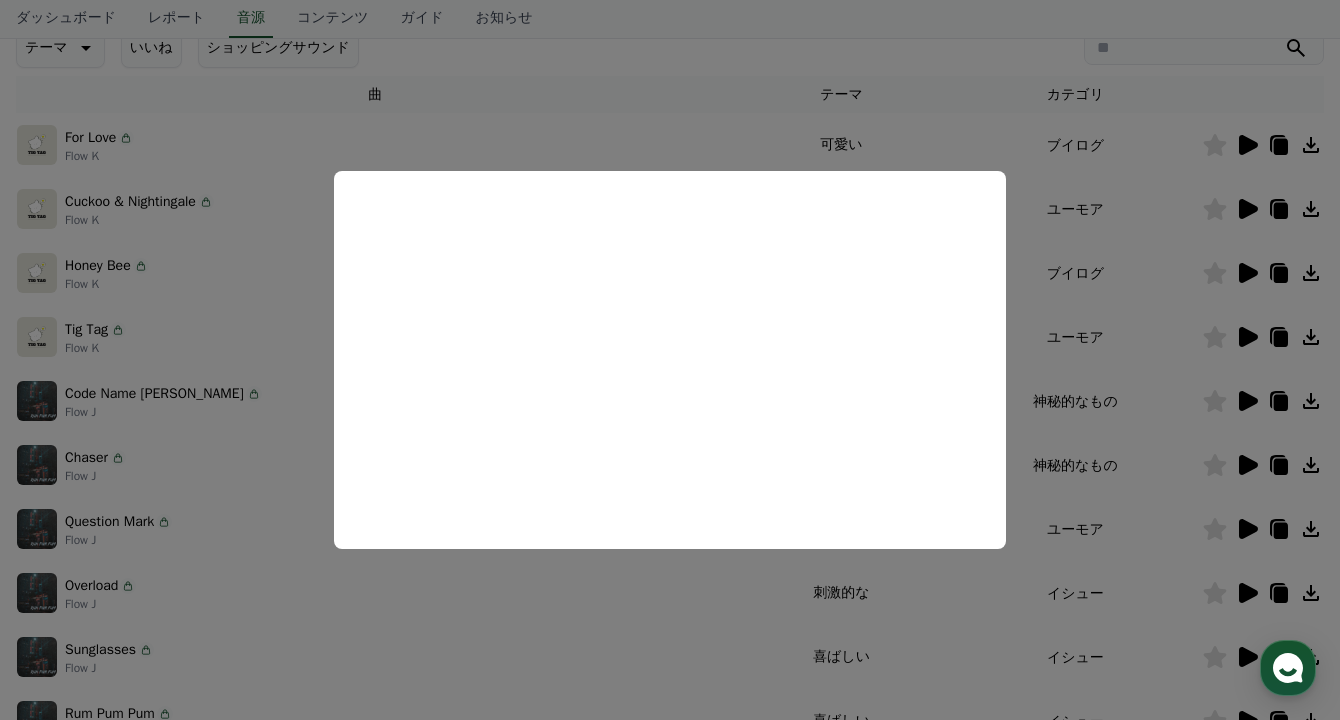 click at bounding box center (670, 360) 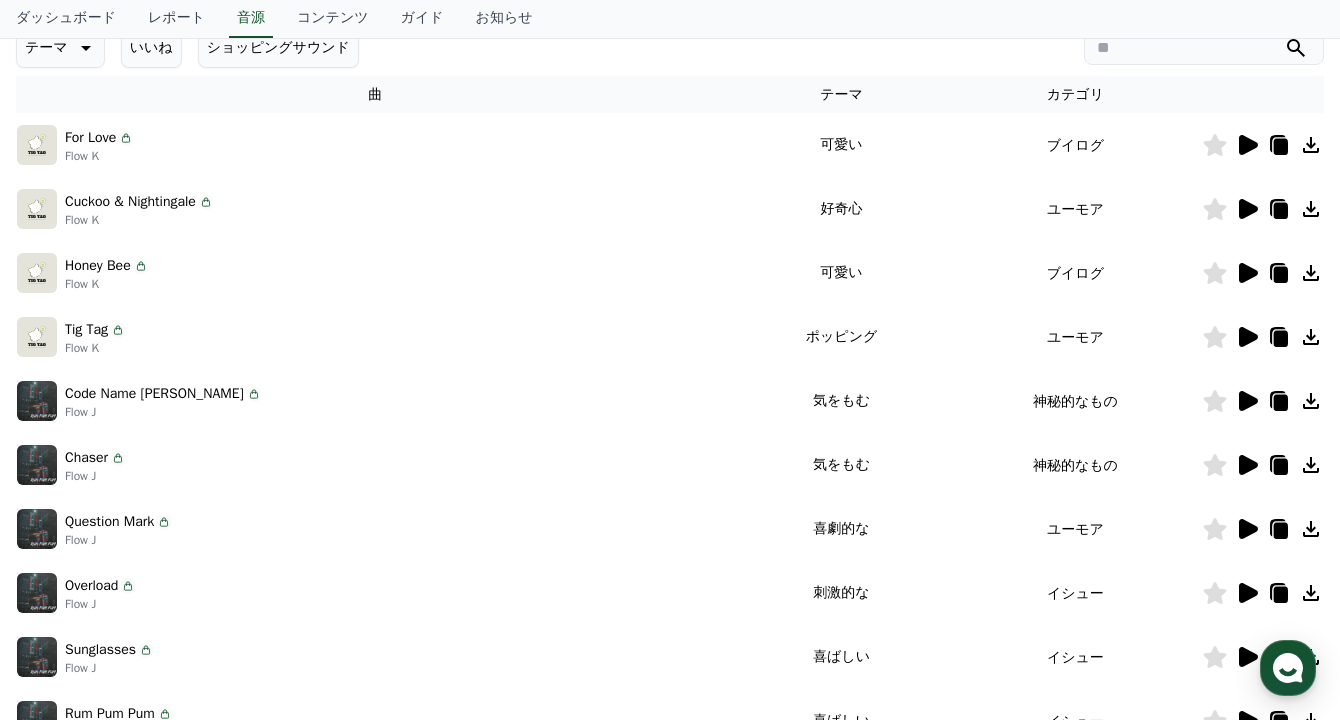 click 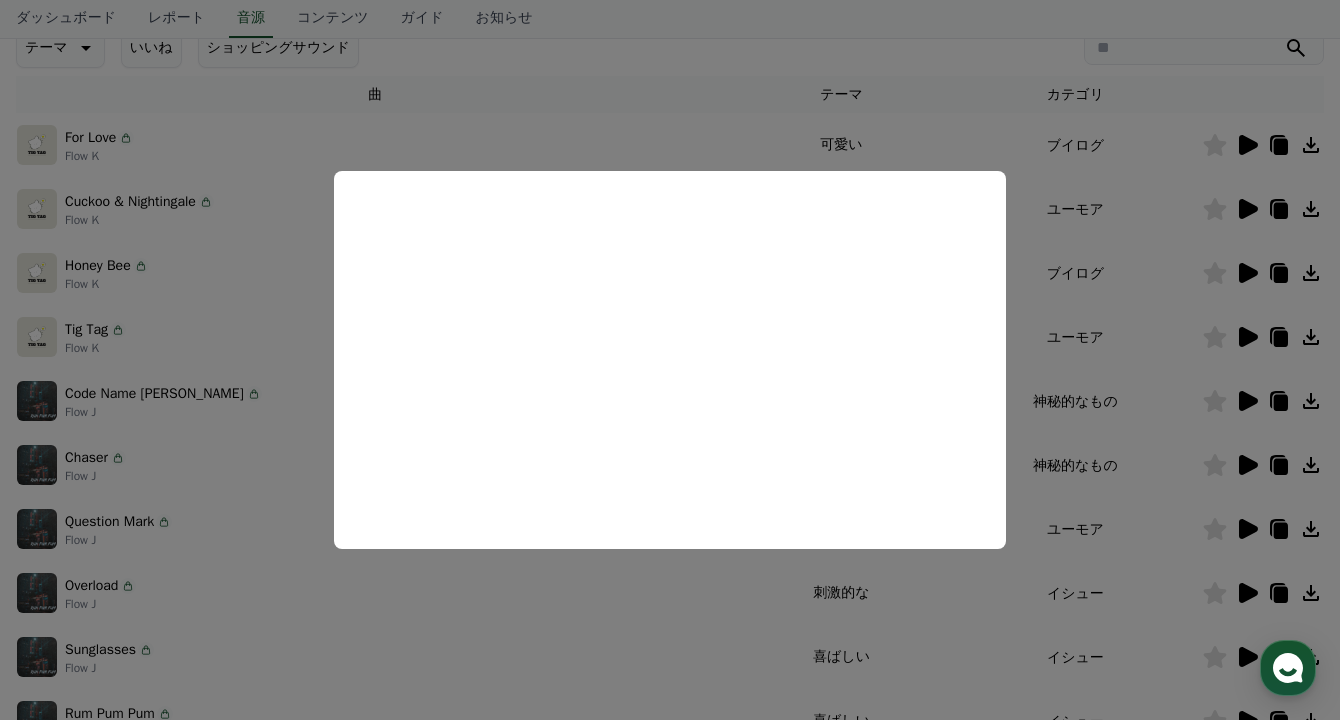 click at bounding box center [670, 360] 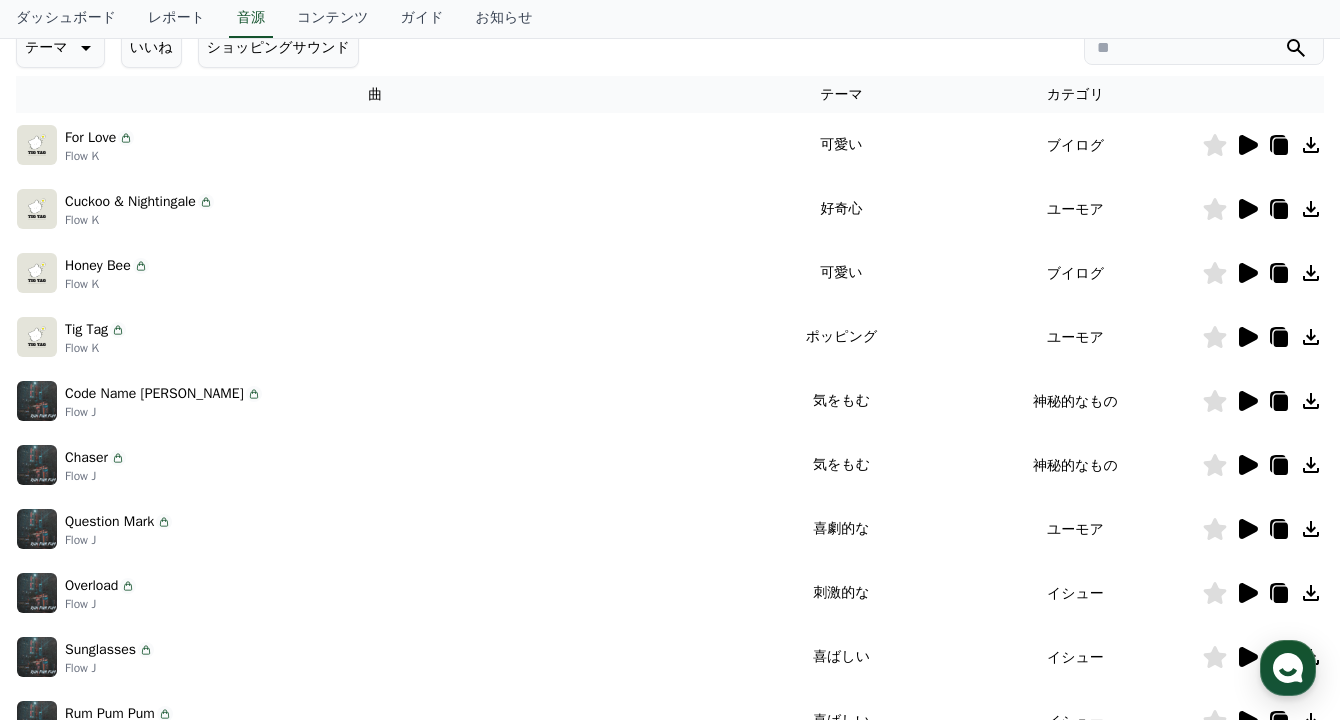 click 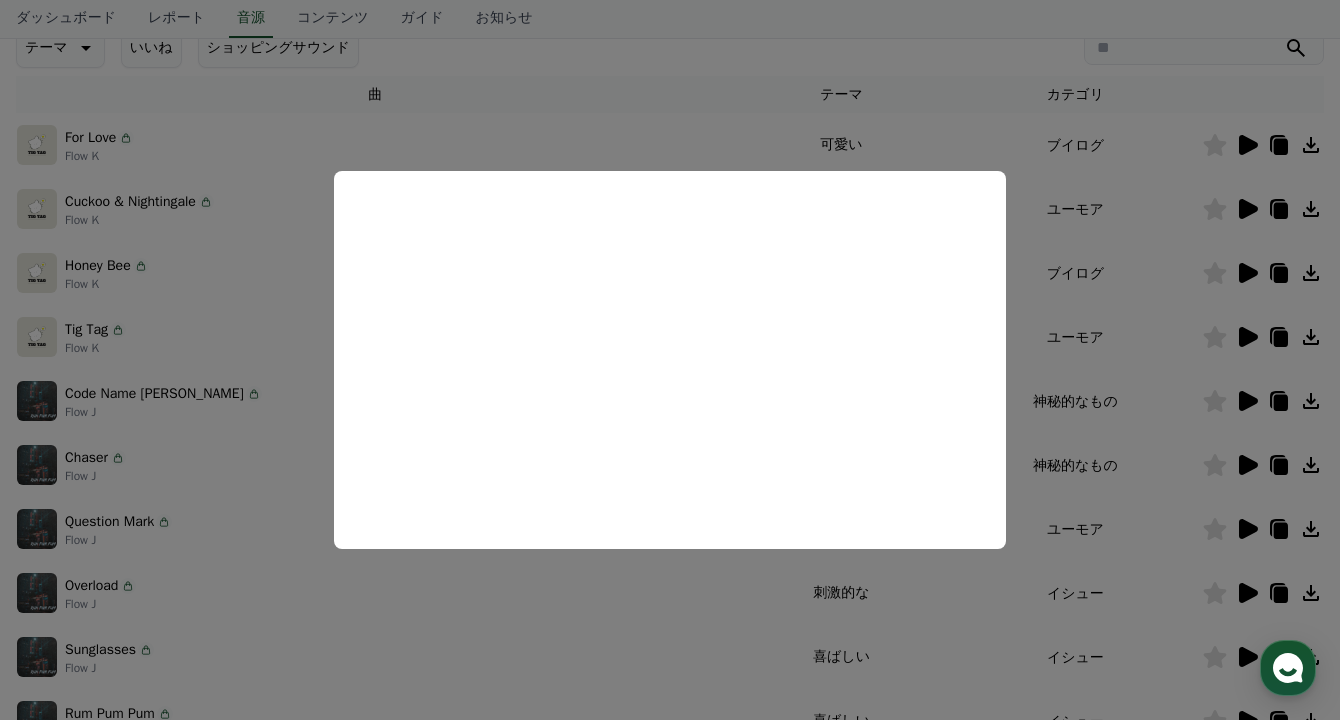click at bounding box center [670, 360] 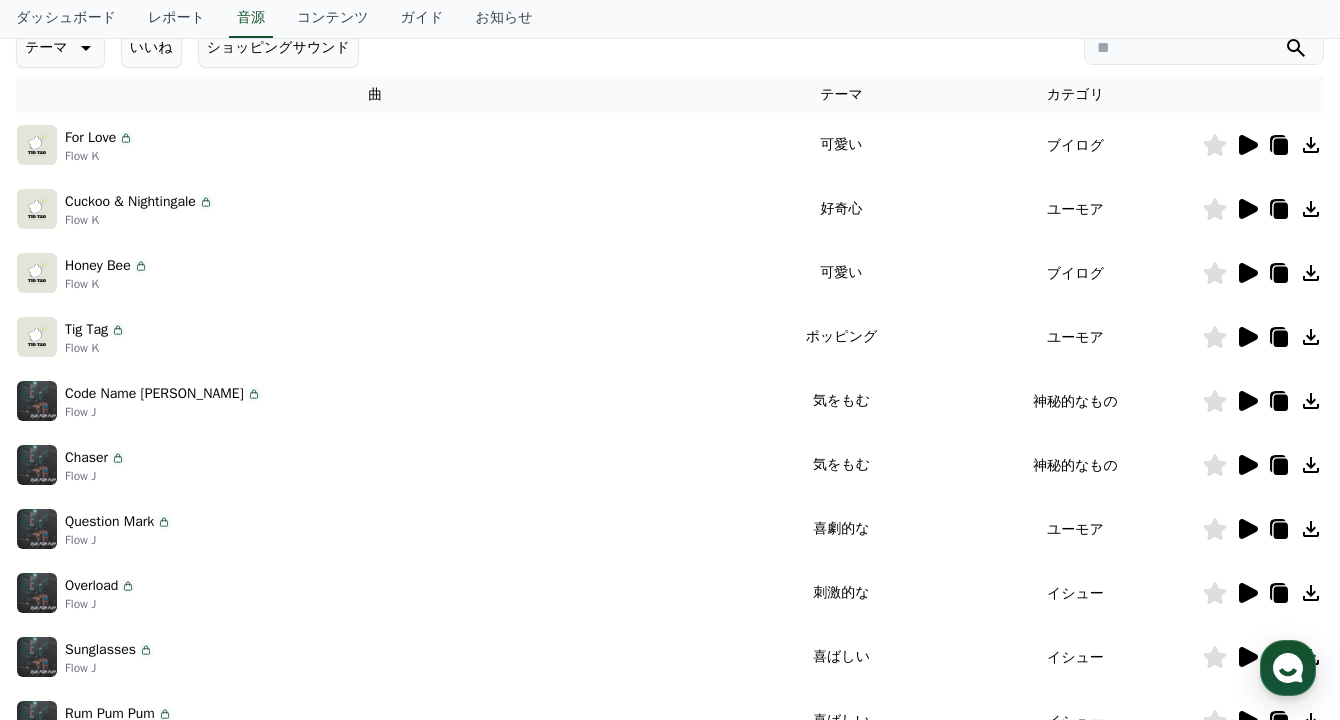 click 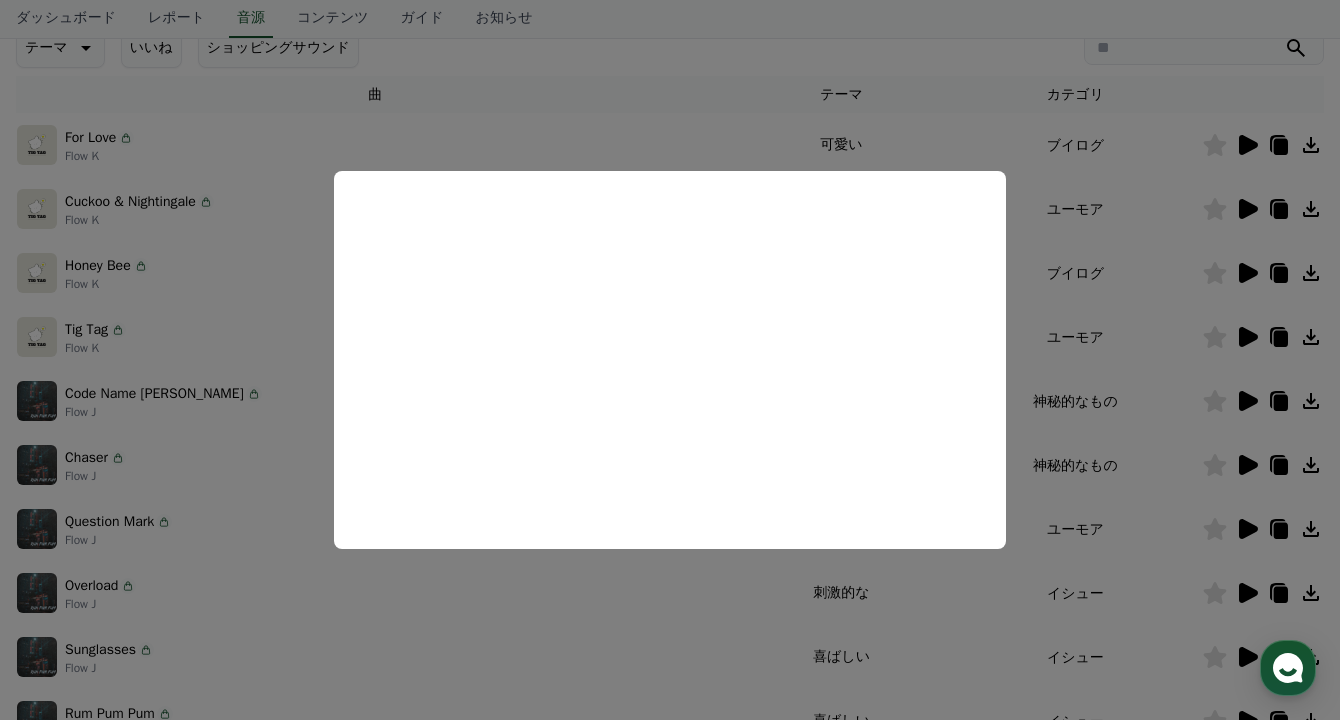 click at bounding box center (670, 360) 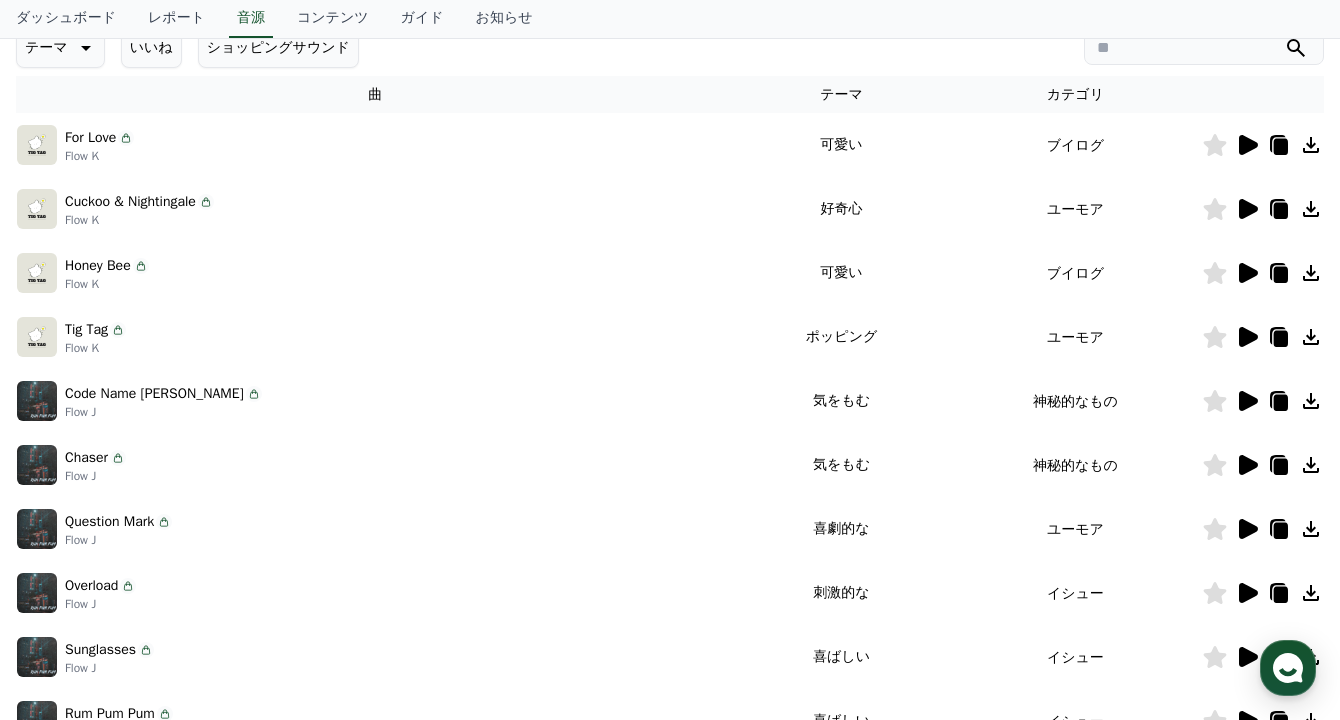 click 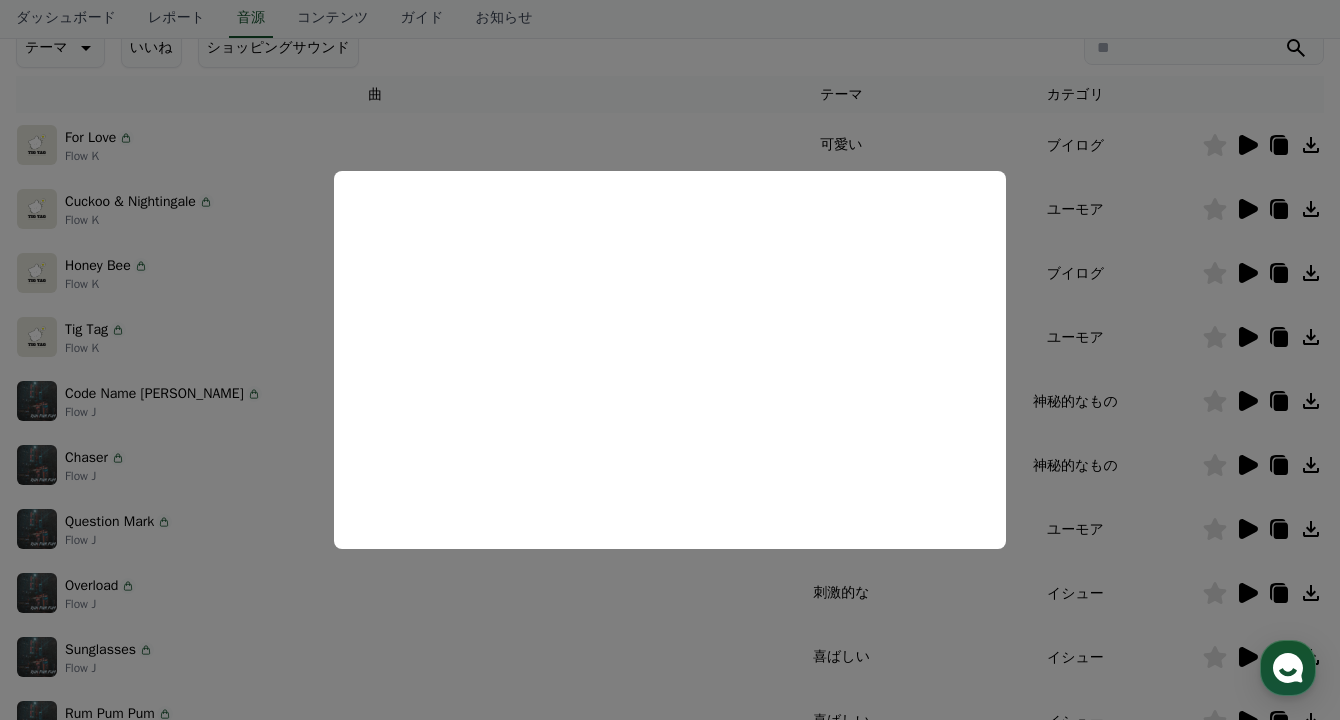 drag, startPoint x: 1139, startPoint y: 513, endPoint x: 1244, endPoint y: 522, distance: 105.38501 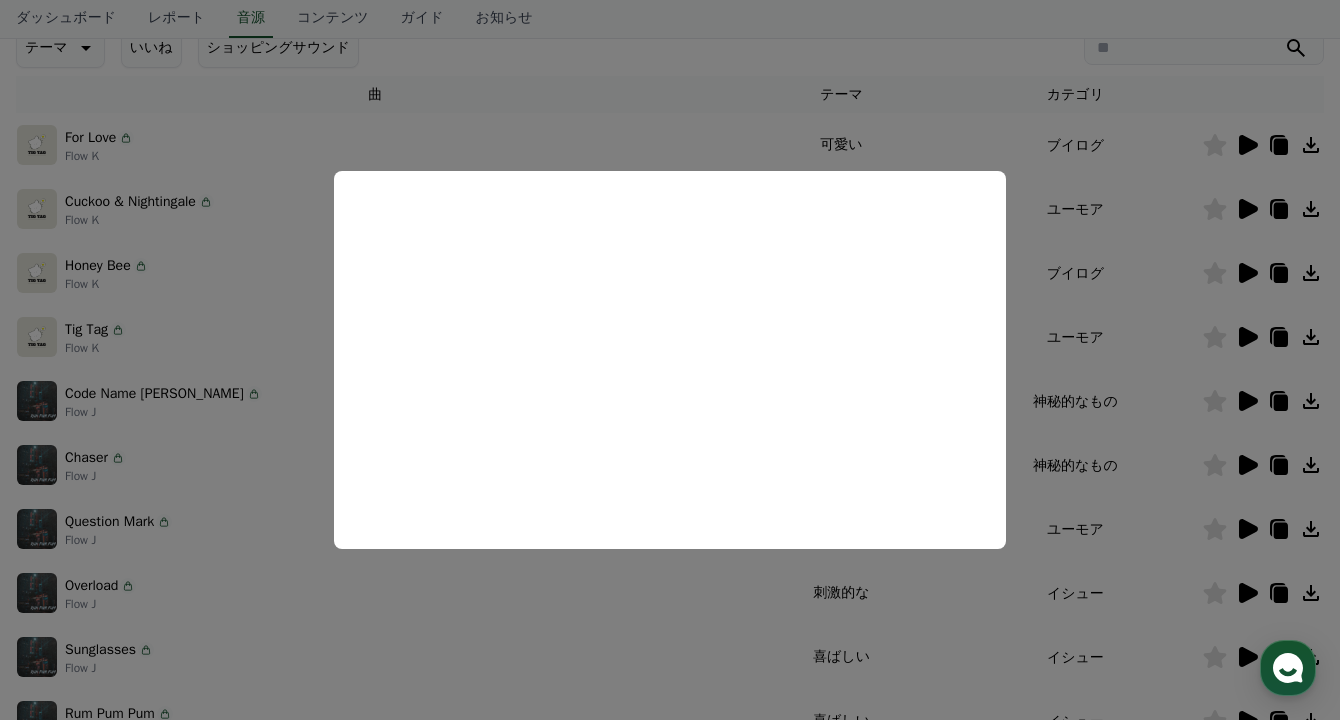 scroll, scrollTop: 301, scrollLeft: 0, axis: vertical 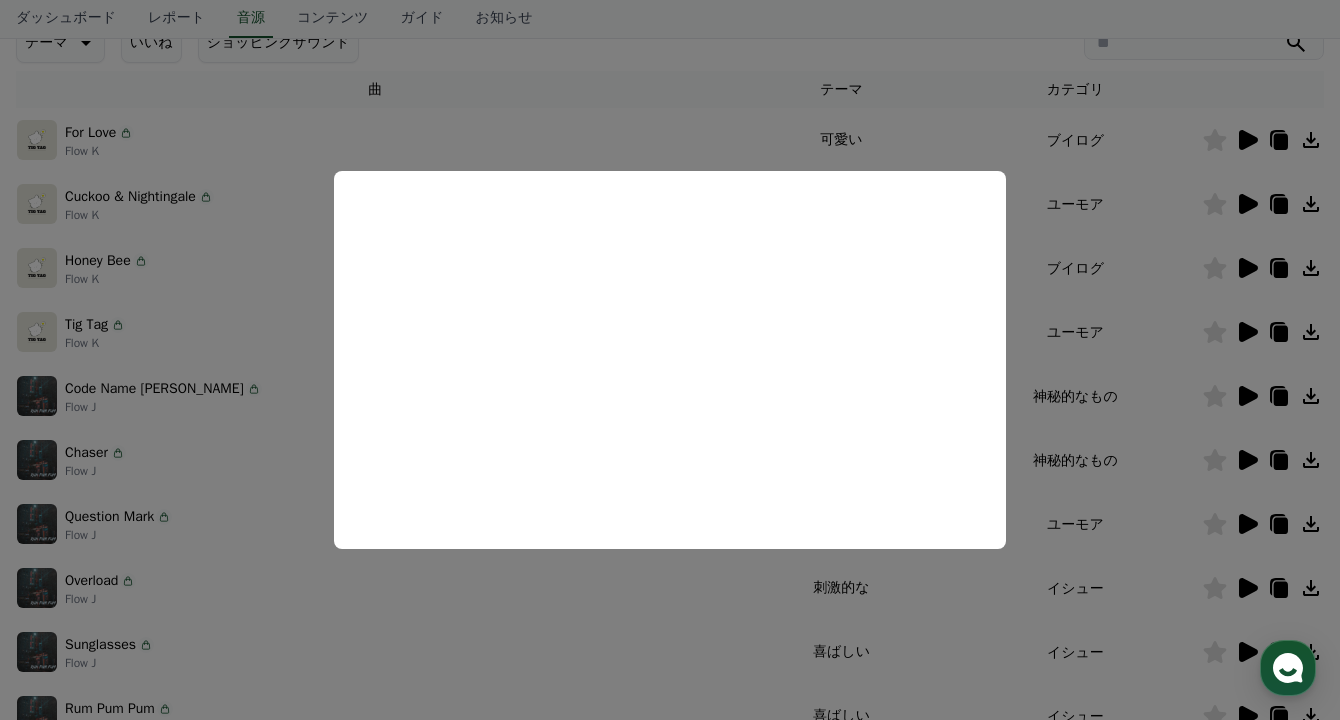 click at bounding box center (670, 360) 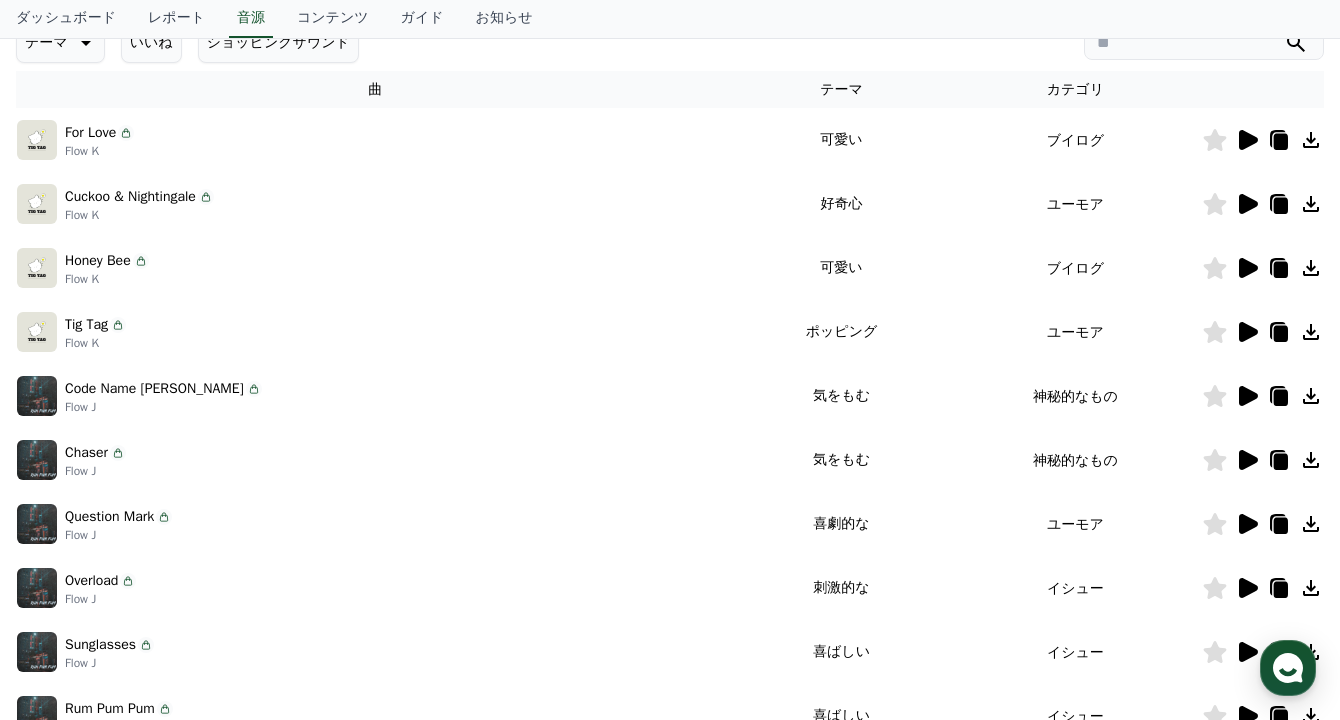 click 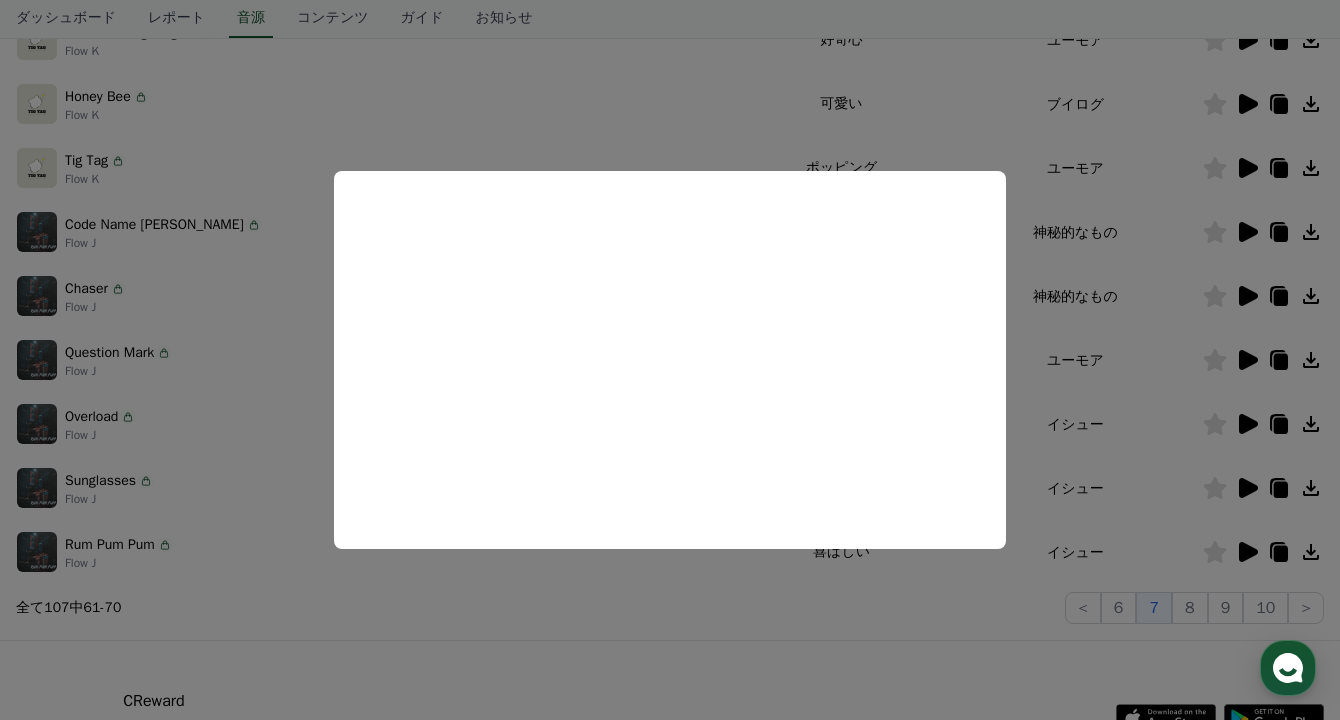 scroll, scrollTop: 466, scrollLeft: 0, axis: vertical 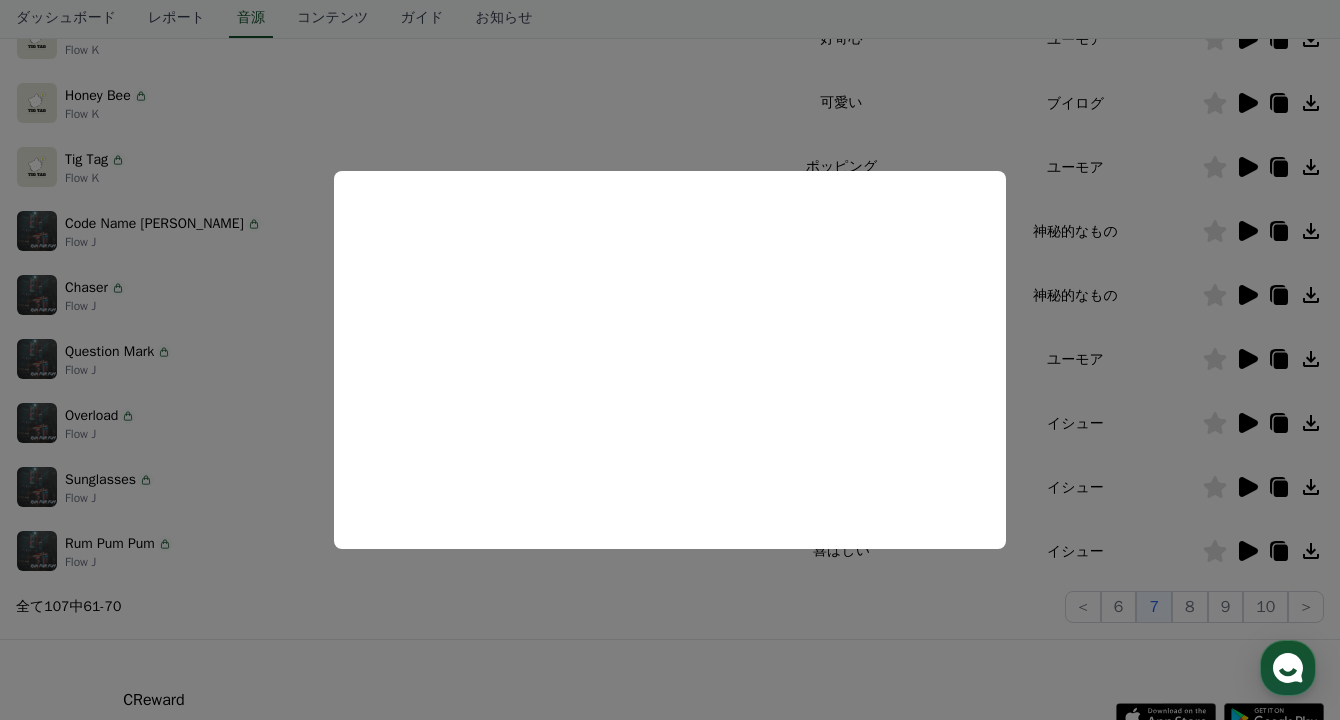 click at bounding box center (670, 360) 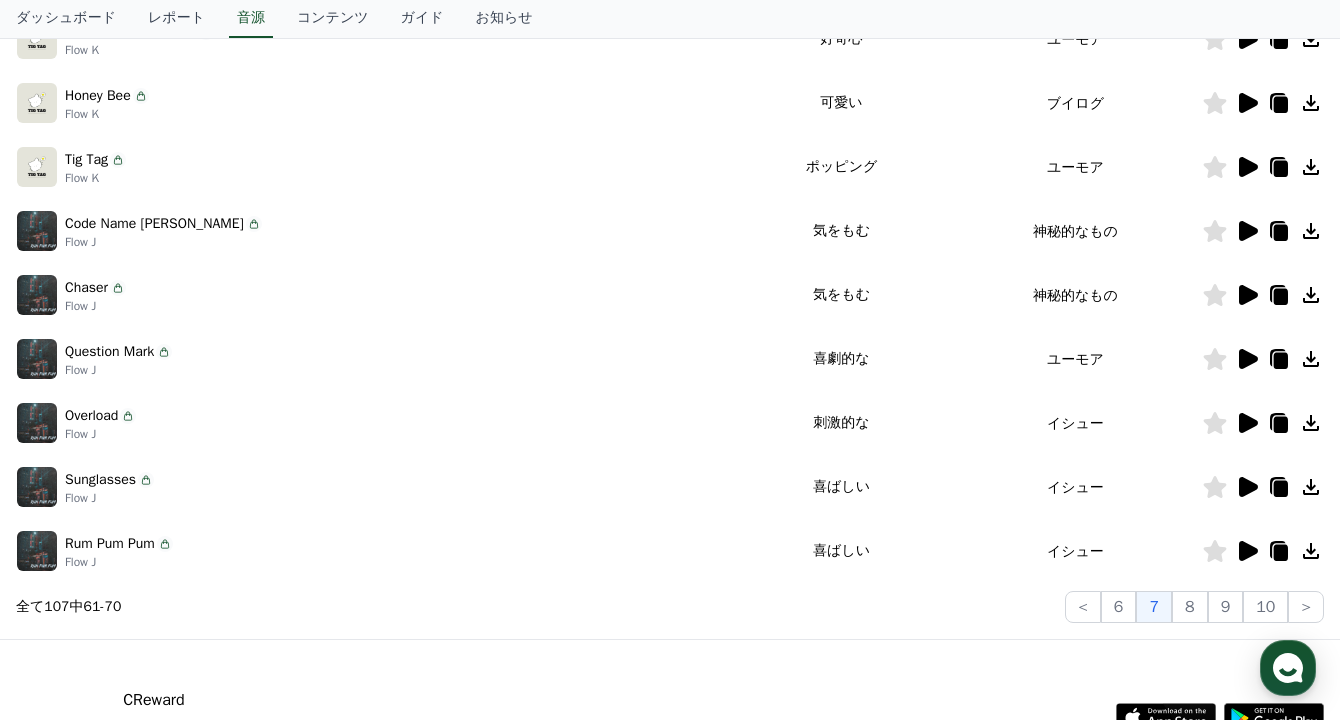 click 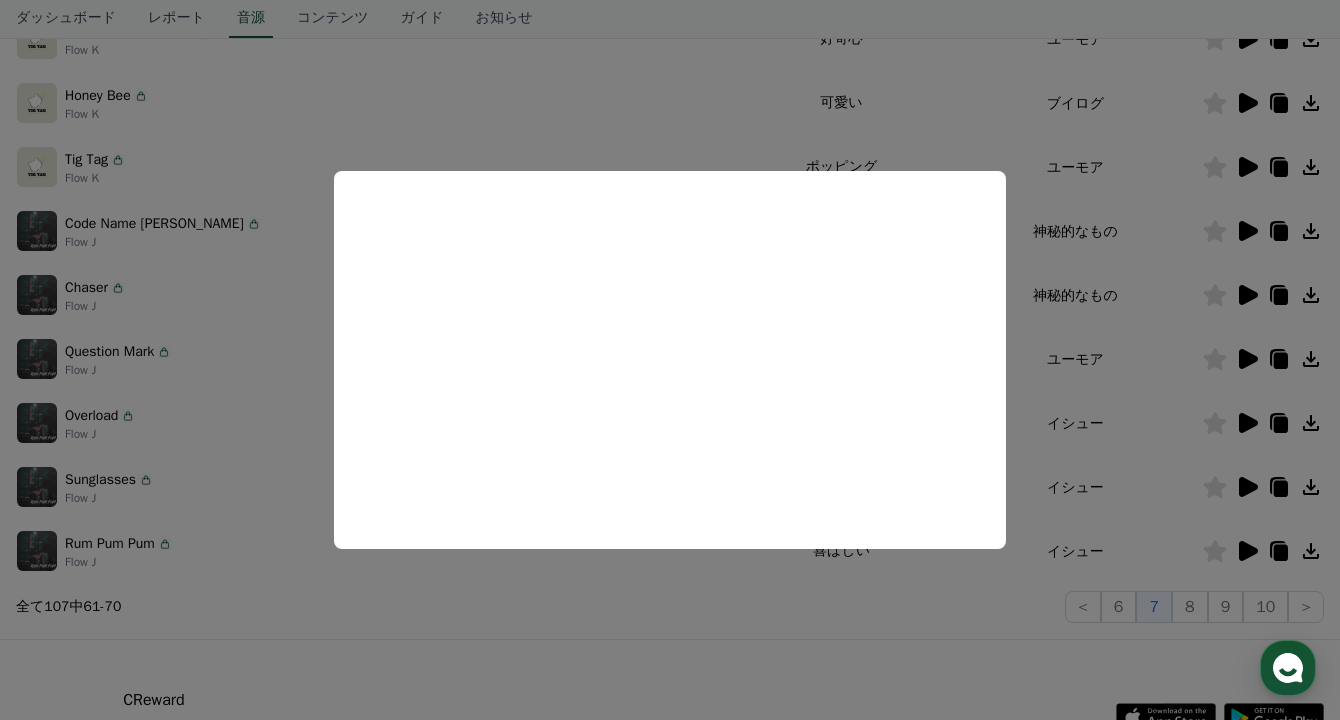click at bounding box center (670, 360) 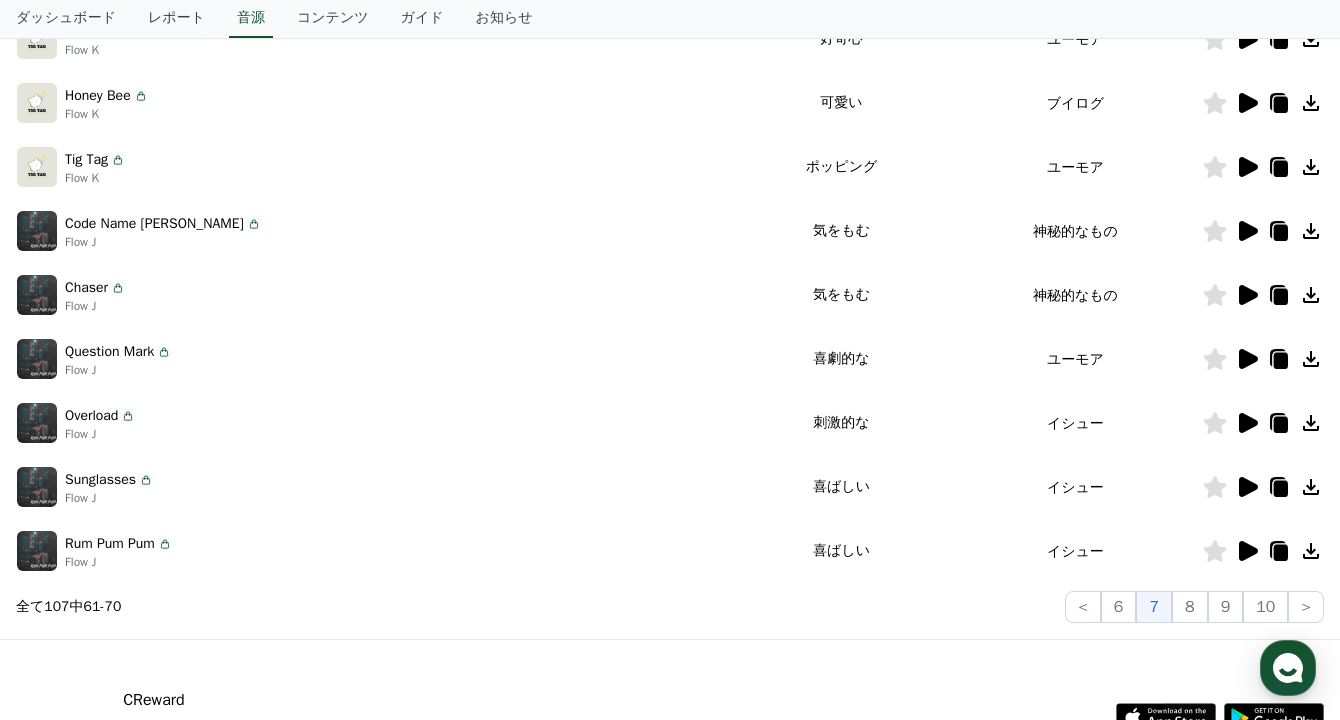 click 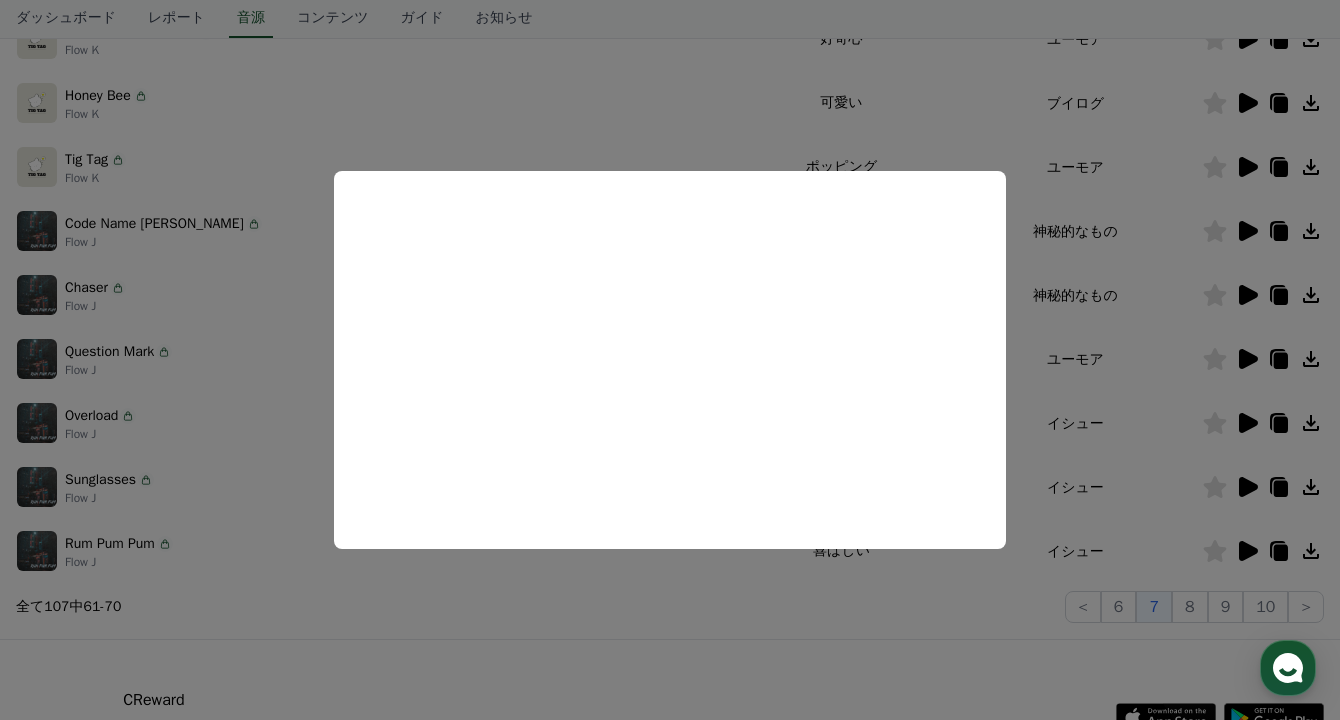 drag, startPoint x: 1072, startPoint y: 463, endPoint x: 1088, endPoint y: 474, distance: 19.416489 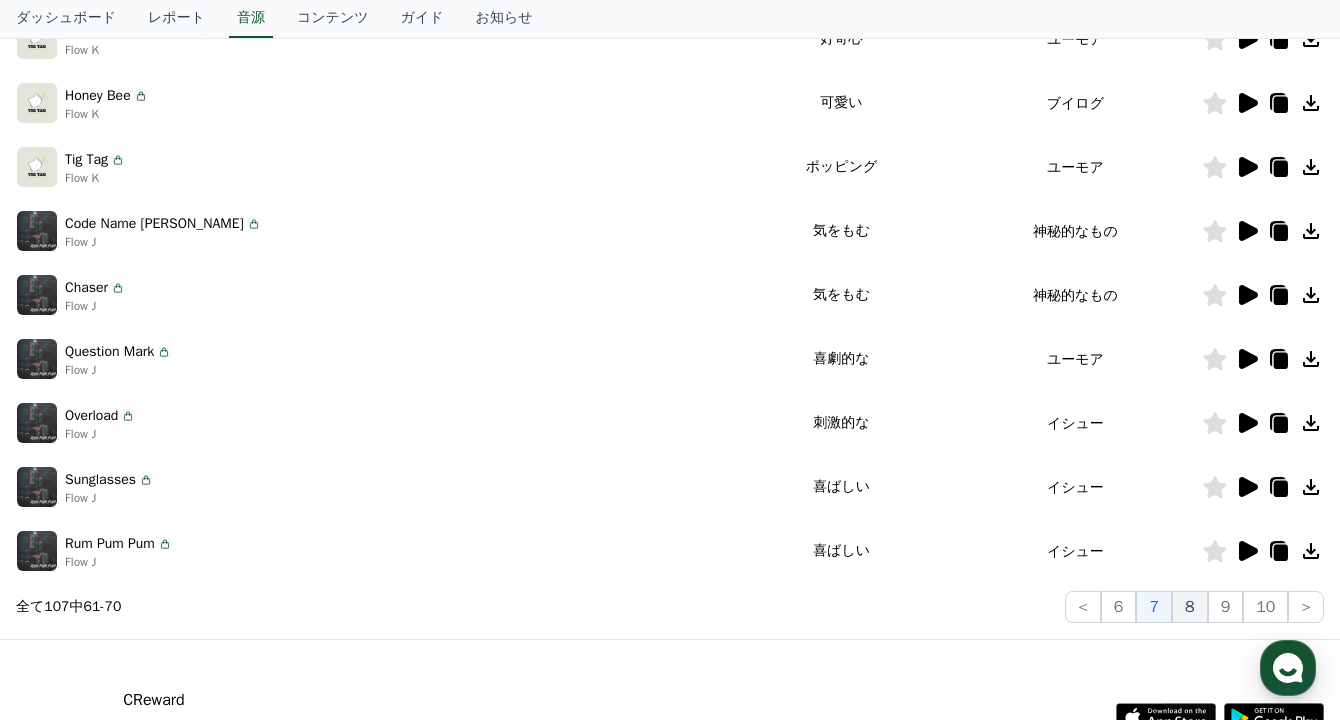 click on "8" 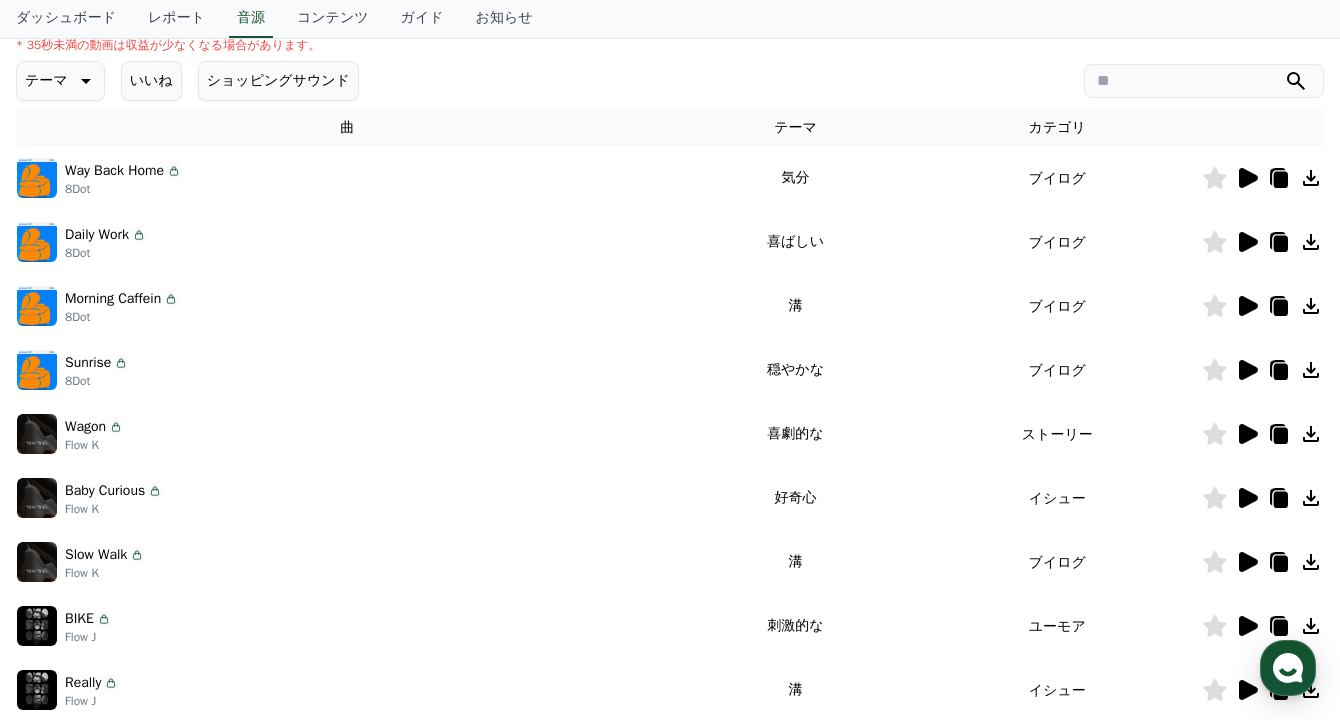 scroll, scrollTop: 262, scrollLeft: 0, axis: vertical 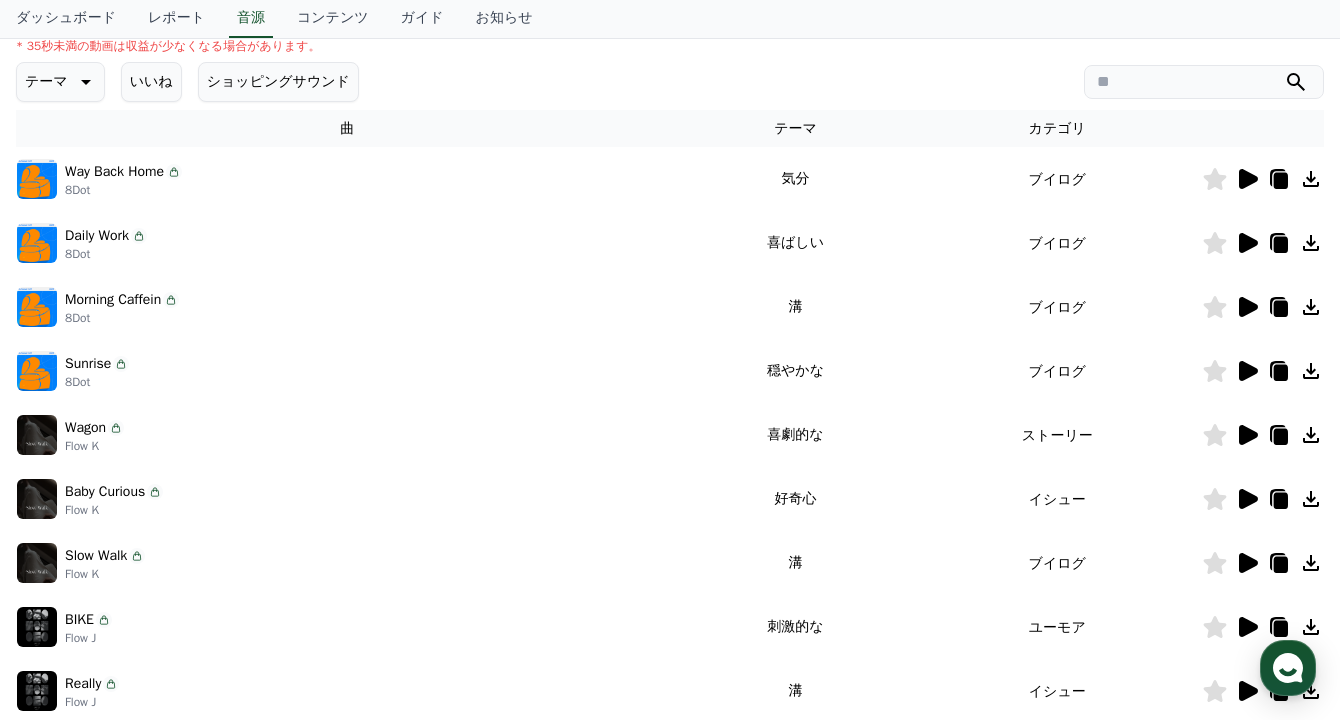 click 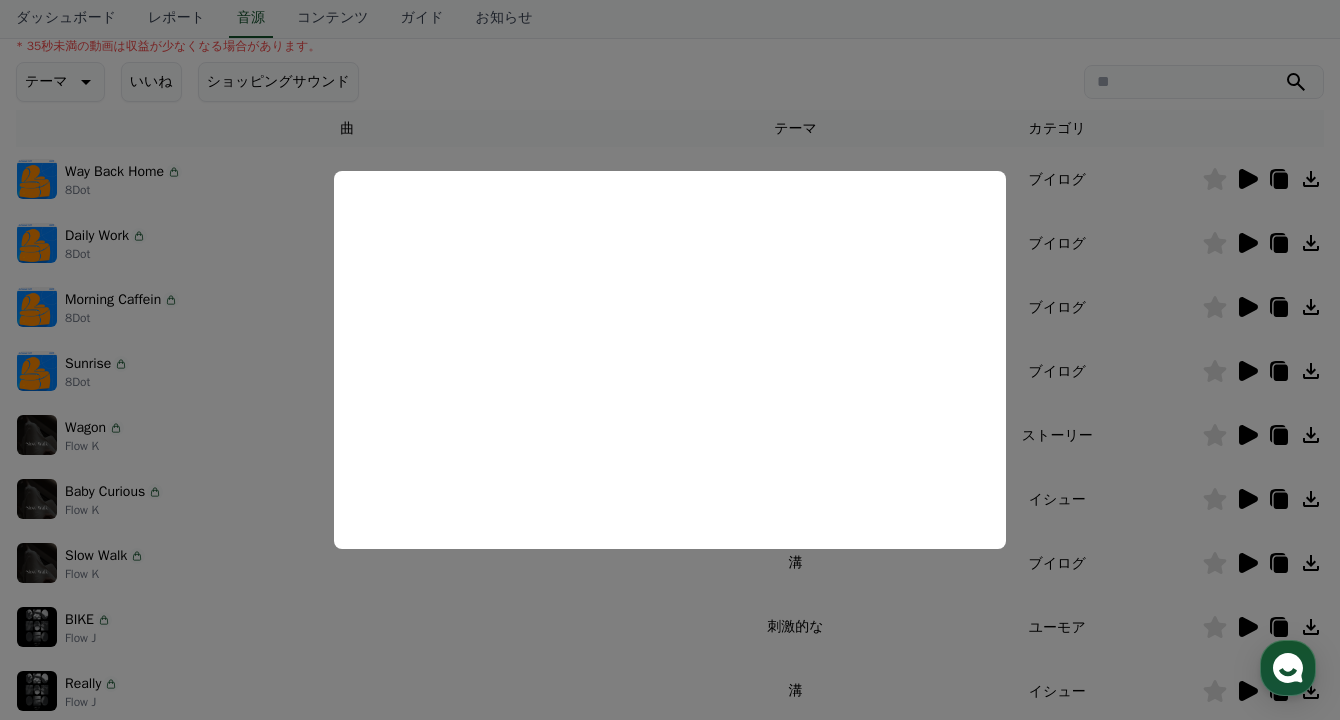 click at bounding box center [670, 360] 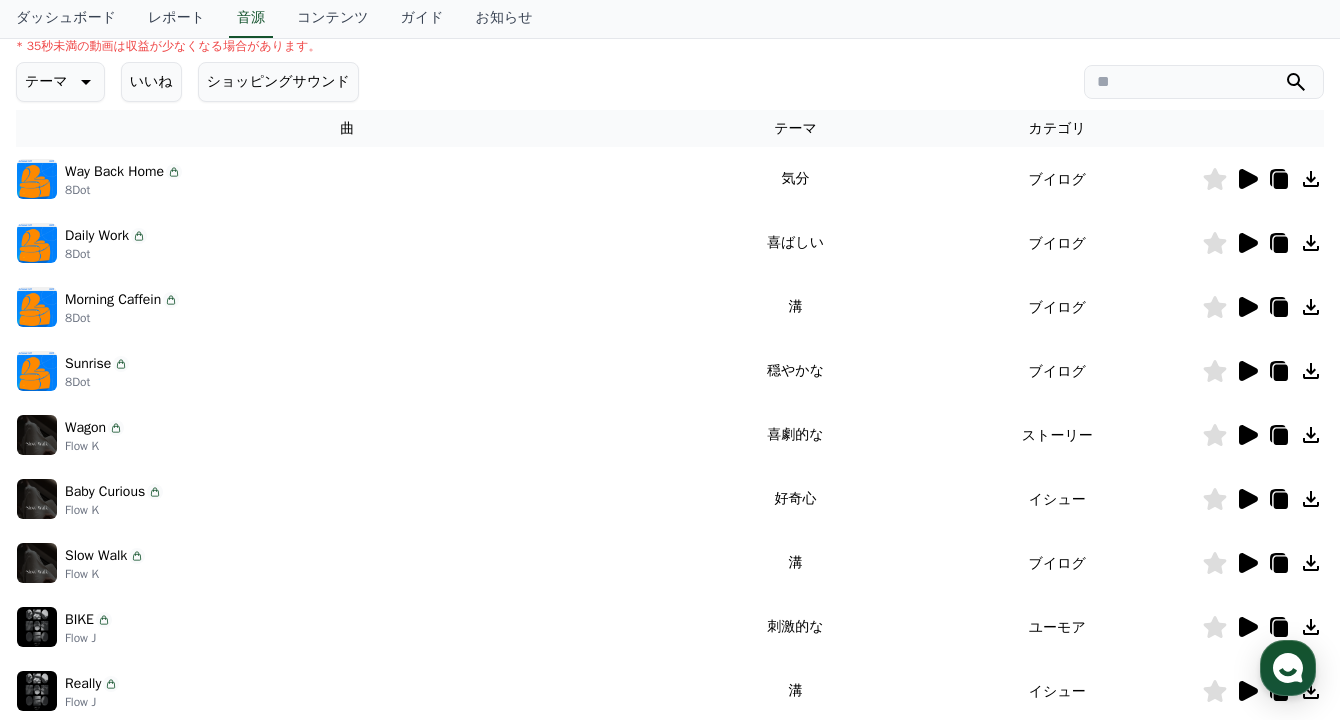 click 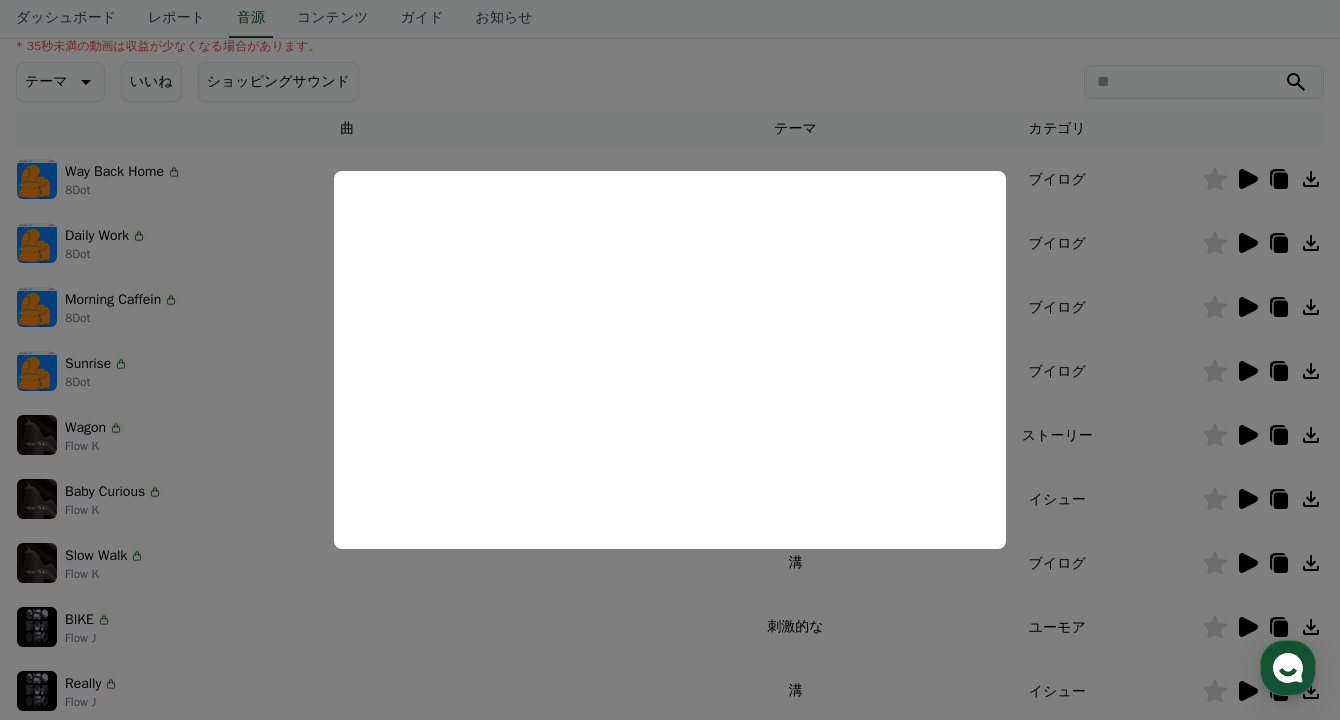 click at bounding box center [670, 360] 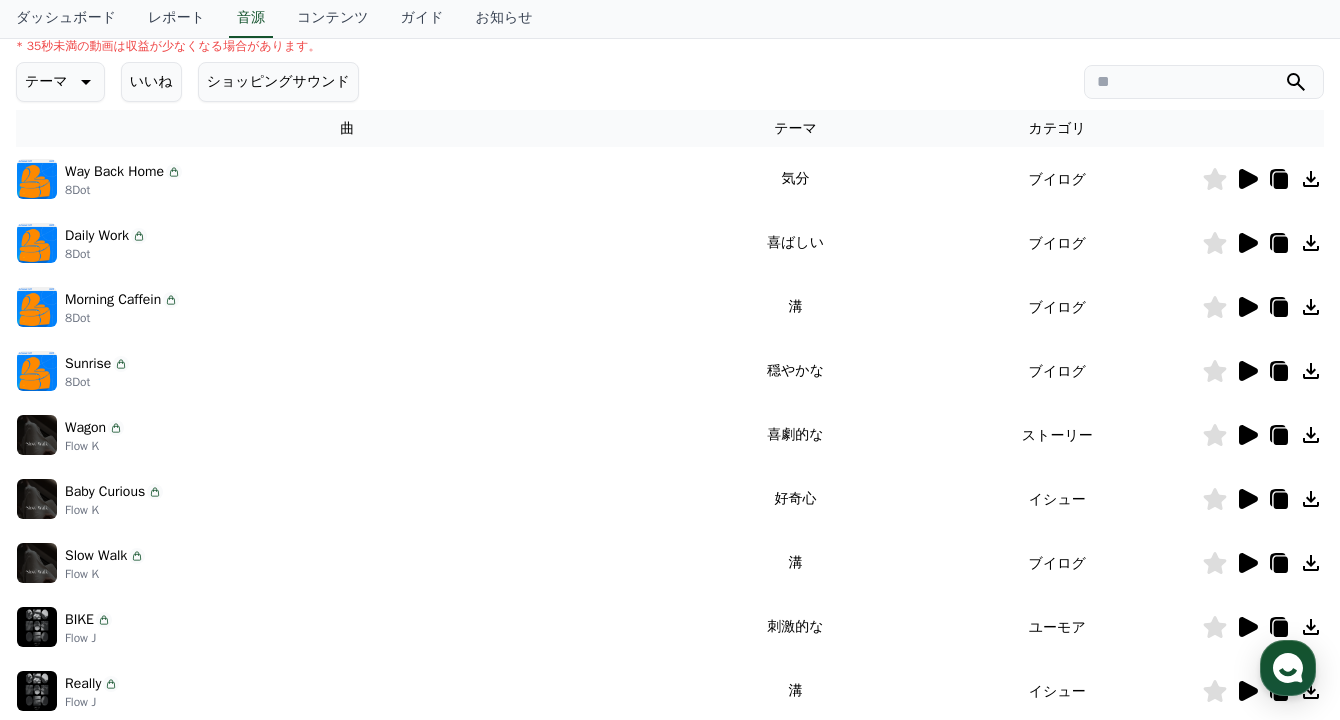 click 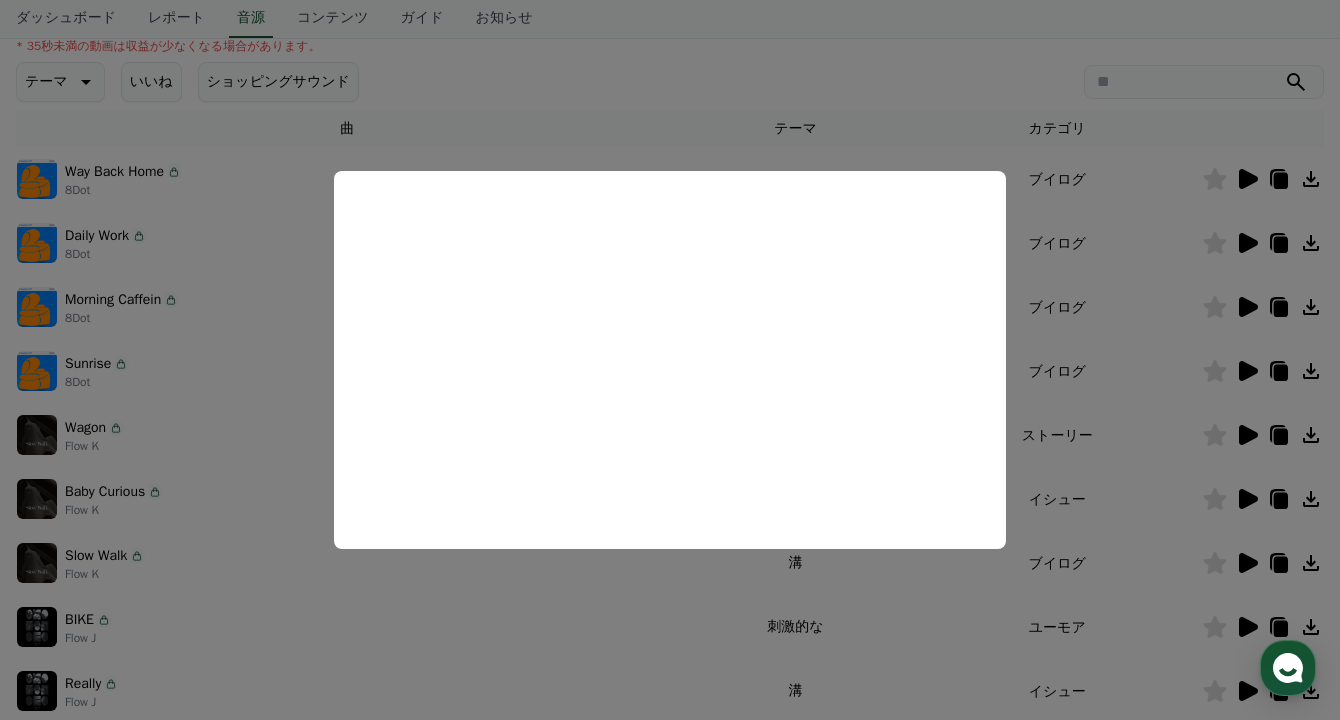 click at bounding box center (670, 360) 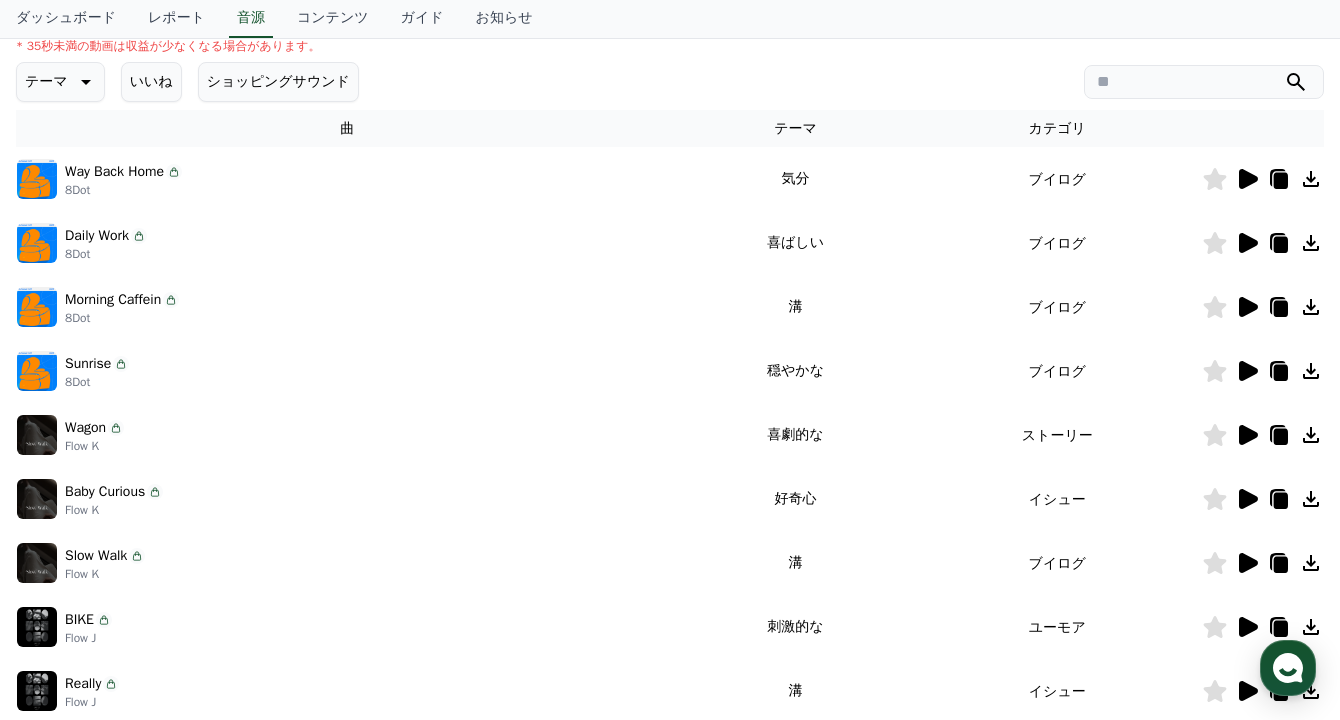 click 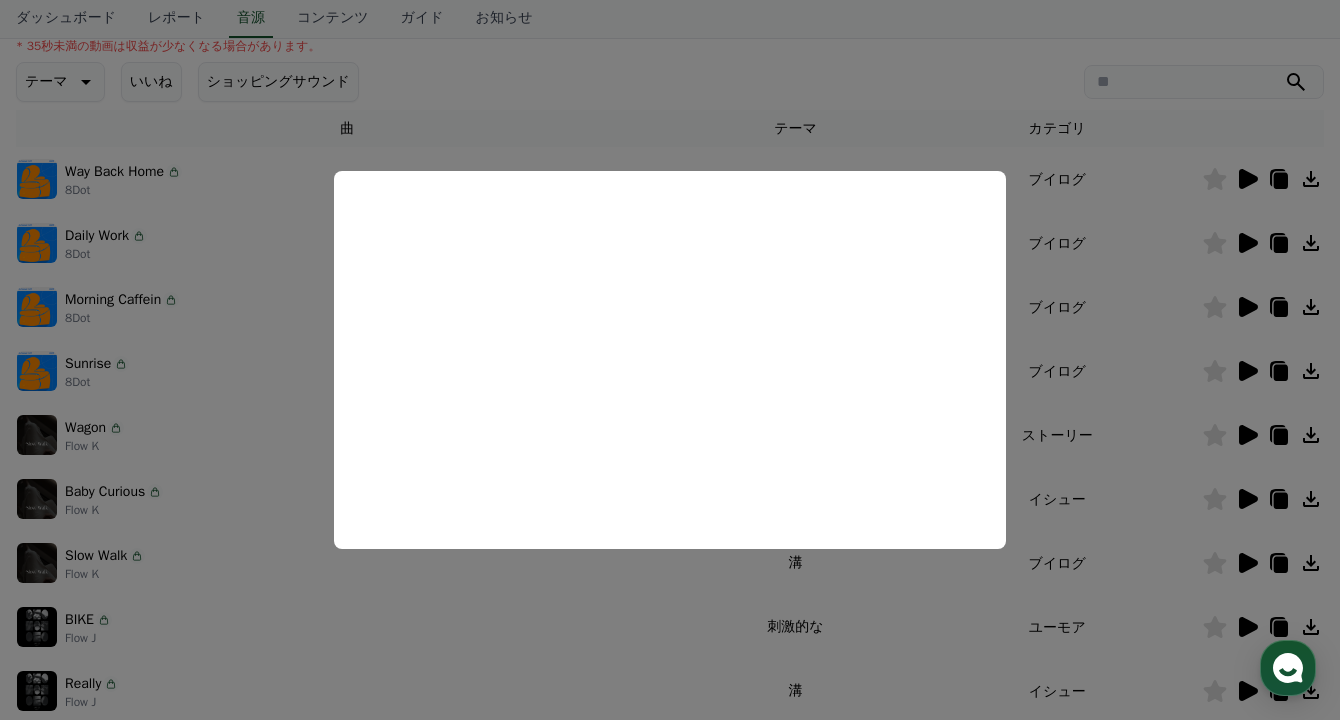 click at bounding box center (670, 360) 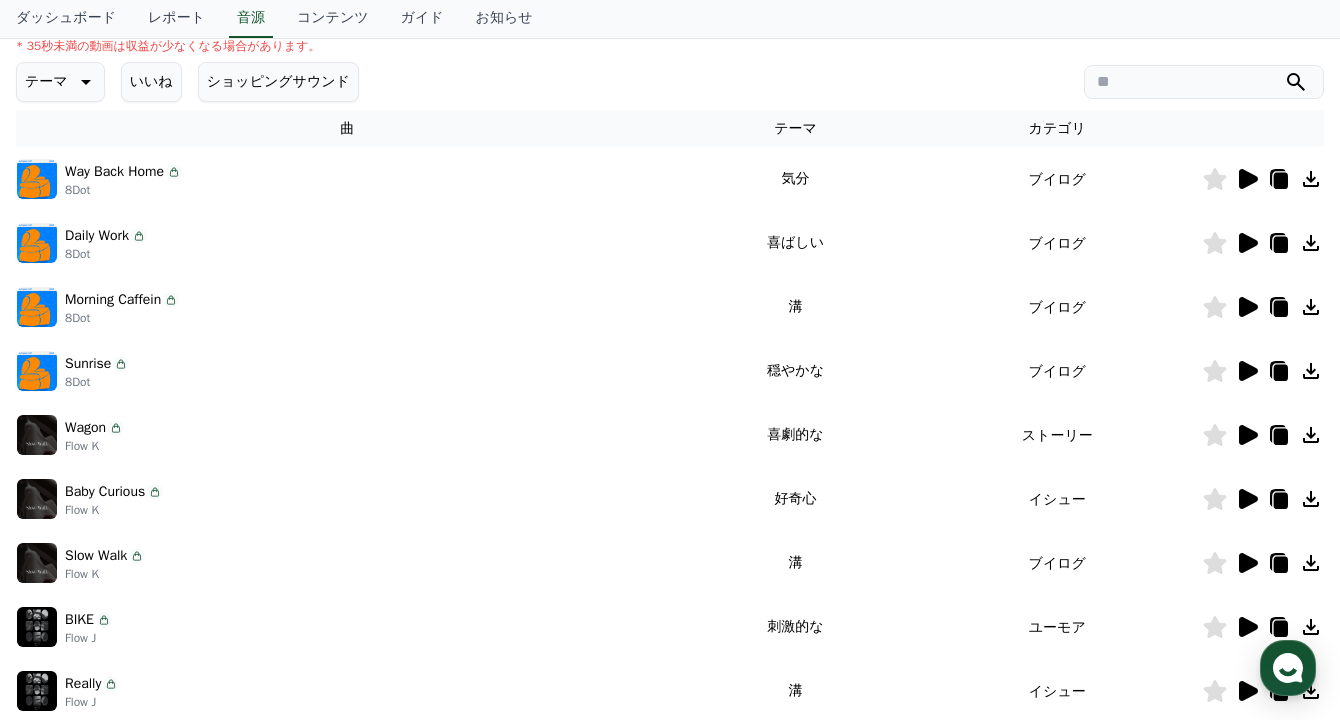 click 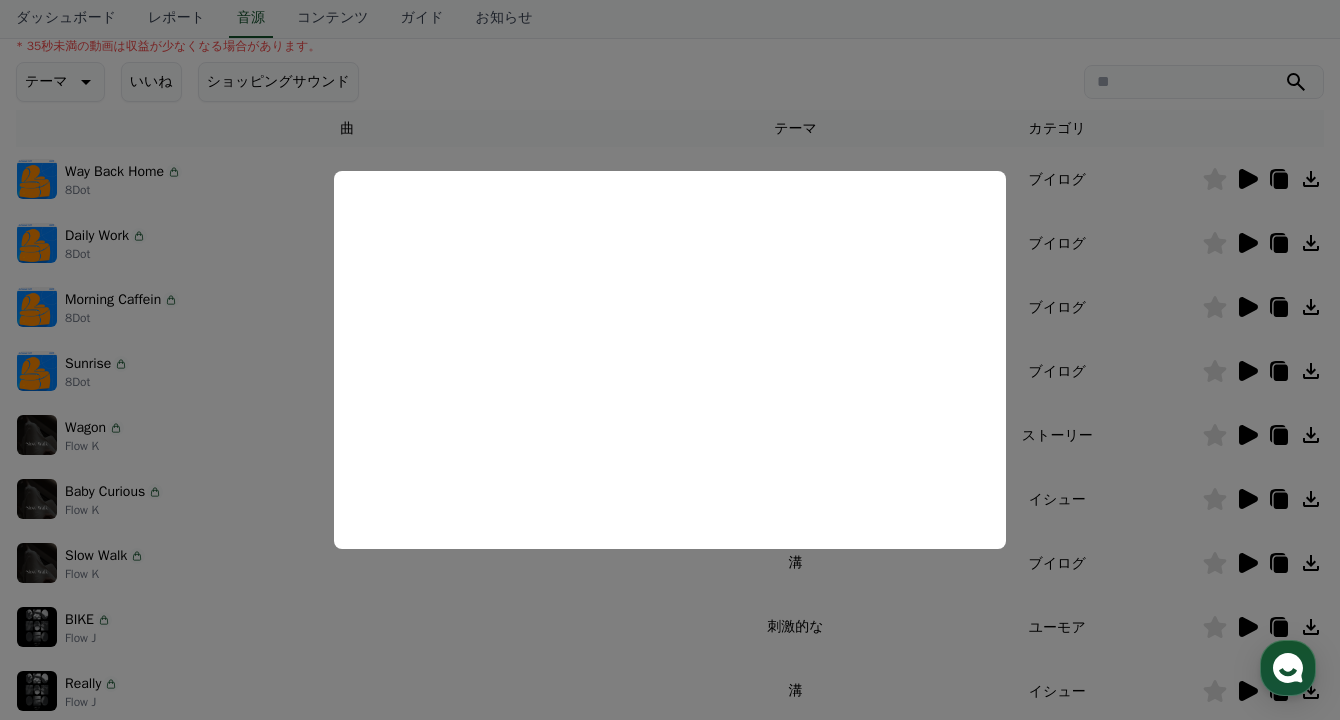 click at bounding box center [670, 360] 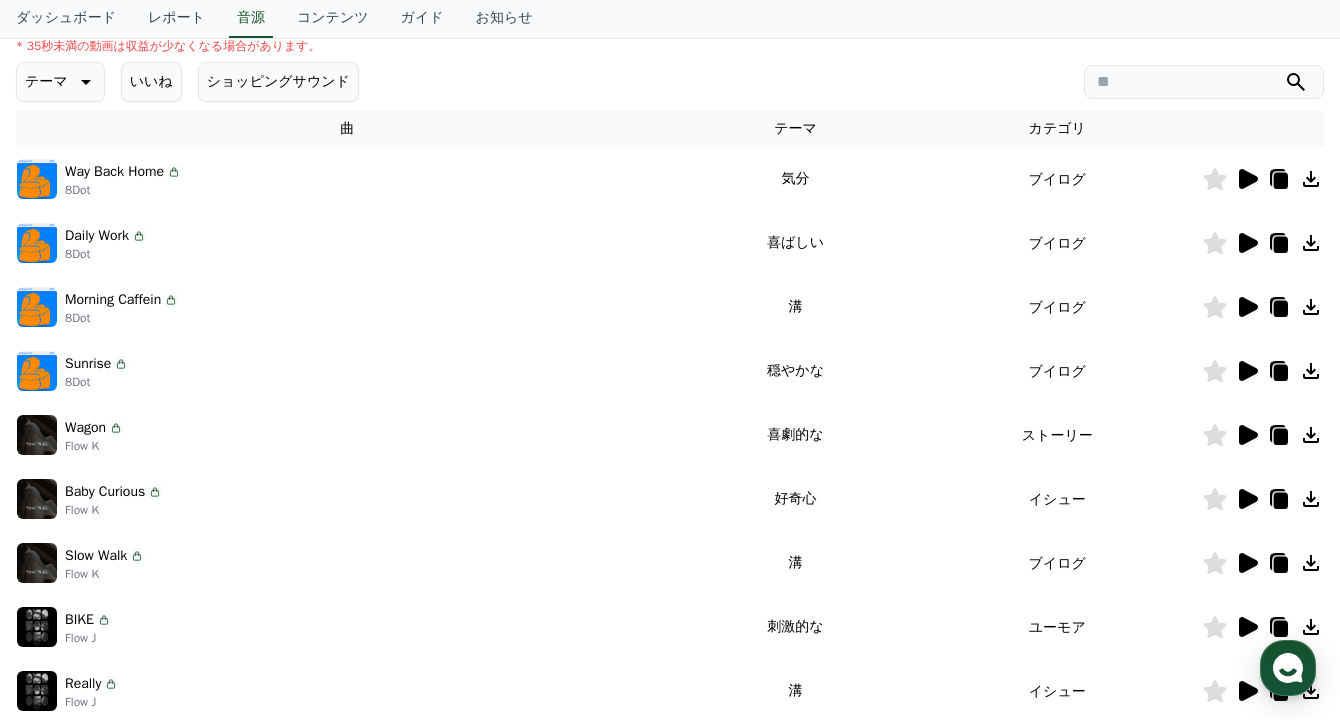 click 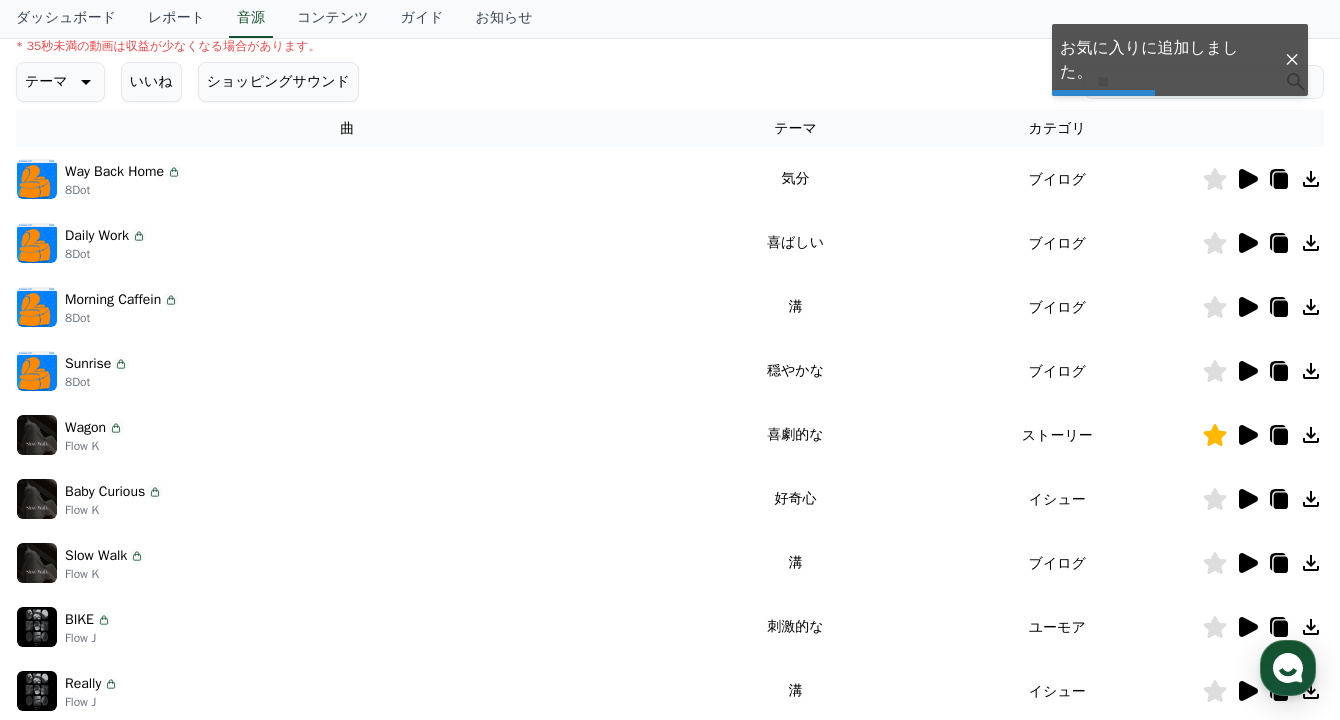 click 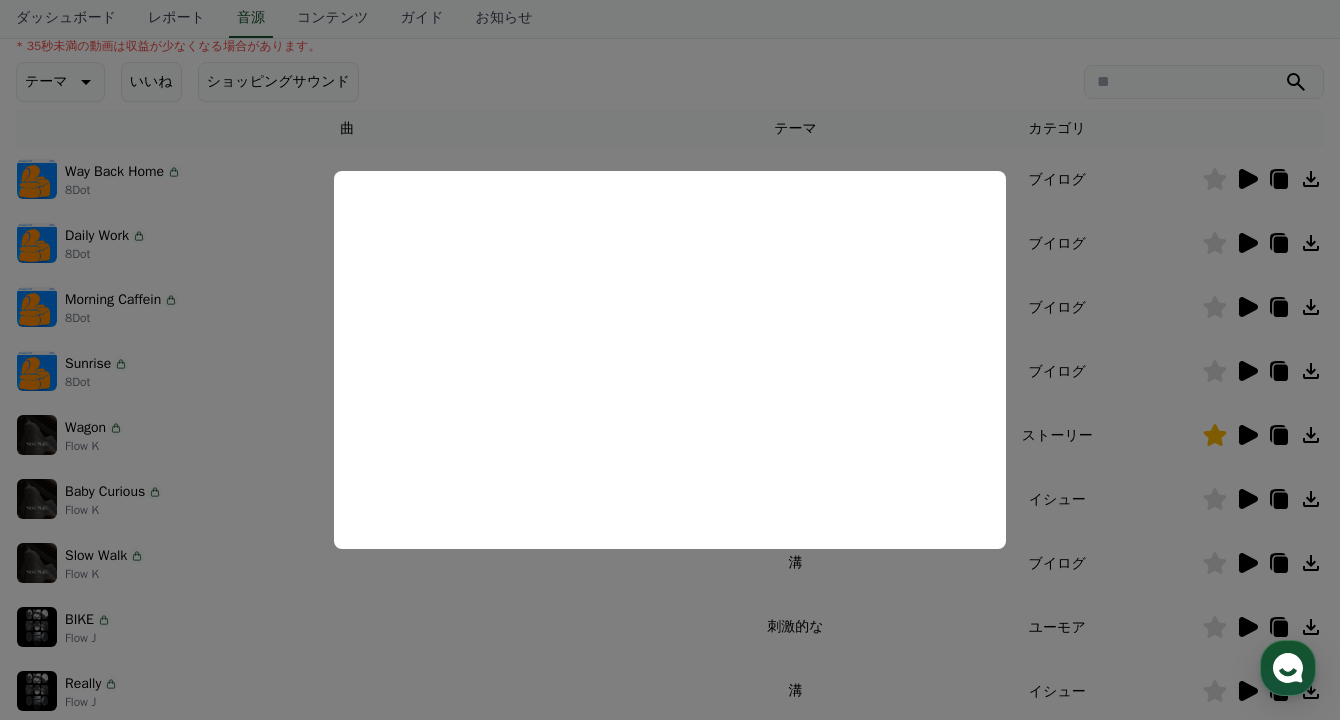 drag, startPoint x: 1160, startPoint y: 492, endPoint x: 1189, endPoint y: 527, distance: 45.453274 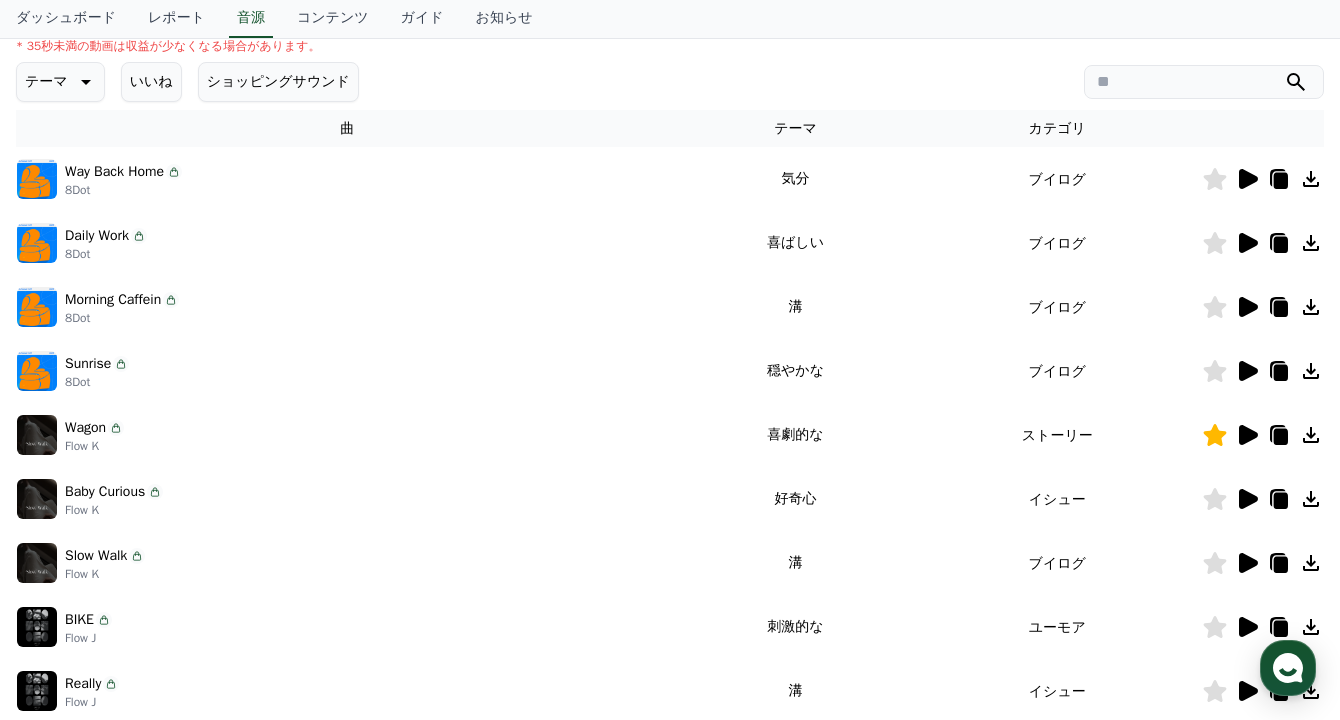 click 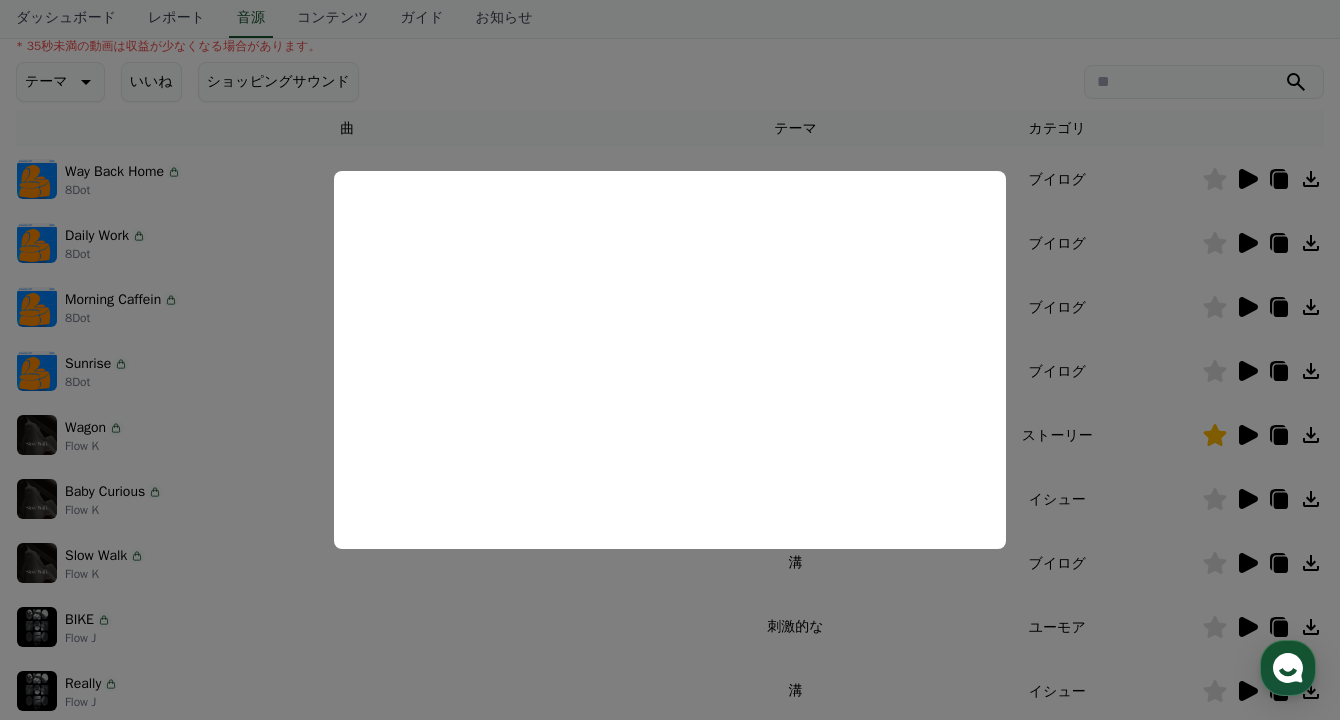 click at bounding box center (670, 360) 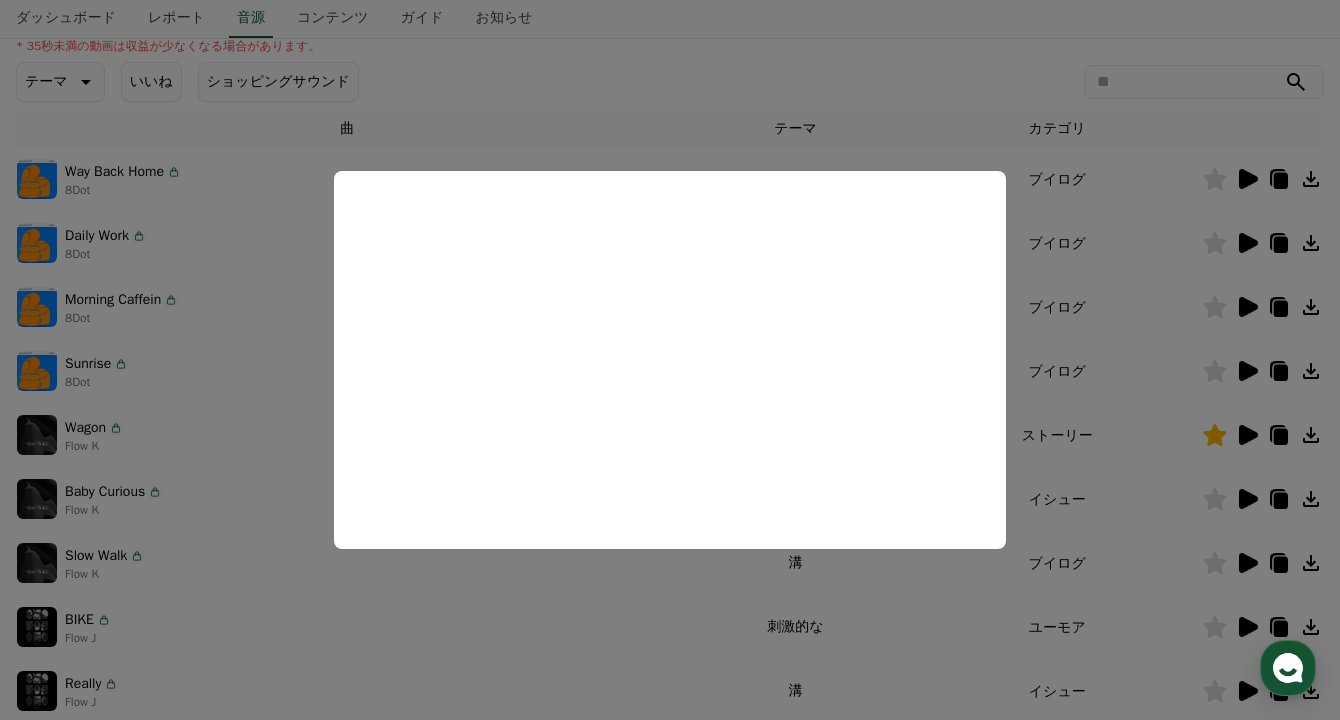 click at bounding box center [670, 360] 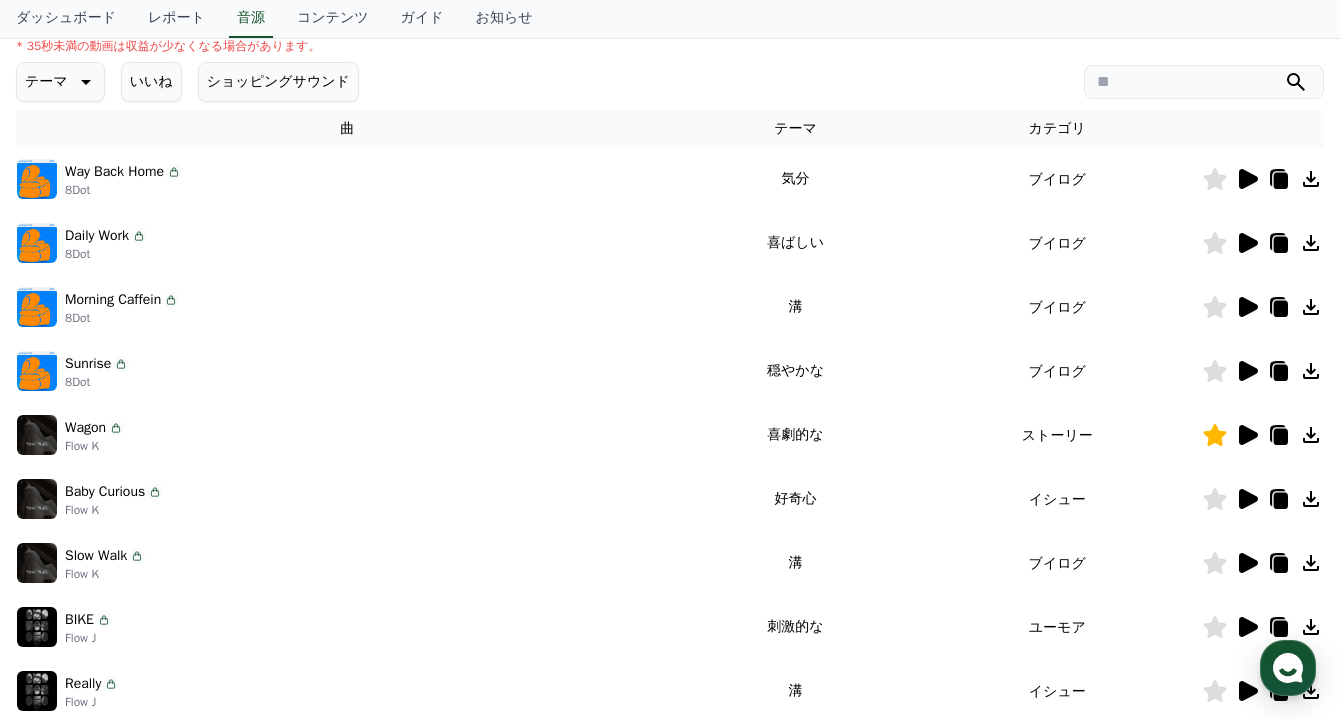 click 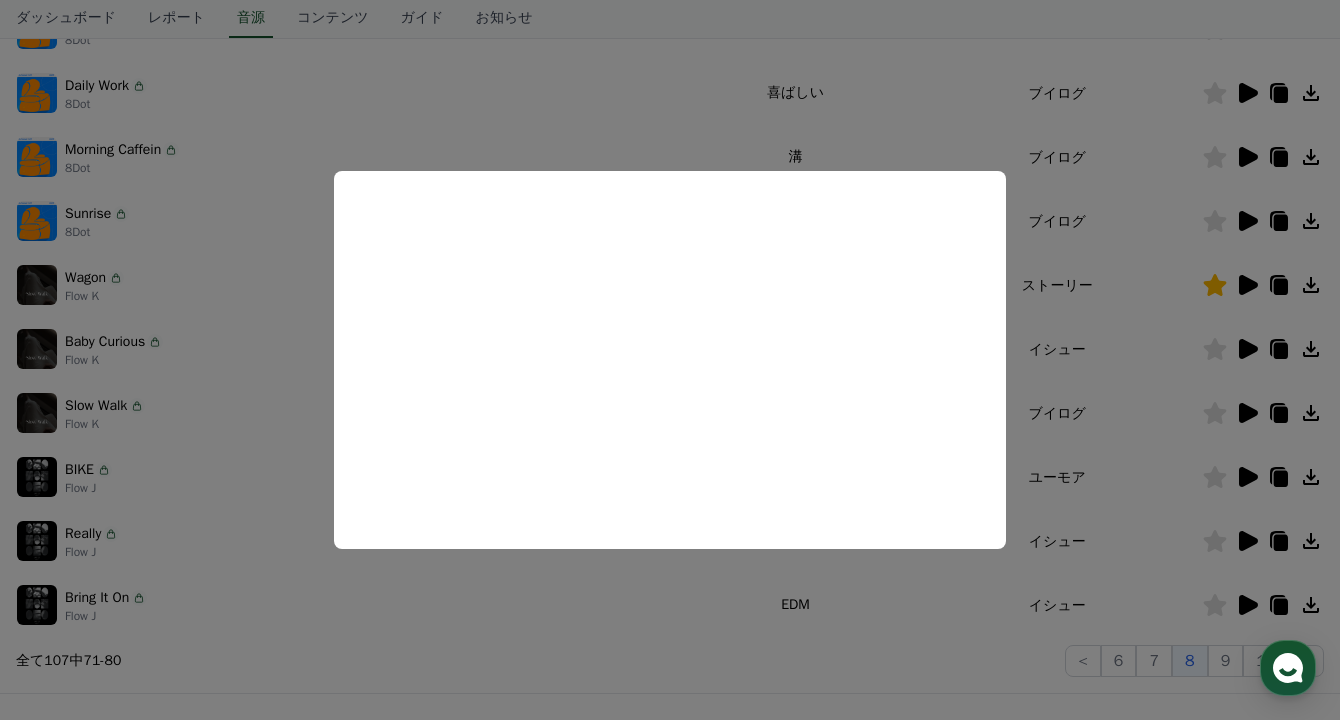 scroll, scrollTop: 412, scrollLeft: 0, axis: vertical 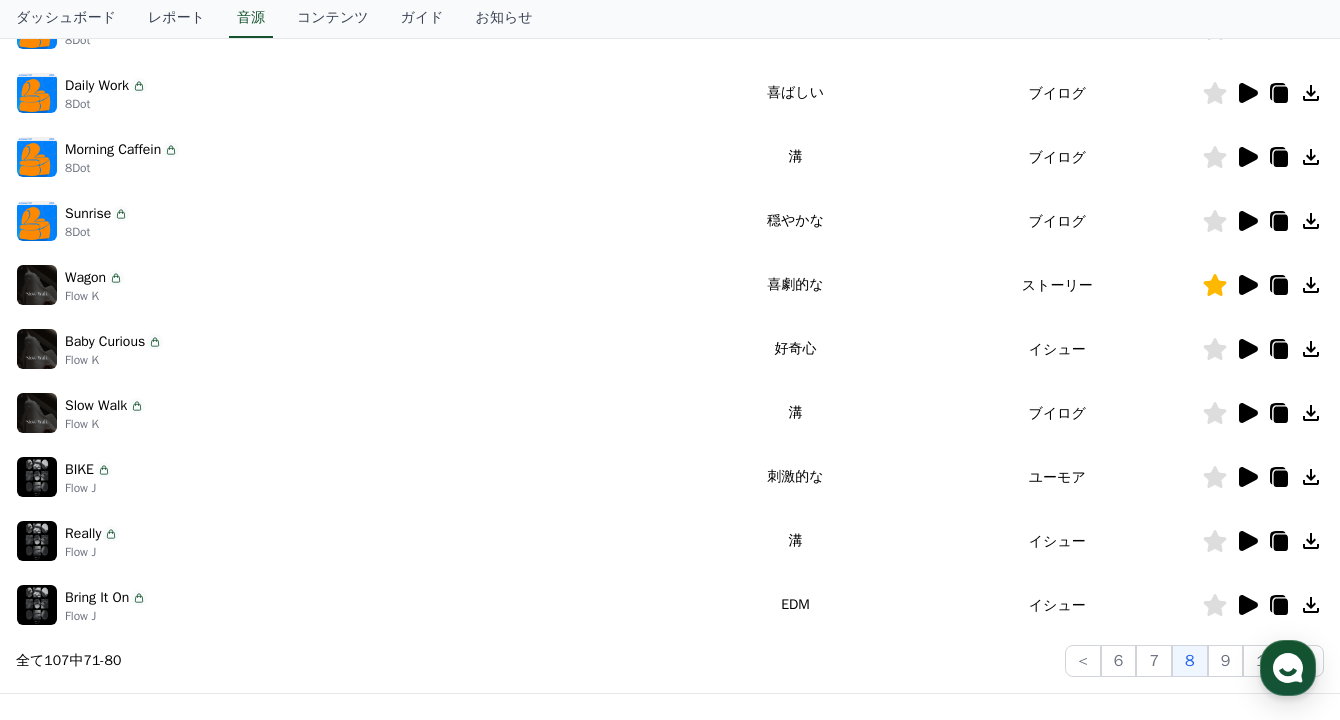click 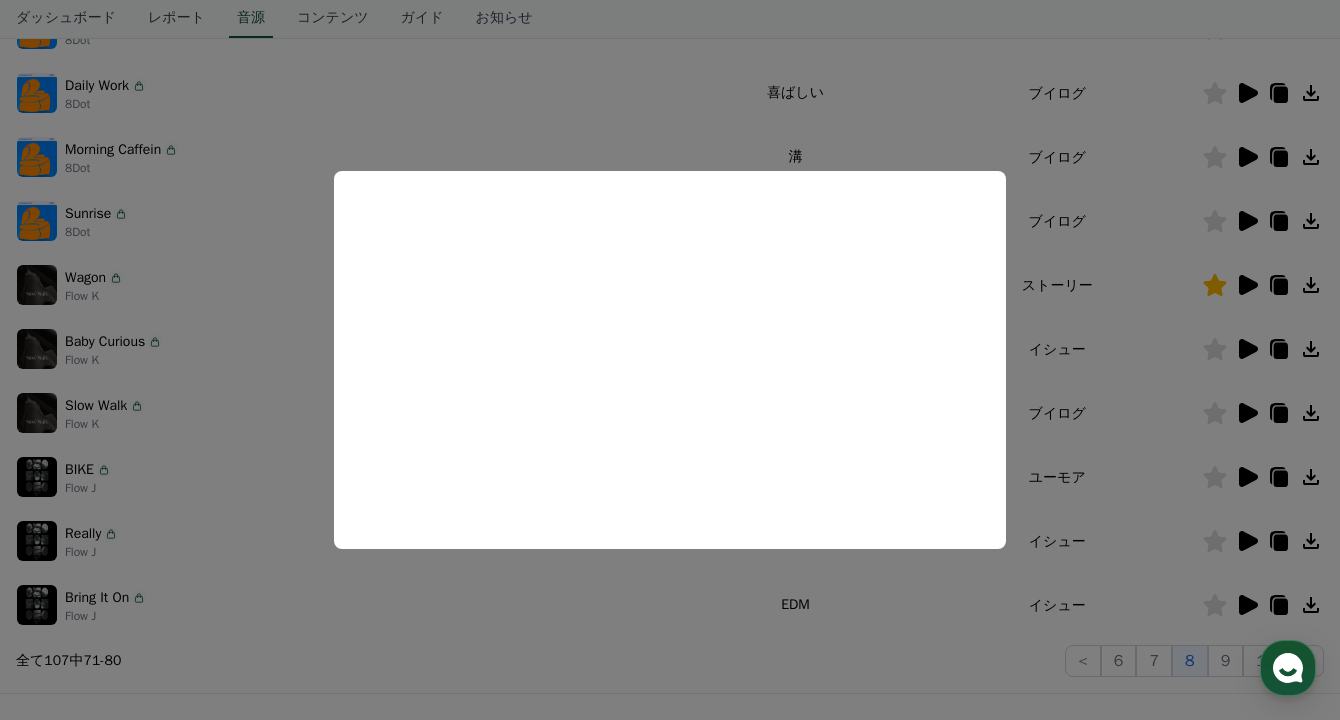 click at bounding box center (670, 360) 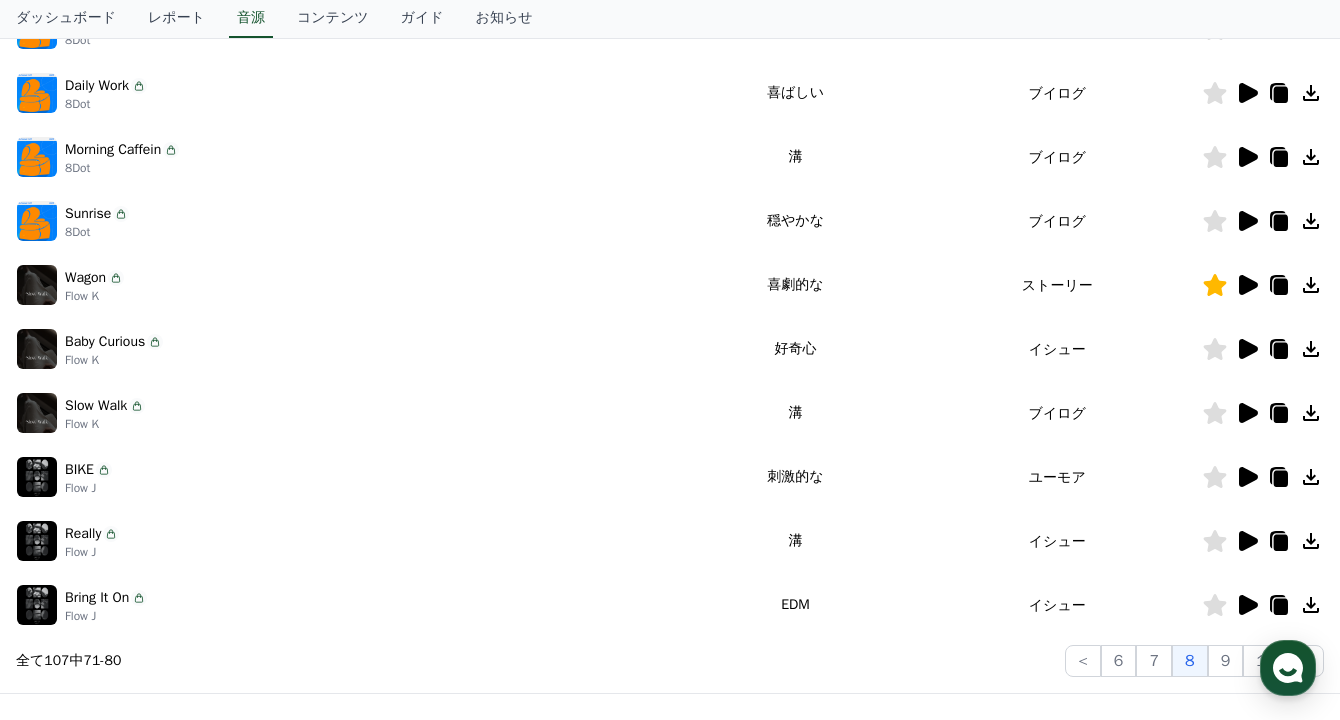 click on "9" 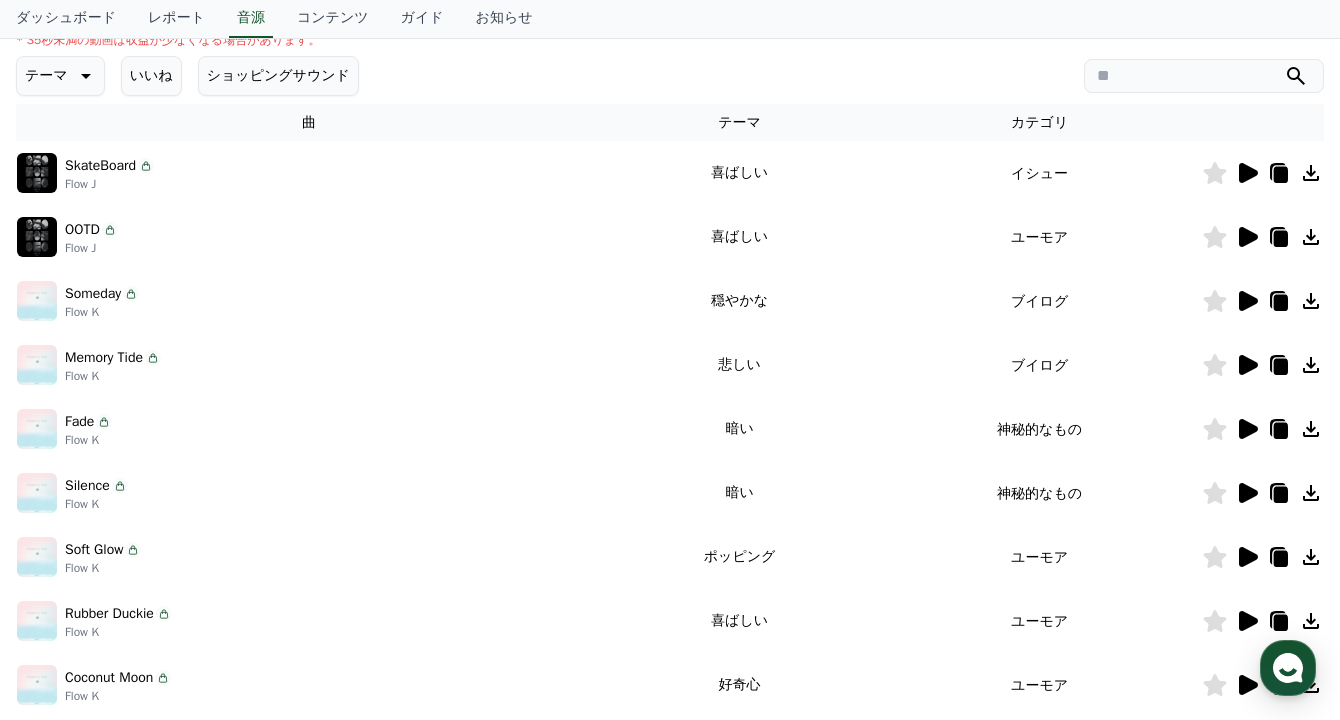 scroll, scrollTop: 265, scrollLeft: 0, axis: vertical 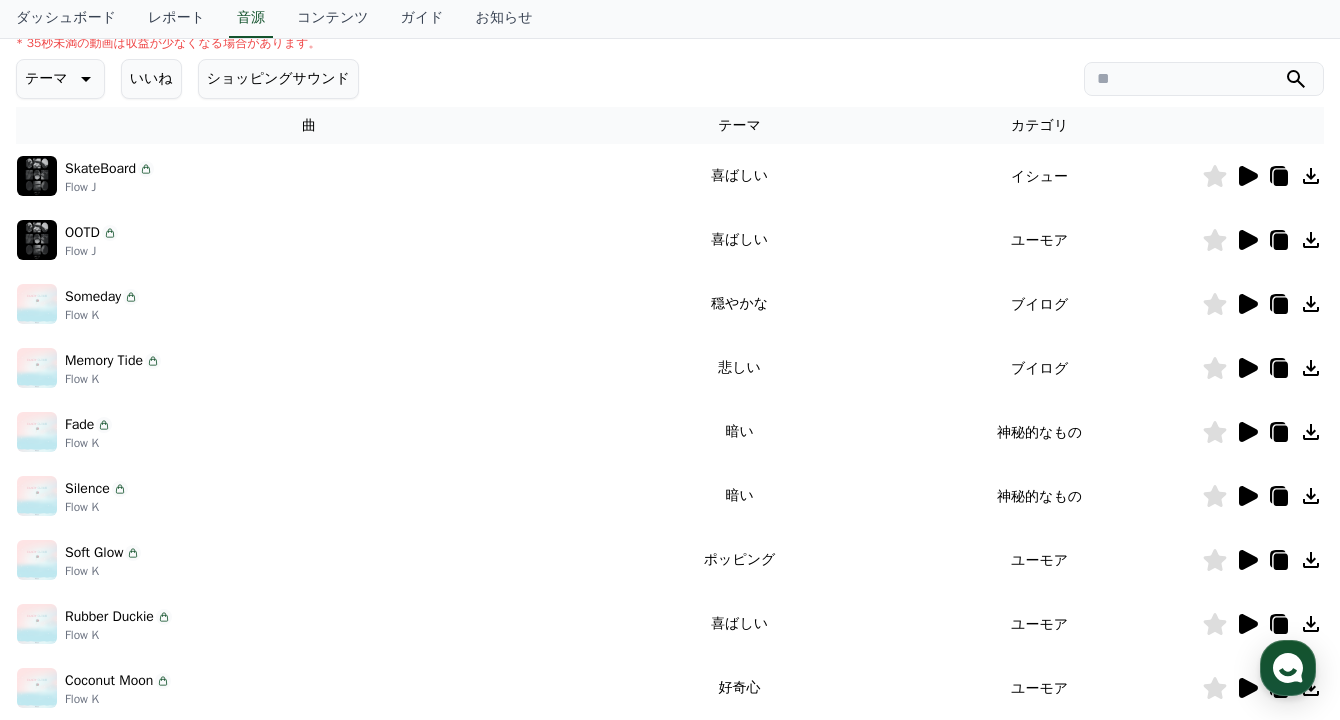 click 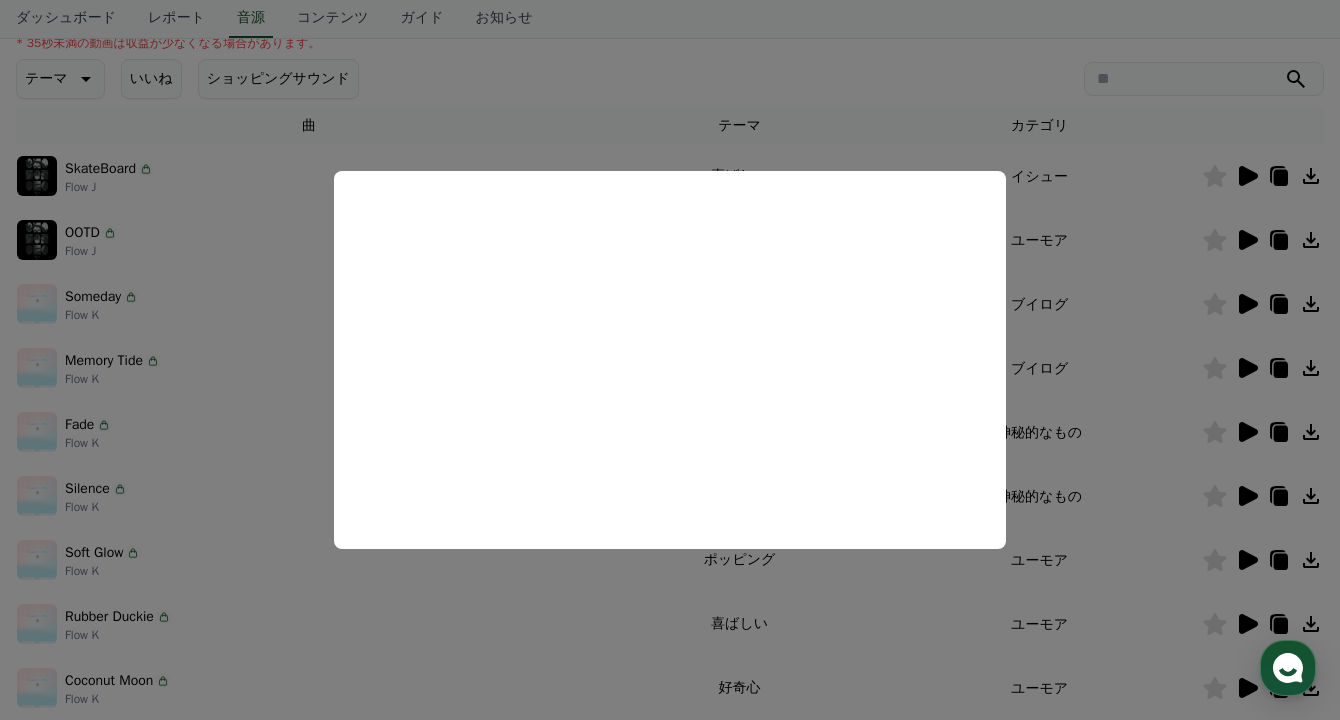 click at bounding box center (670, 360) 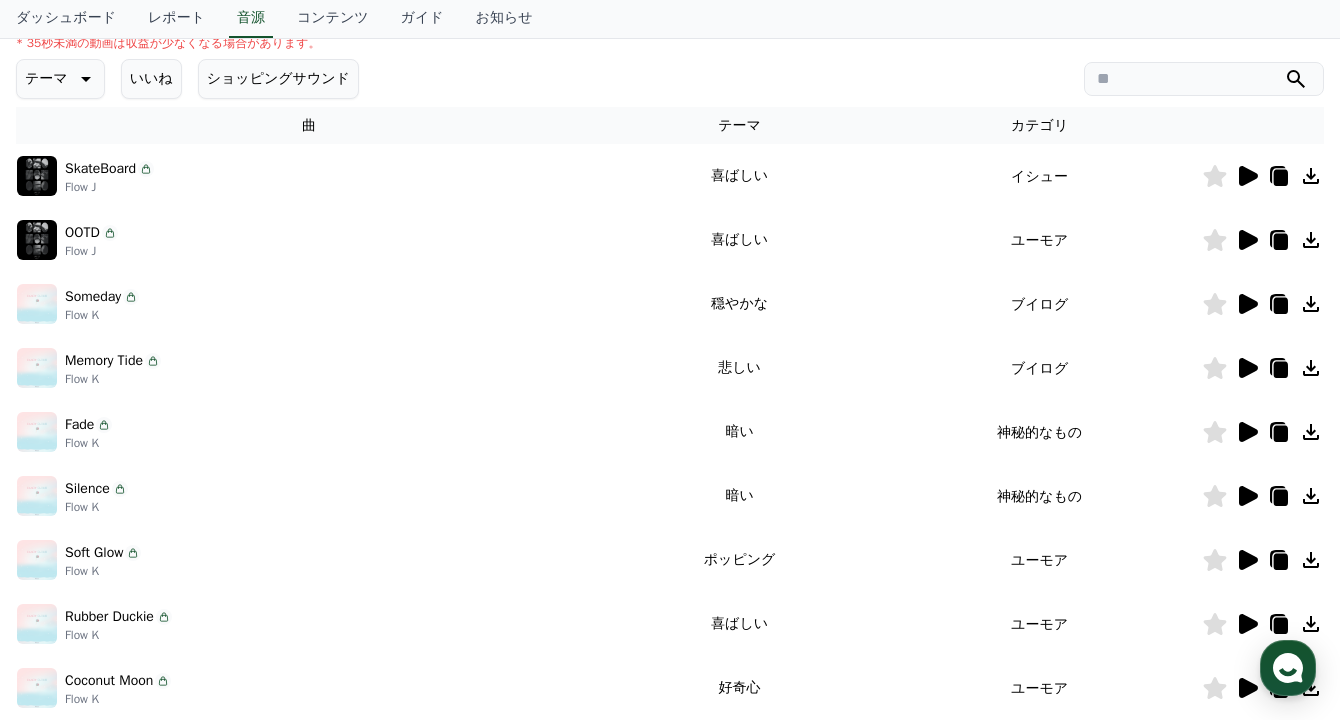 click 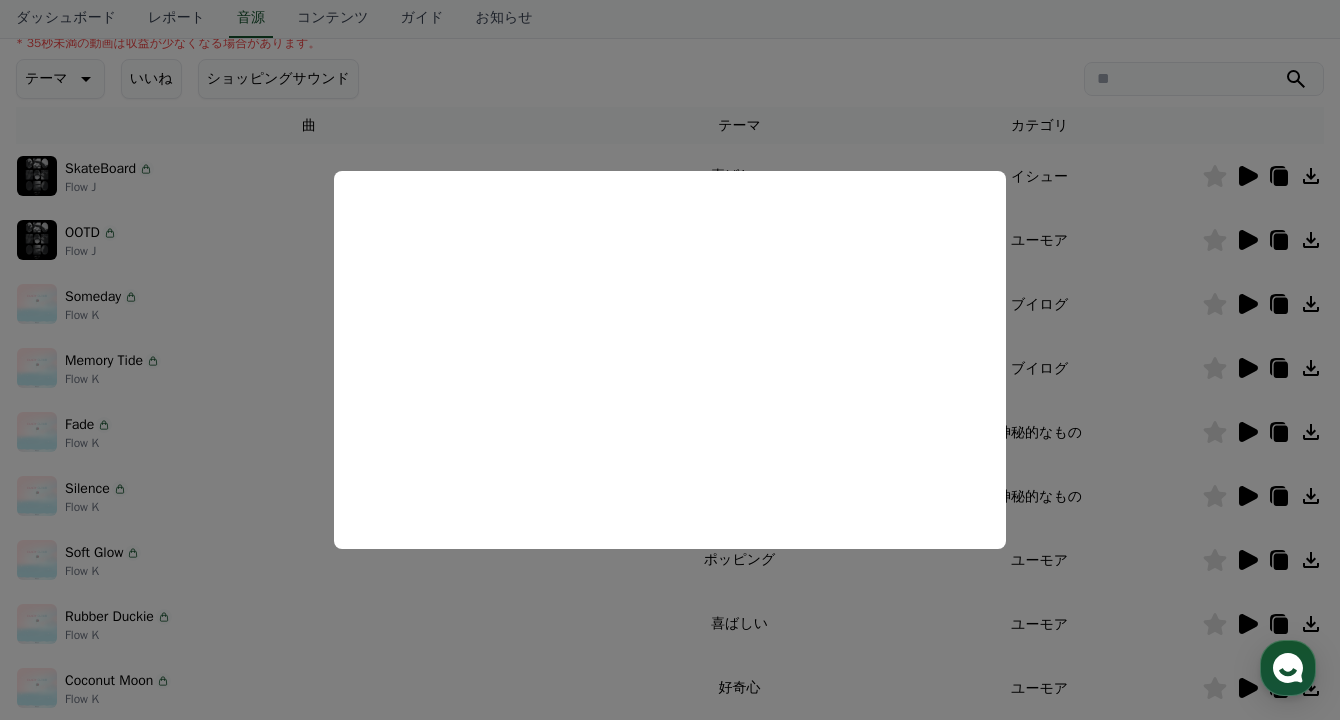 click at bounding box center (670, 360) 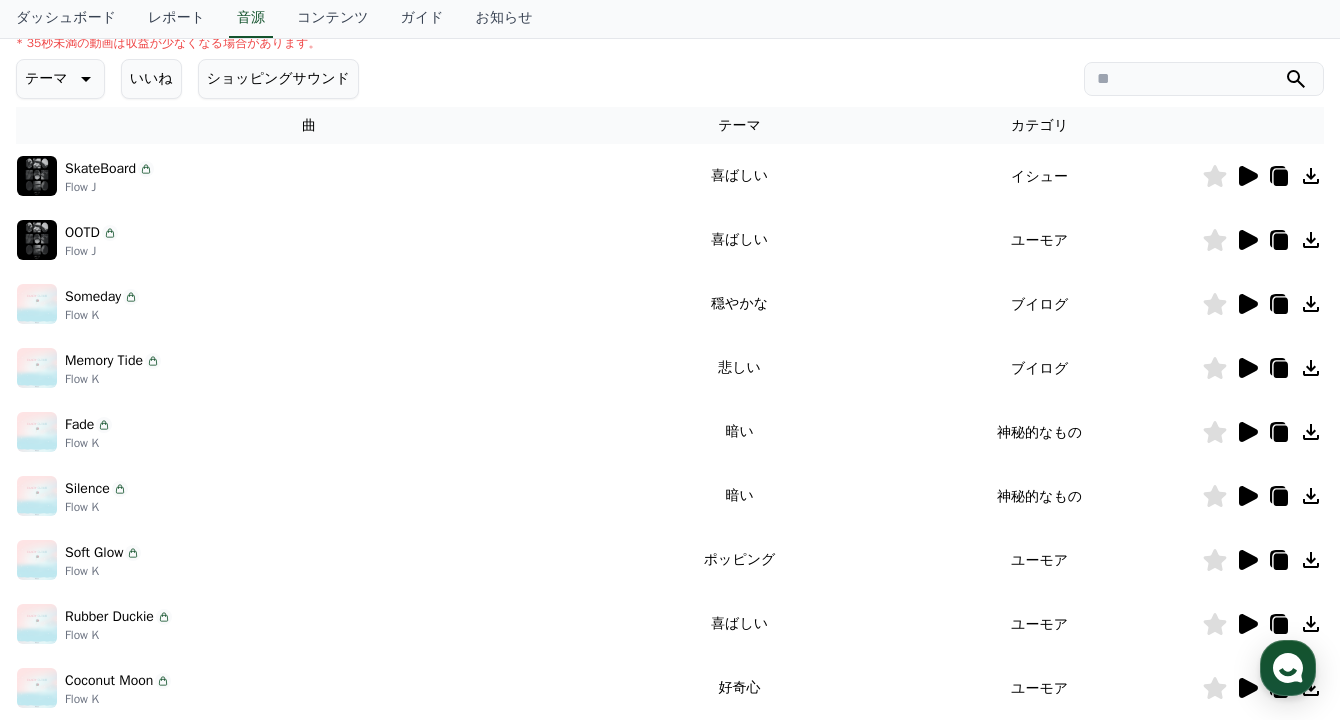 click 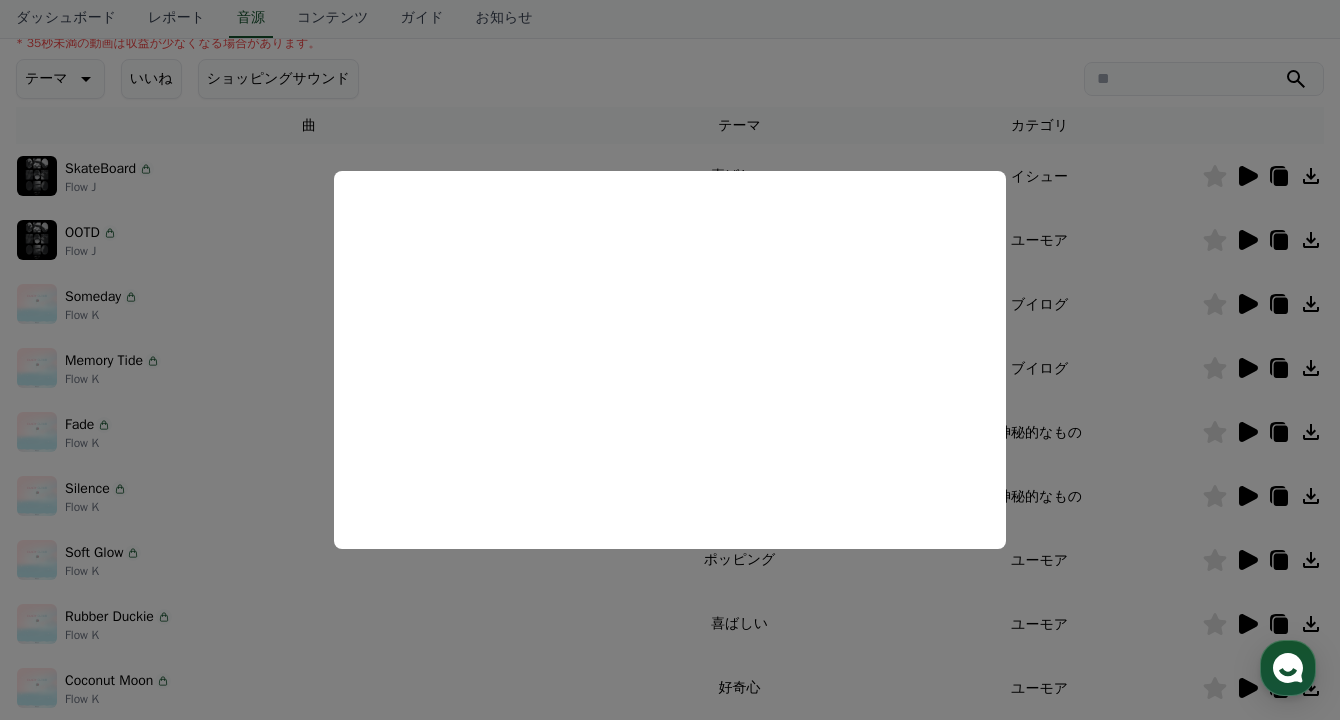 click at bounding box center [670, 360] 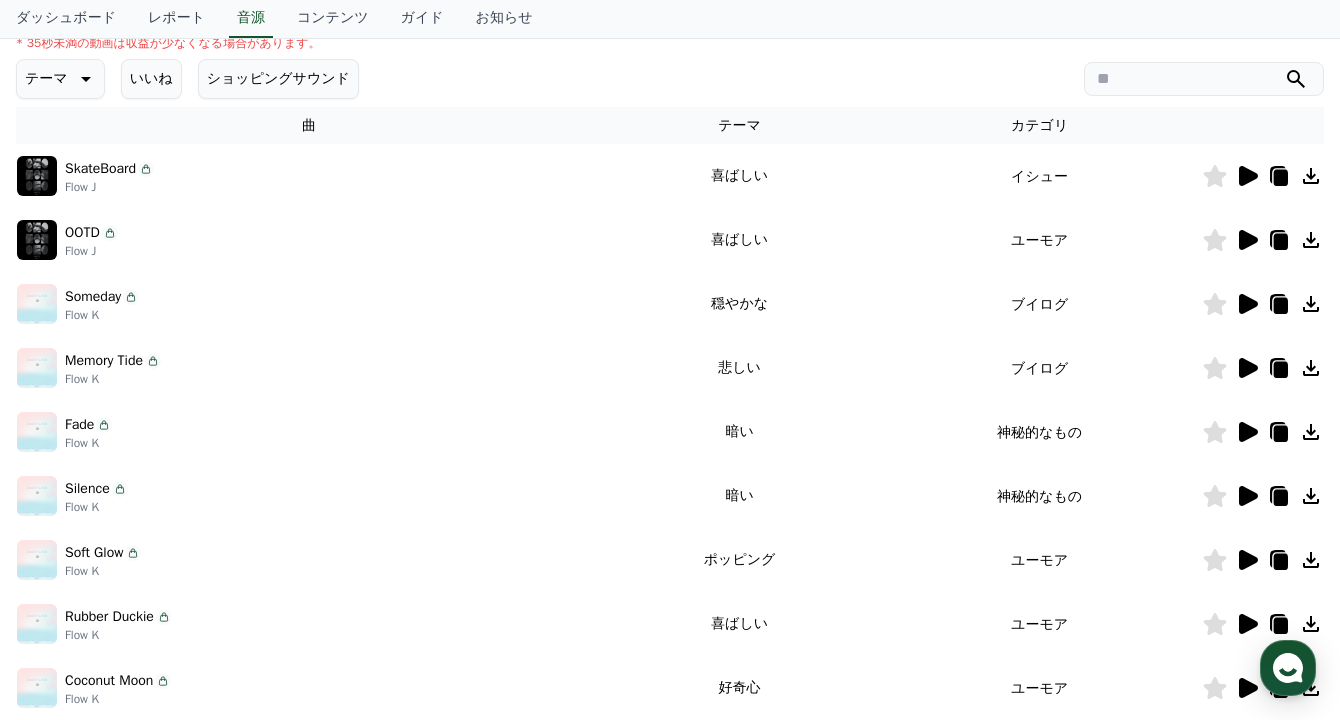 click 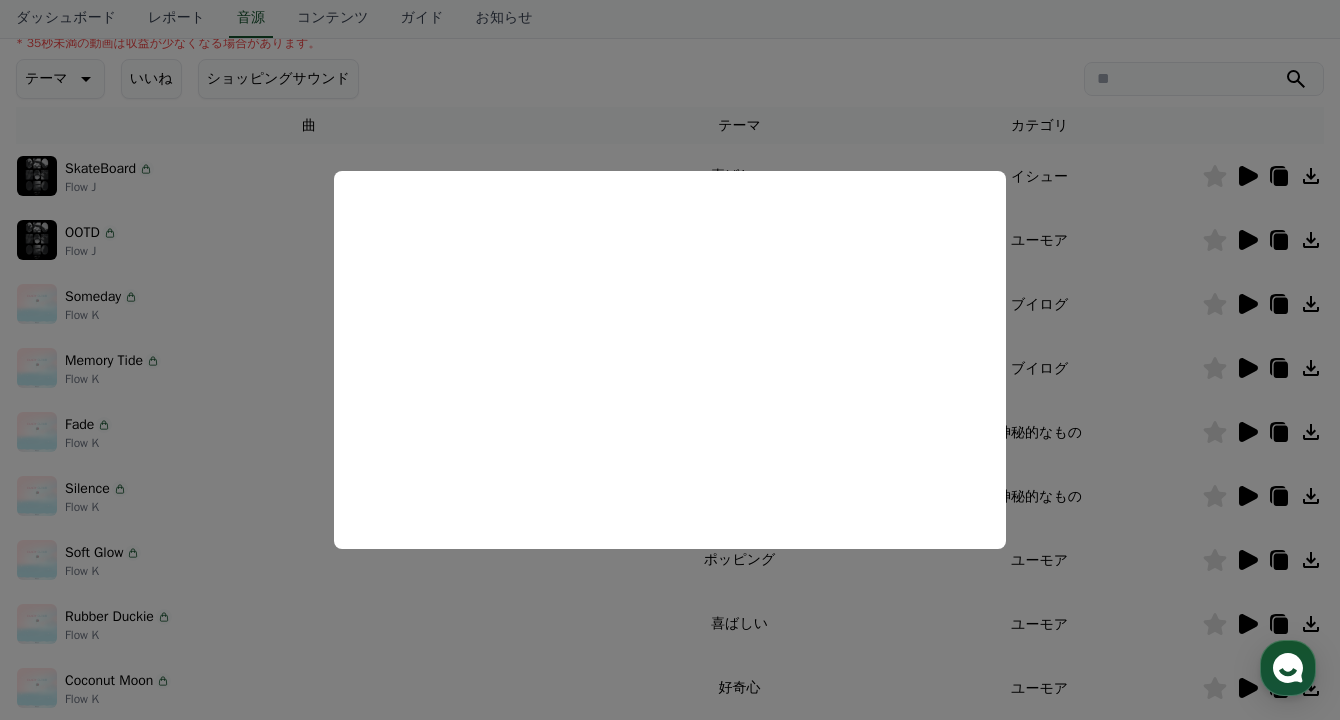 click at bounding box center (670, 360) 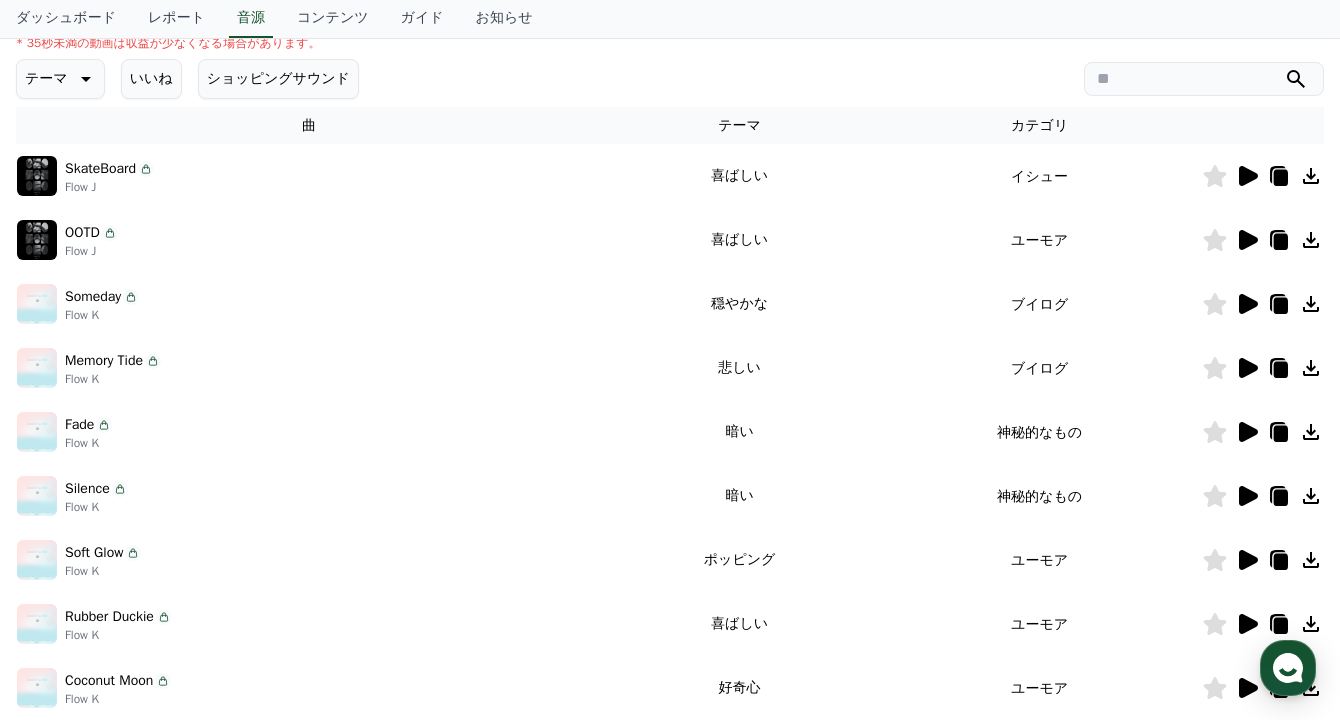 click 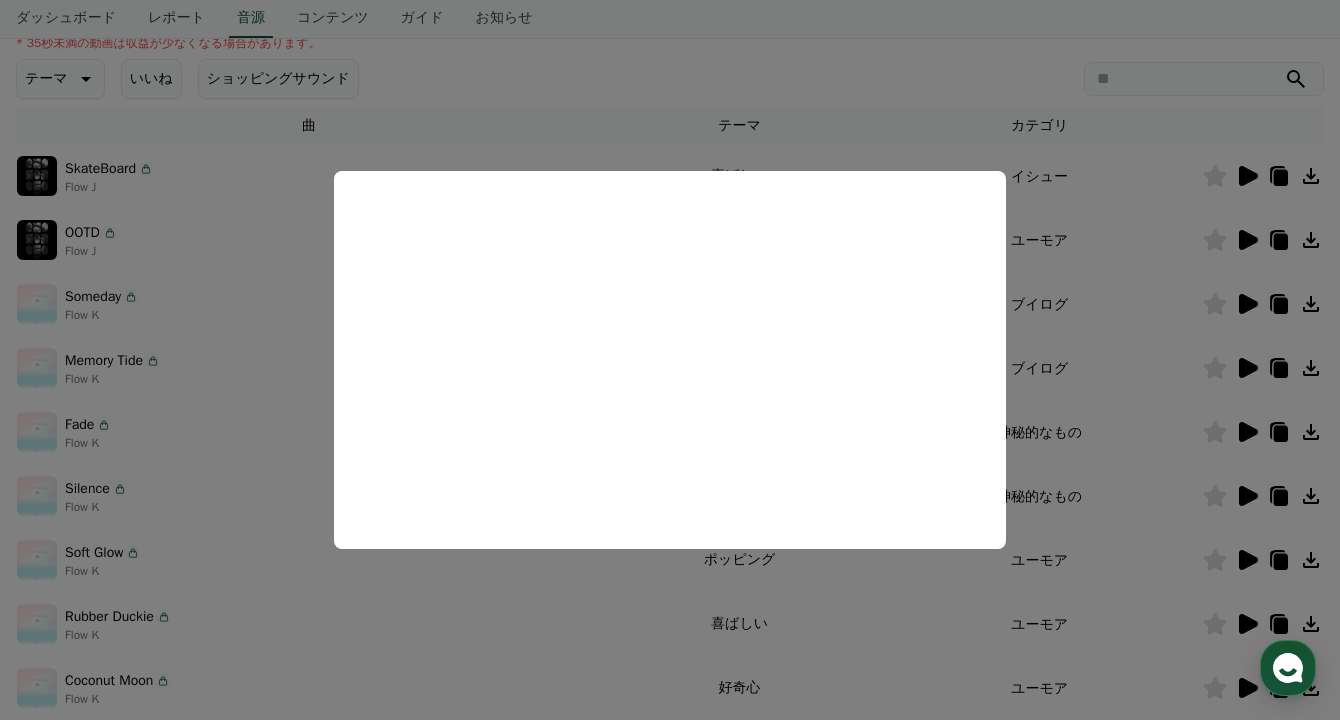 click at bounding box center [670, 360] 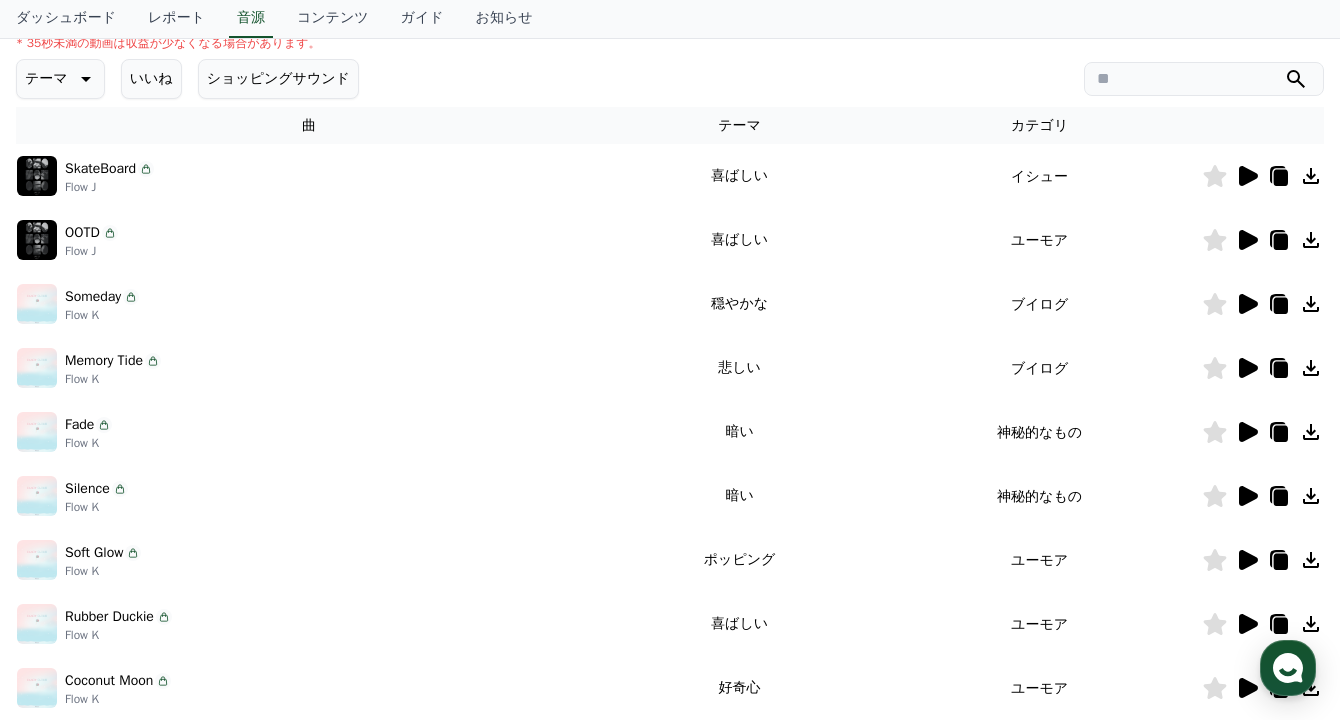click 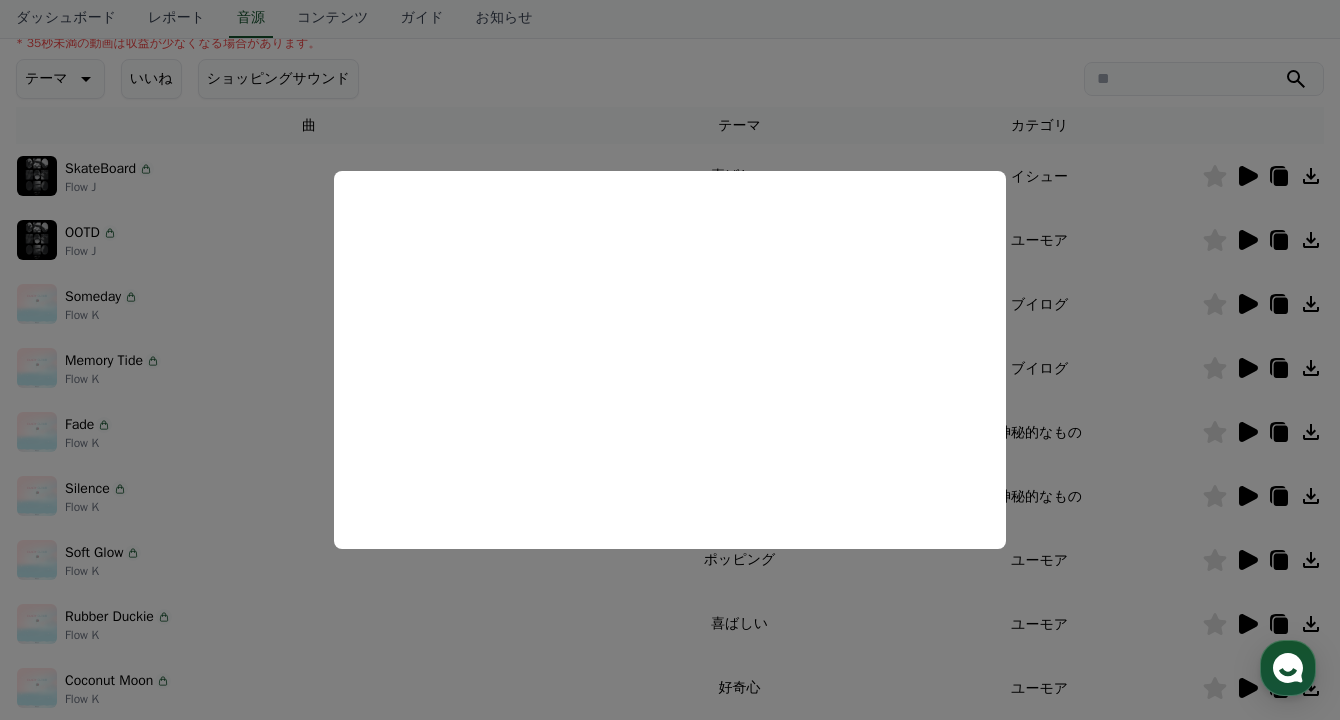 click at bounding box center (670, 360) 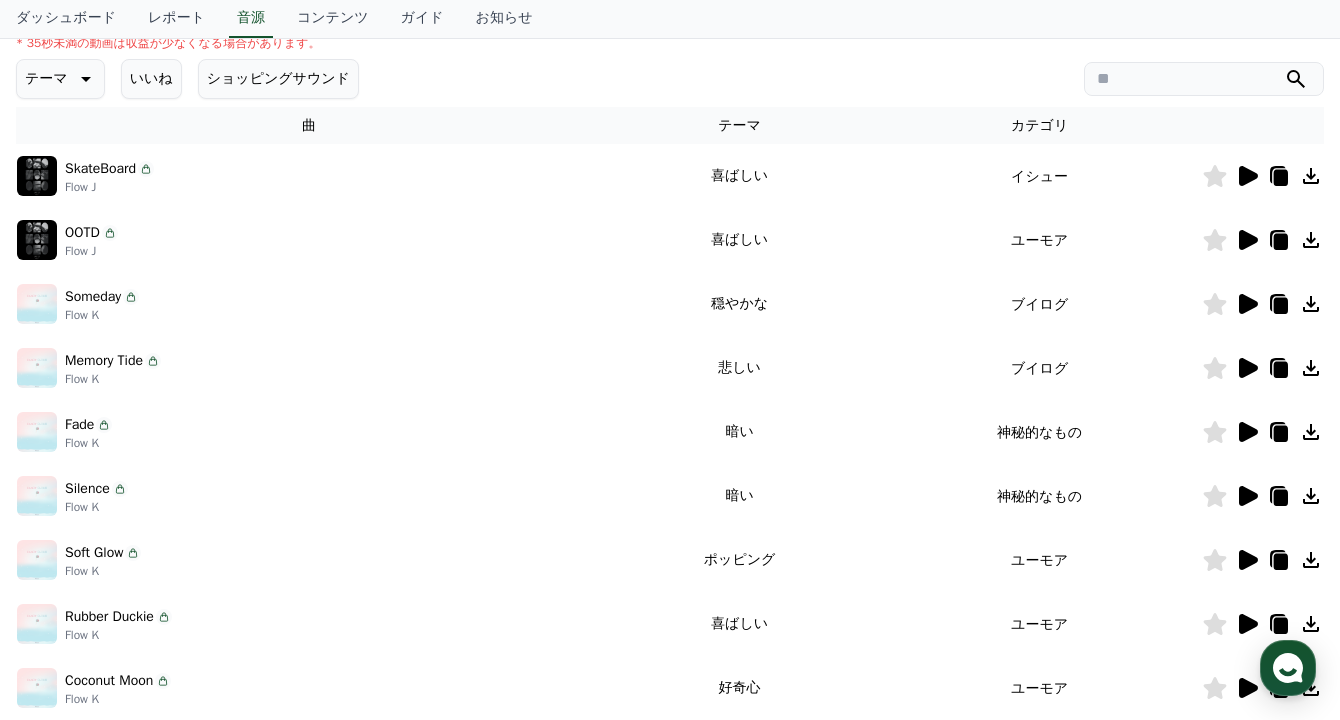 click 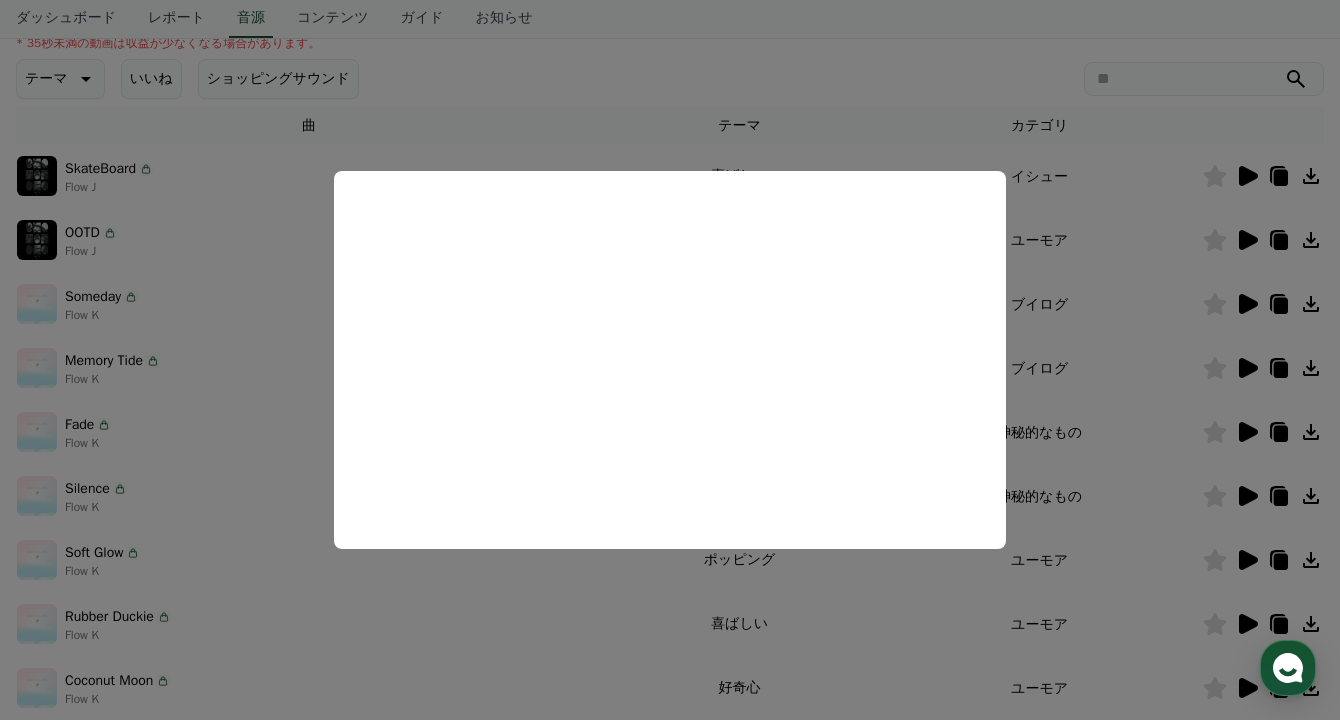 click at bounding box center (670, 360) 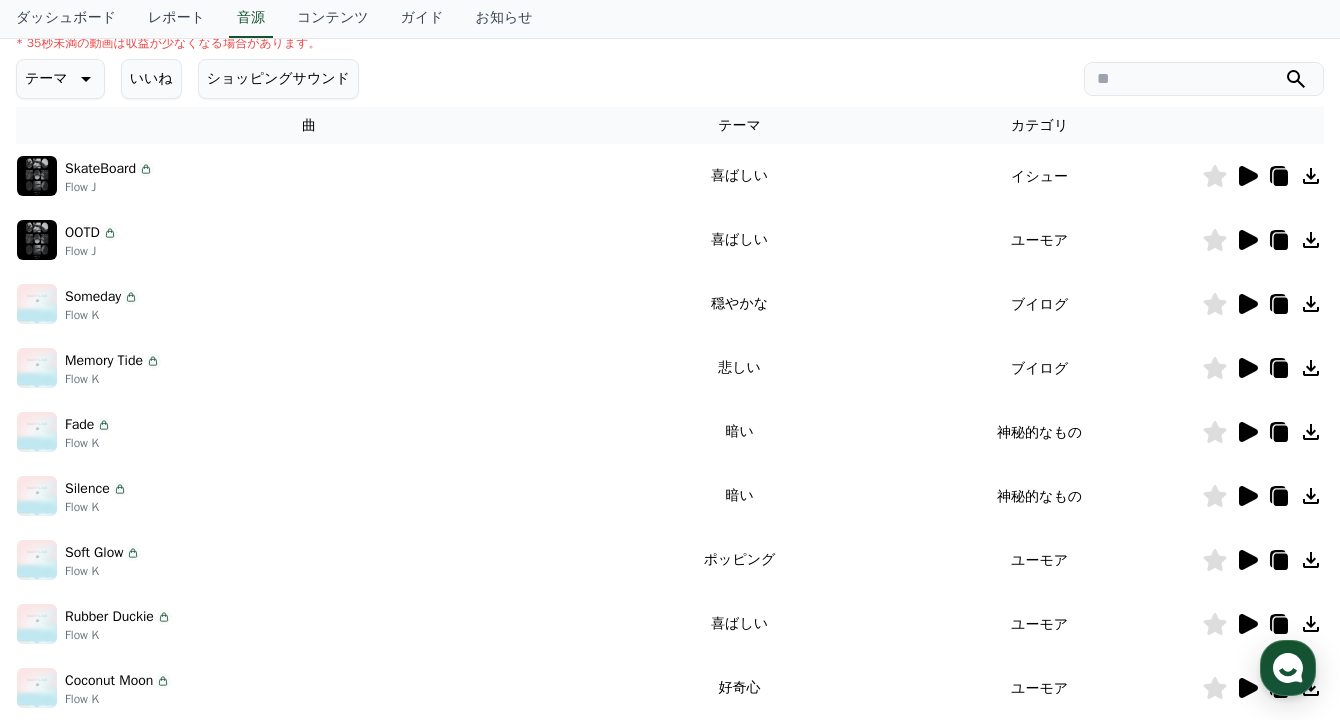 click 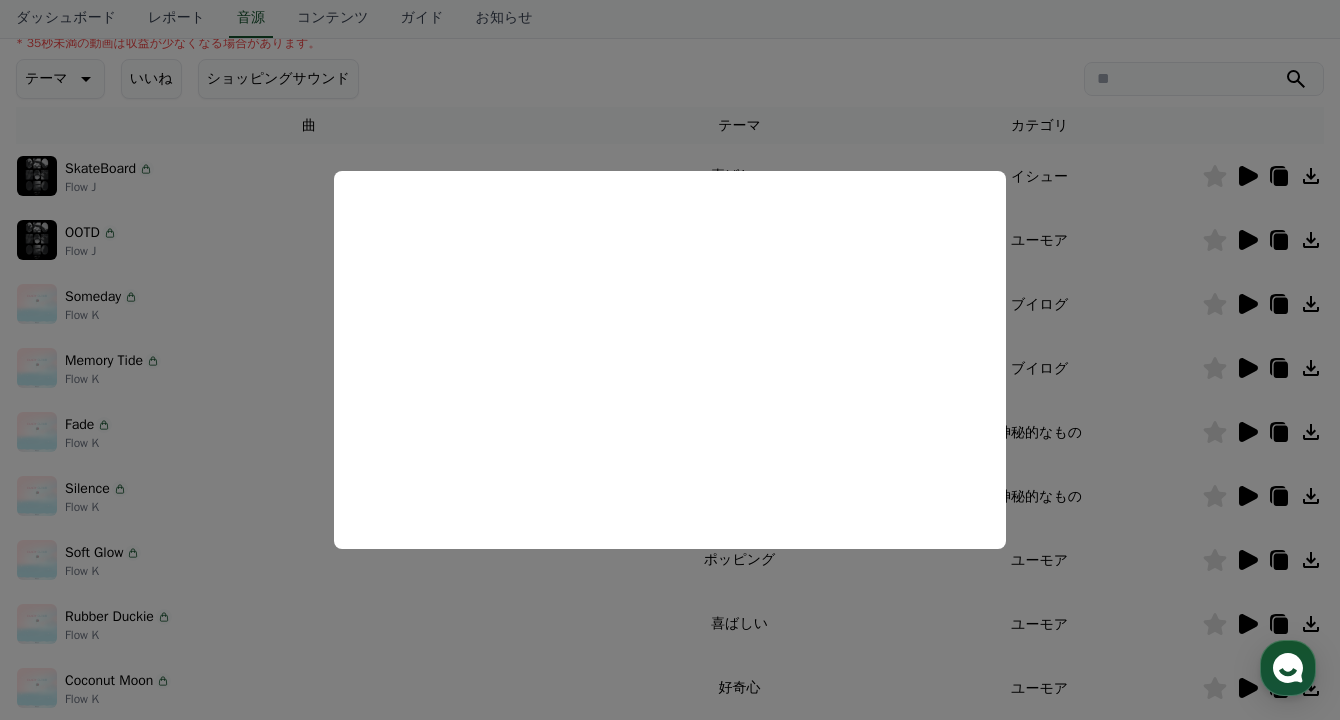click at bounding box center (670, 360) 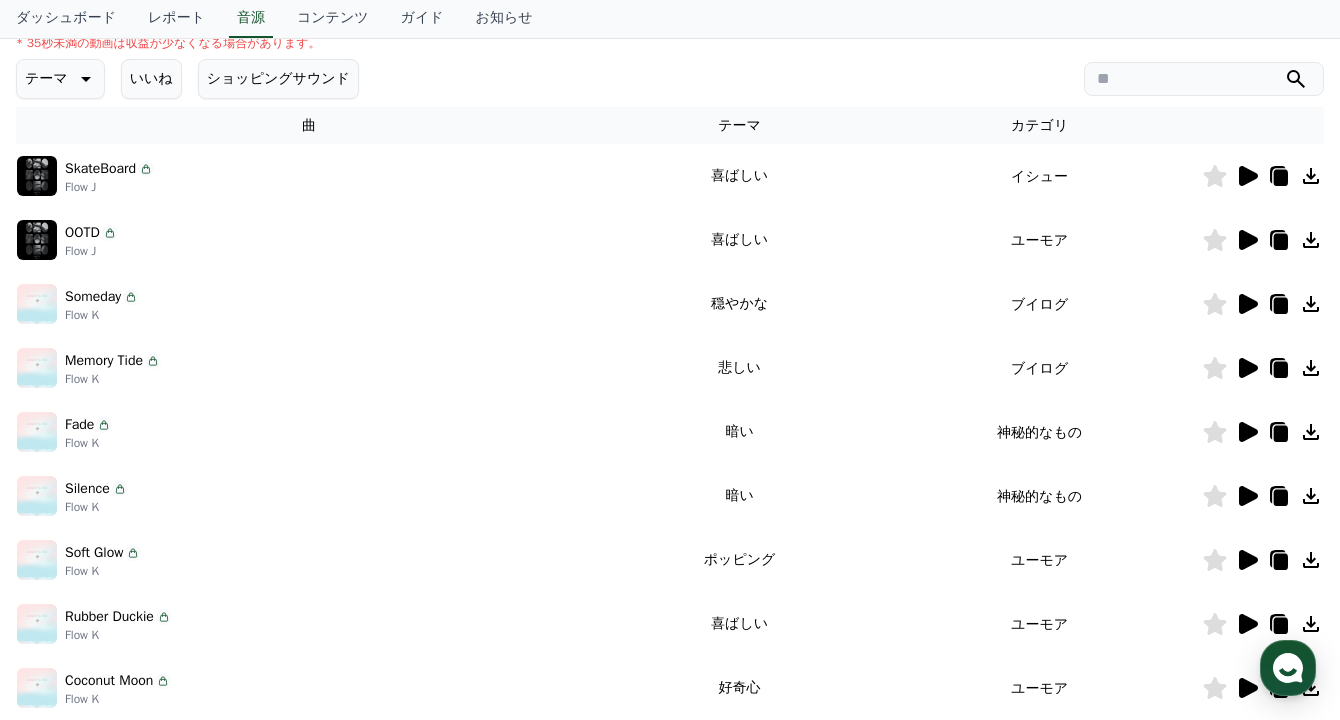 click 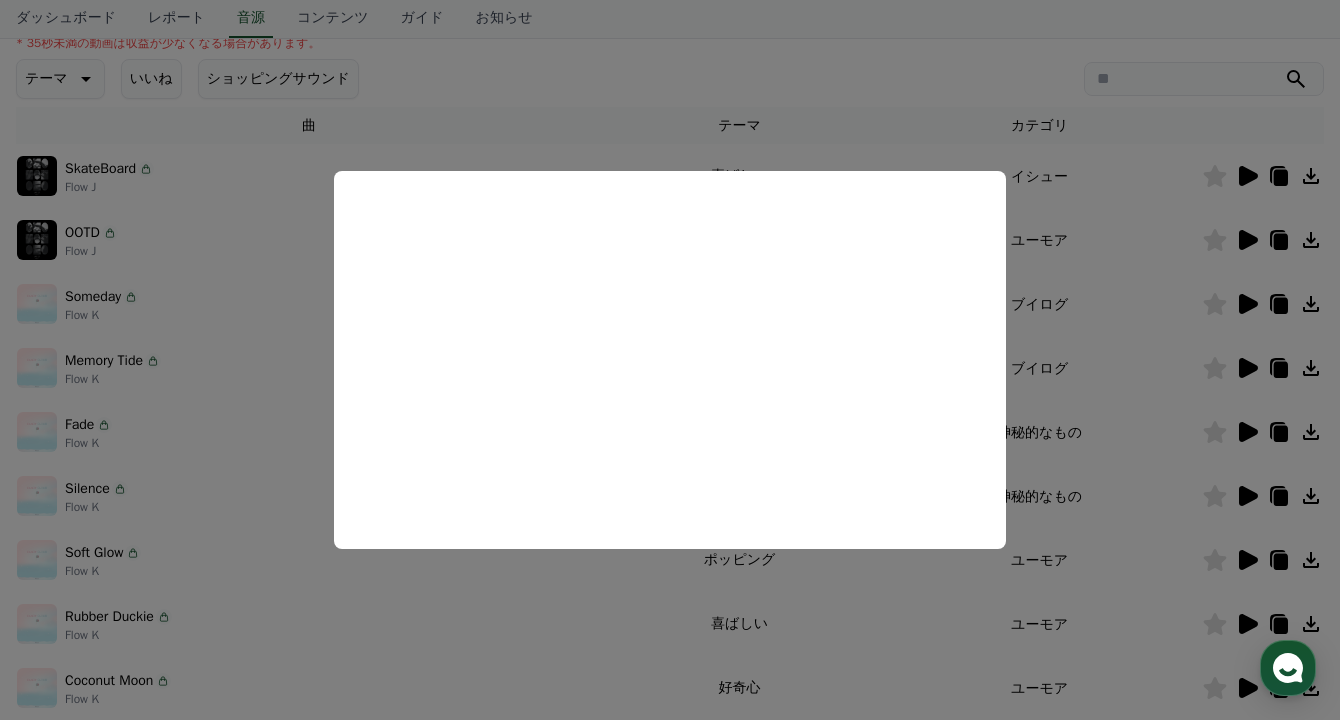 click at bounding box center (670, 360) 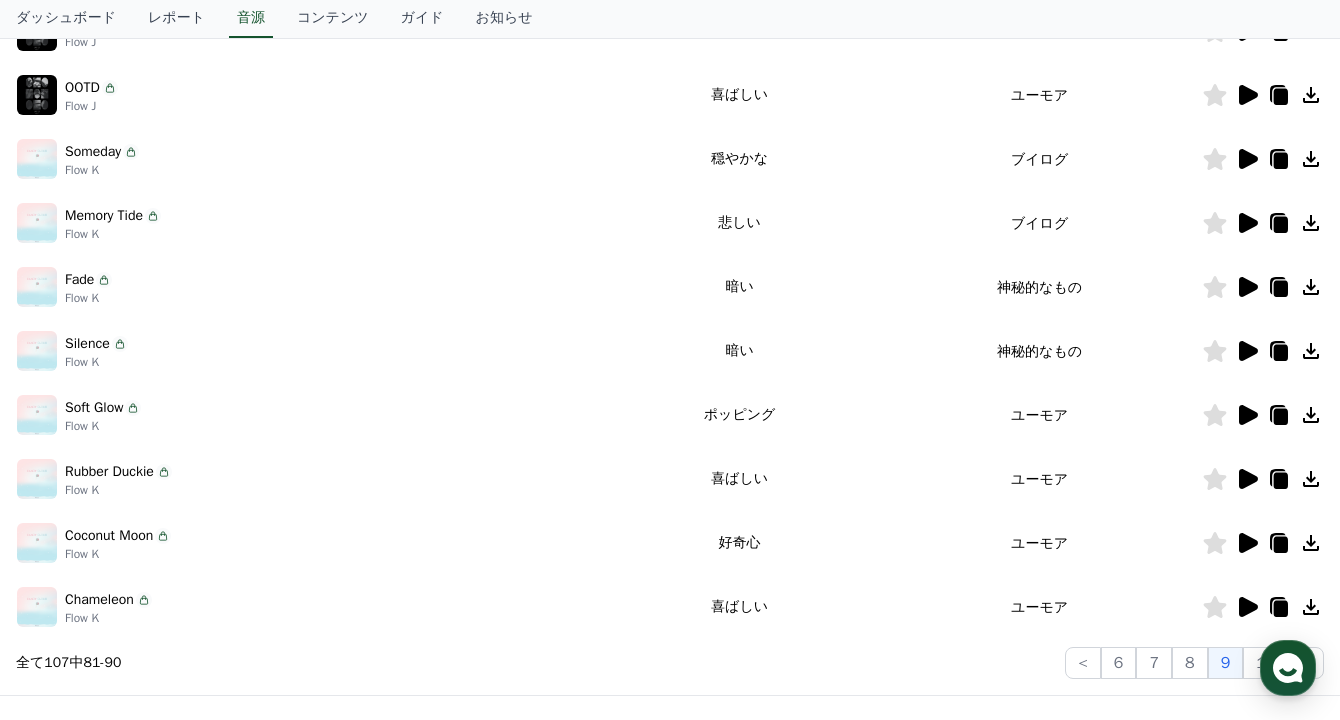 scroll, scrollTop: 412, scrollLeft: 0, axis: vertical 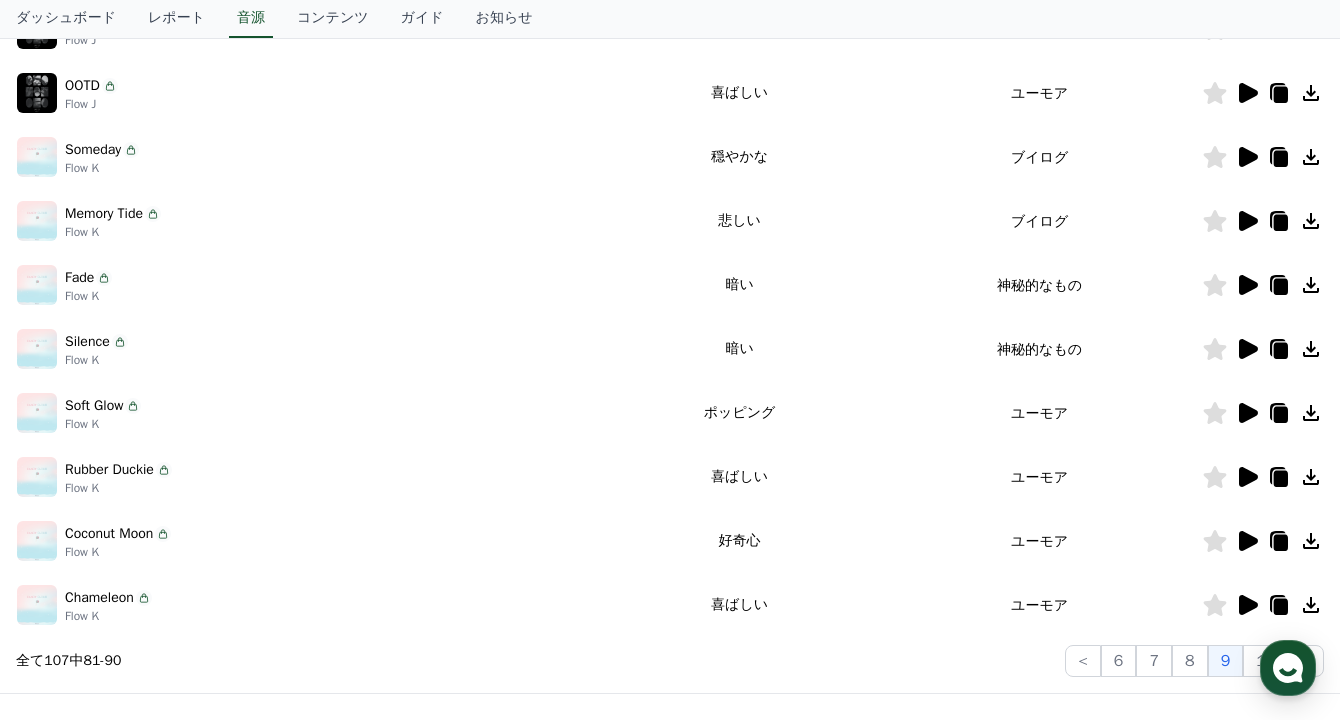 click 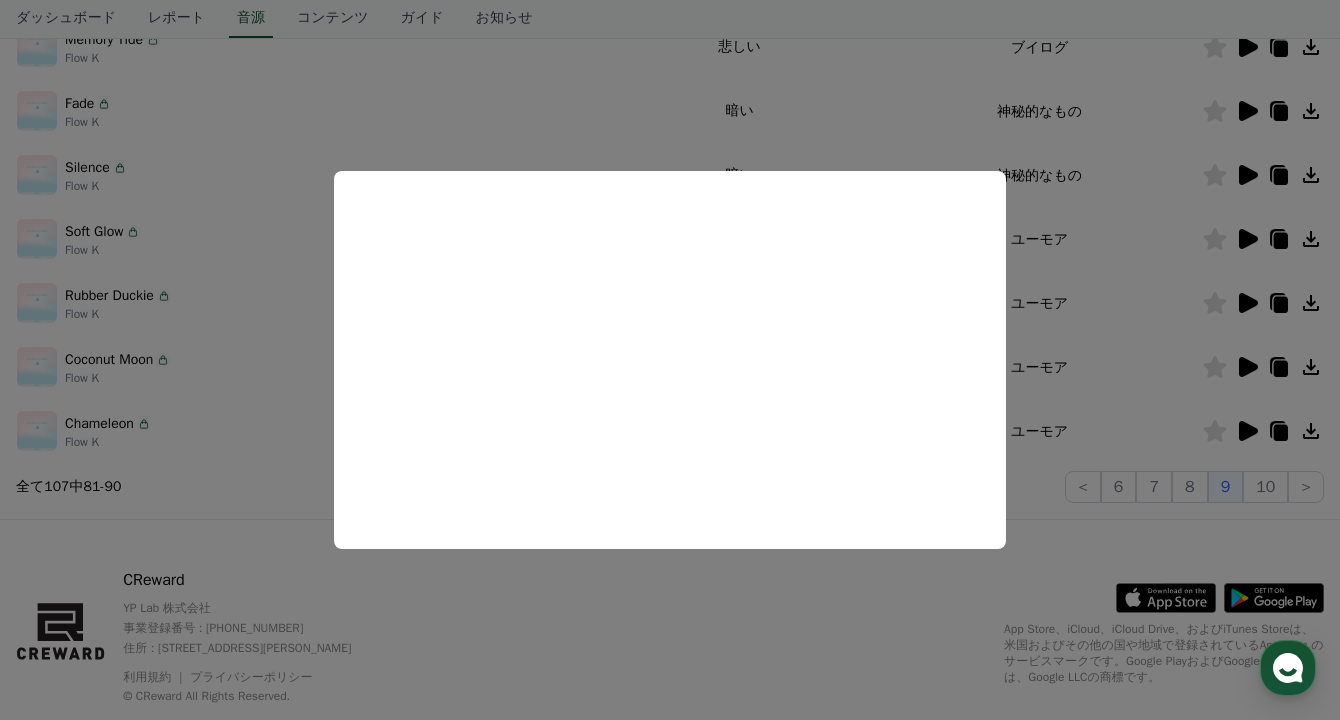scroll, scrollTop: 589, scrollLeft: 0, axis: vertical 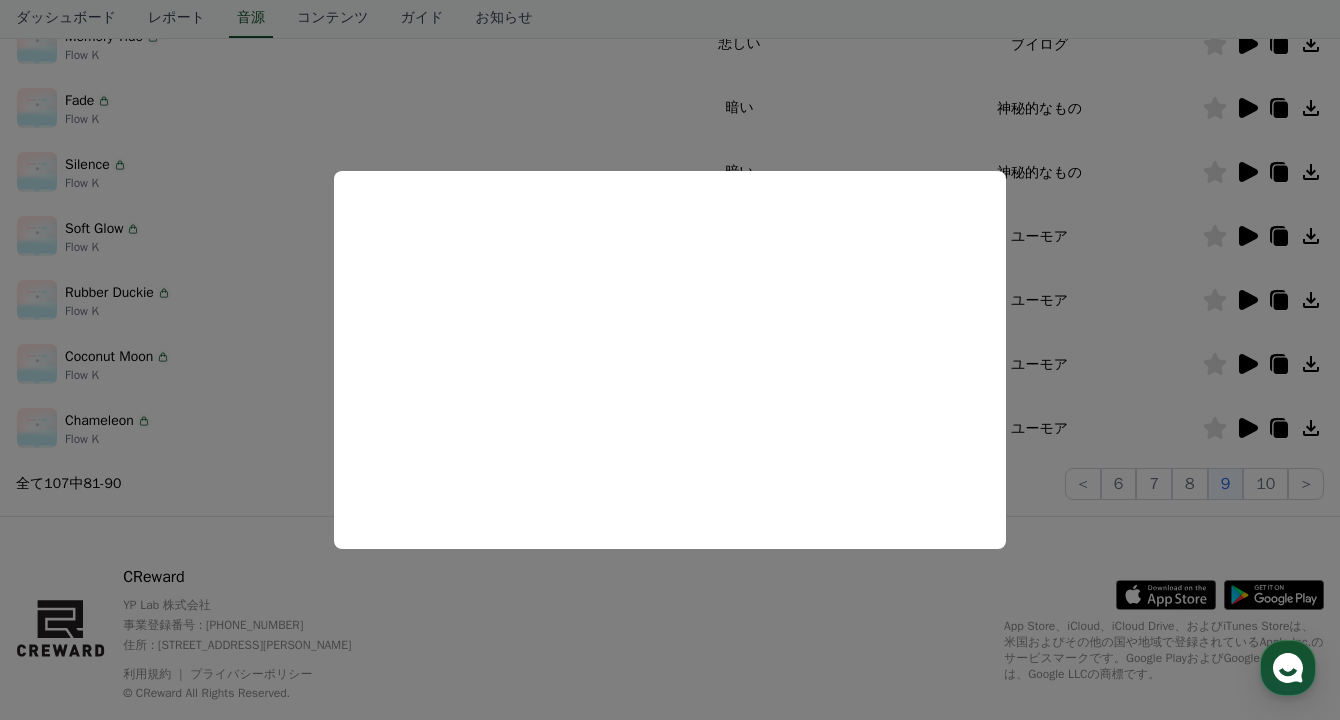 click at bounding box center [670, 360] 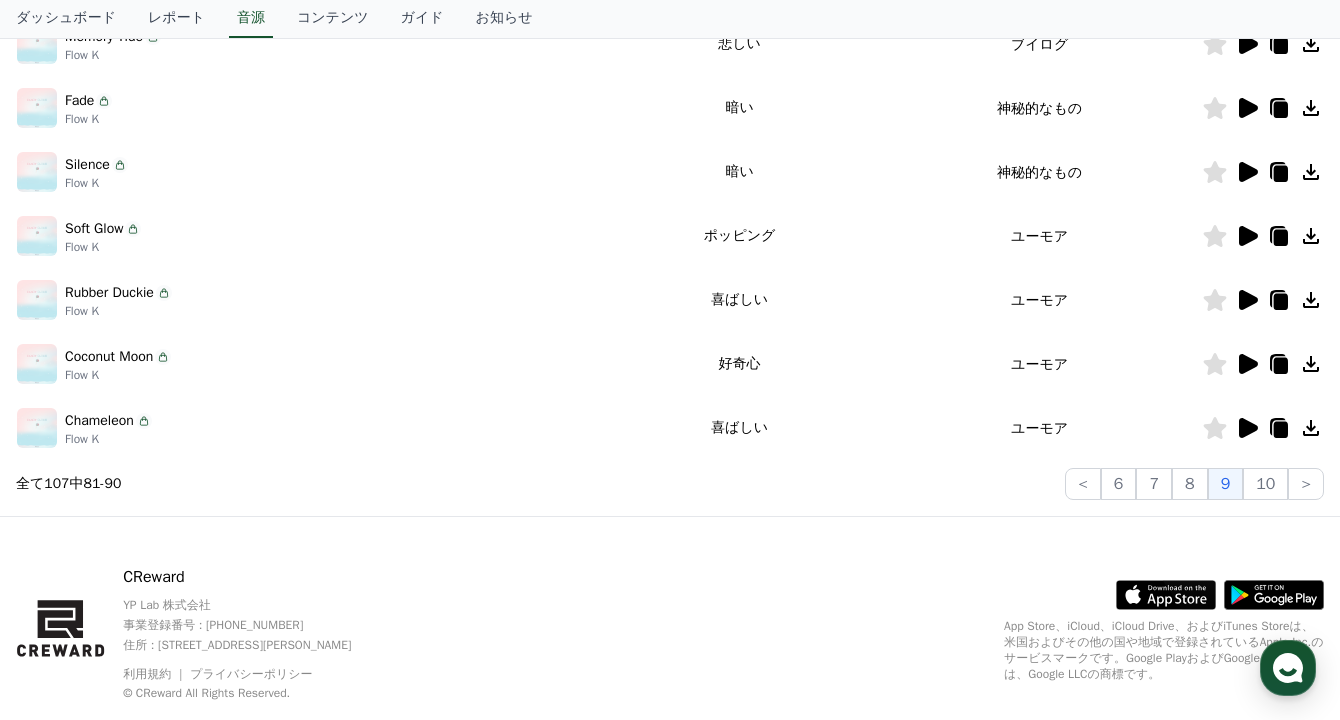 click on "10" 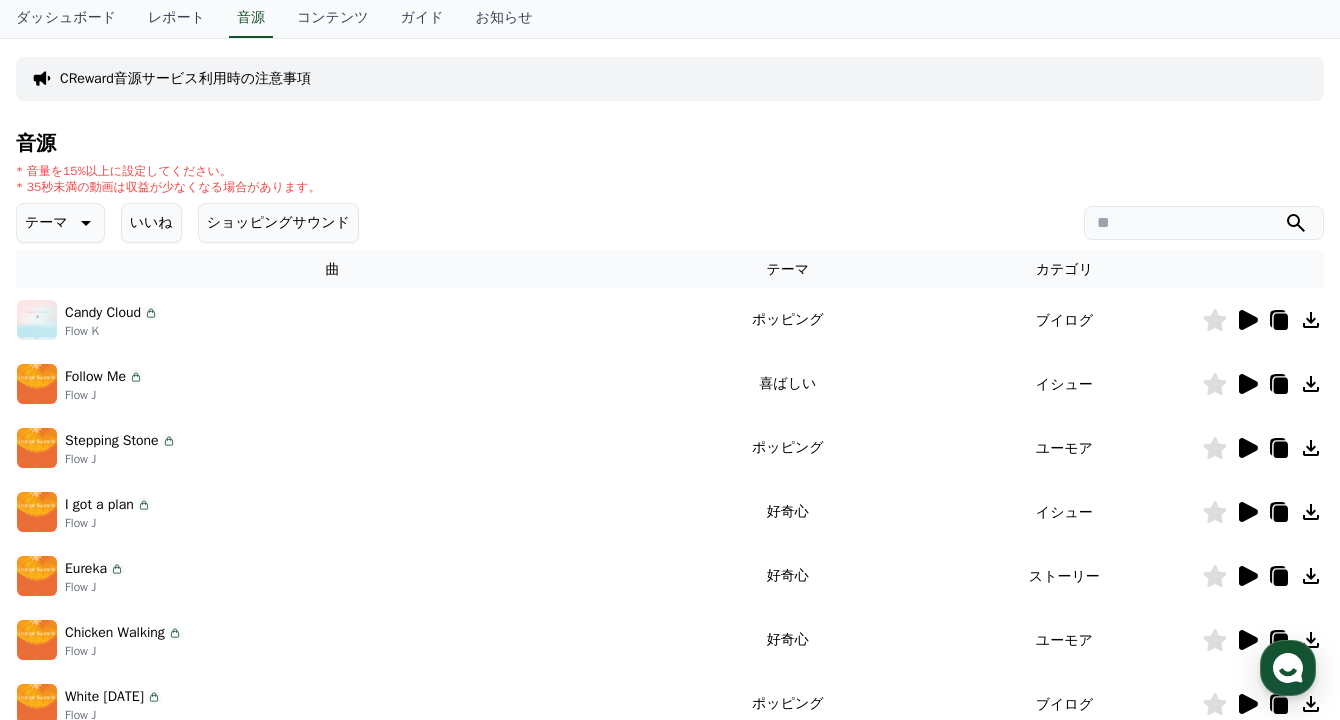 scroll, scrollTop: 124, scrollLeft: 0, axis: vertical 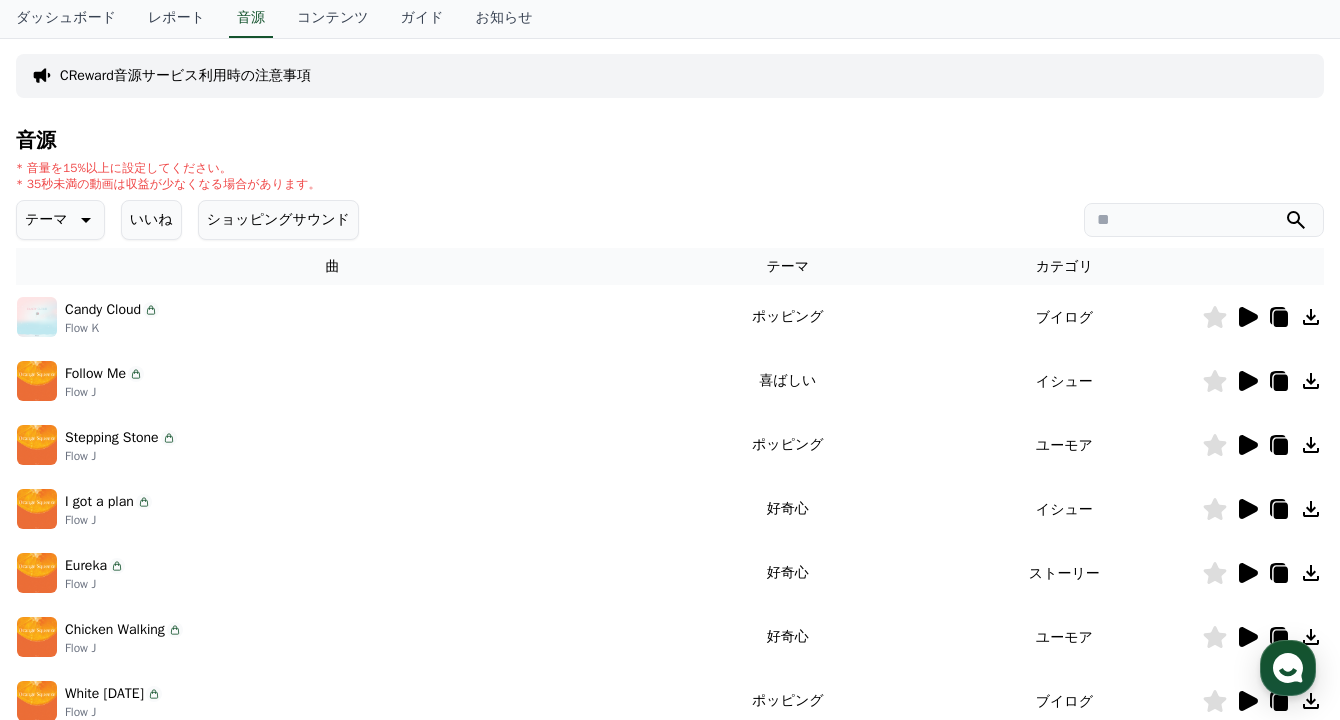 click 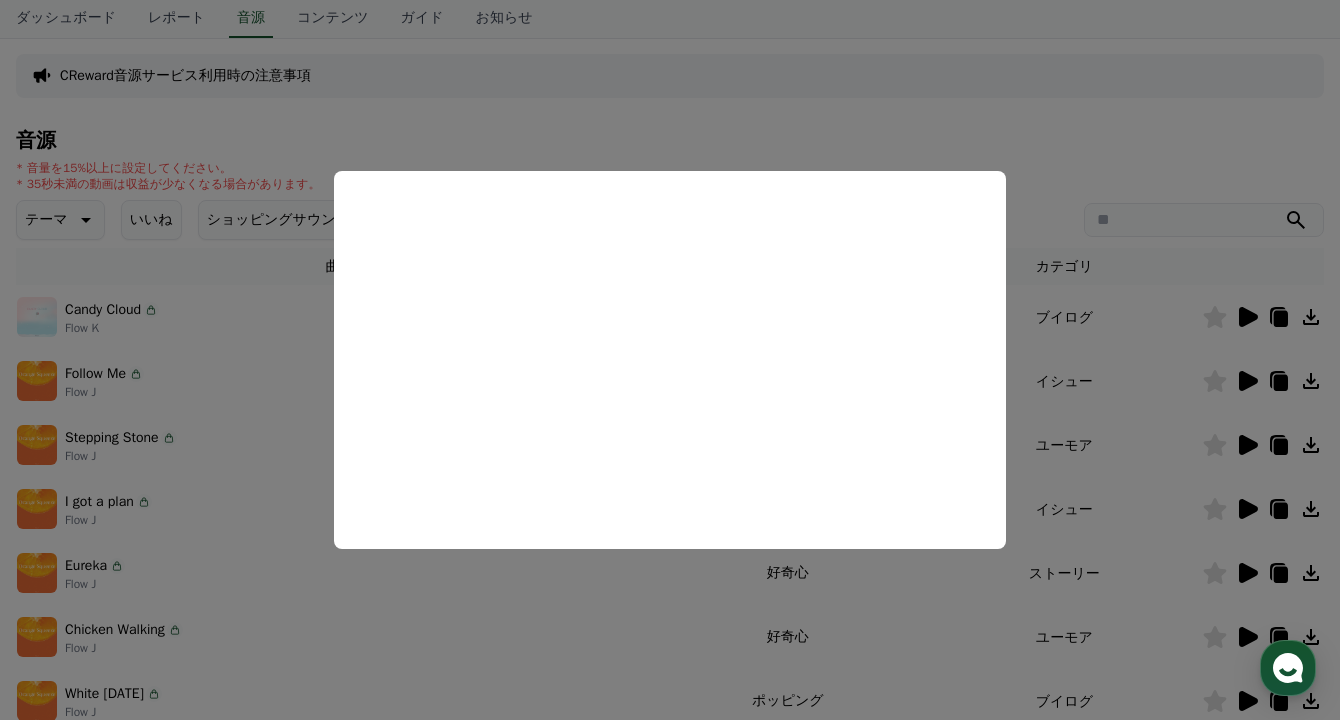 click at bounding box center (670, 360) 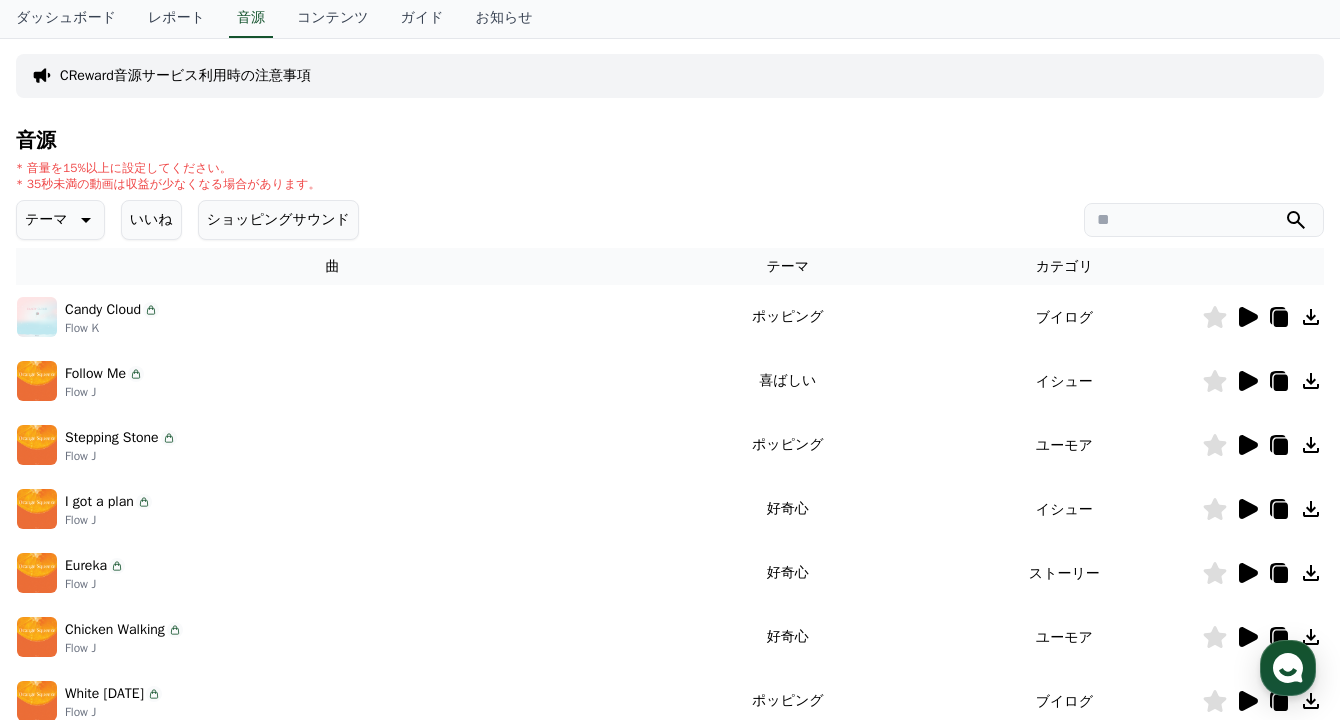 click 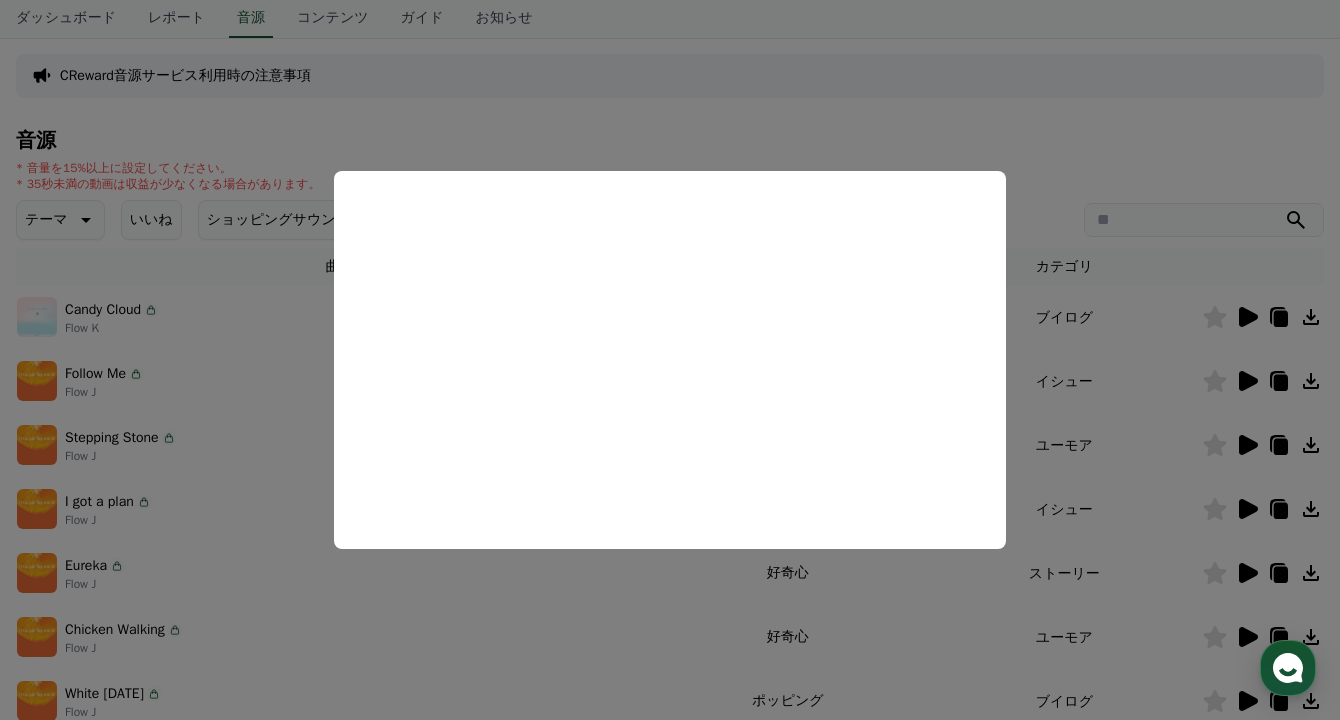 click at bounding box center [670, 360] 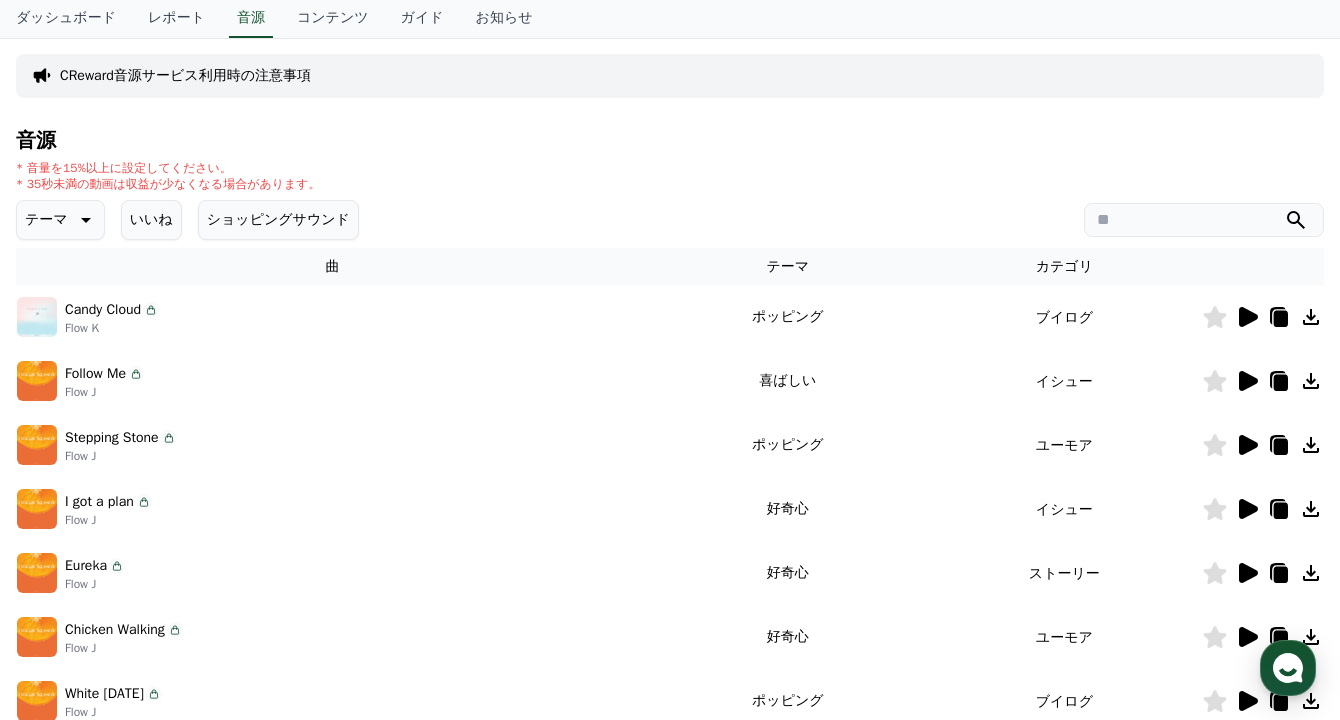 click 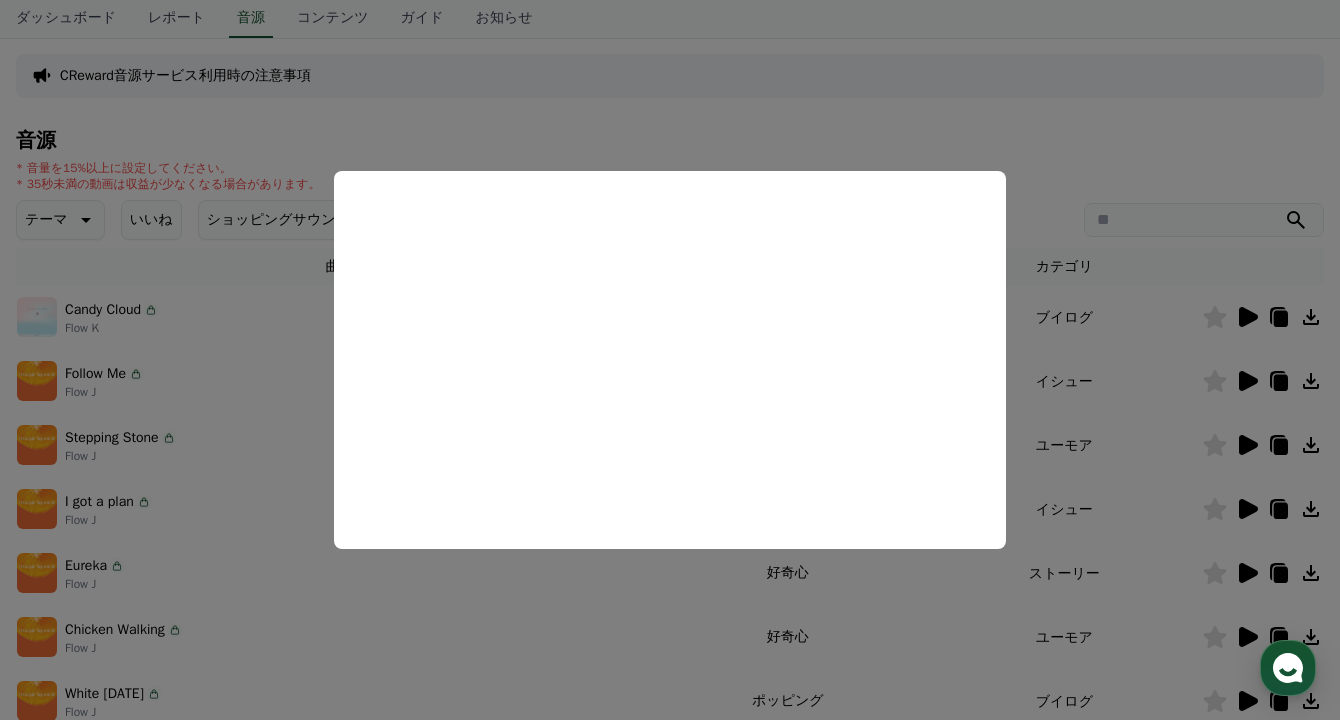 click at bounding box center (670, 360) 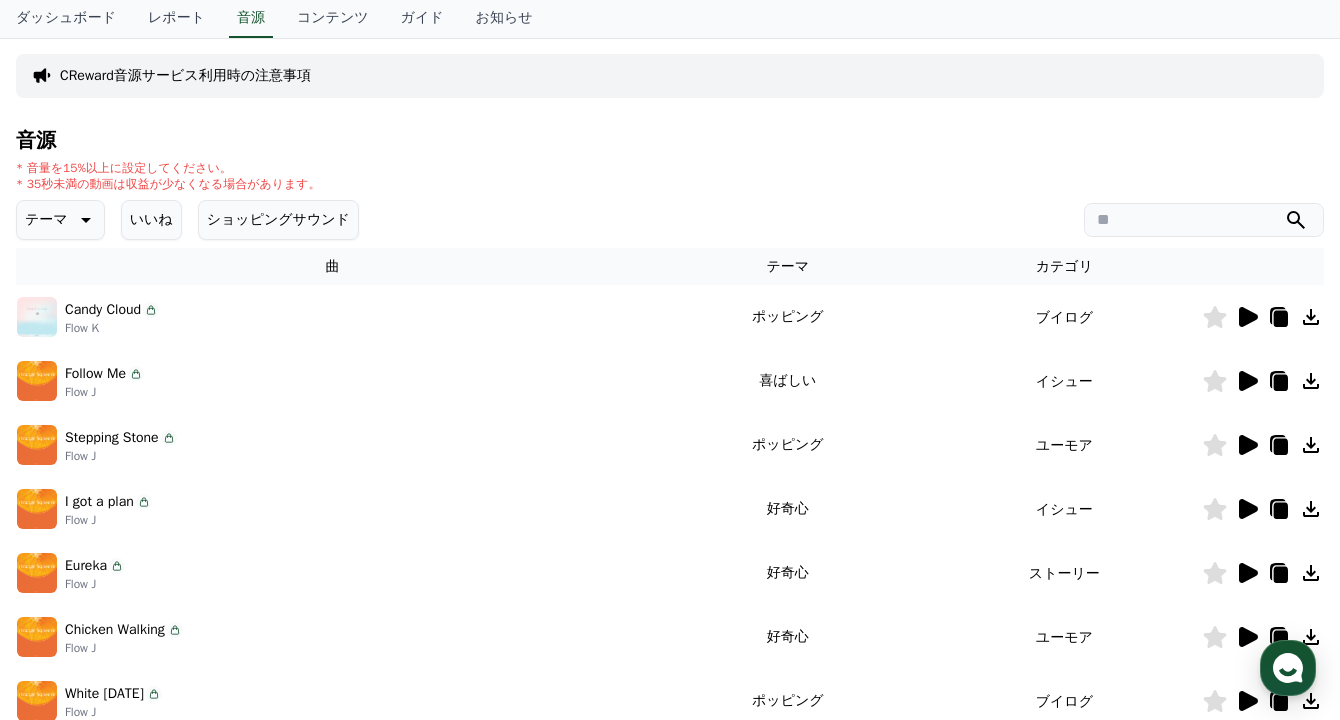 click 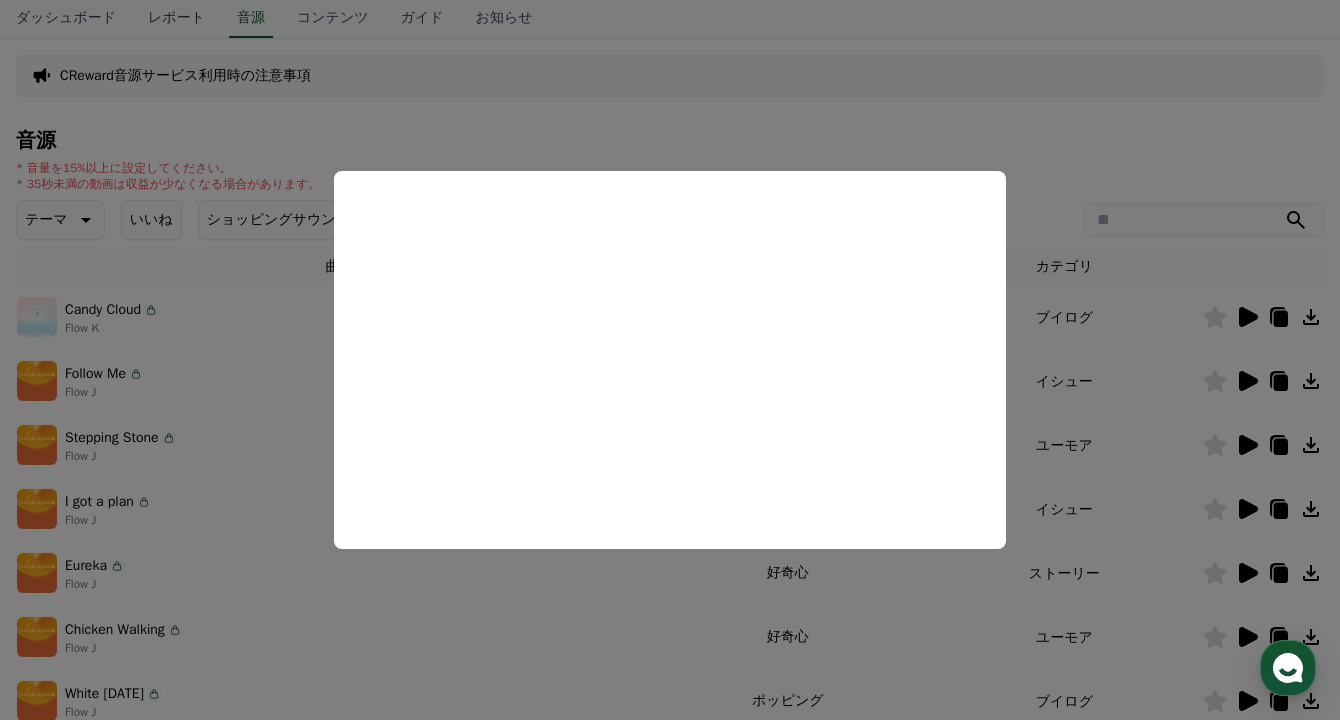click at bounding box center (670, 360) 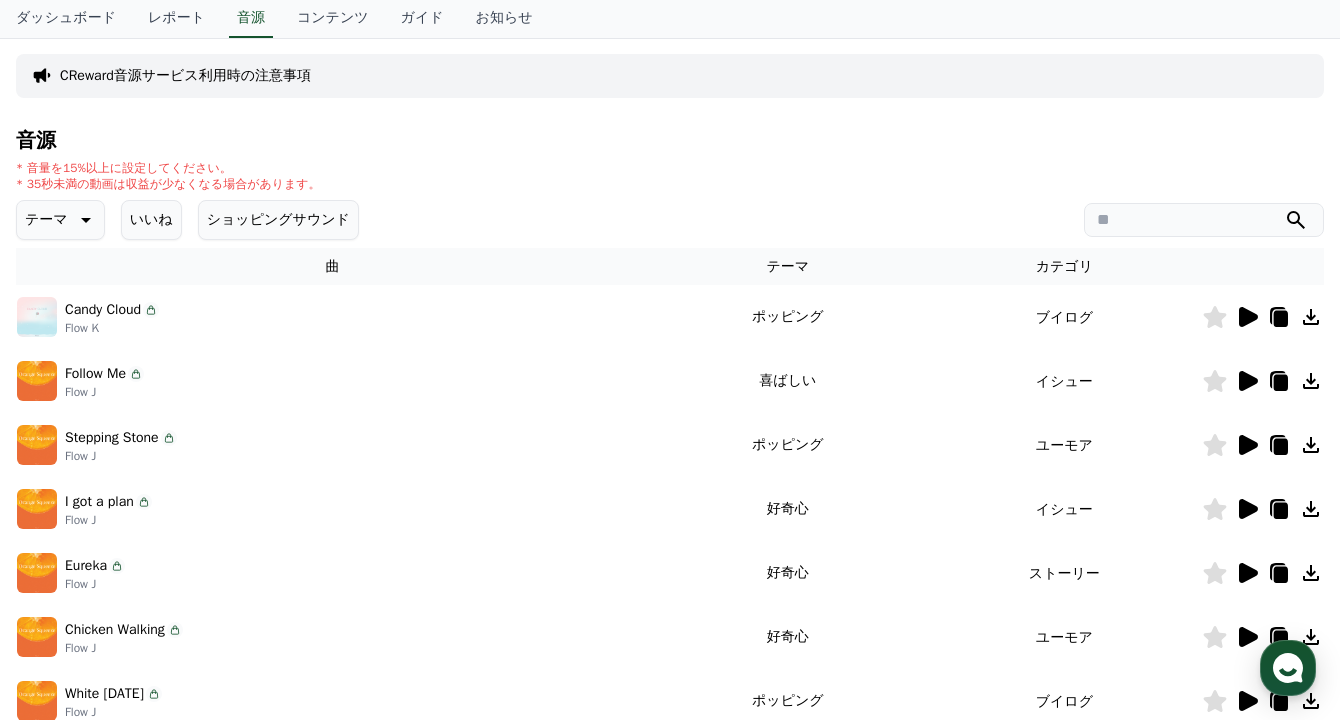 click 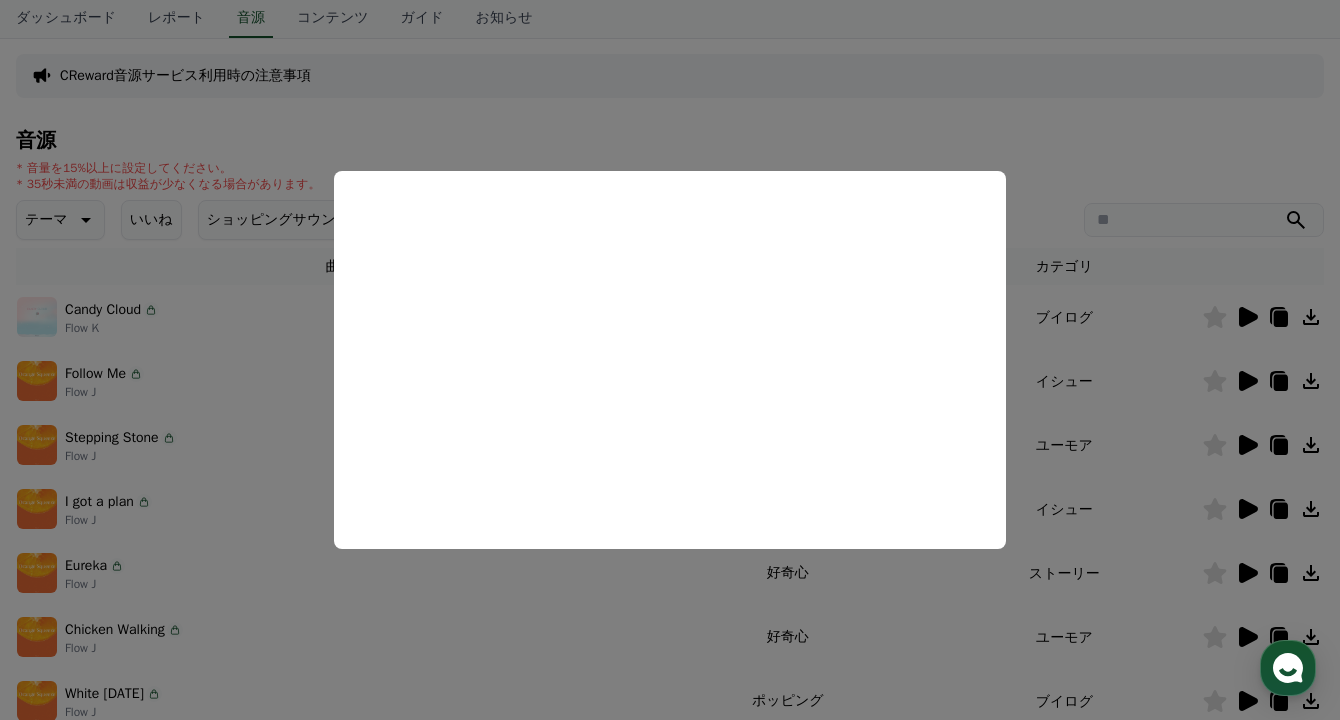 click at bounding box center (670, 360) 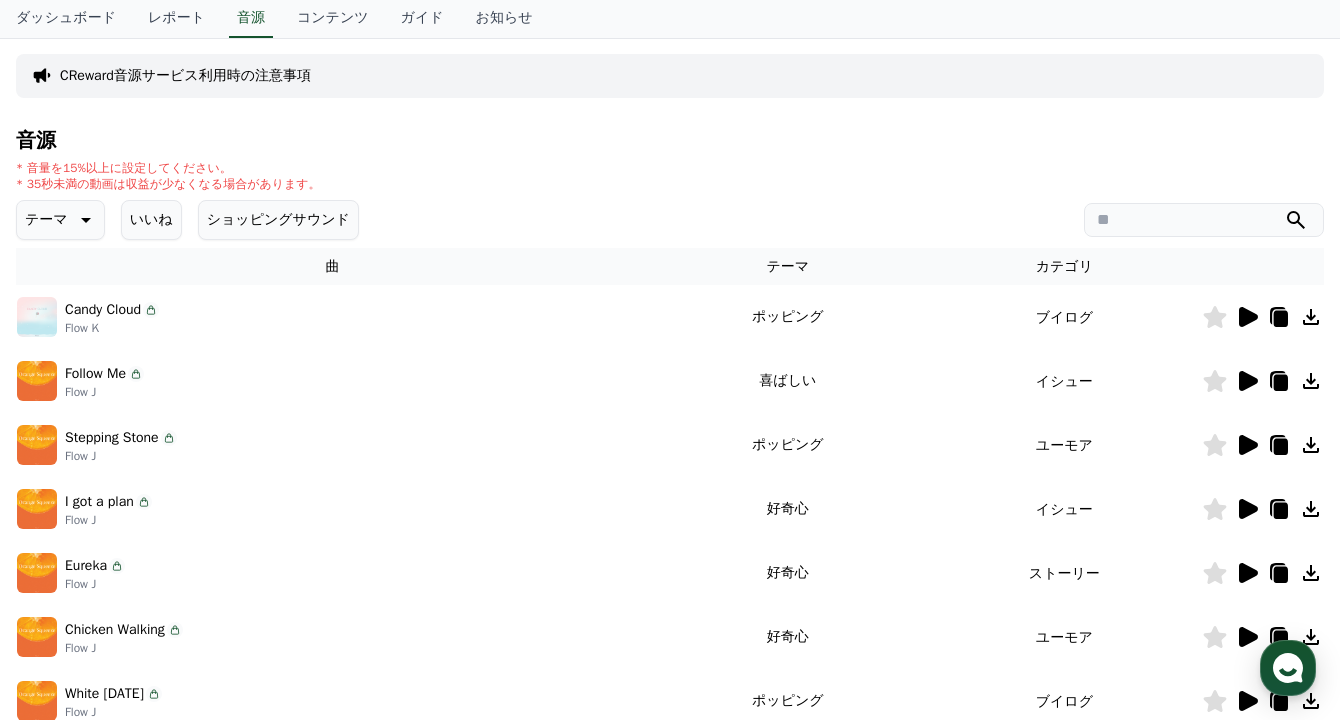 click 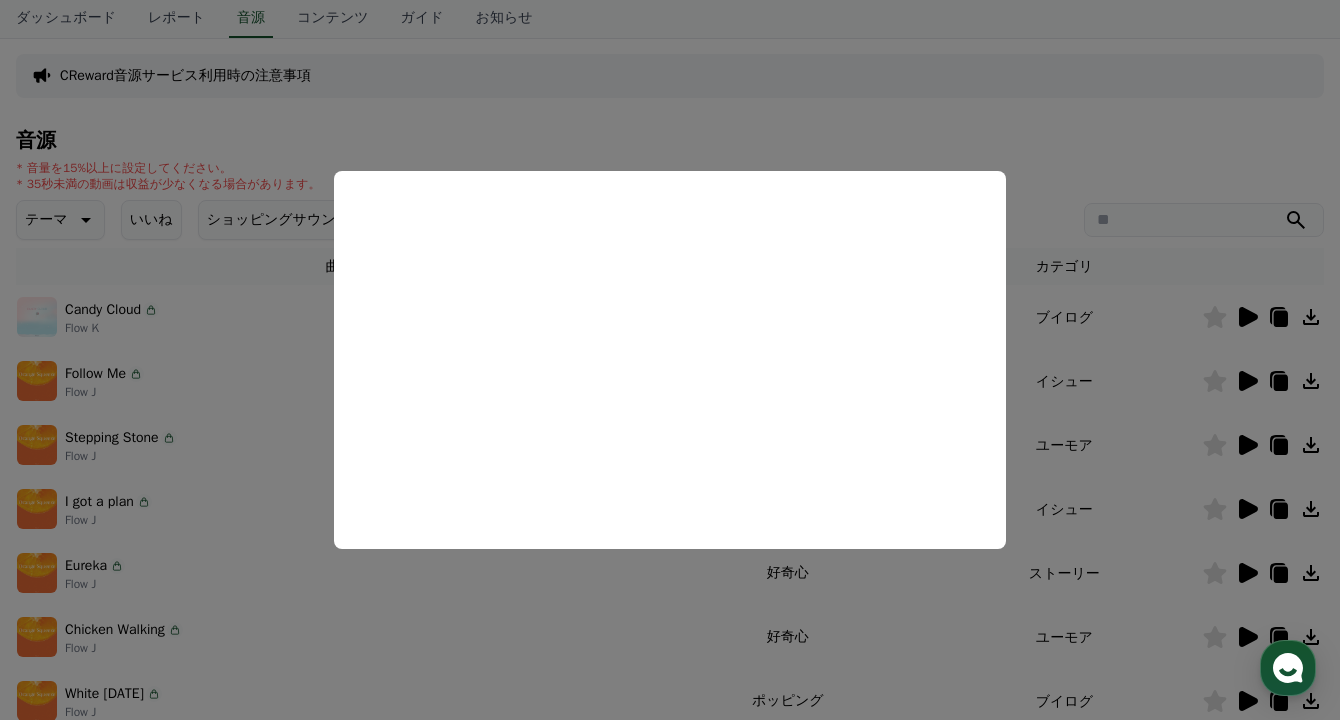 click at bounding box center (670, 360) 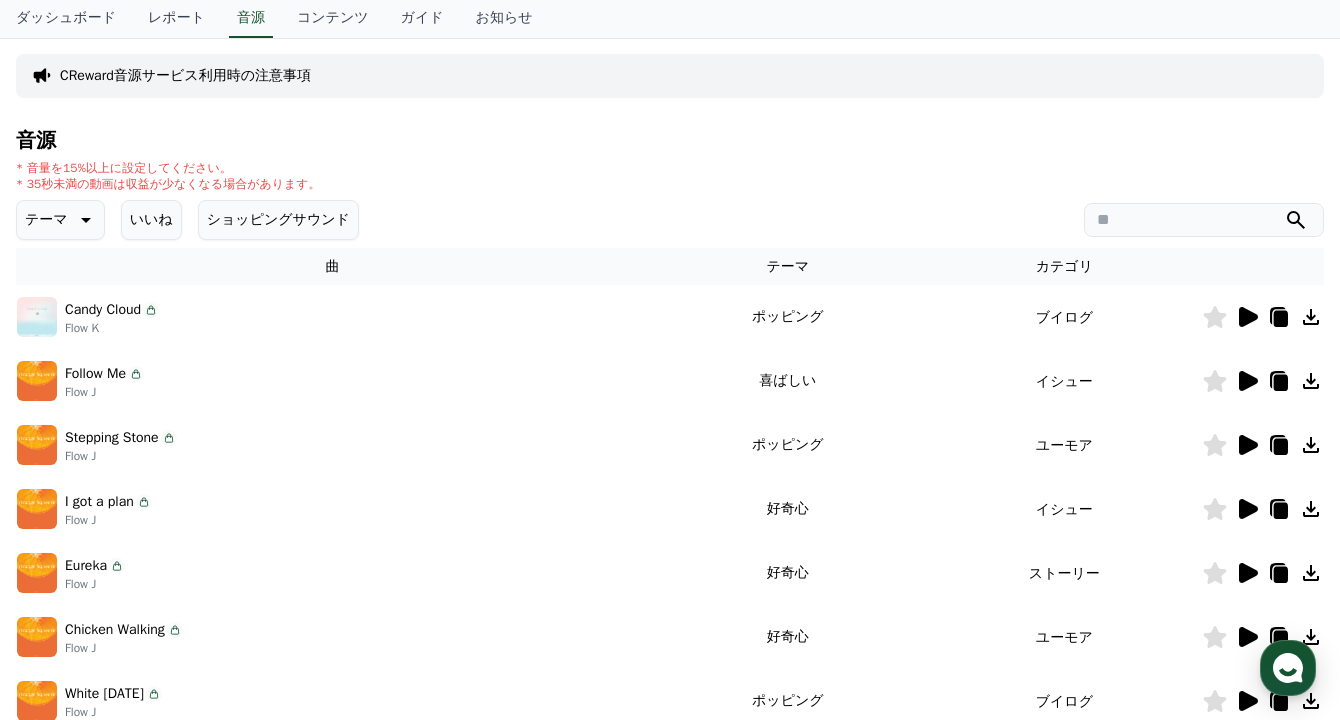 click 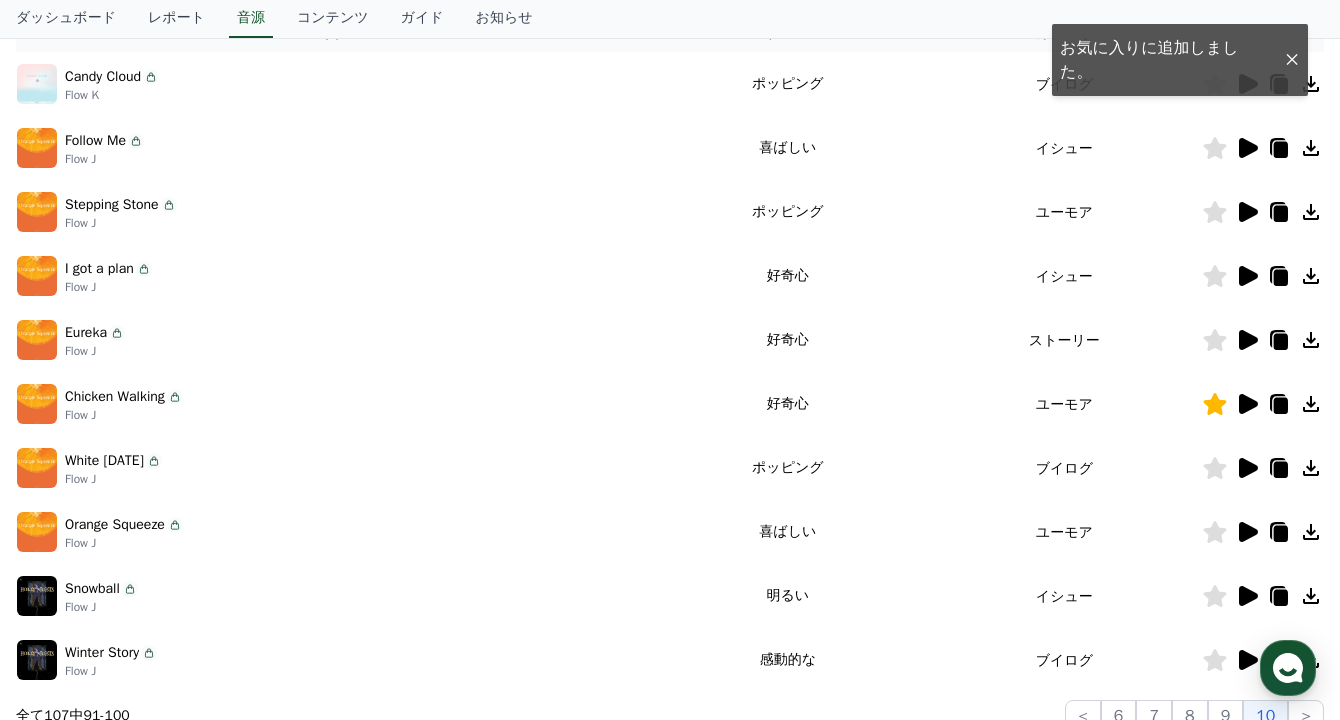 scroll, scrollTop: 359, scrollLeft: 0, axis: vertical 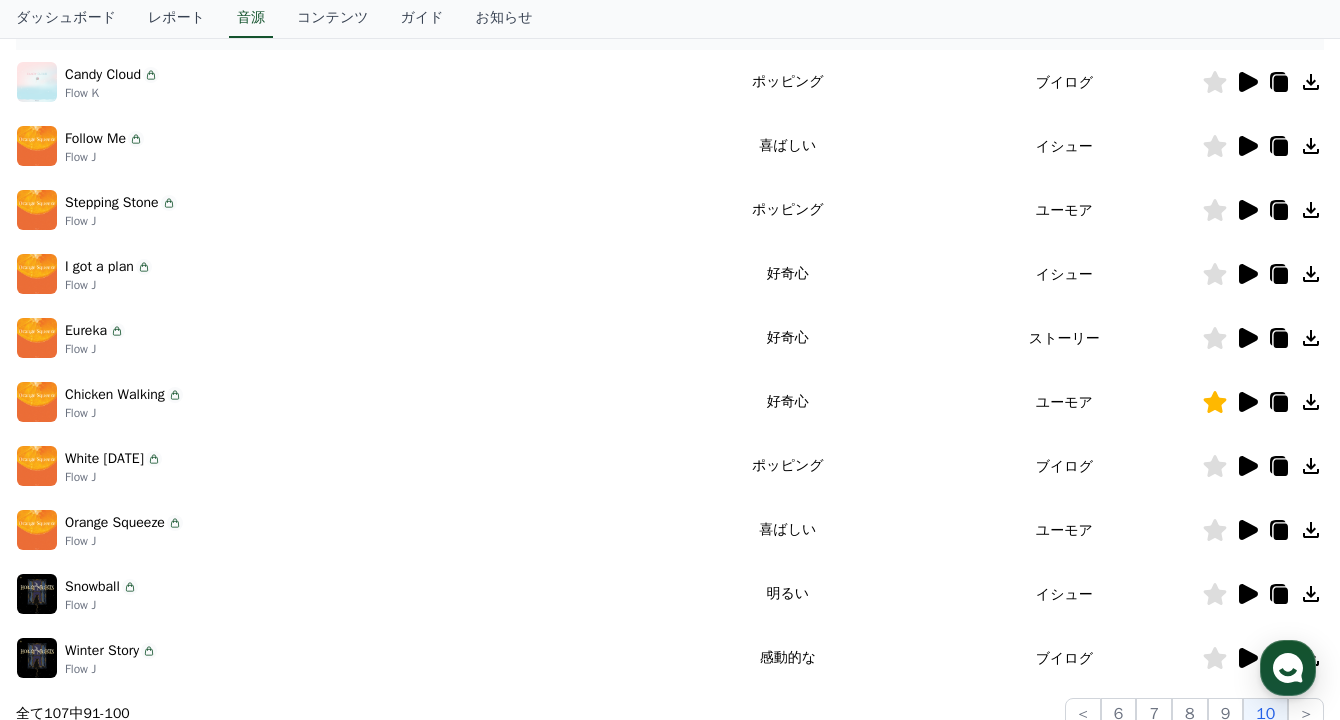 click 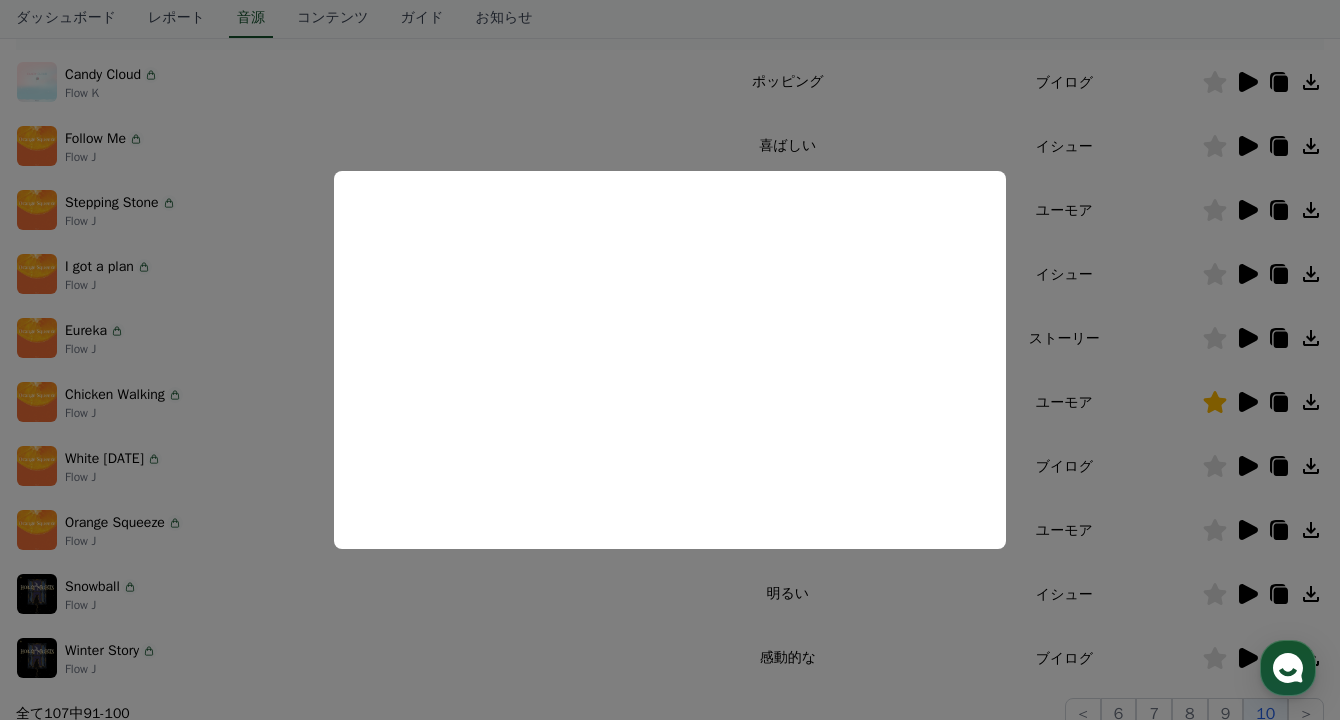 click at bounding box center [670, 360] 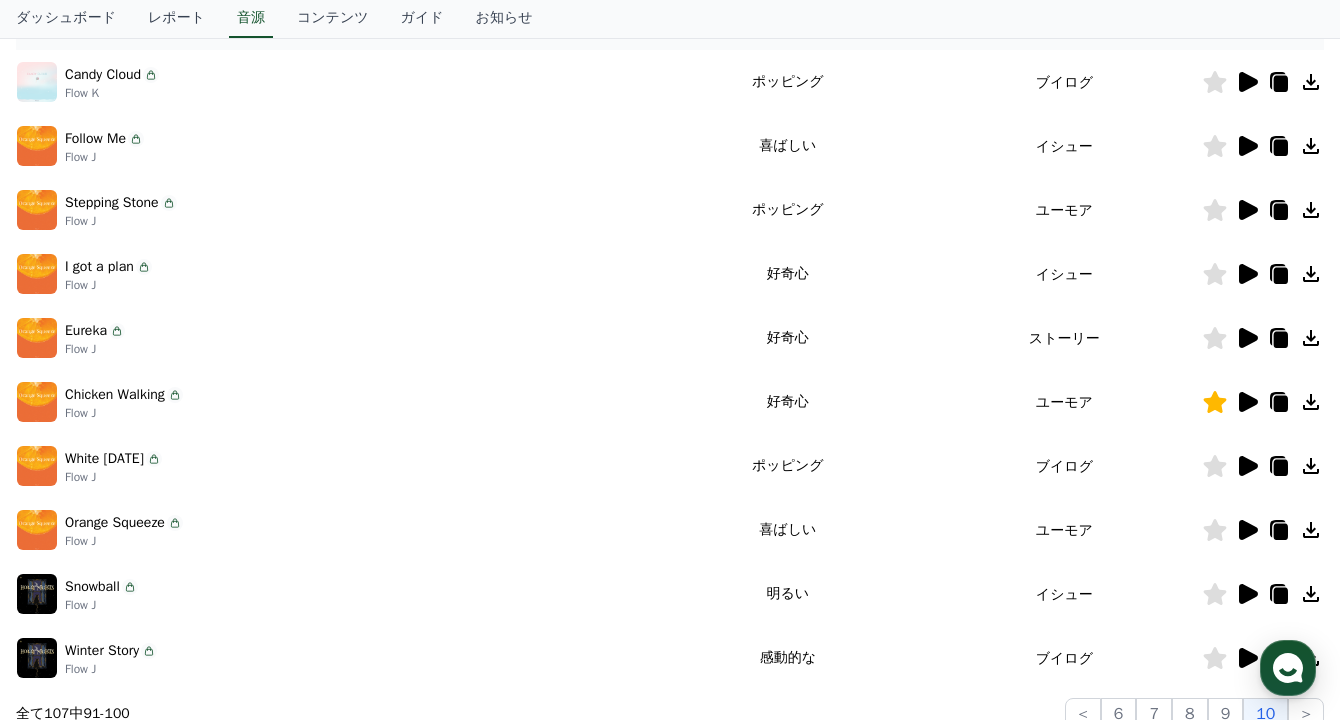 click 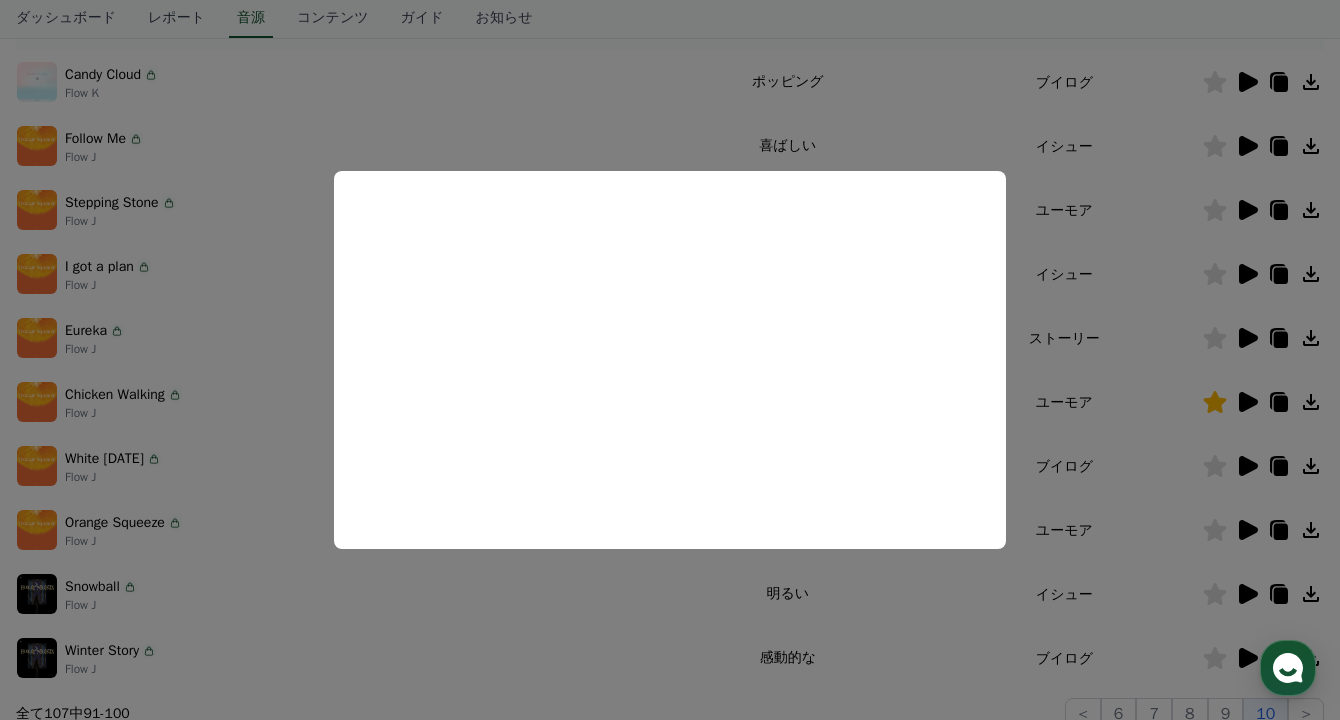 click at bounding box center (670, 360) 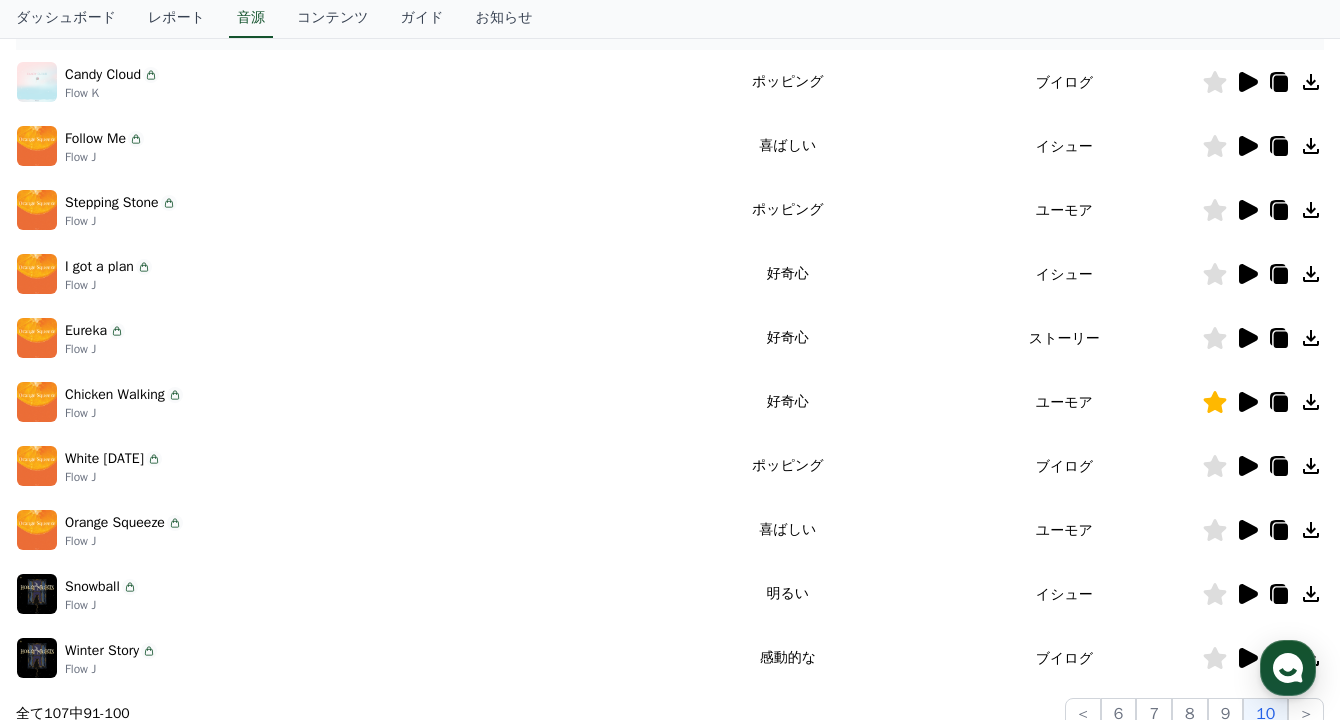 click 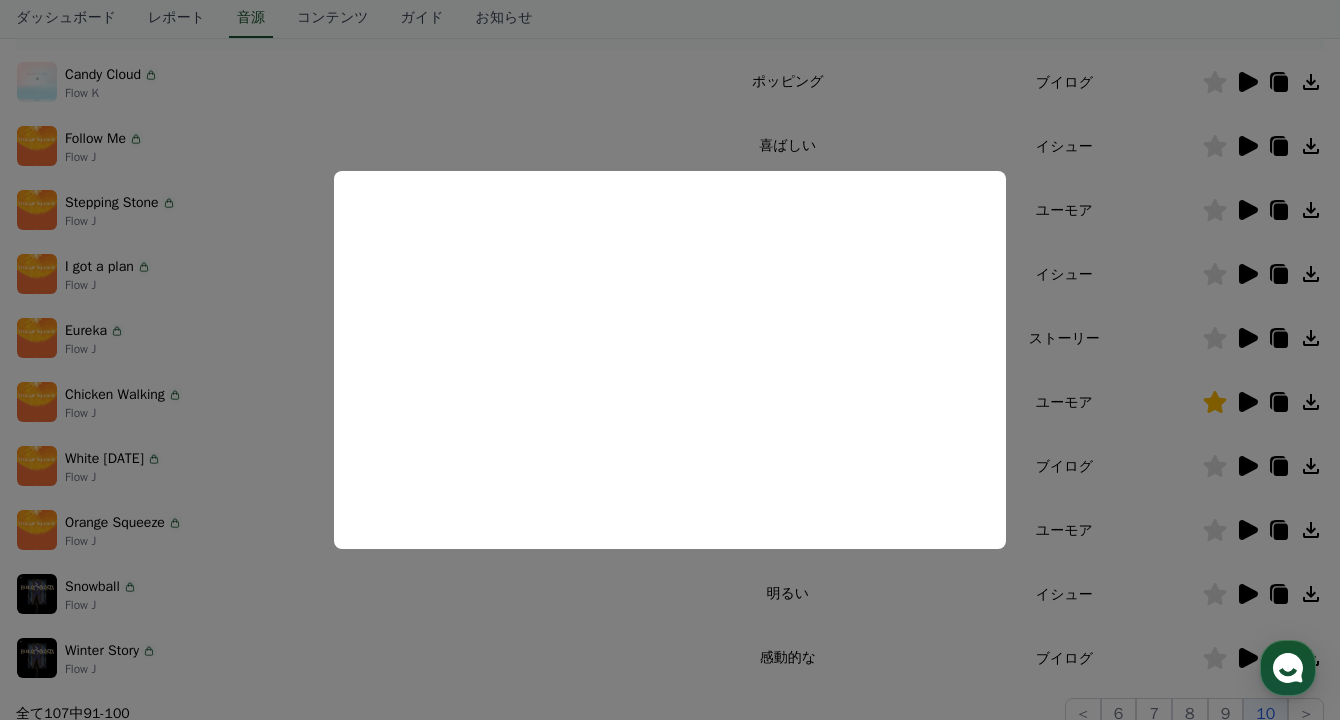 click at bounding box center (670, 360) 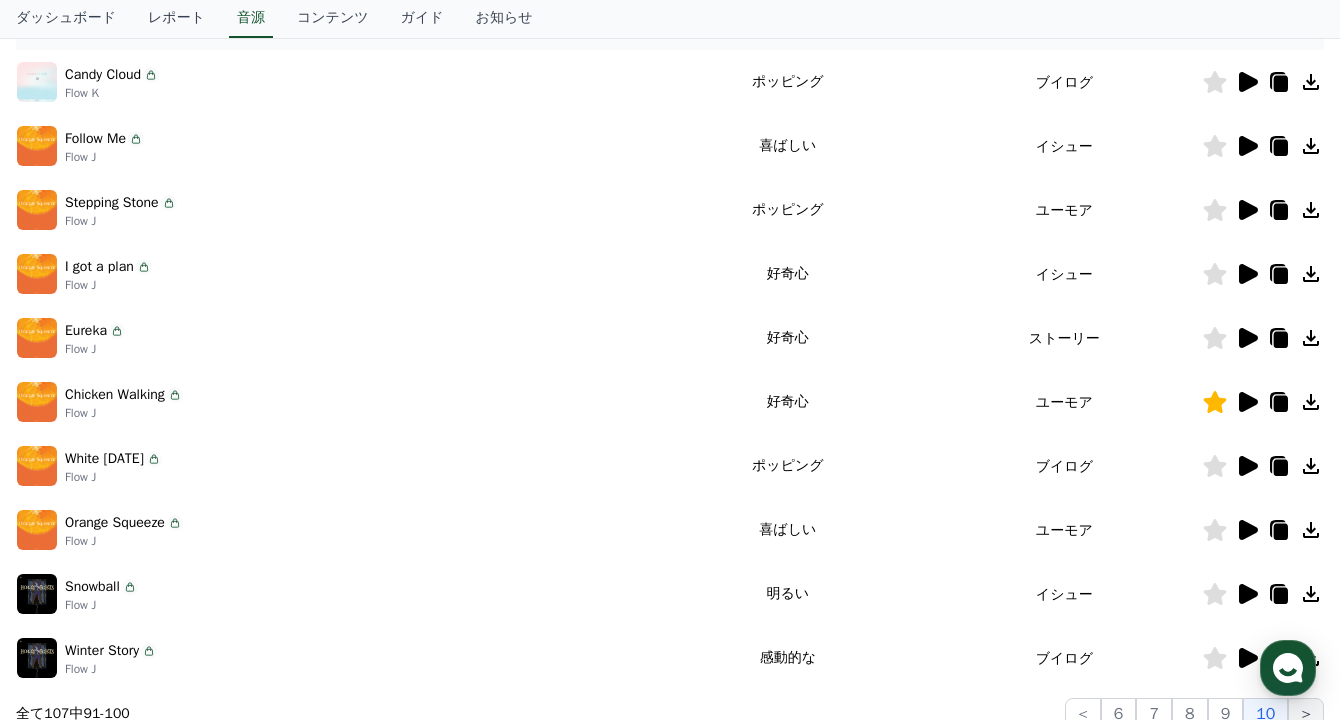 click on ">" 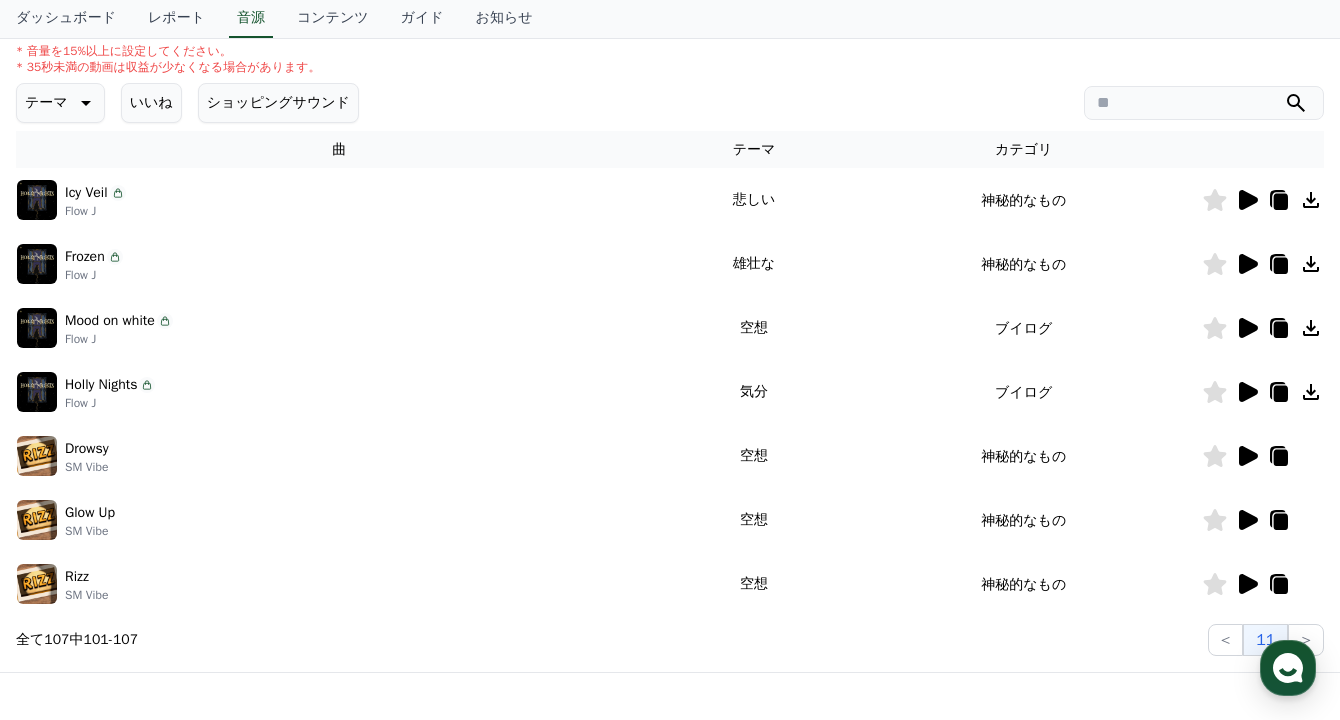 scroll, scrollTop: 239, scrollLeft: 0, axis: vertical 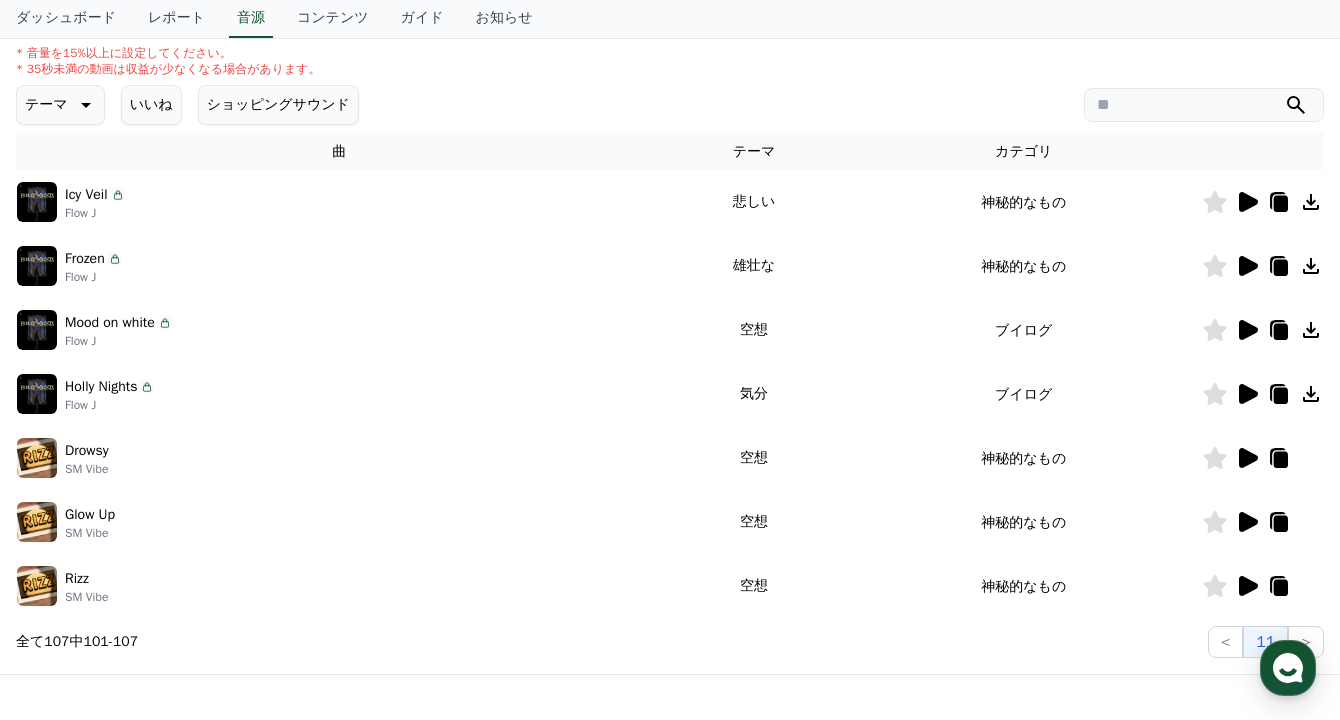click 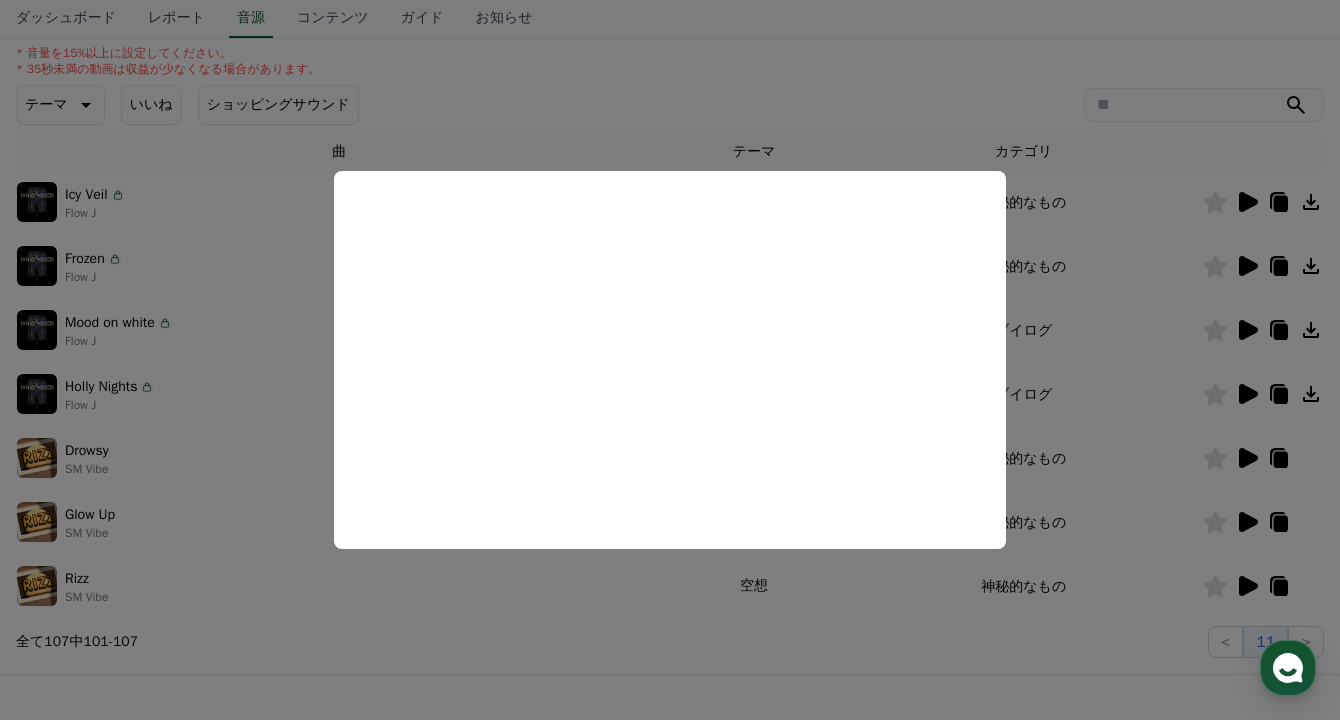 click at bounding box center [670, 360] 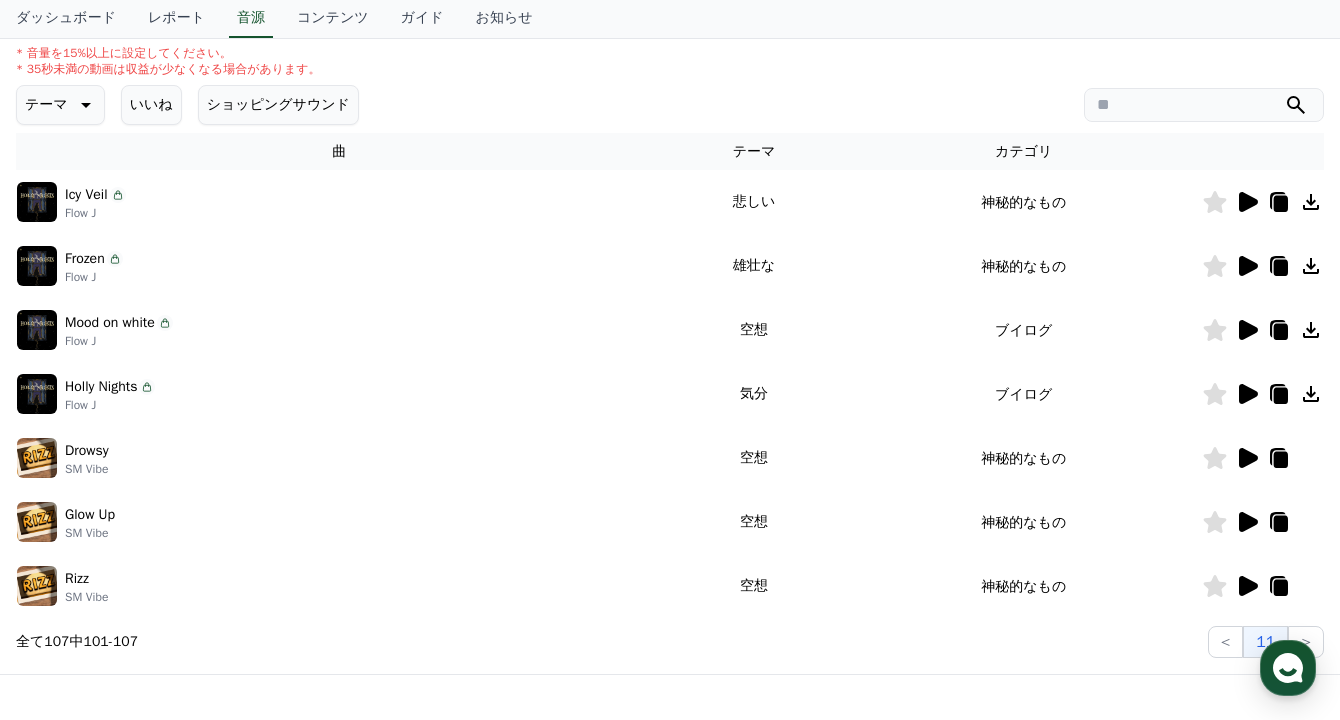 click 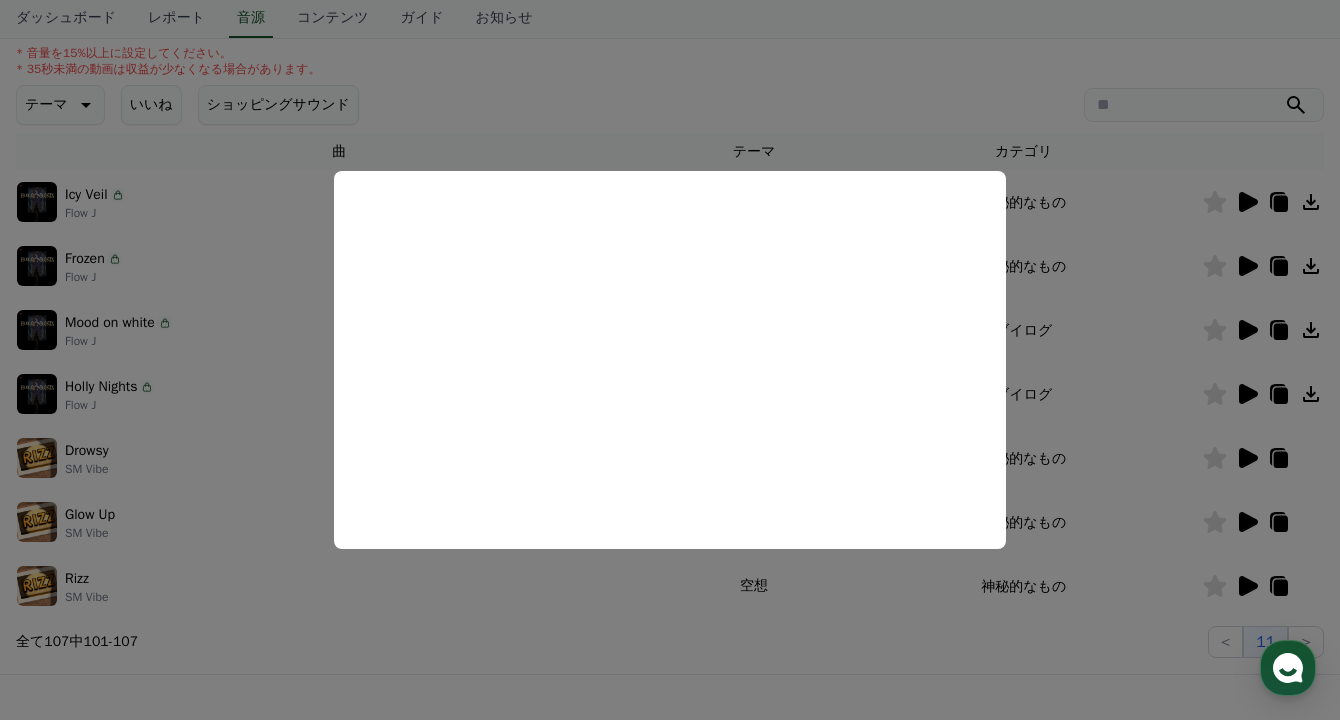 click at bounding box center [670, 360] 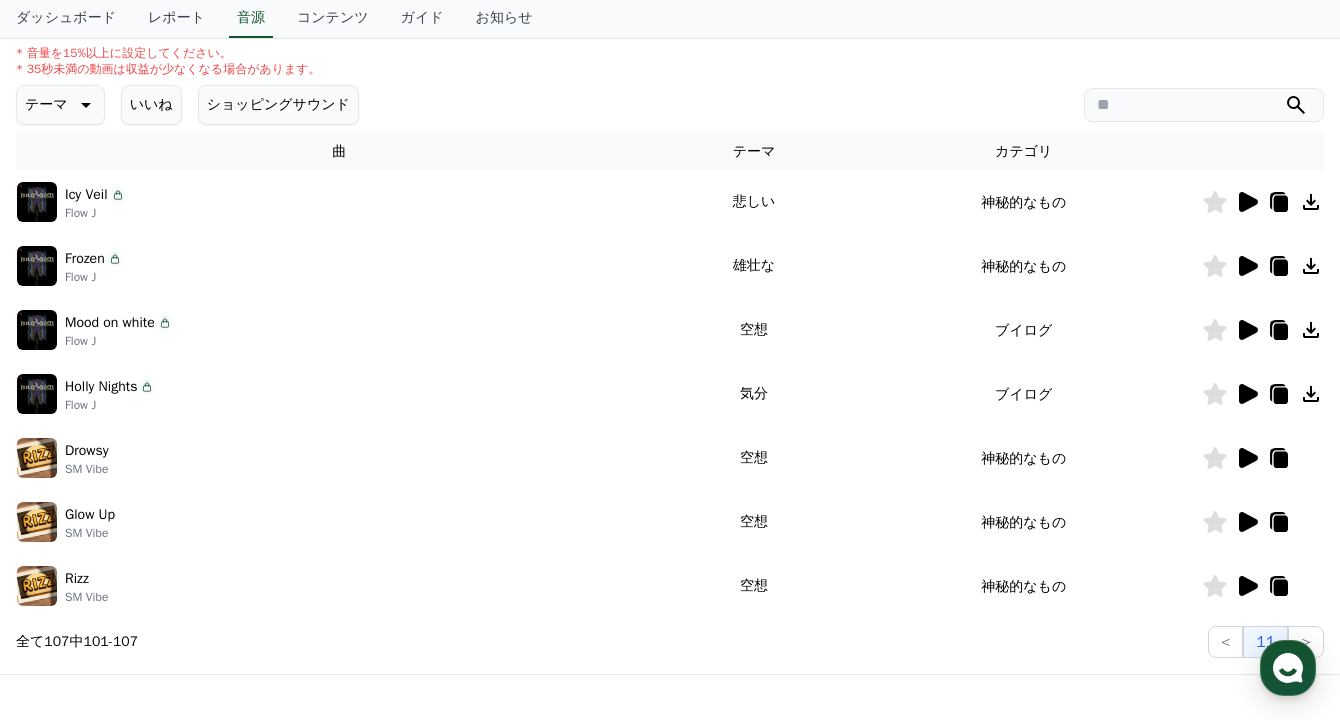click 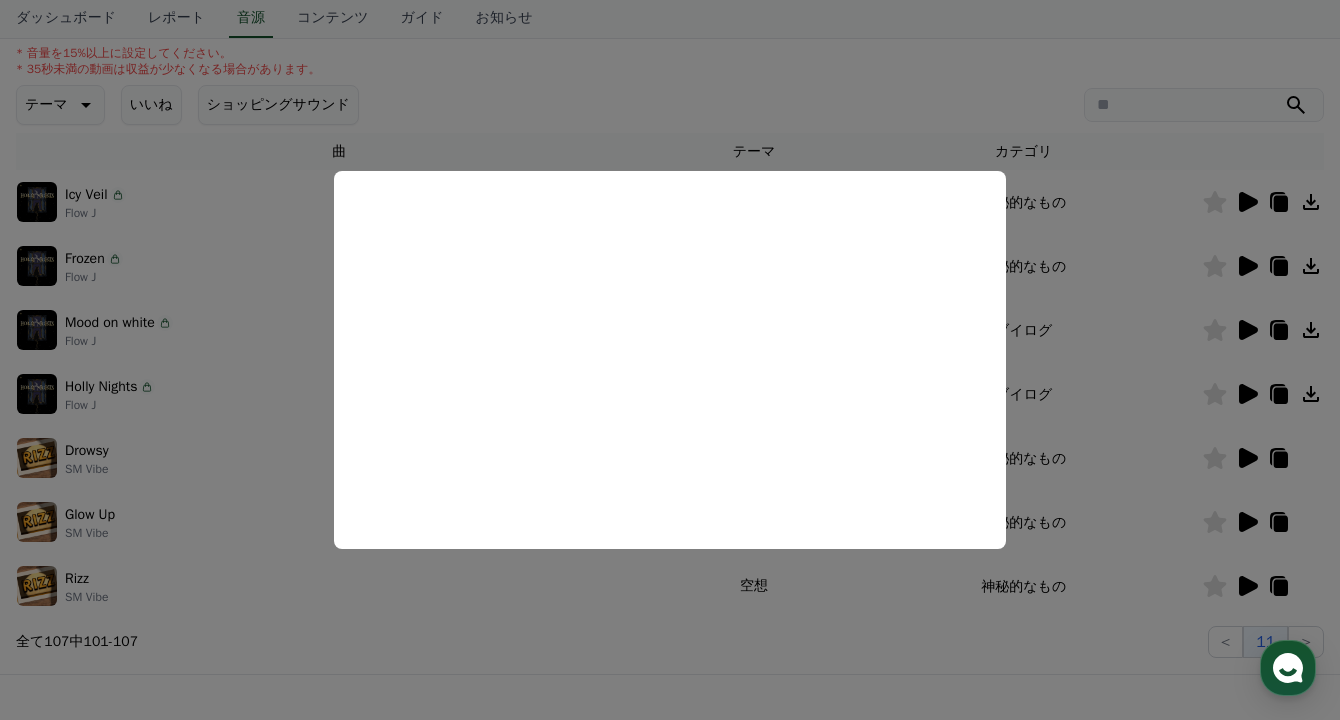 click at bounding box center [670, 360] 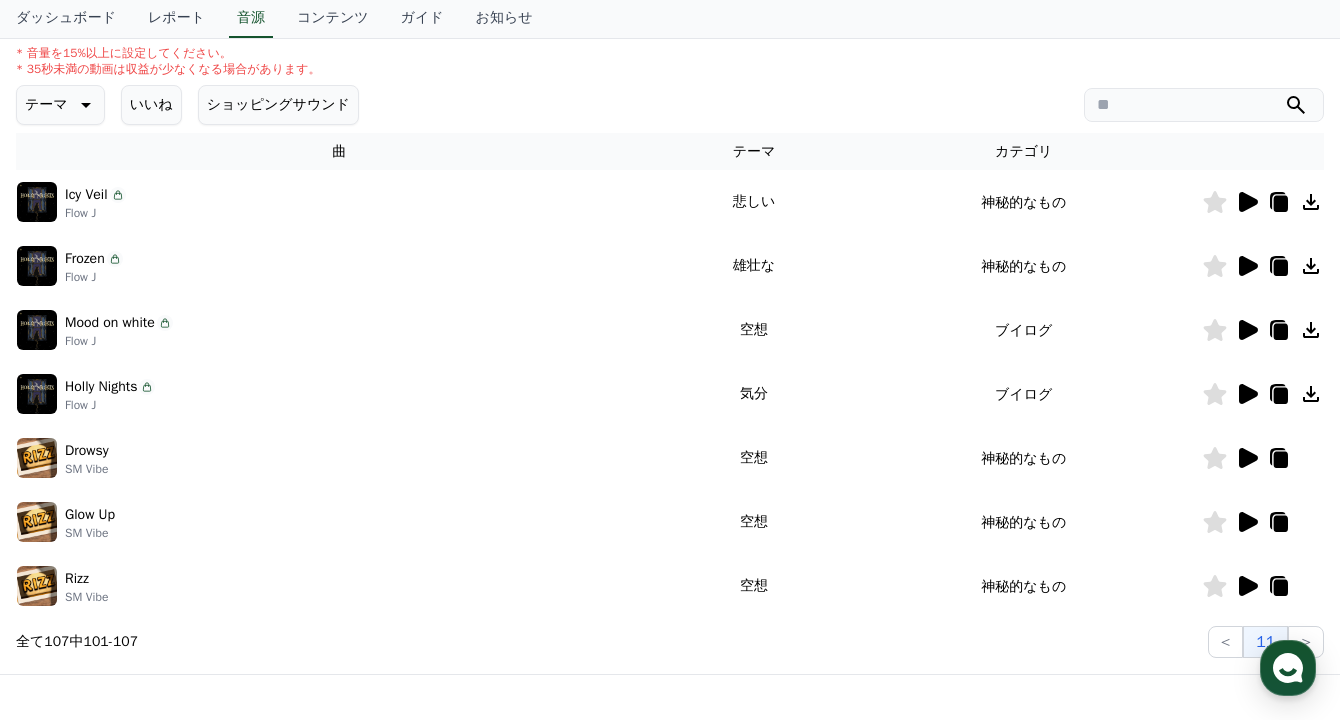 click 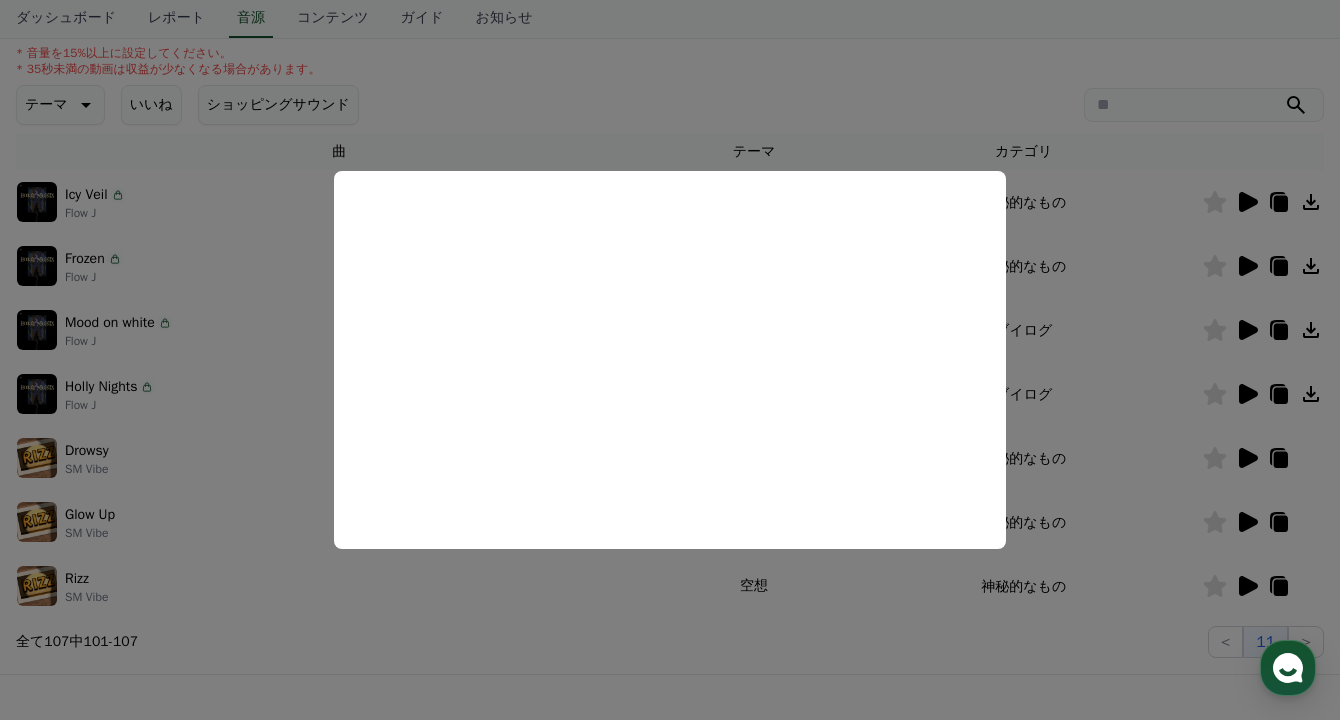 click at bounding box center [670, 360] 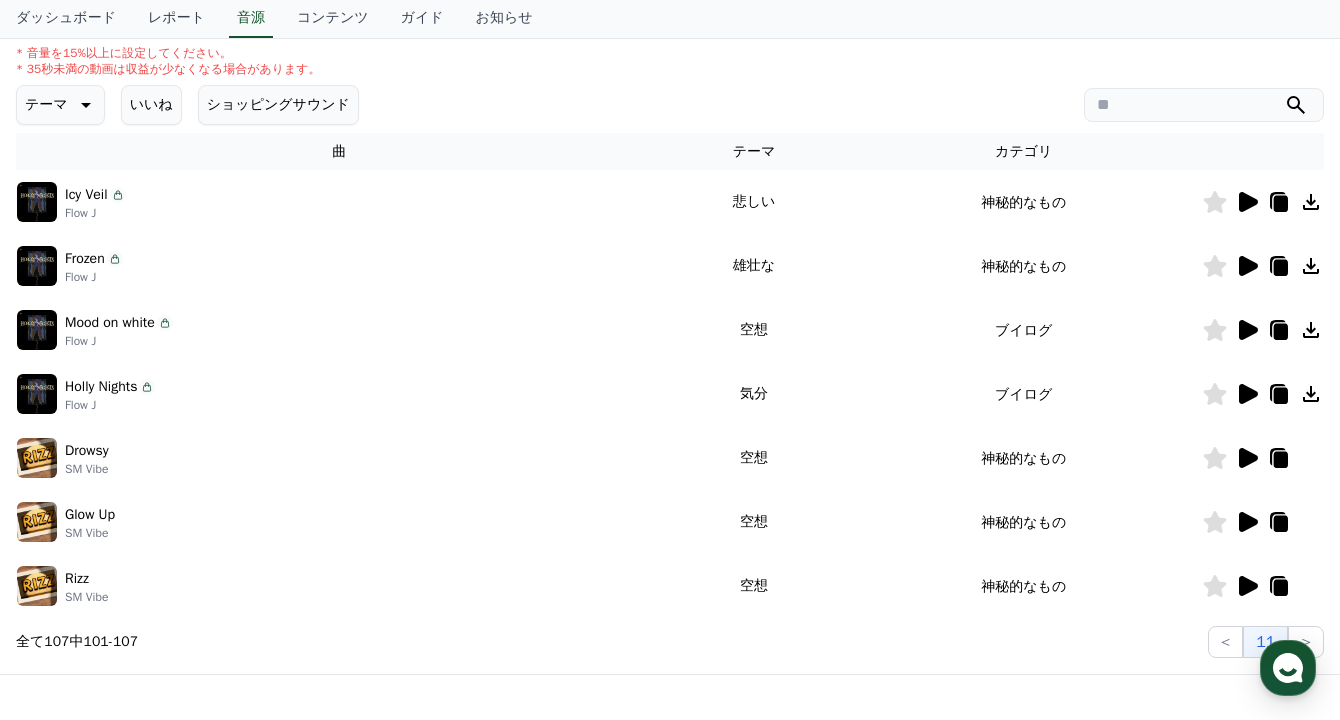 click 